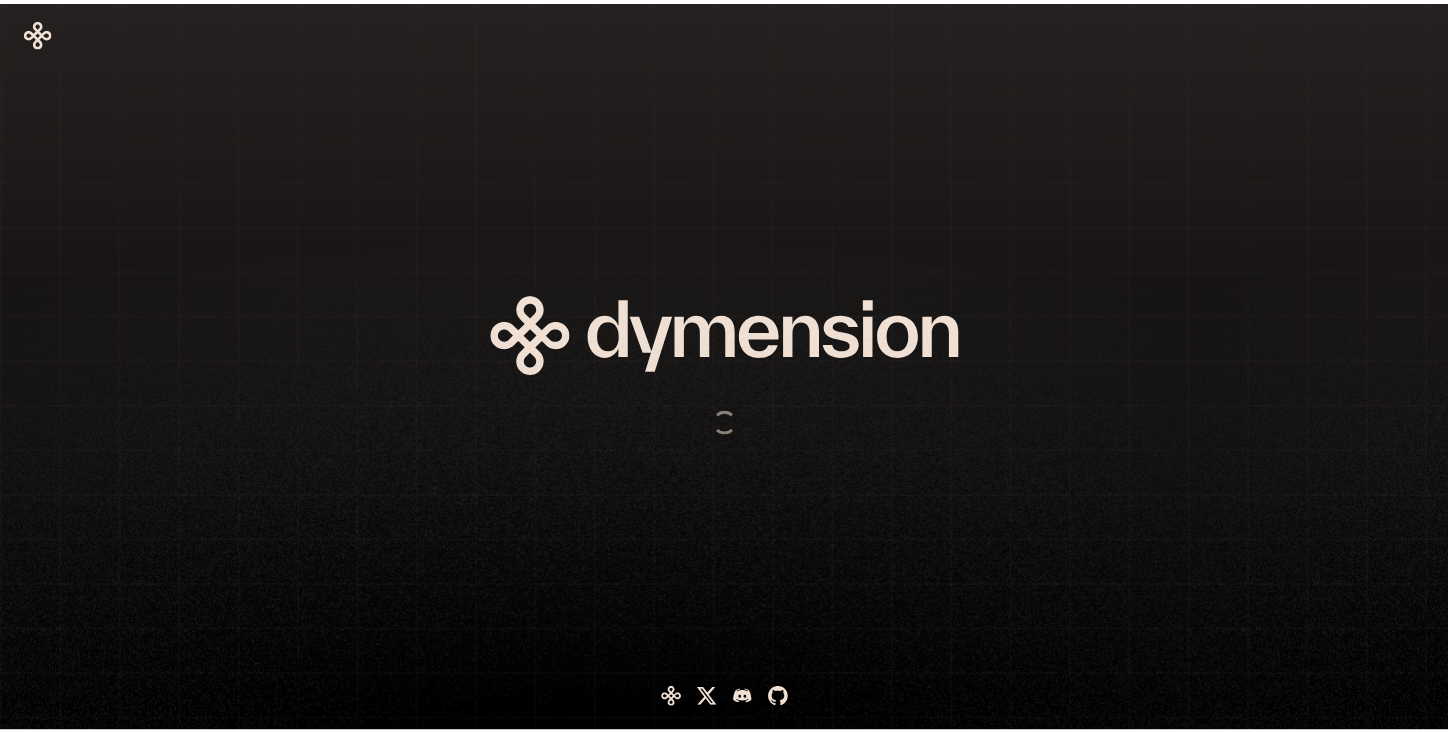 scroll, scrollTop: 0, scrollLeft: 0, axis: both 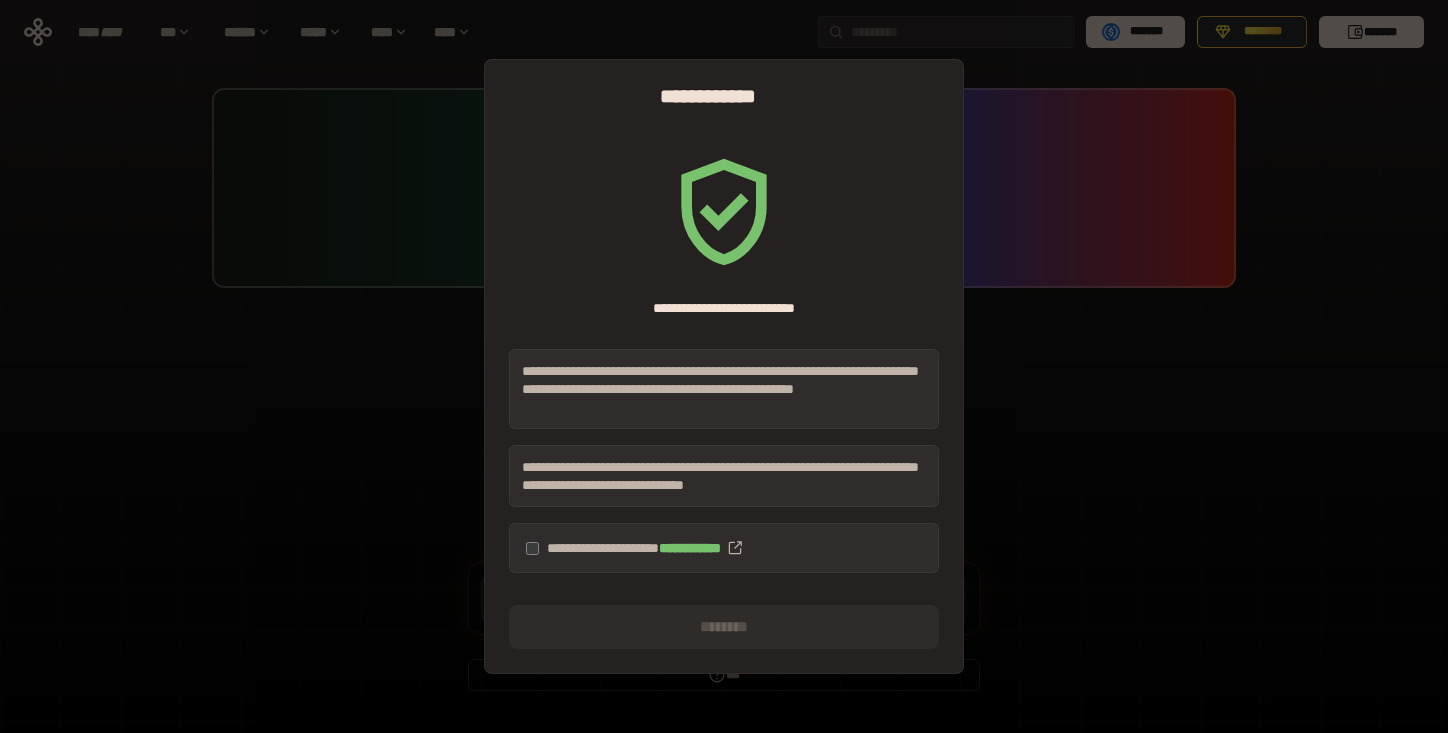 click on "**********" at bounding box center (724, 548) 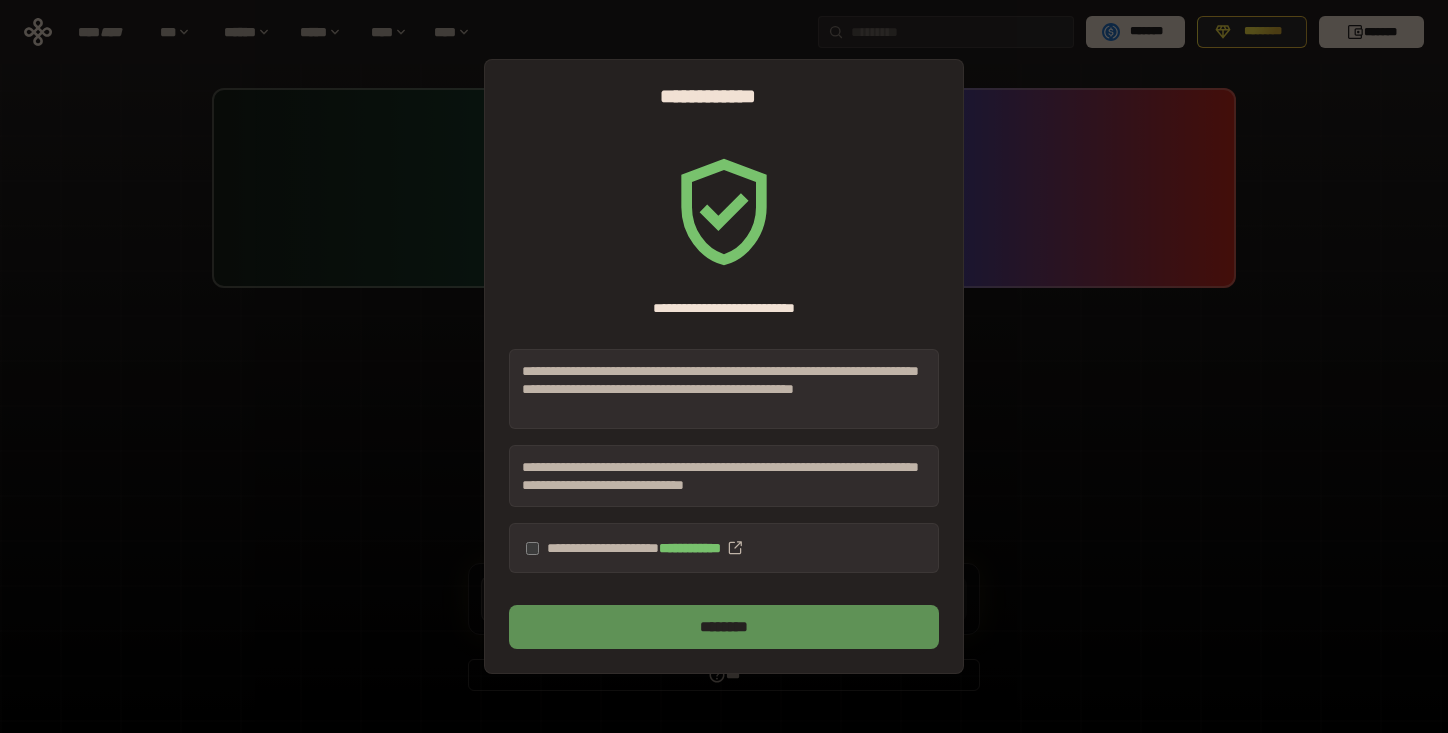 click on "********" at bounding box center [724, 627] 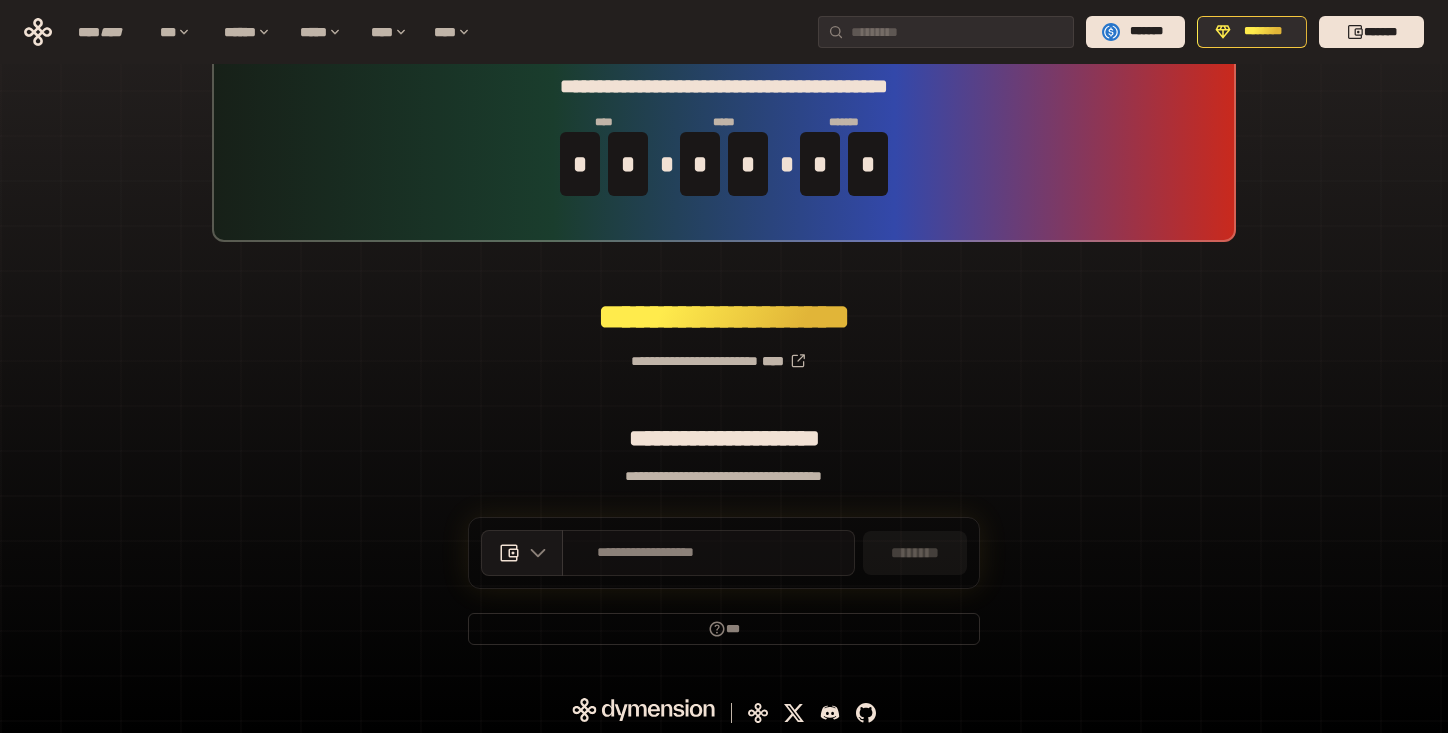 scroll, scrollTop: 50, scrollLeft: 0, axis: vertical 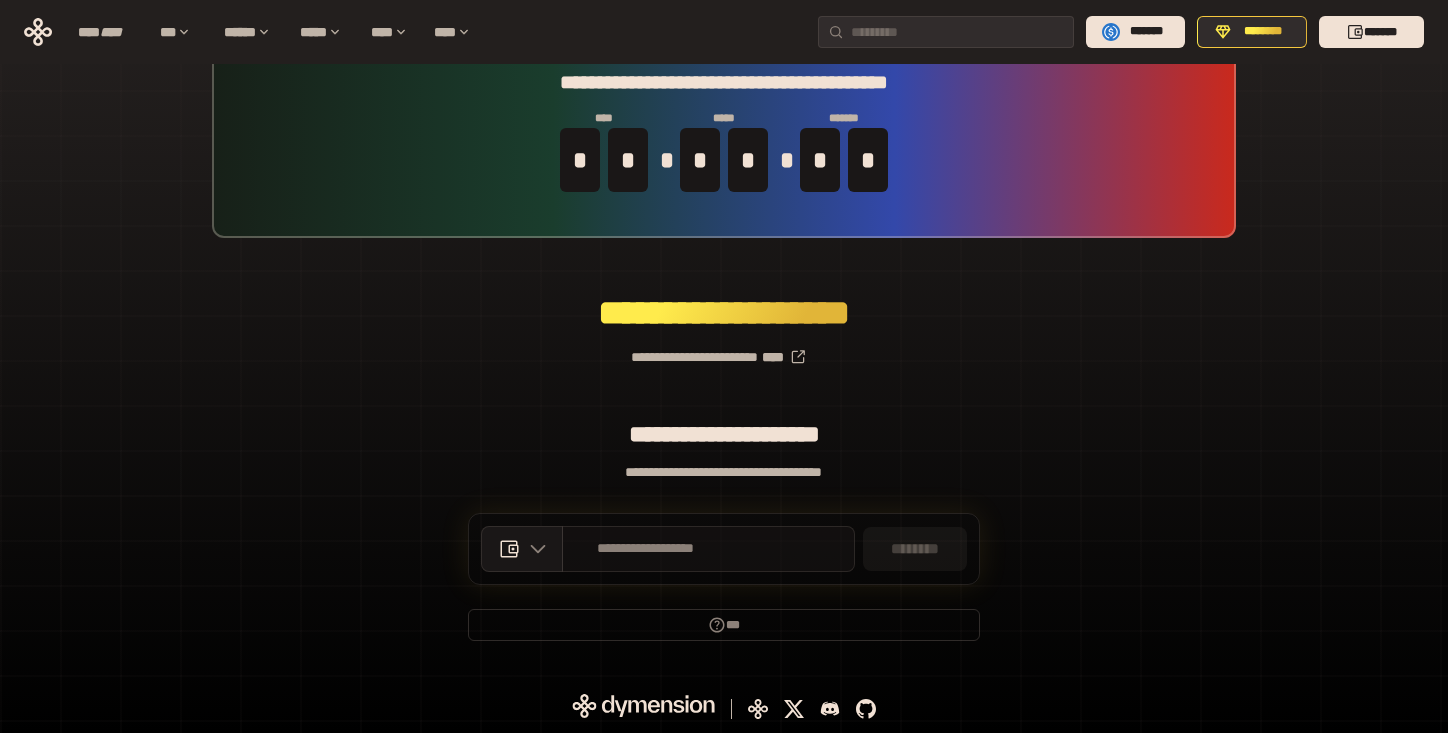 click on "**********" at bounding box center (646, 549) 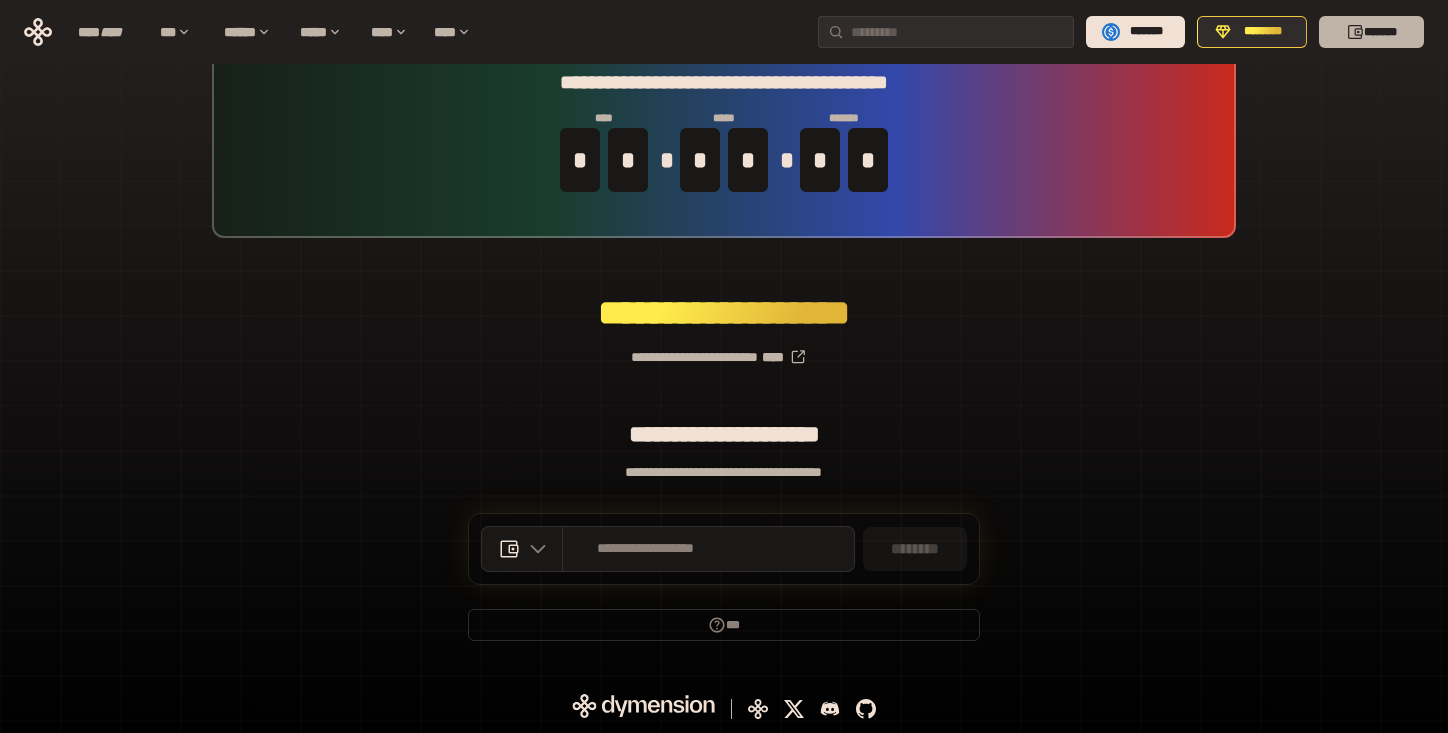 click 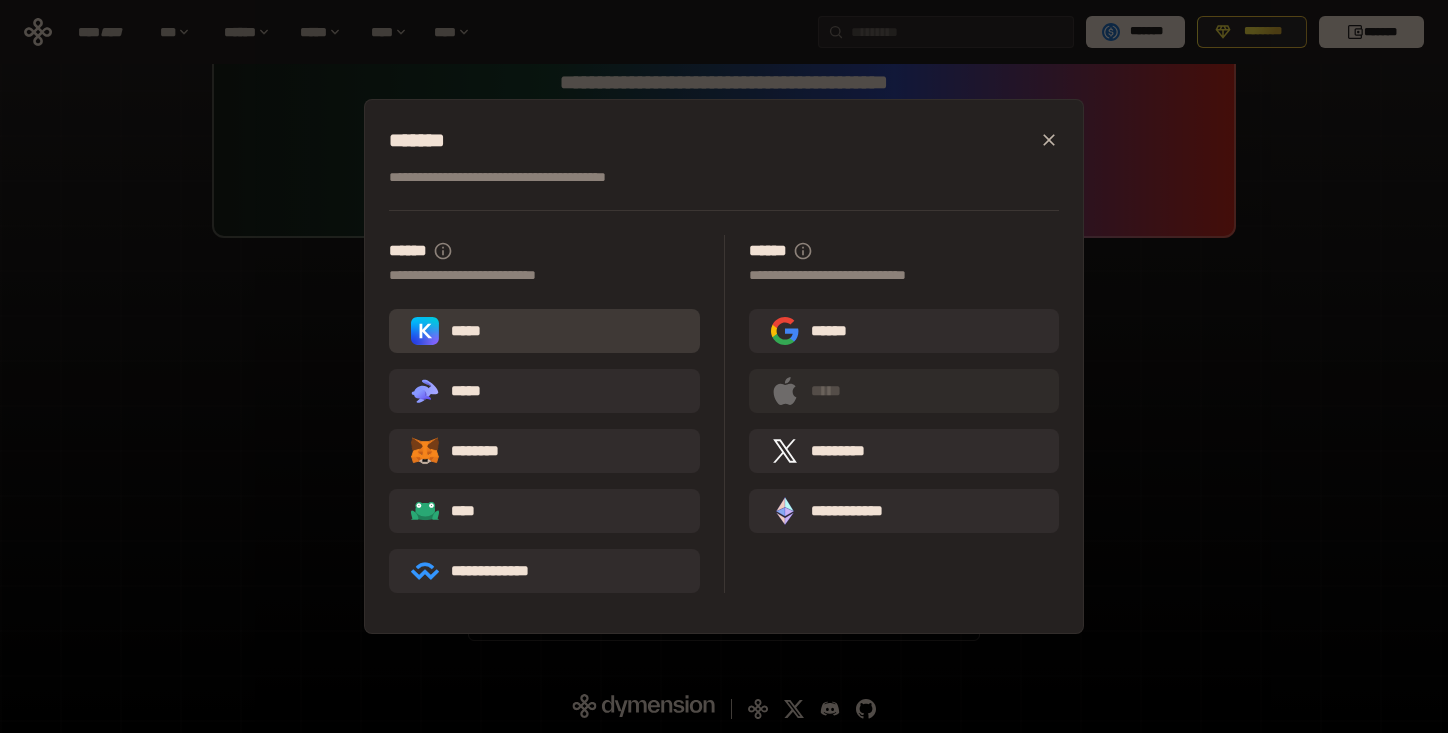 click on "*****" at bounding box center (544, 331) 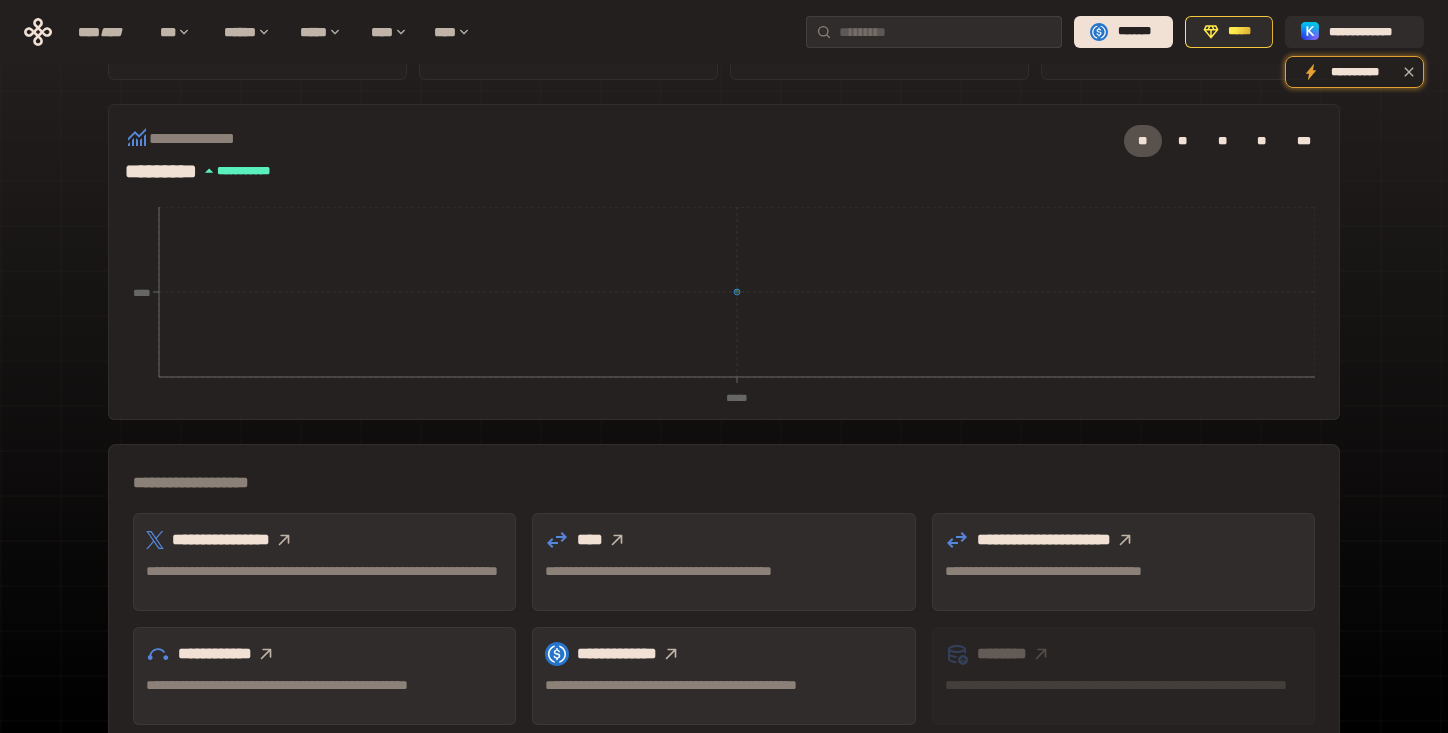 scroll, scrollTop: 0, scrollLeft: 0, axis: both 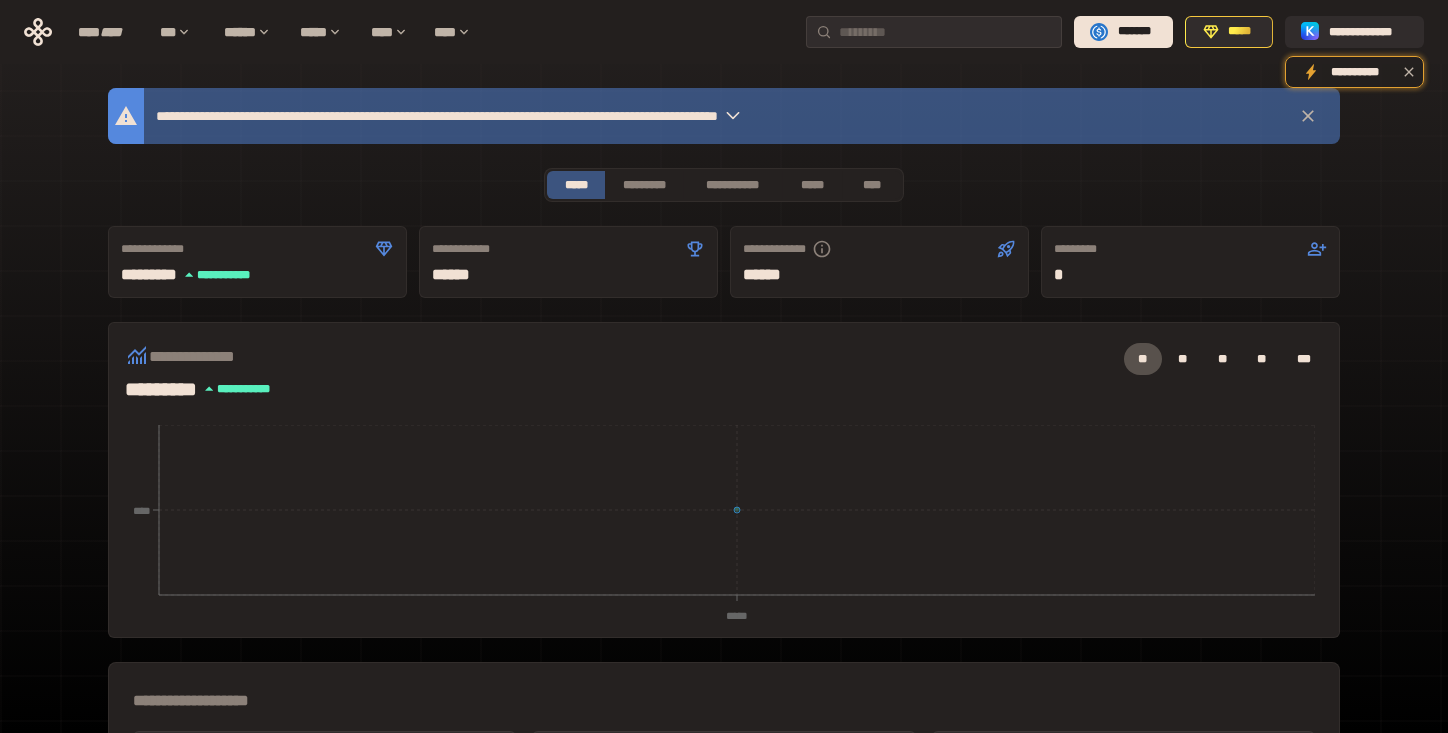 click on "**********" at bounding box center (724, 116) 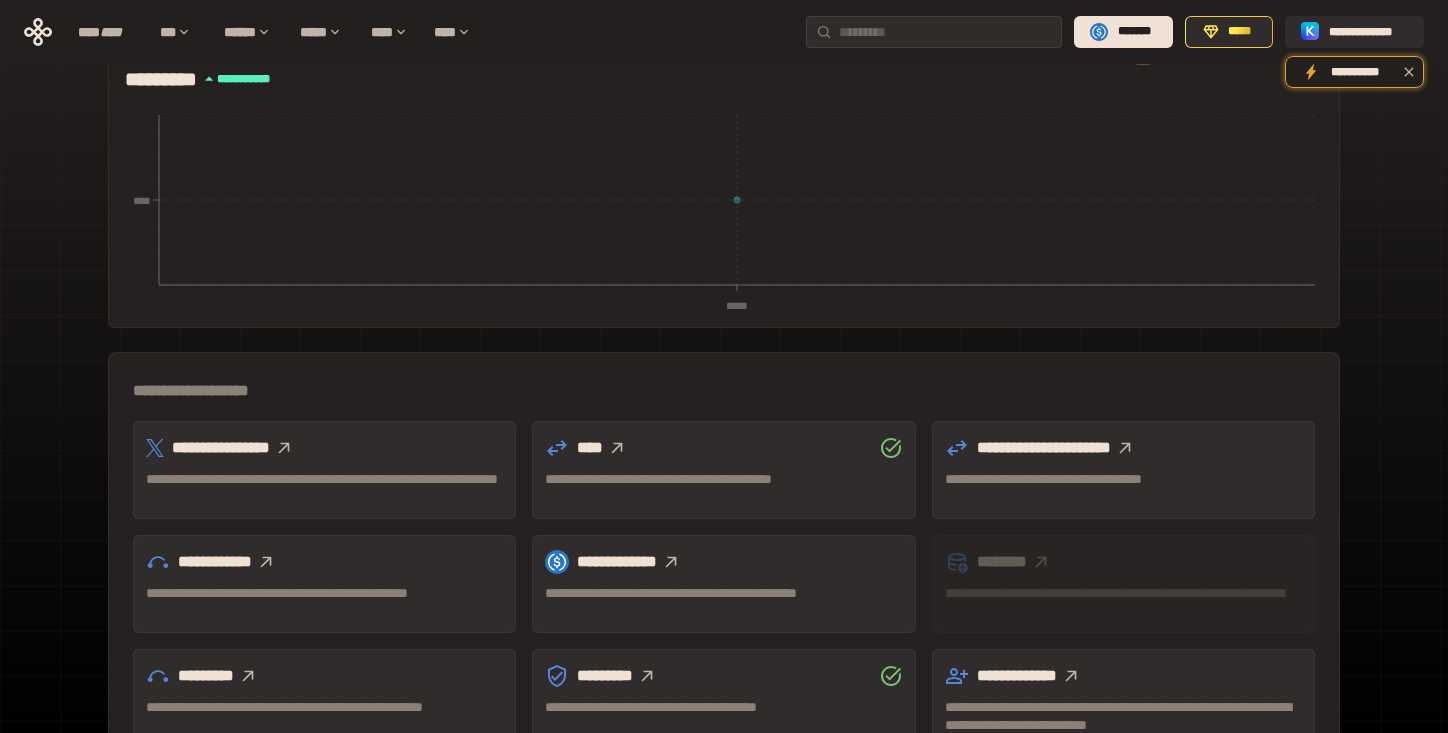 scroll, scrollTop: 312, scrollLeft: 0, axis: vertical 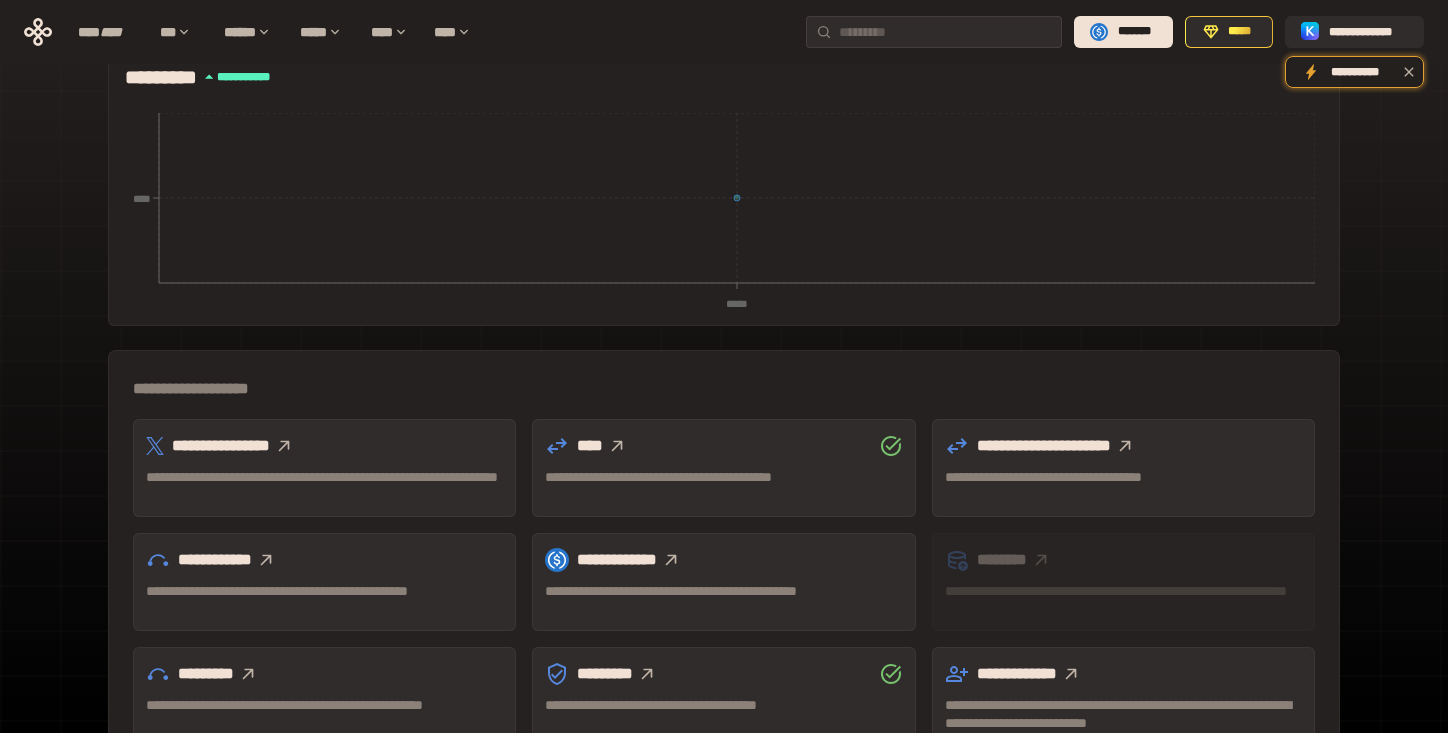 click on "**********" at bounding box center [324, 486] 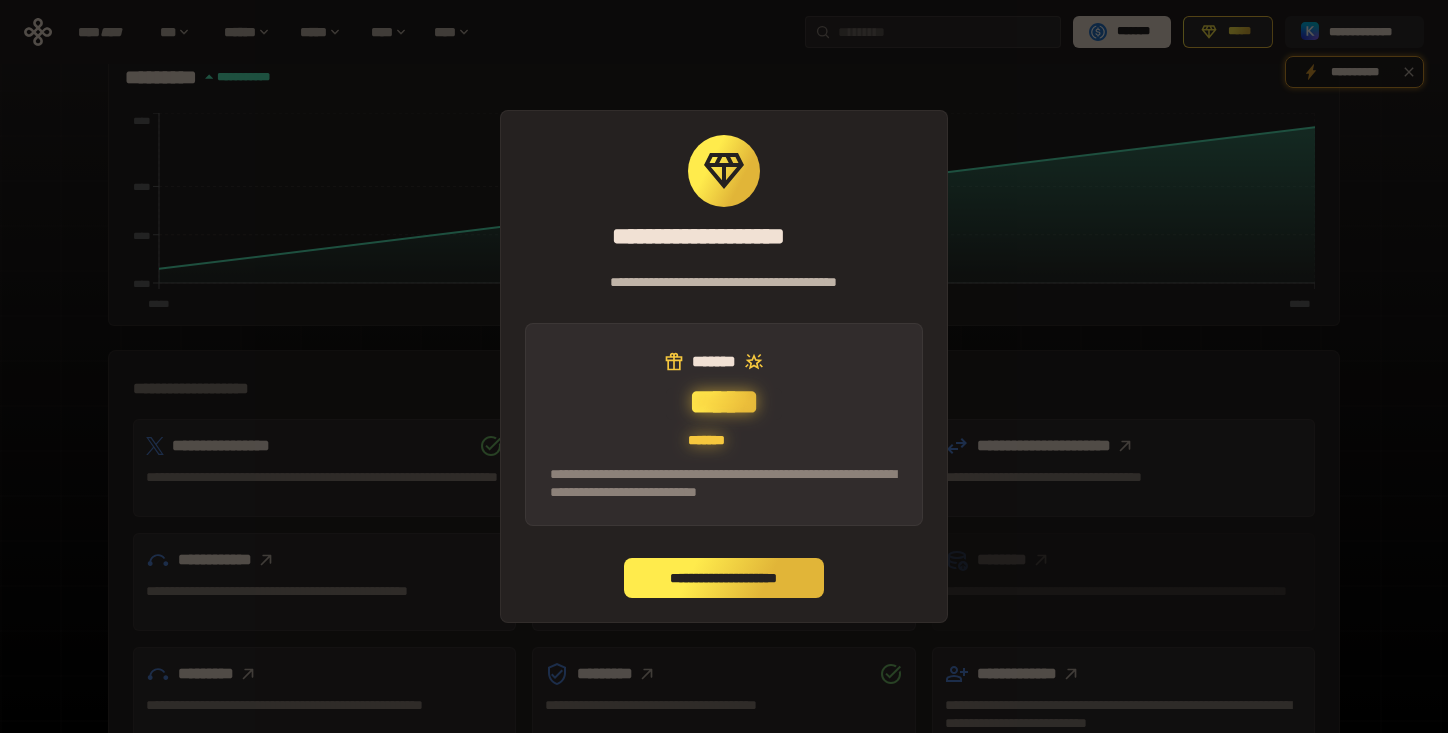 click on "**********" at bounding box center (724, 578) 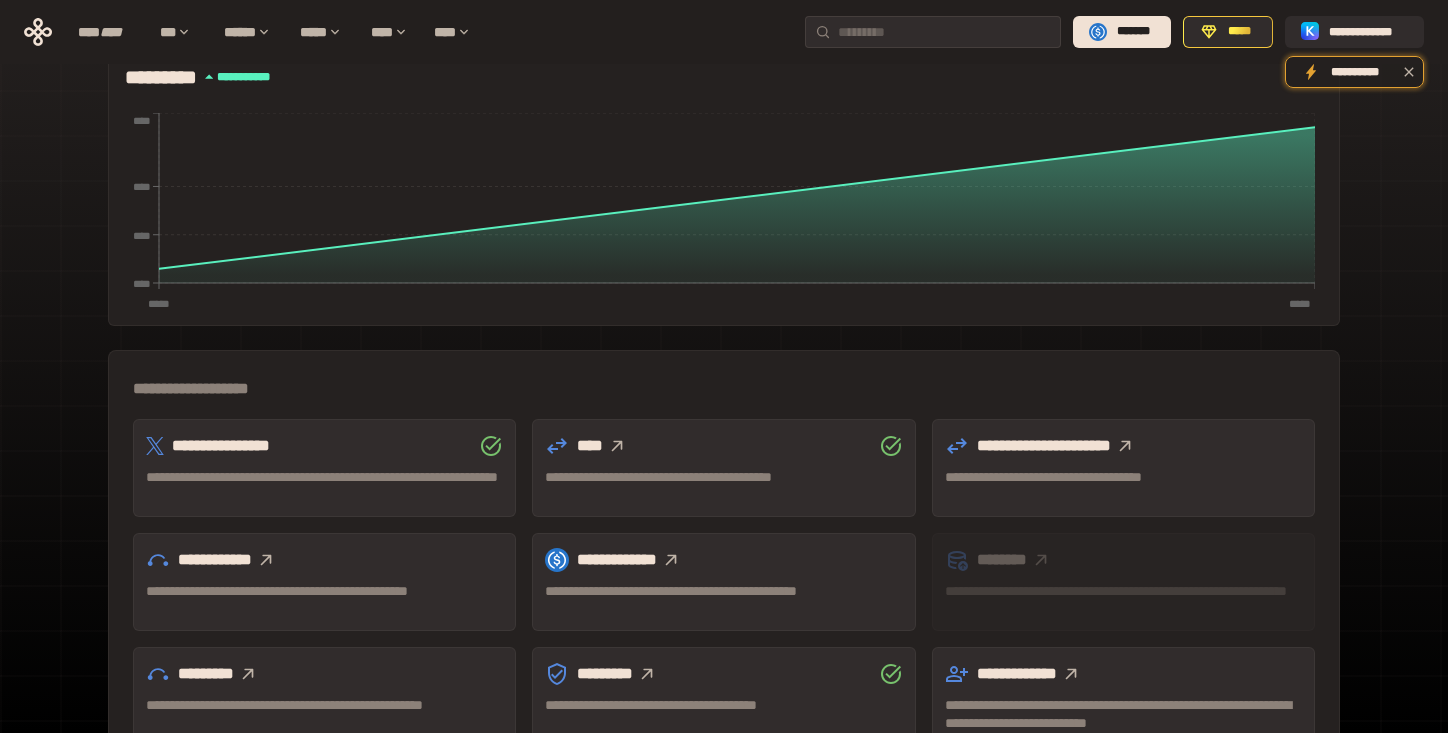 scroll, scrollTop: 0, scrollLeft: 0, axis: both 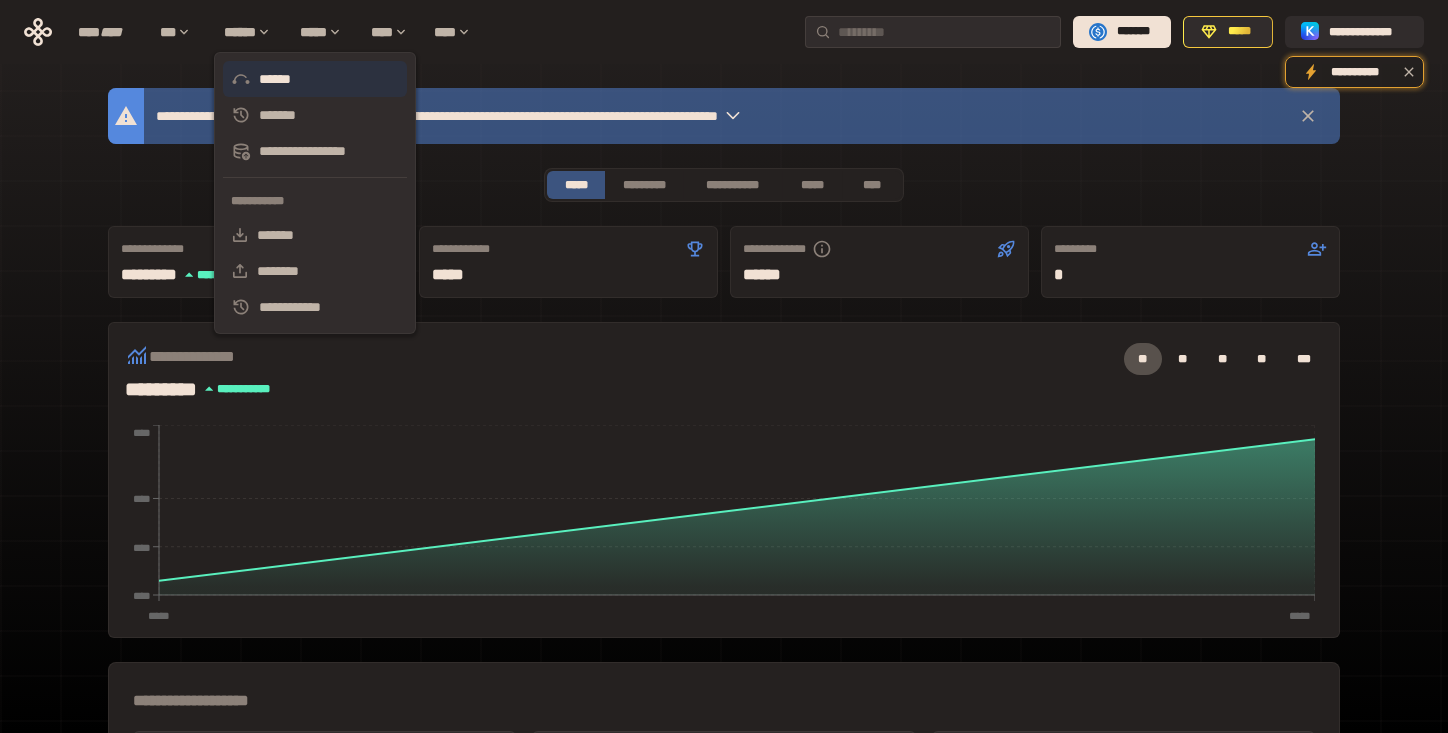 click on "******" at bounding box center (315, 79) 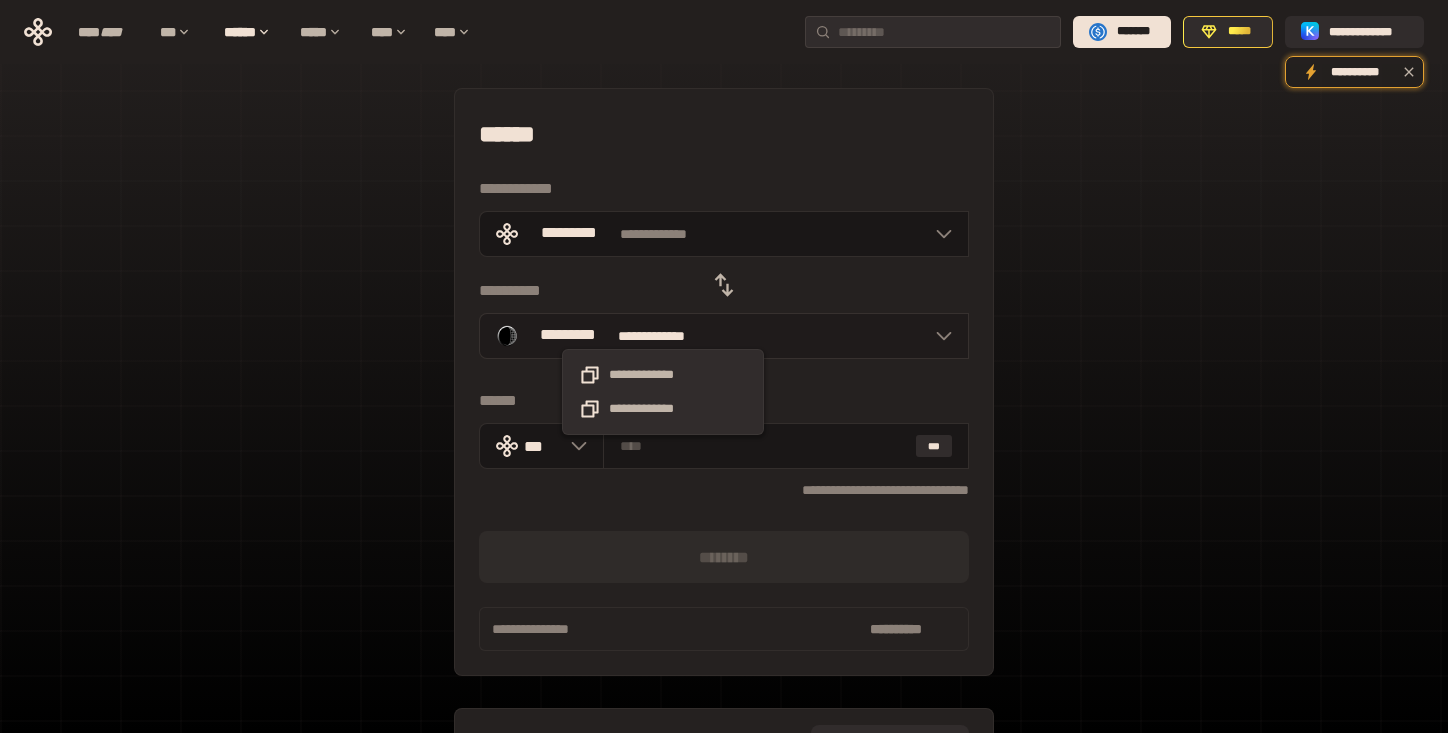 click on "**********" at bounding box center [663, 336] 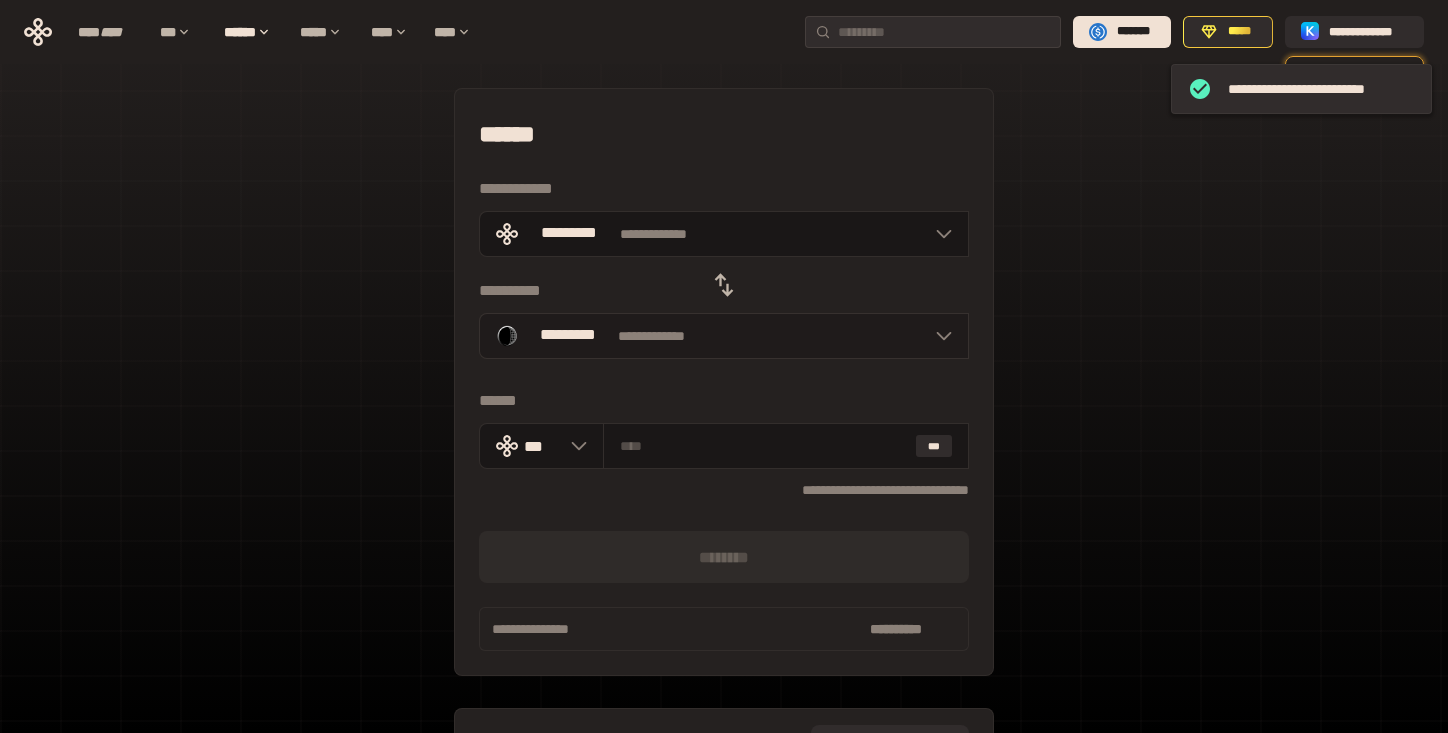click on "**********" at bounding box center (724, 336) 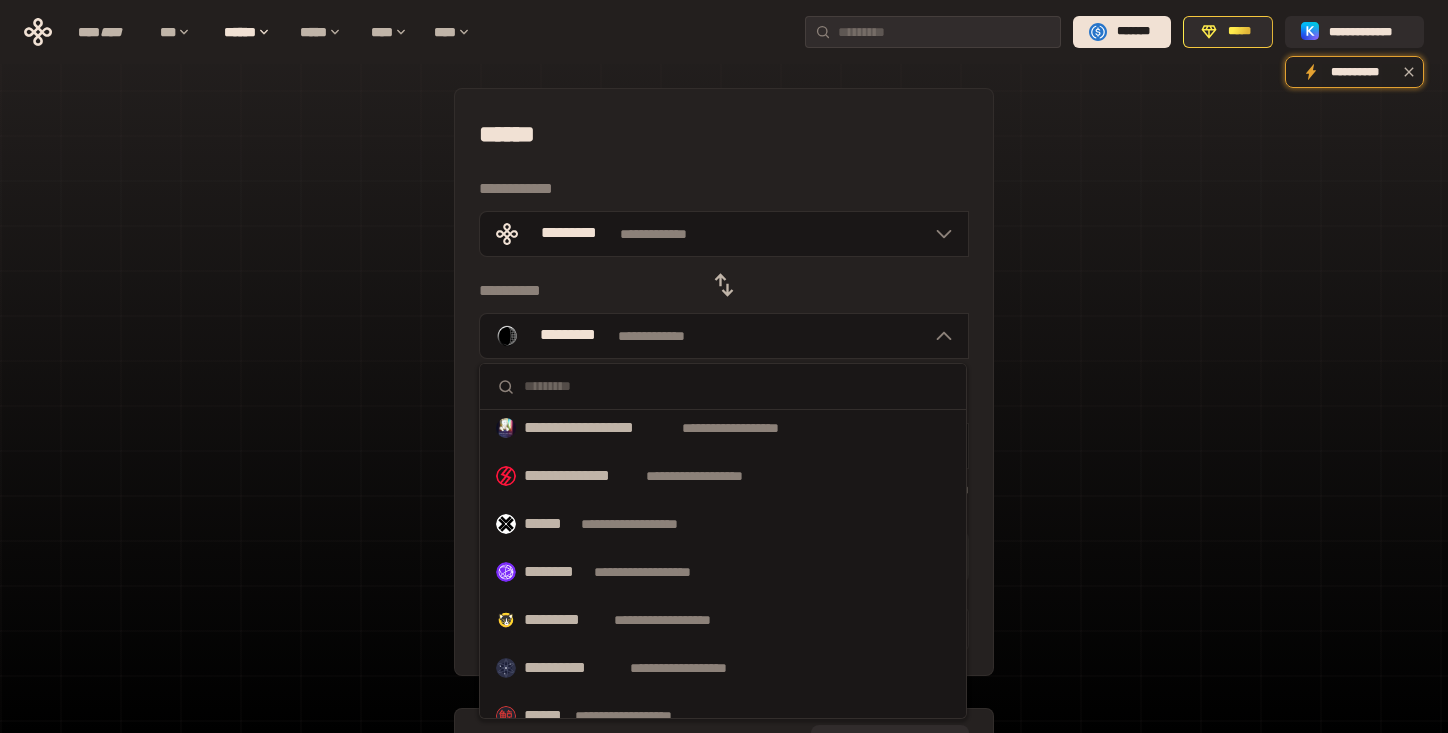 scroll, scrollTop: 932, scrollLeft: 0, axis: vertical 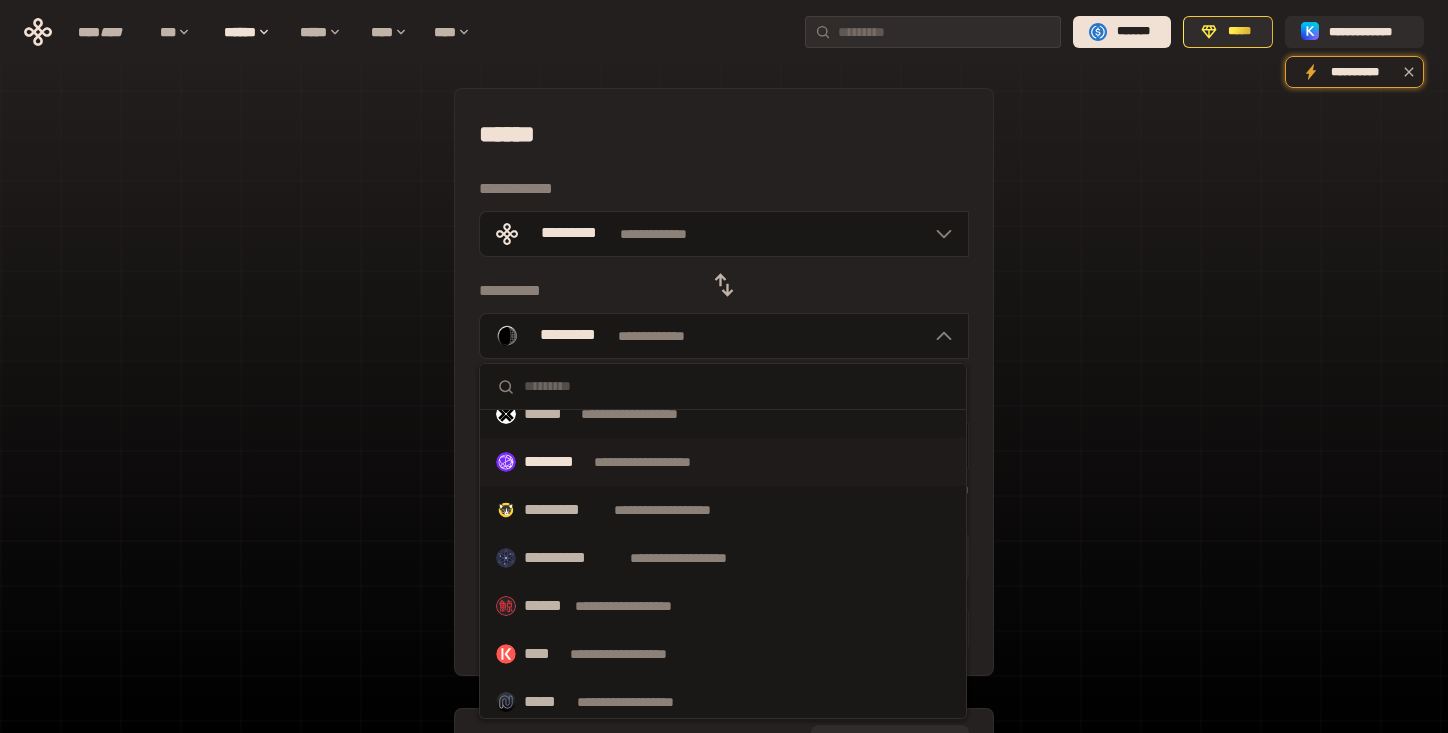 click on "**********" at bounding box center (661, 462) 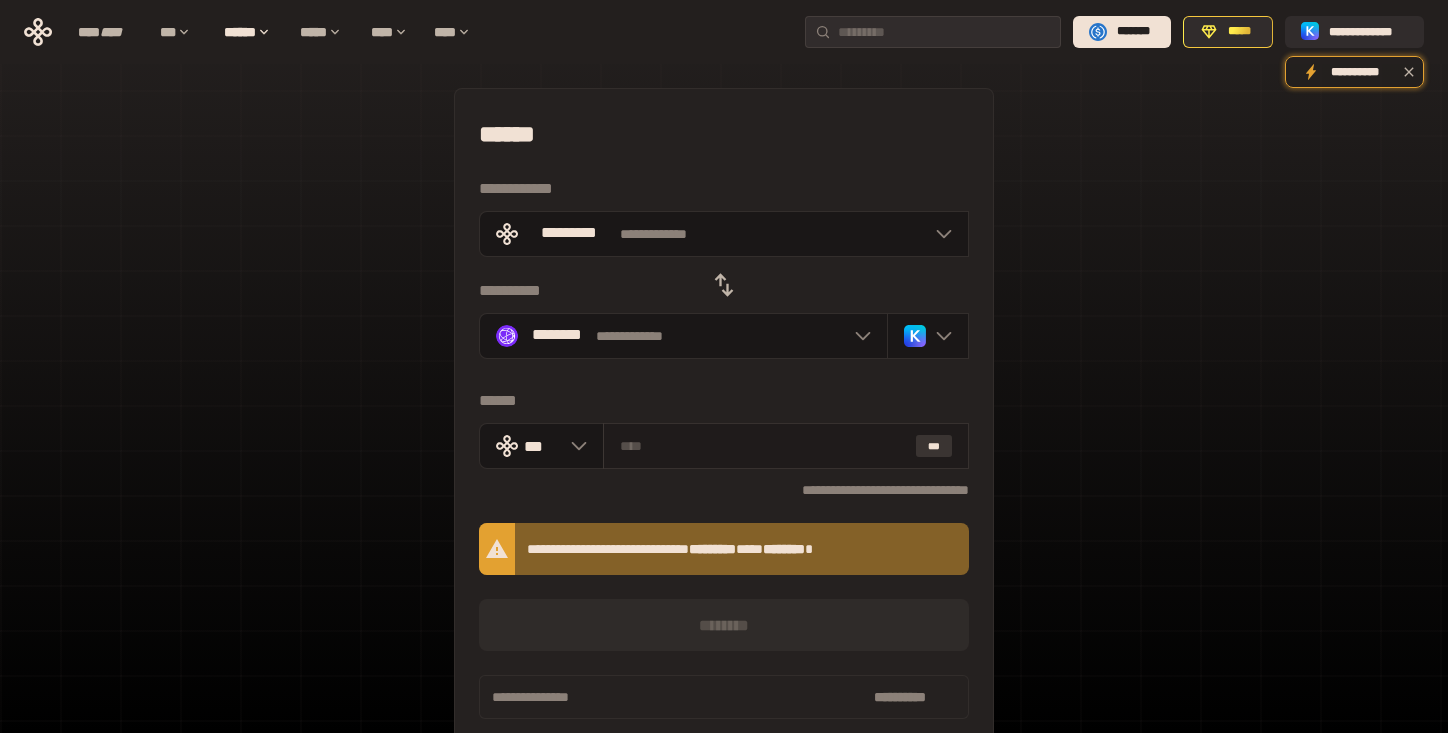 click on "***" at bounding box center (934, 446) 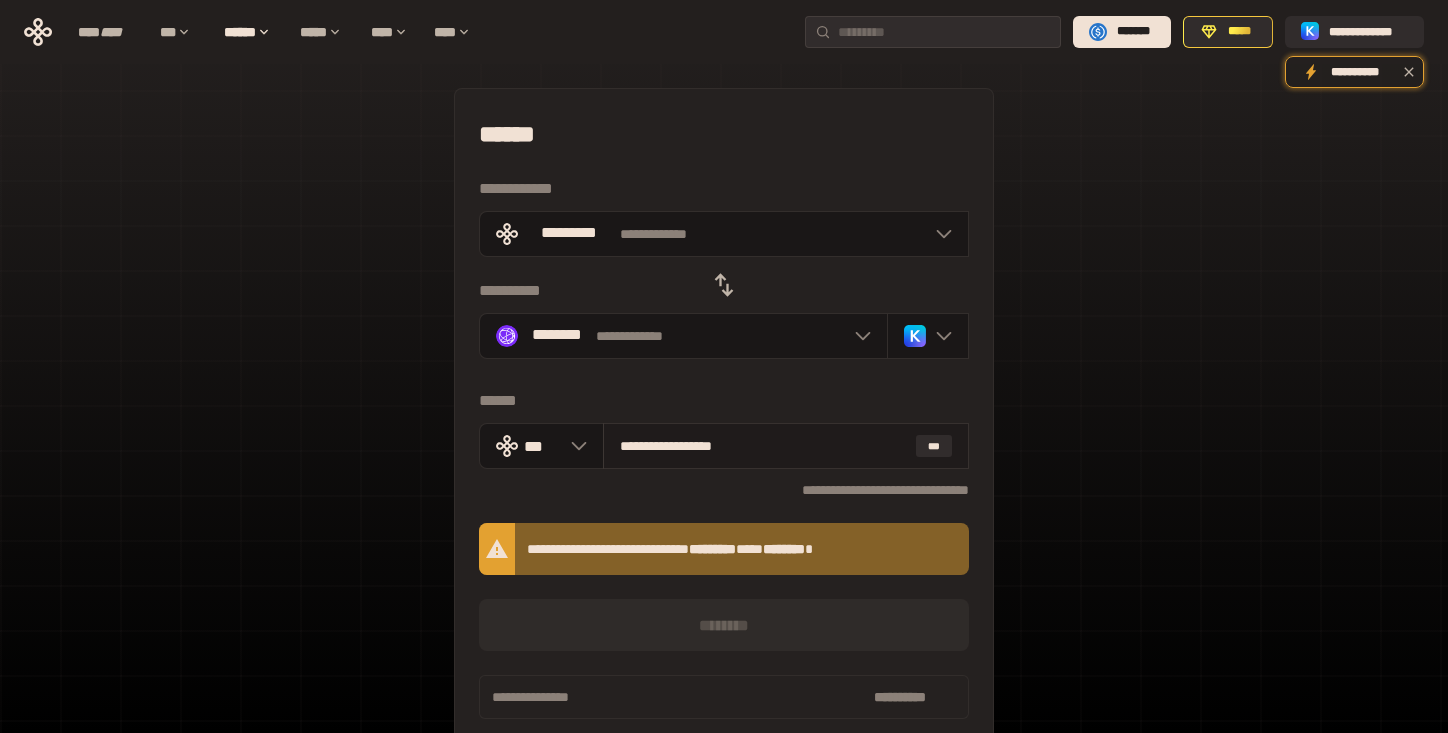 click on "**********" at bounding box center [764, 446] 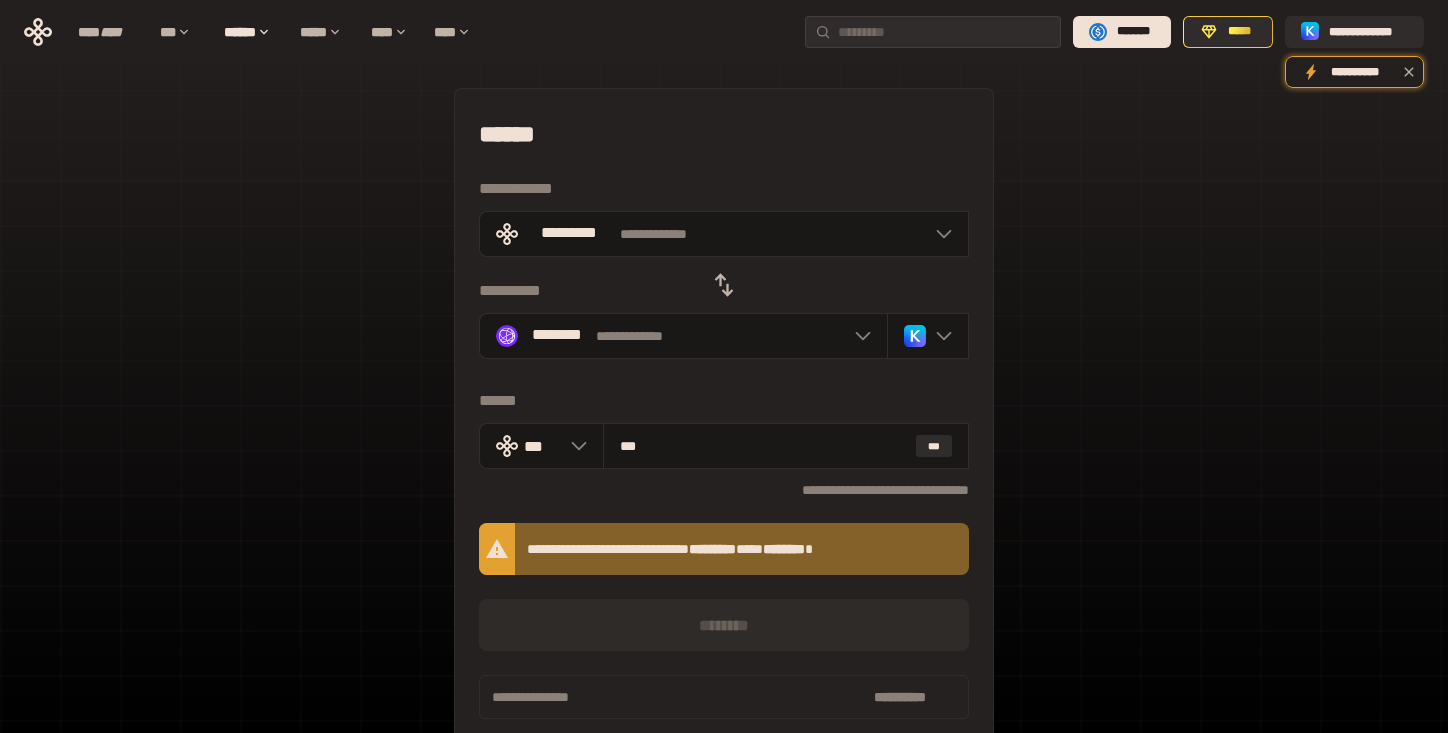 type on "***" 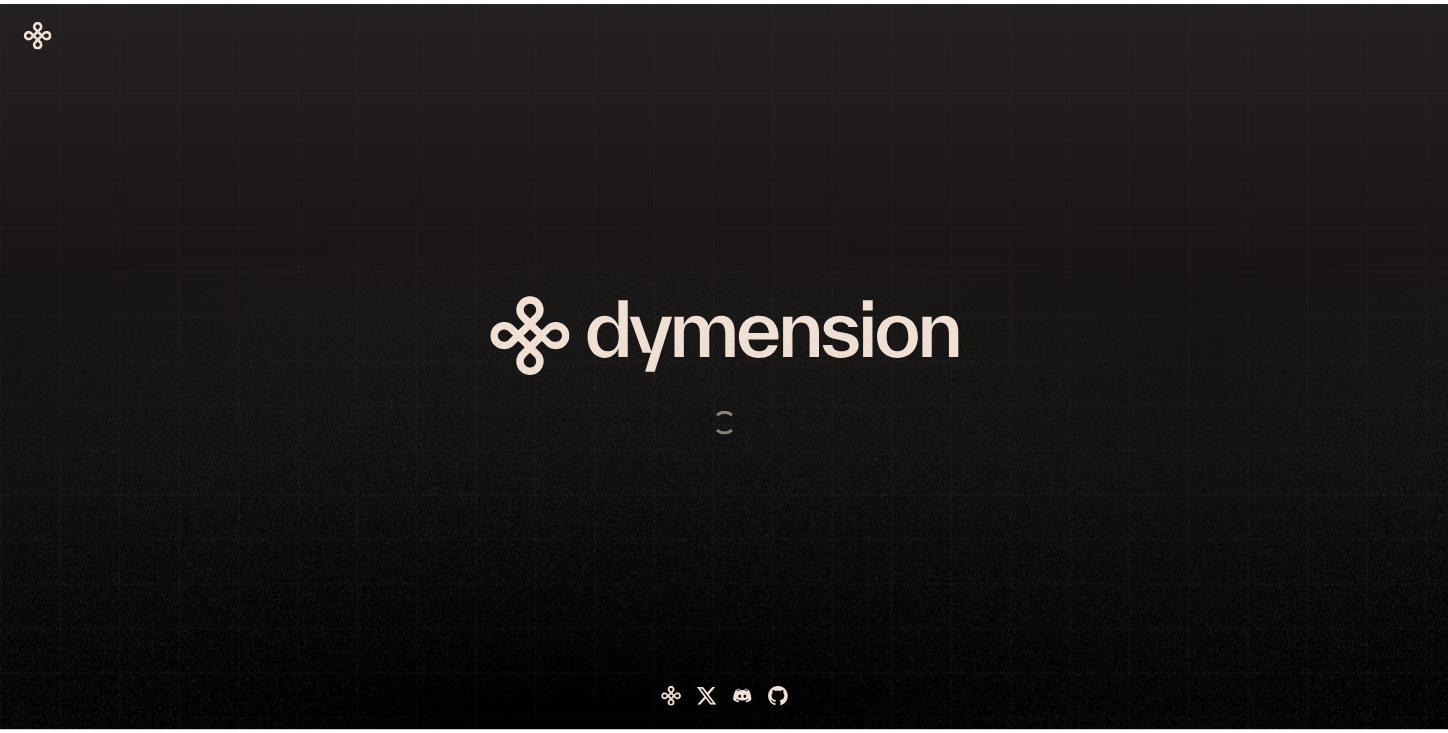 scroll, scrollTop: 0, scrollLeft: 0, axis: both 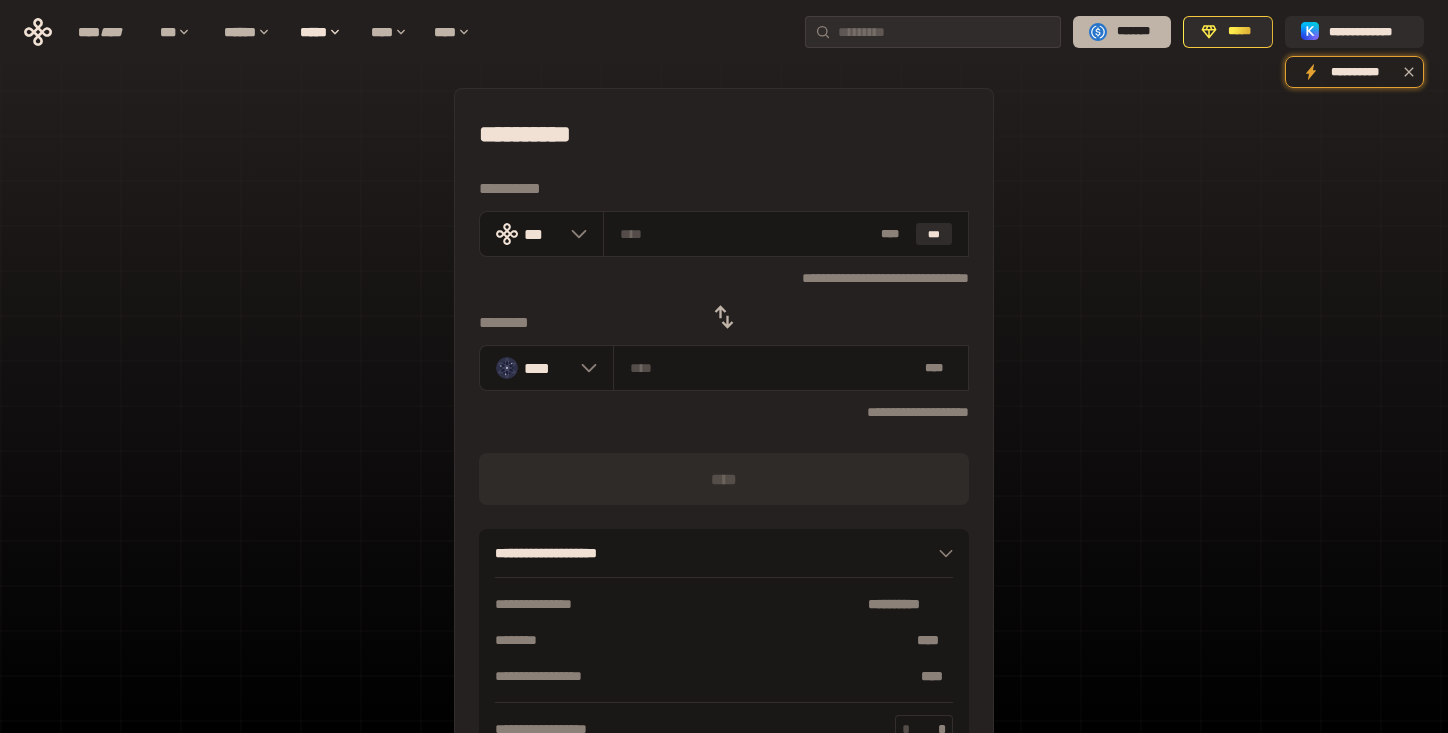 click 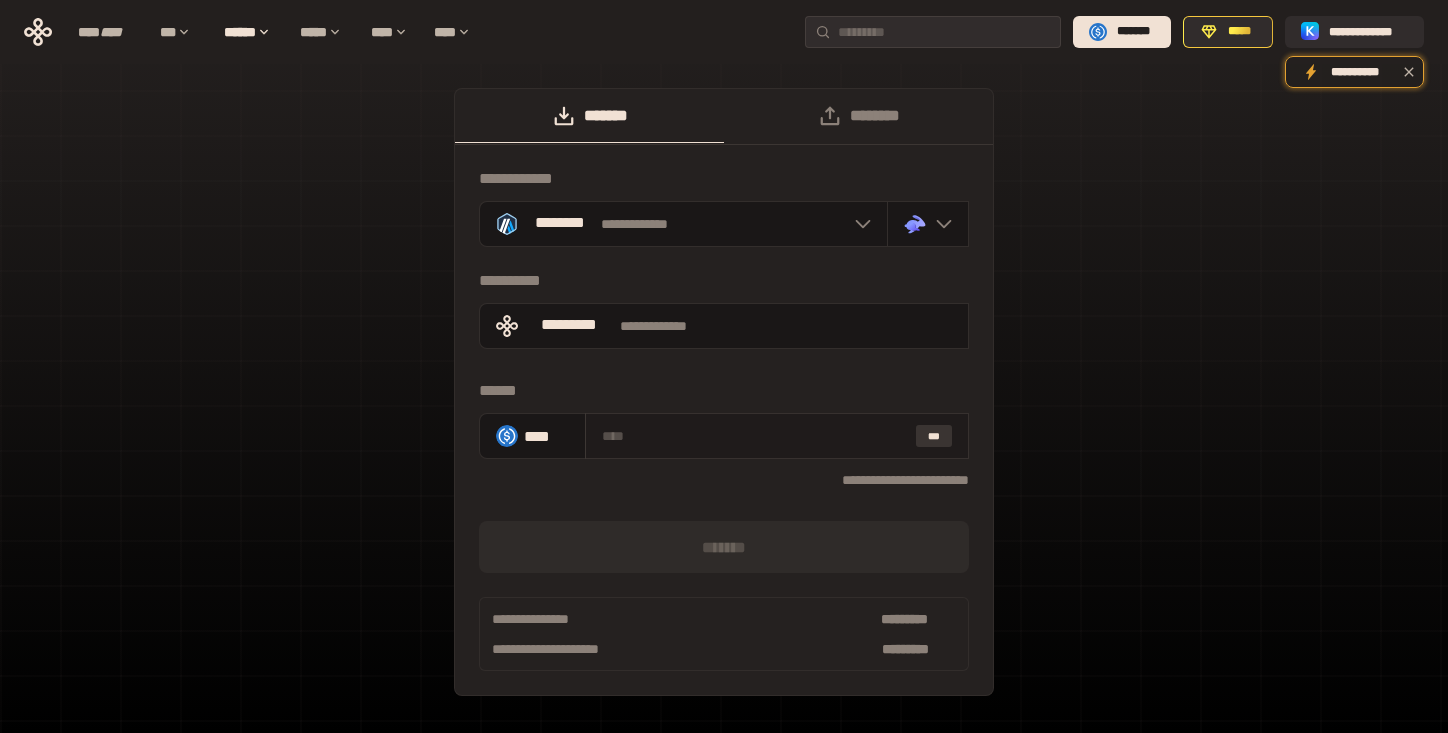 click on "***" at bounding box center [934, 436] 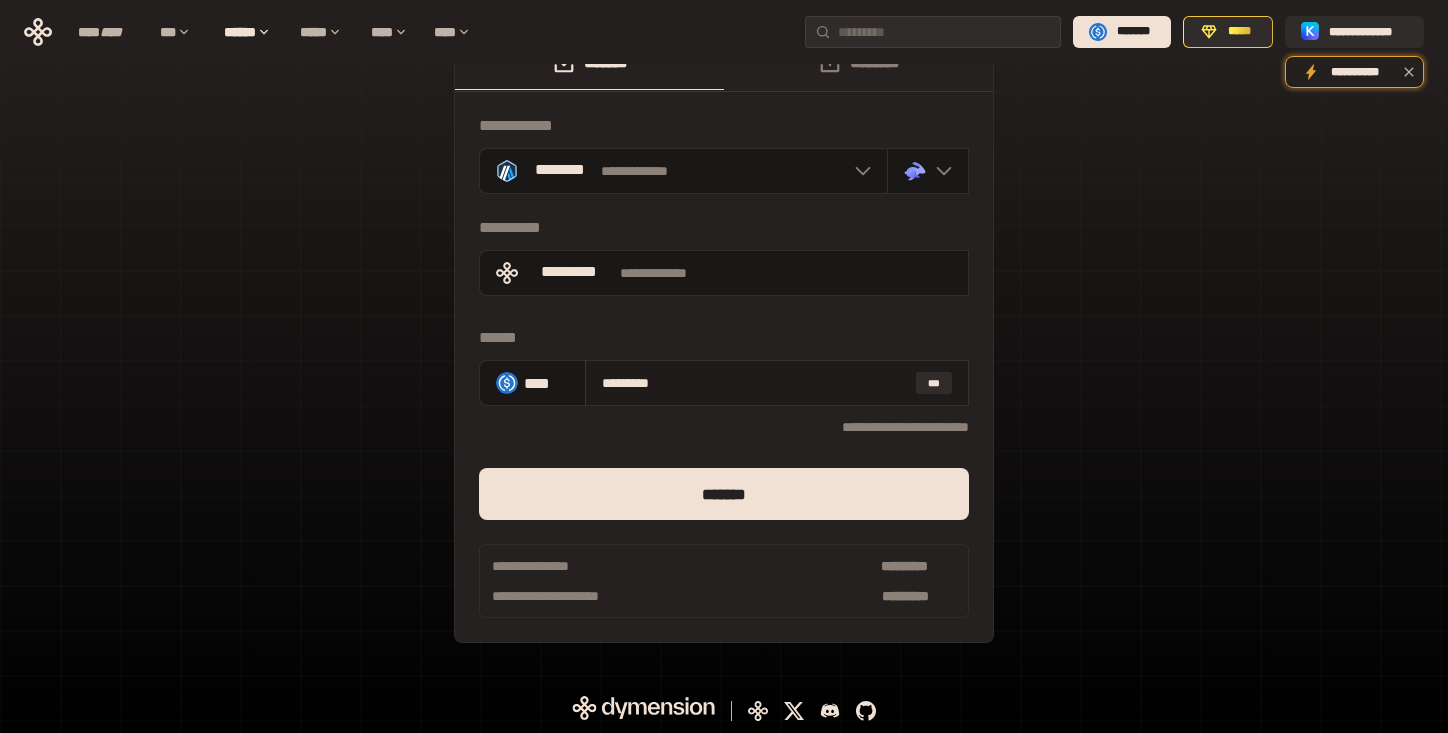 scroll, scrollTop: 55, scrollLeft: 0, axis: vertical 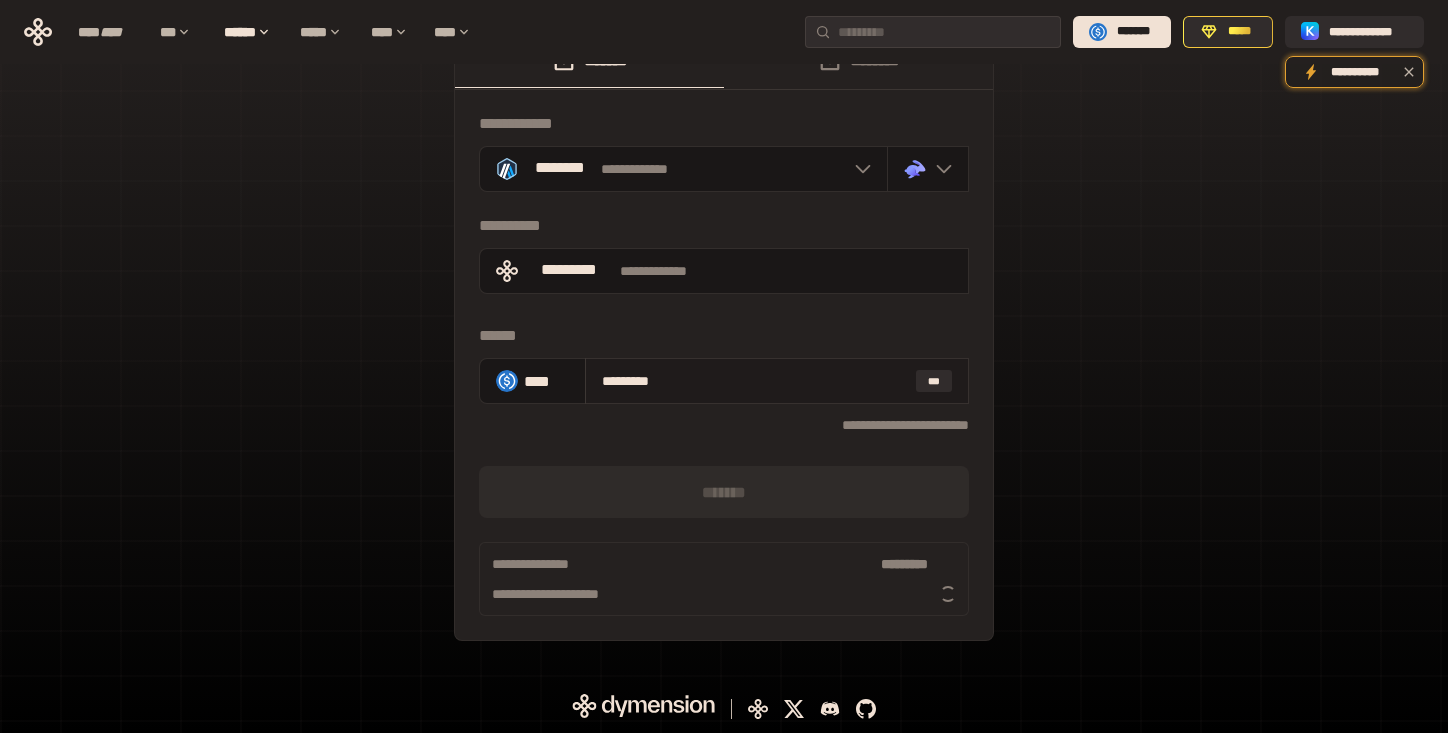 click on "*********" at bounding box center [755, 381] 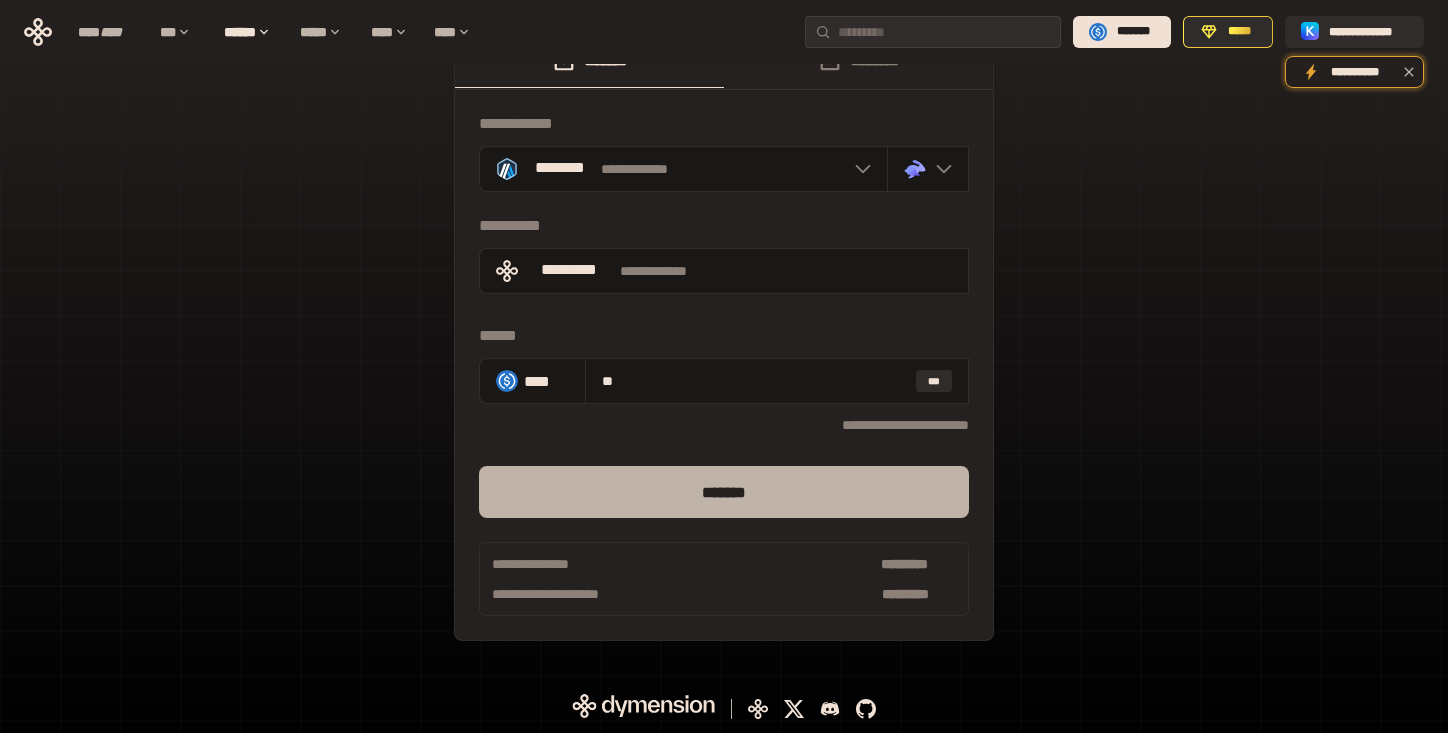 type on "**" 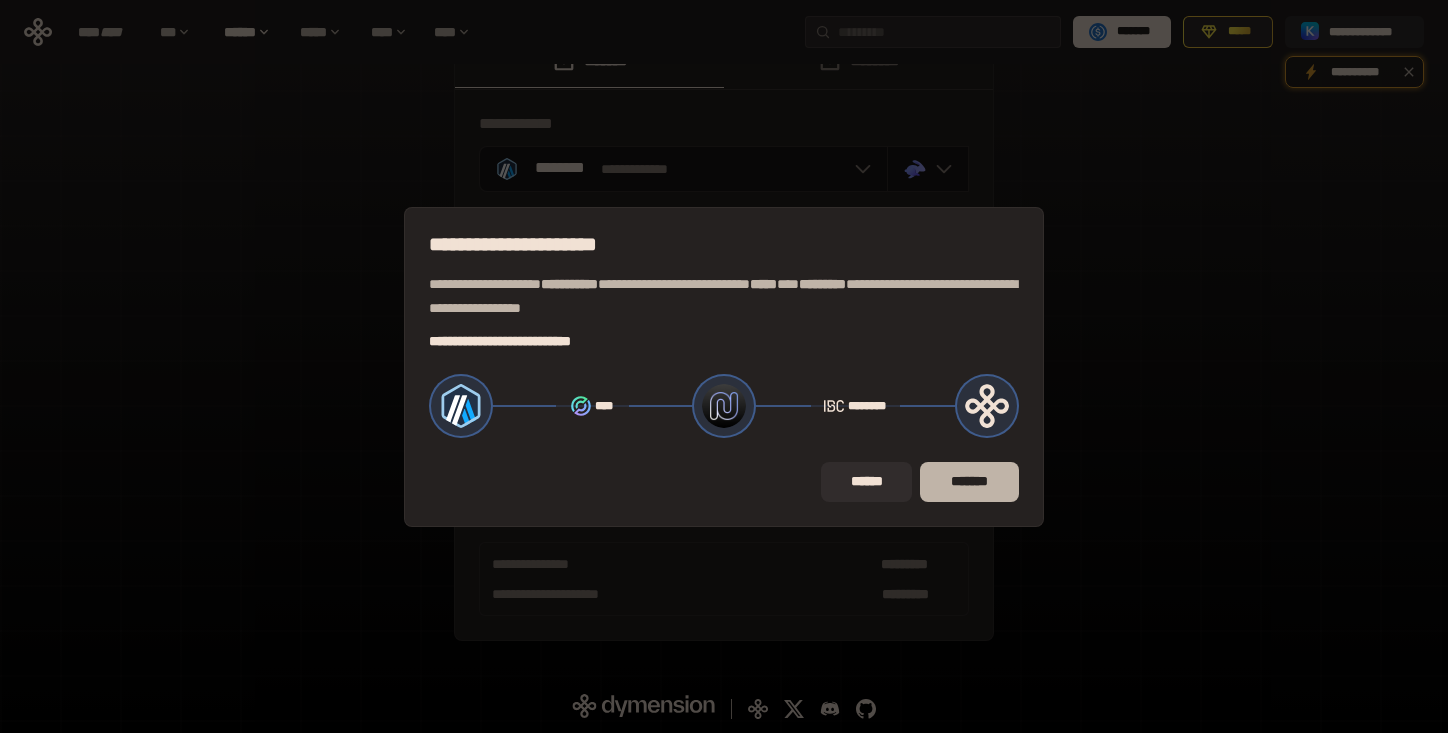 click on "*******" at bounding box center [969, 482] 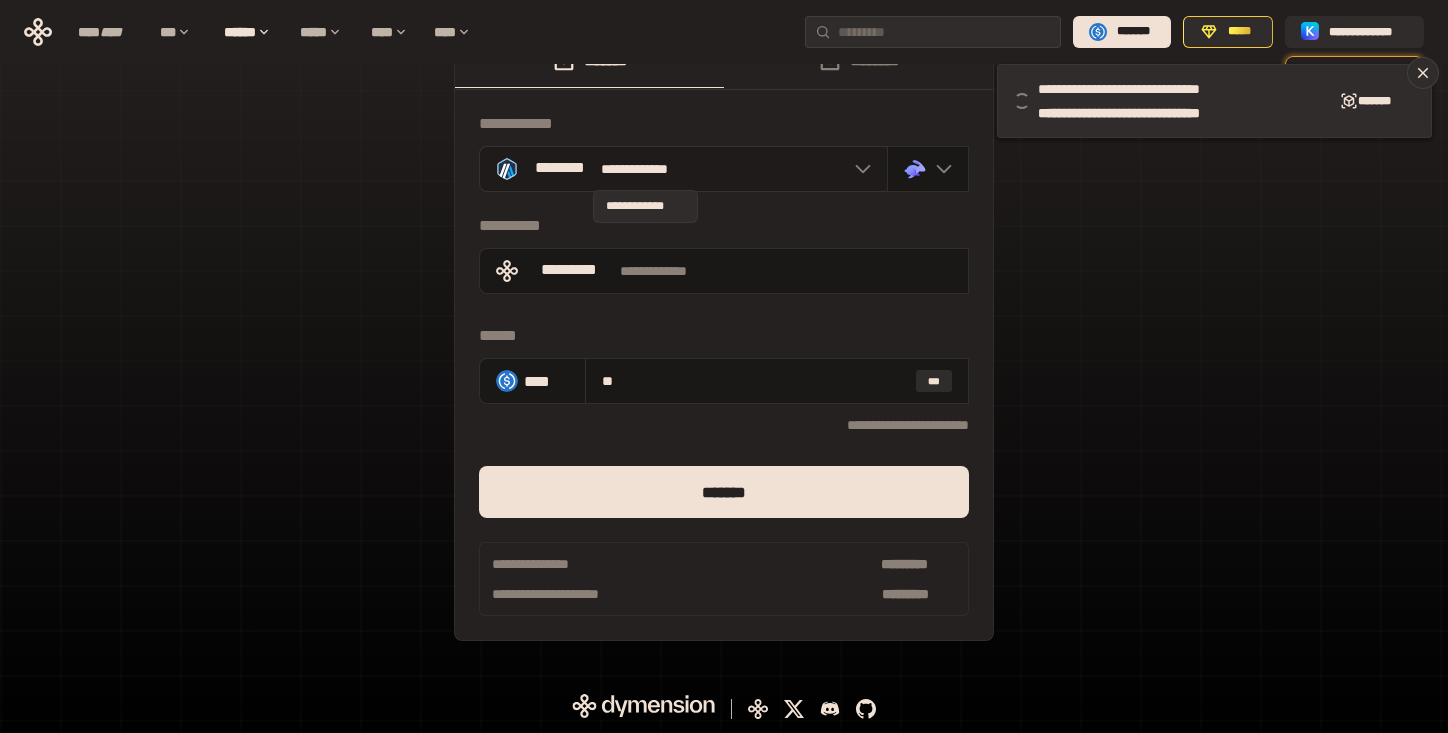 click on "**********" at bounding box center [645, 169] 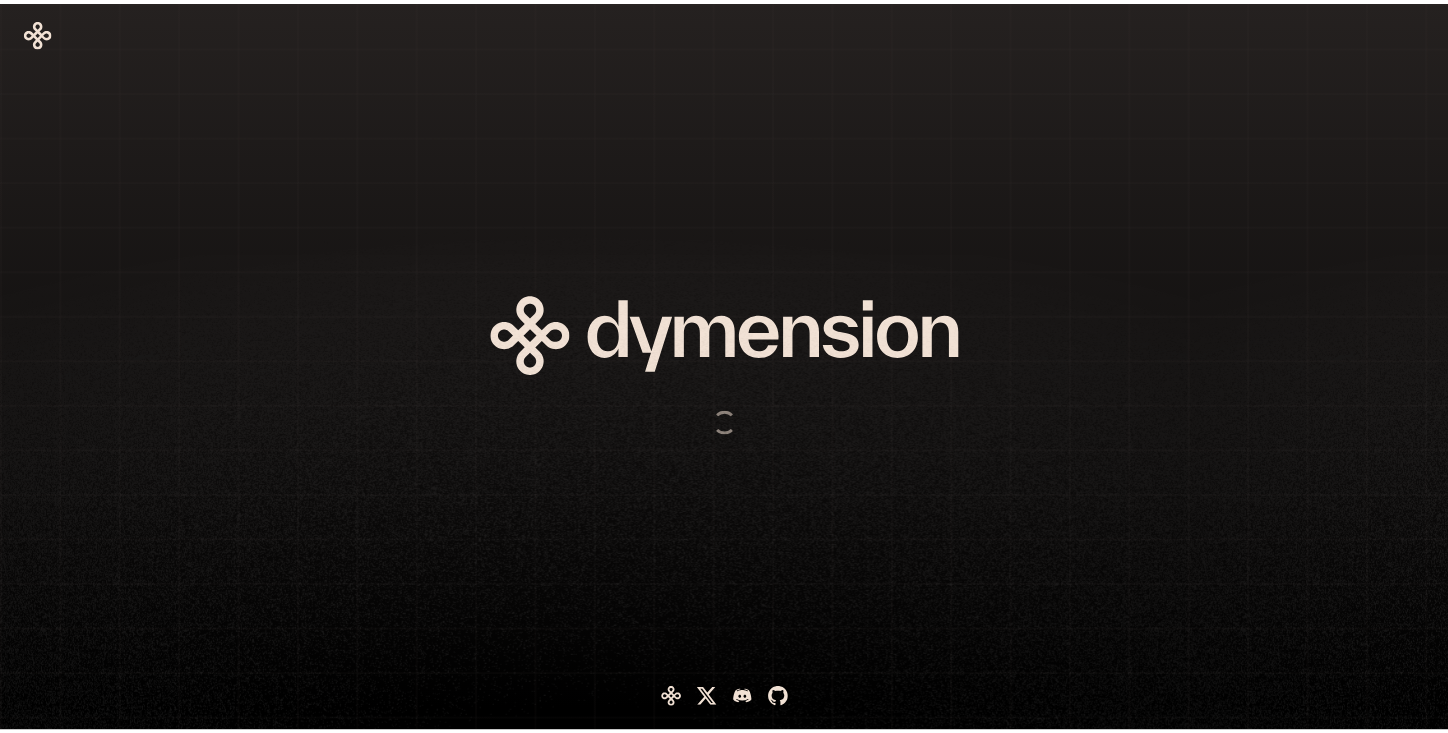 scroll, scrollTop: 0, scrollLeft: 0, axis: both 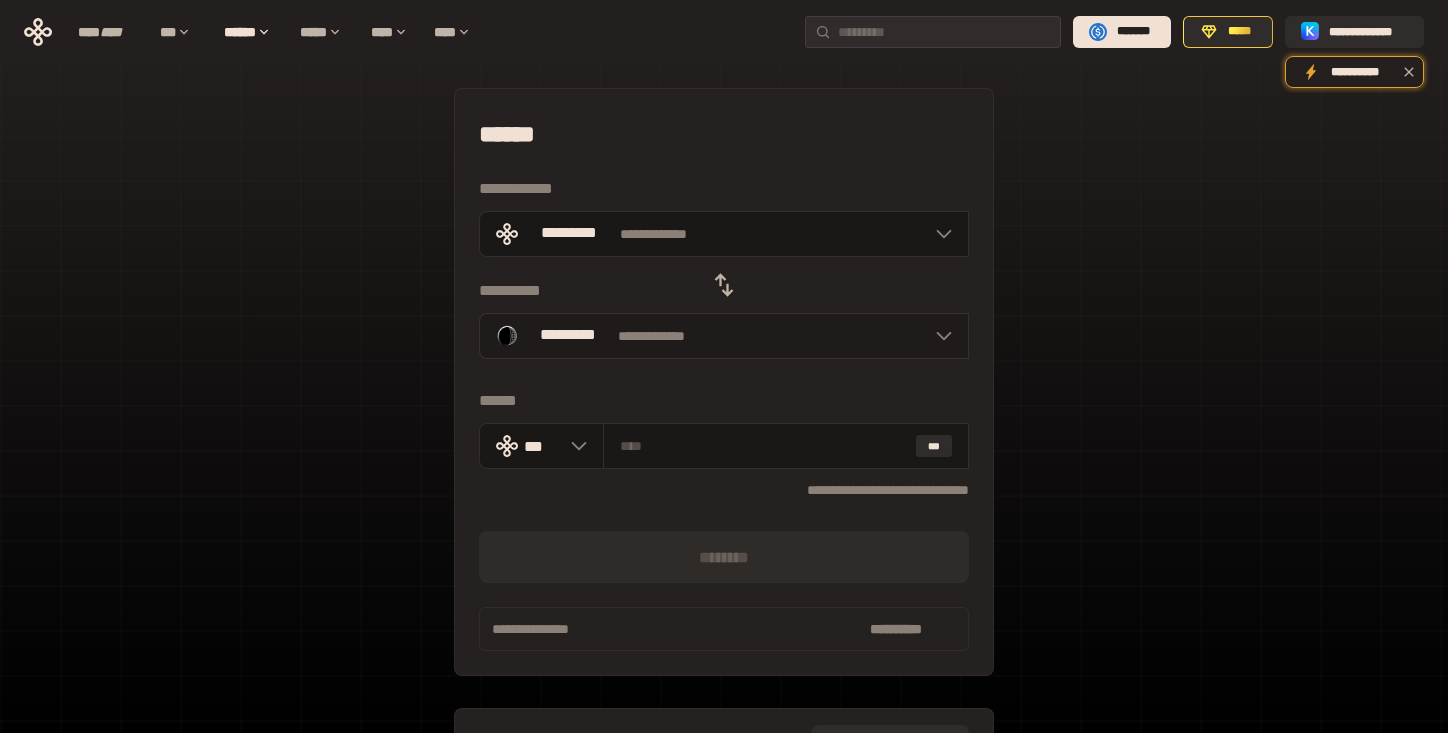 click on "**********" at bounding box center (724, 336) 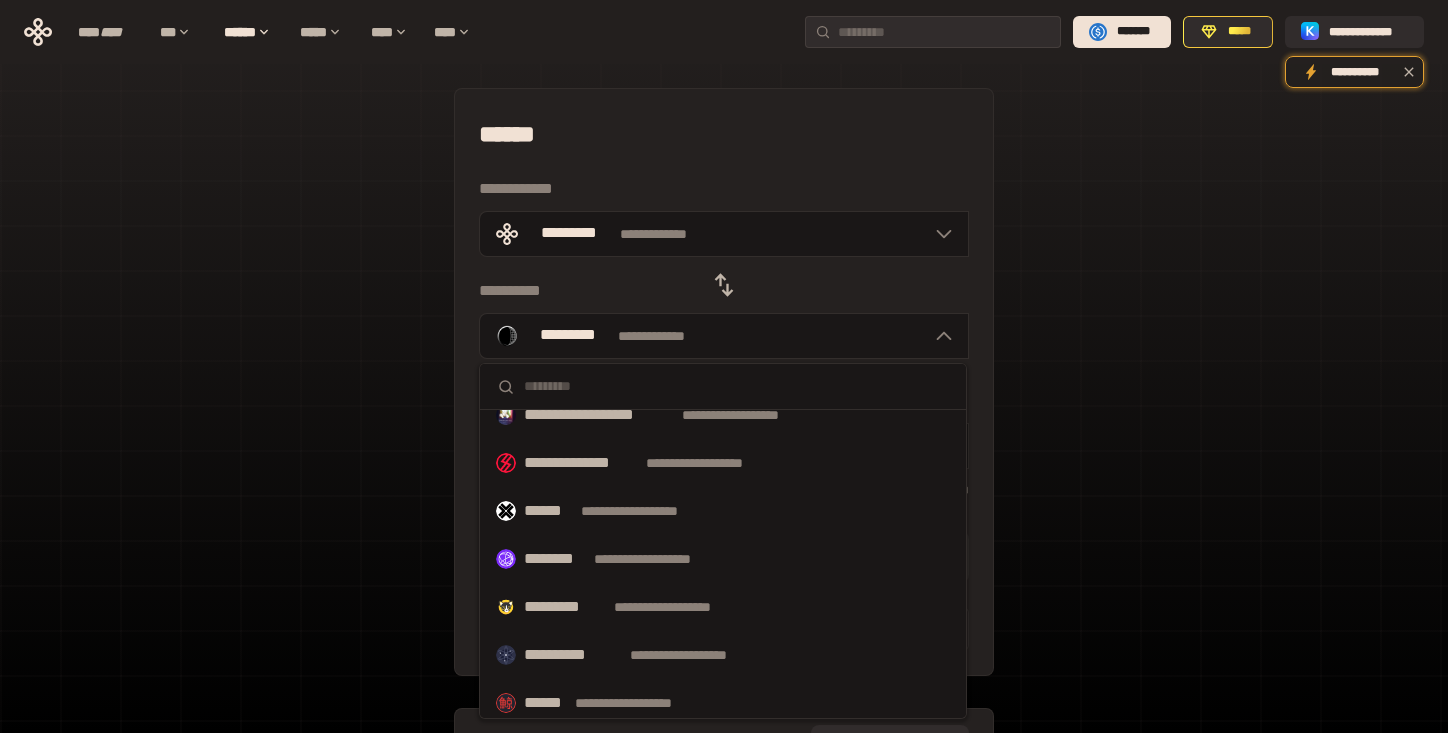 scroll, scrollTop: 843, scrollLeft: 0, axis: vertical 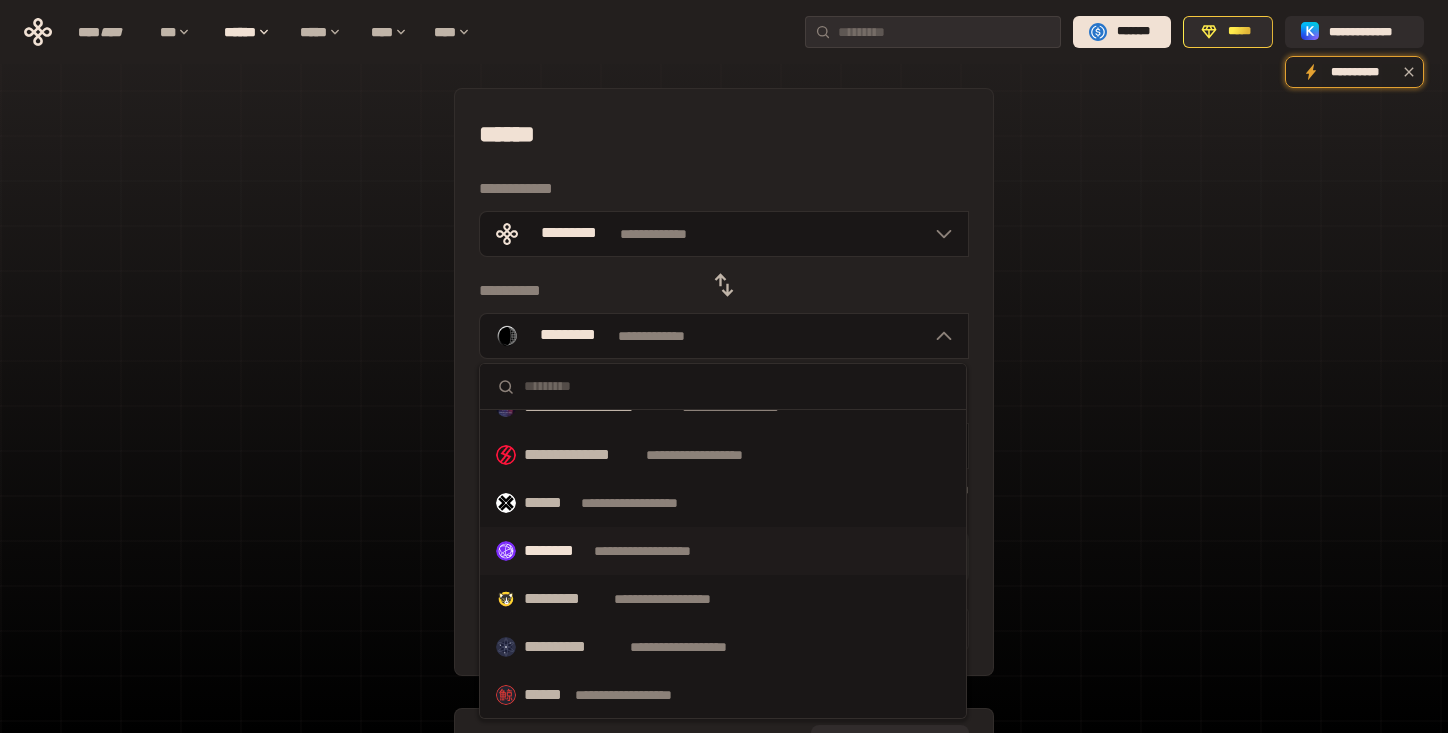click on "**********" at bounding box center (723, 551) 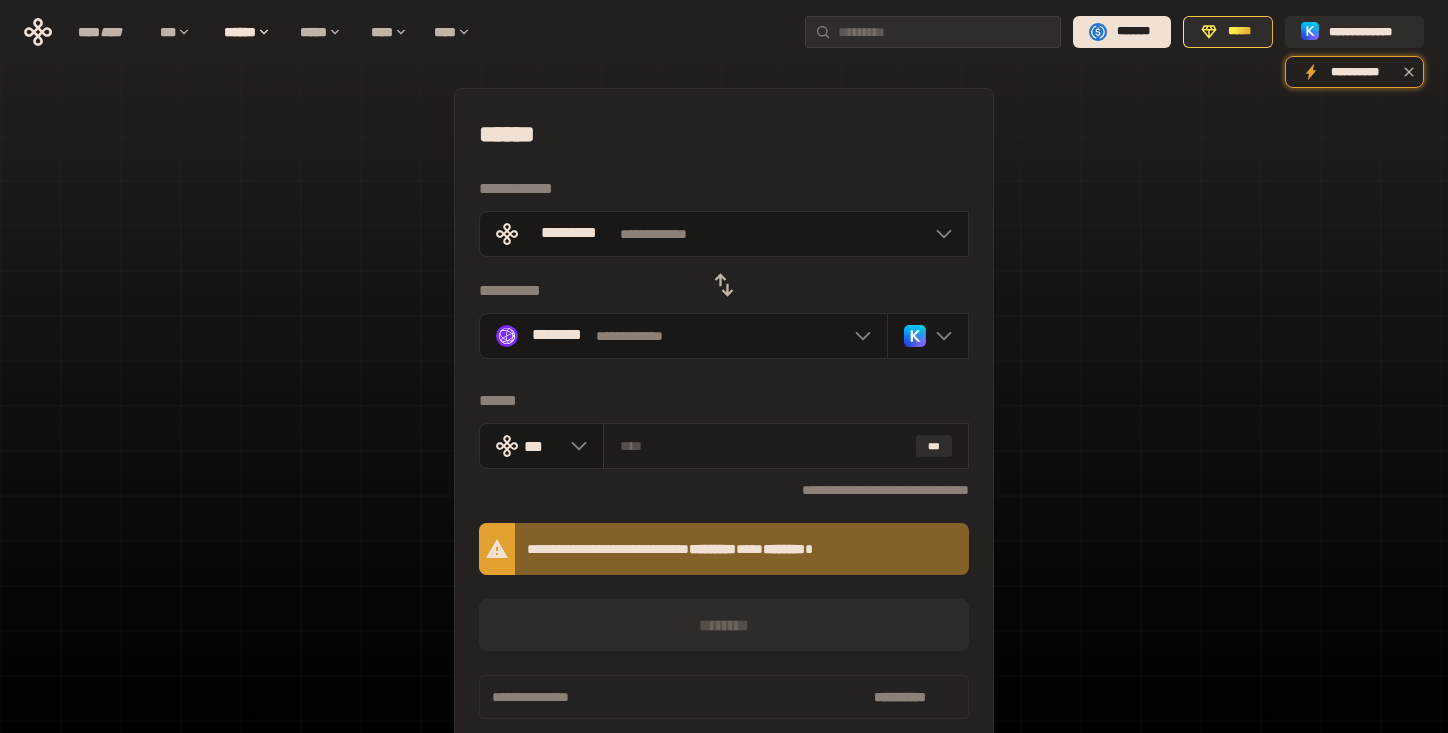 click at bounding box center (764, 446) 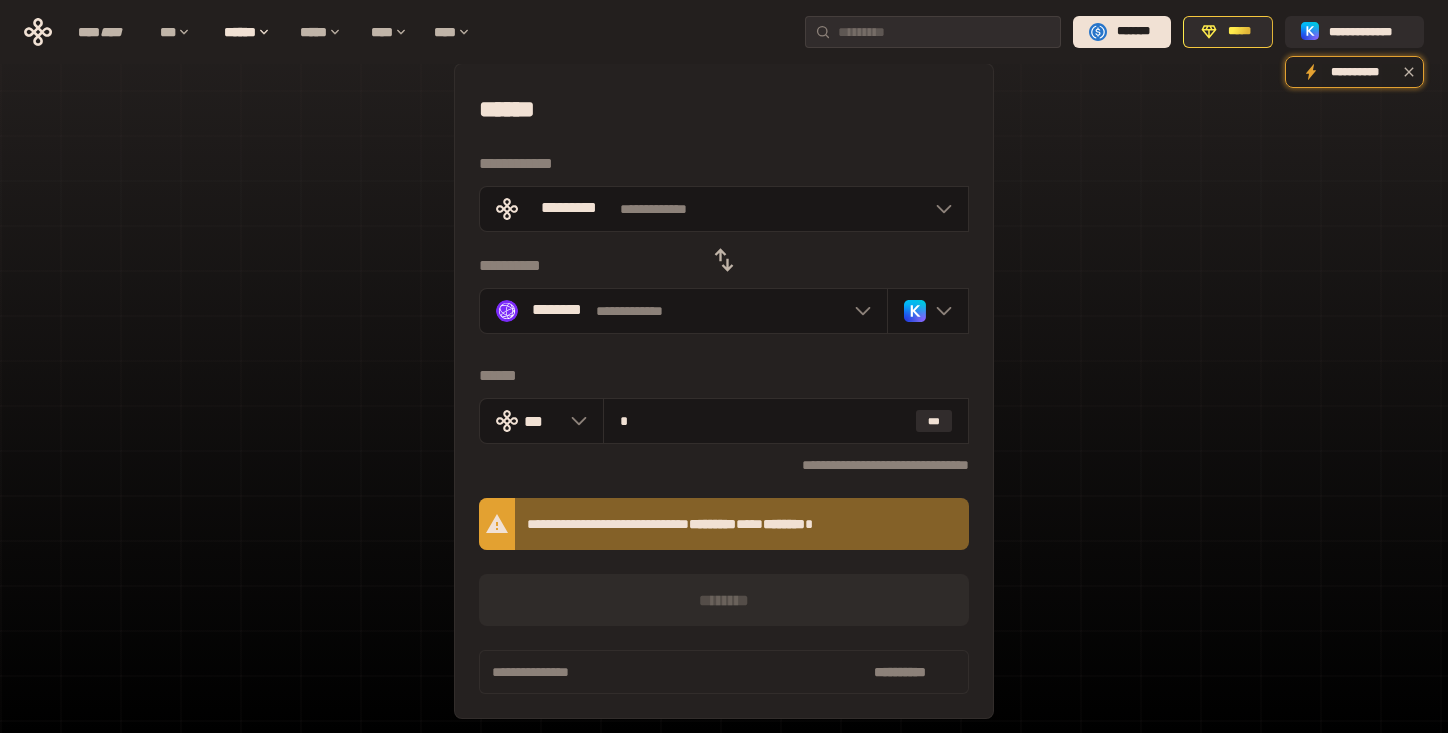 scroll, scrollTop: 23, scrollLeft: 0, axis: vertical 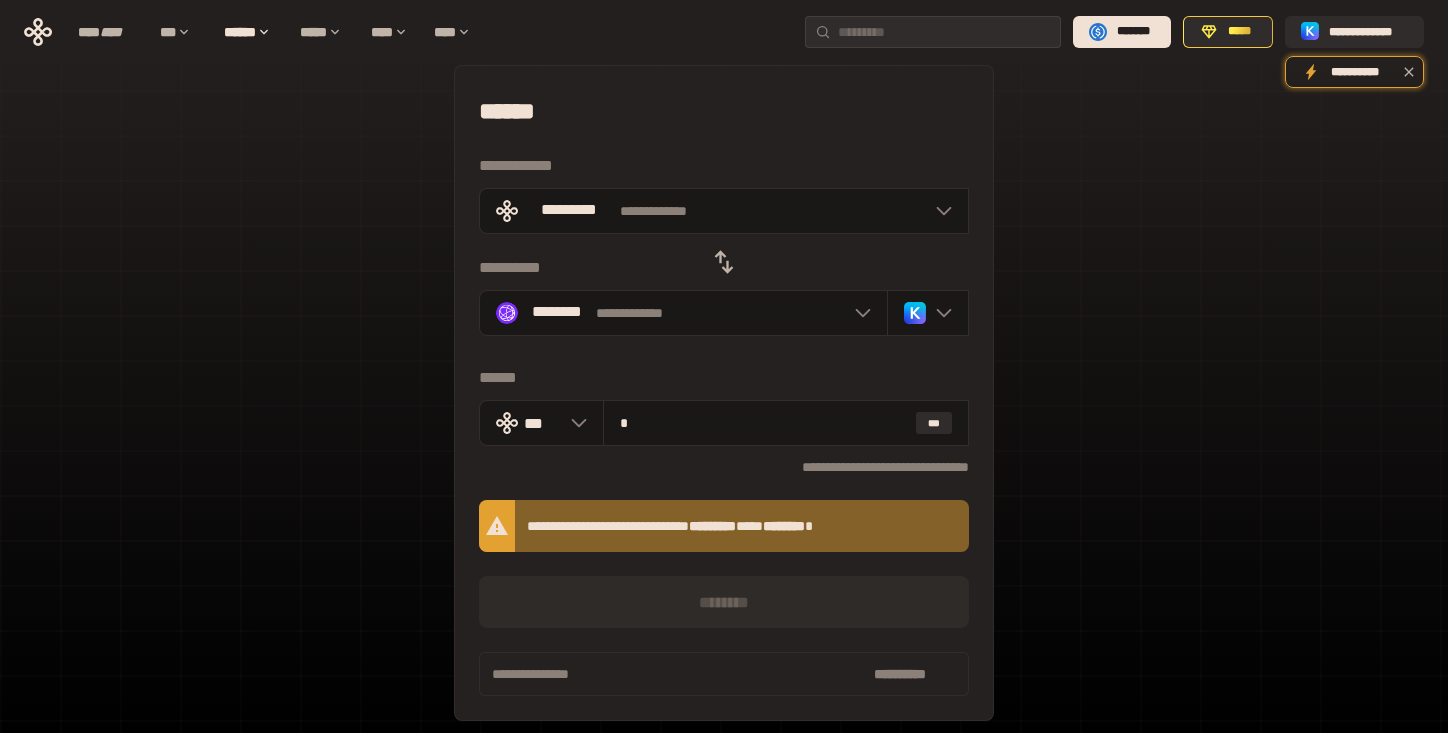 type on "*" 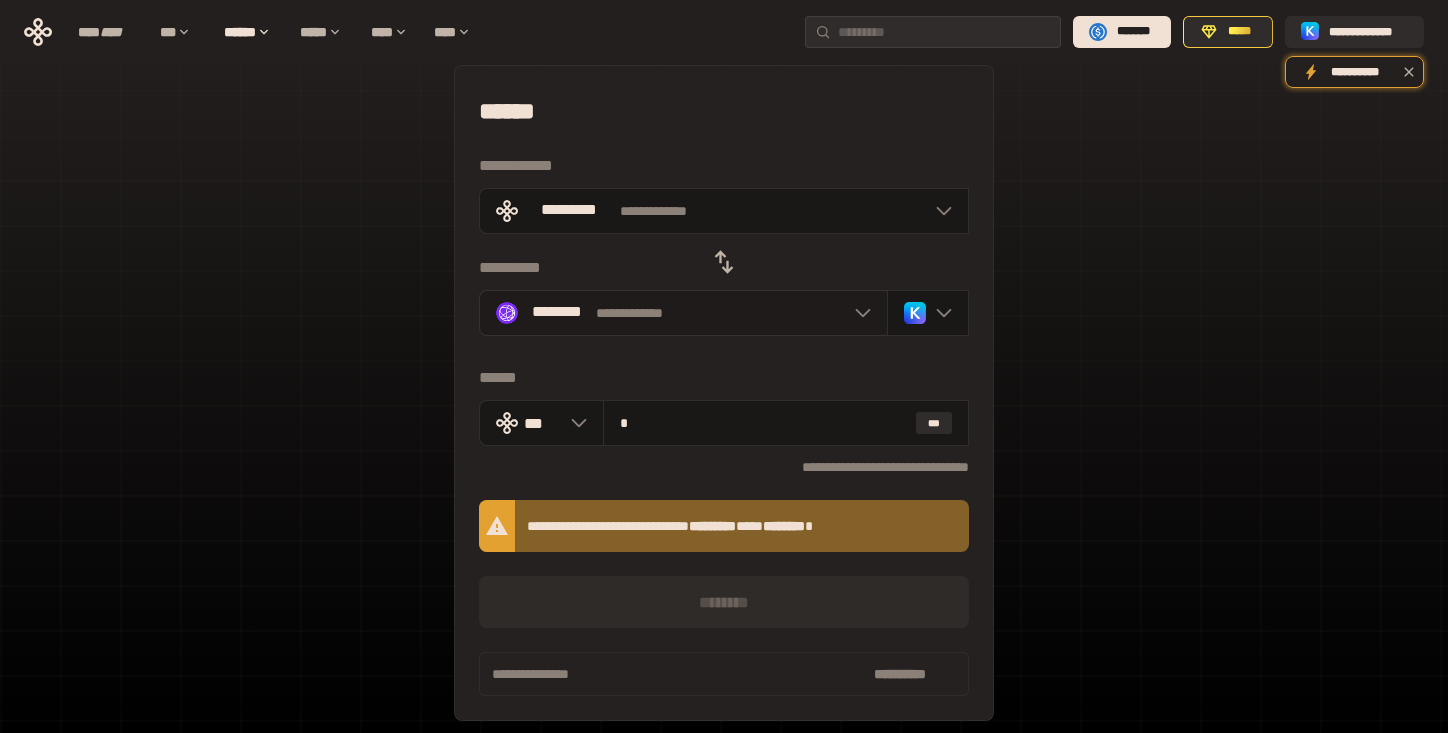 click on "**********" at bounding box center (683, 313) 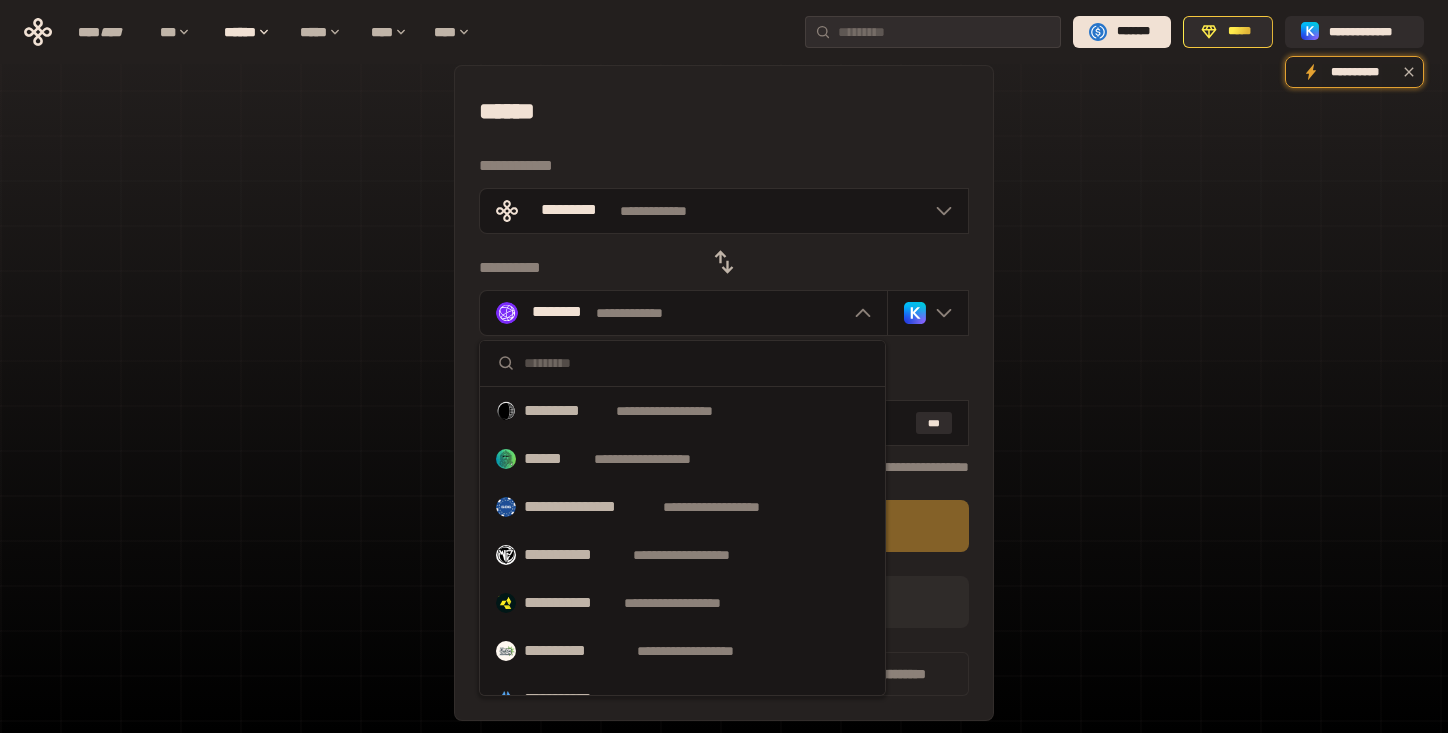 click at bounding box center [696, 363] 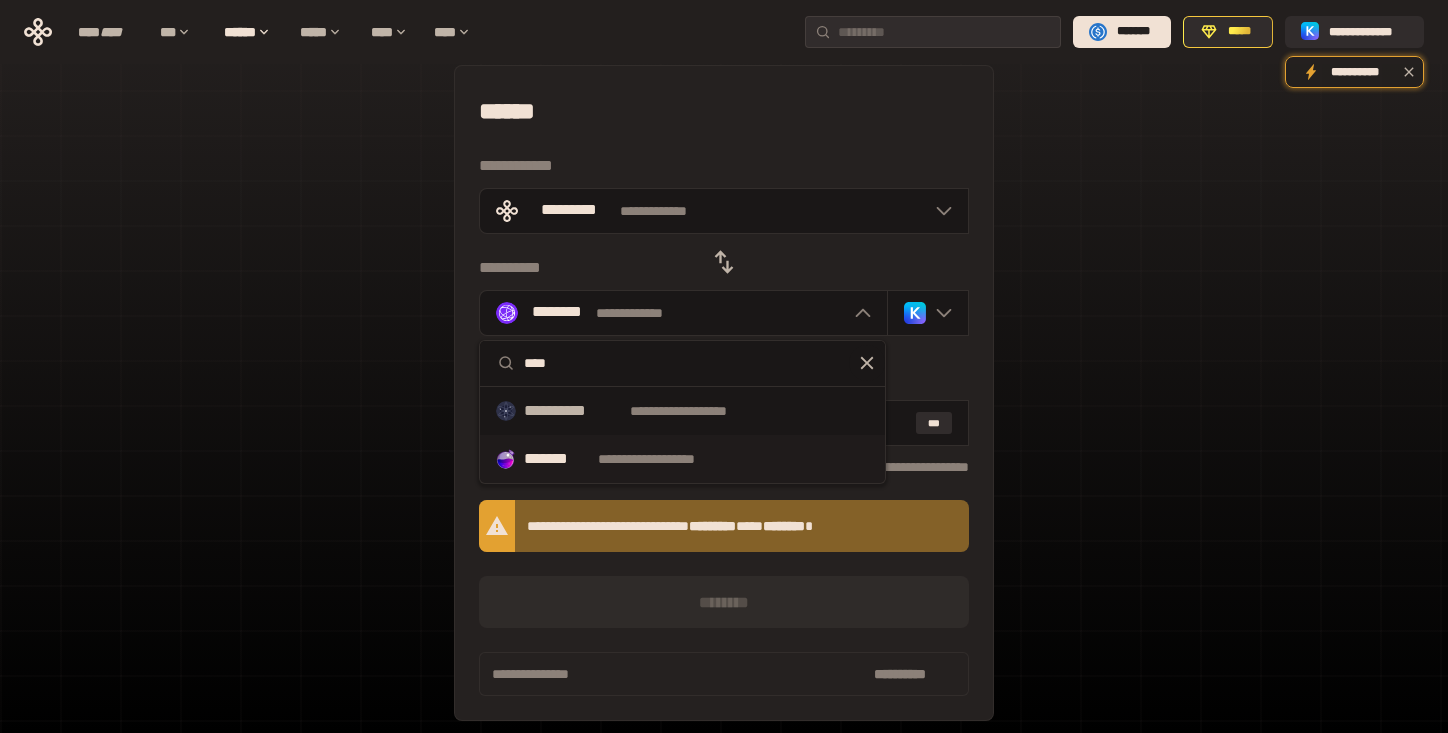 type on "****" 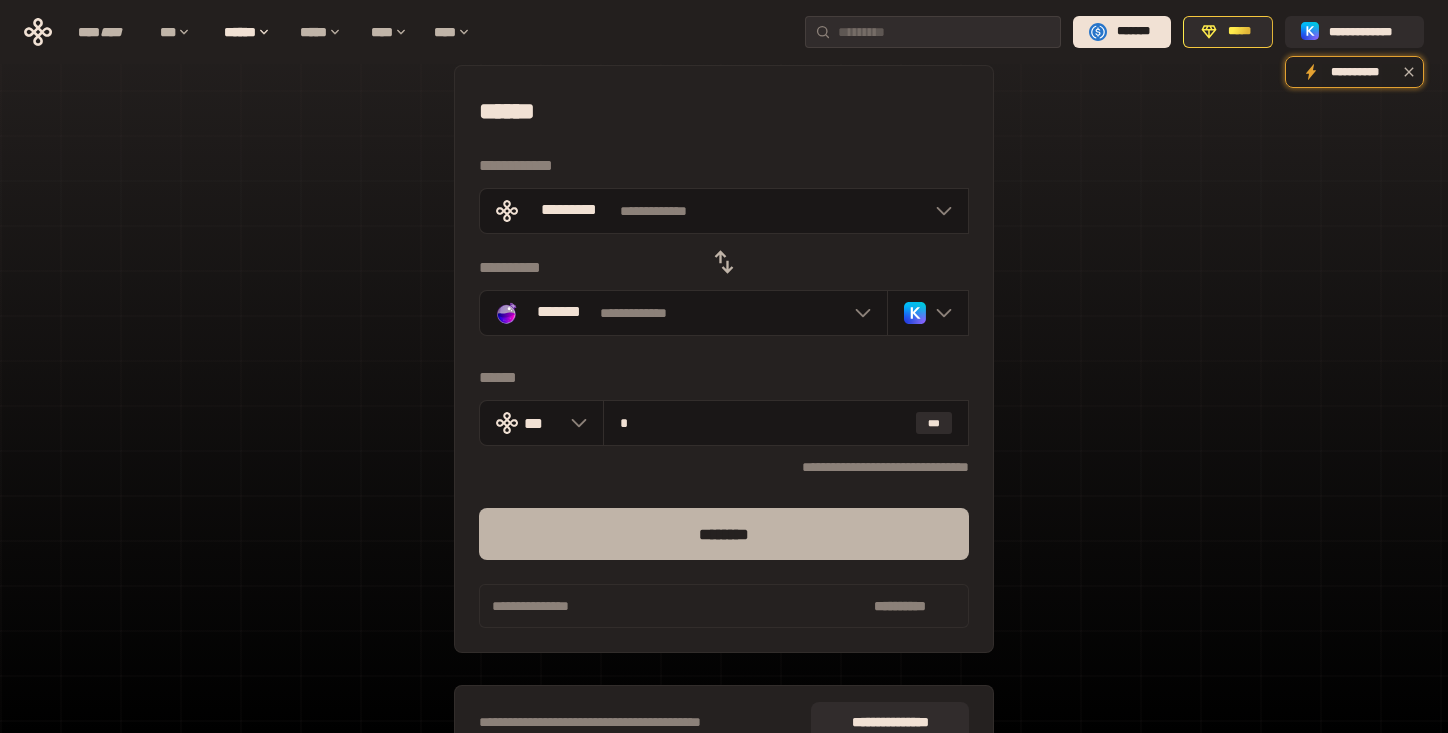 click on "********" at bounding box center (724, 534) 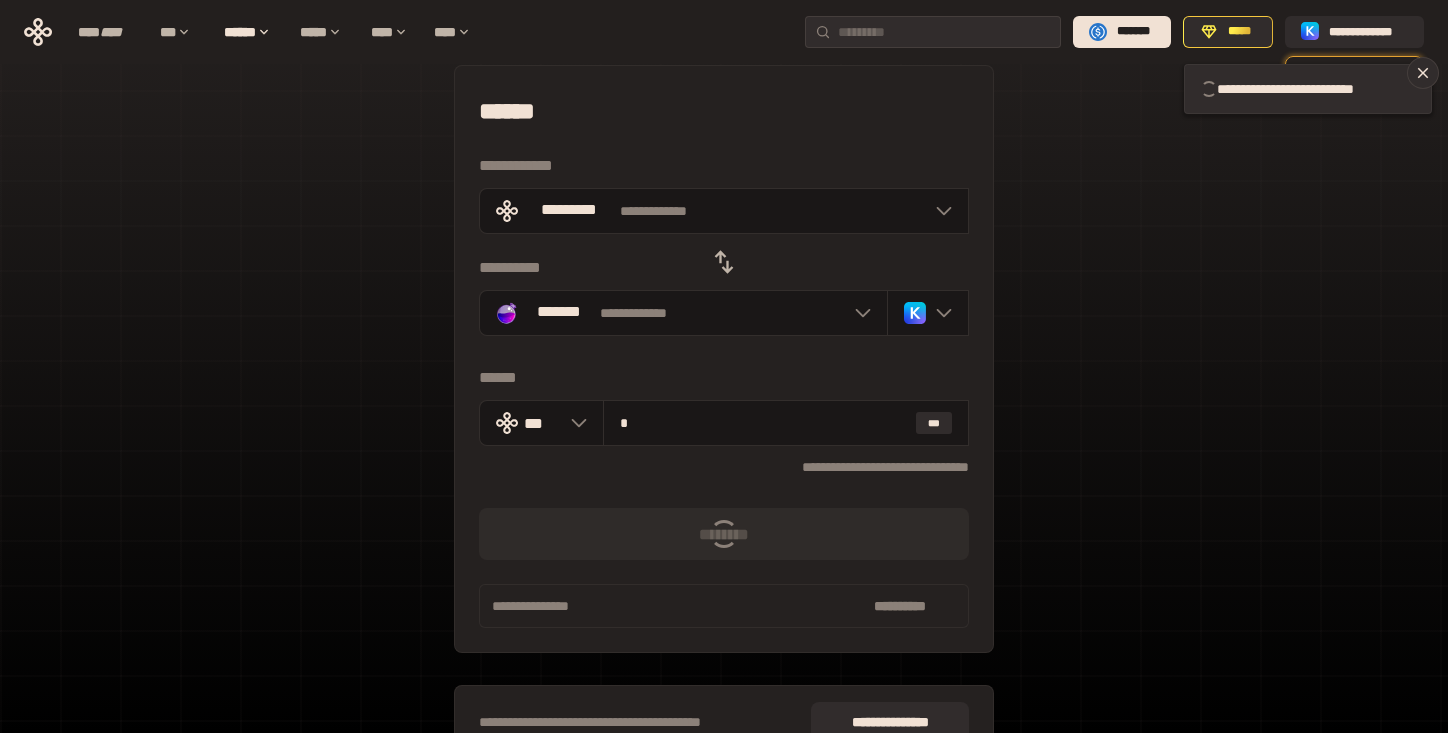 type 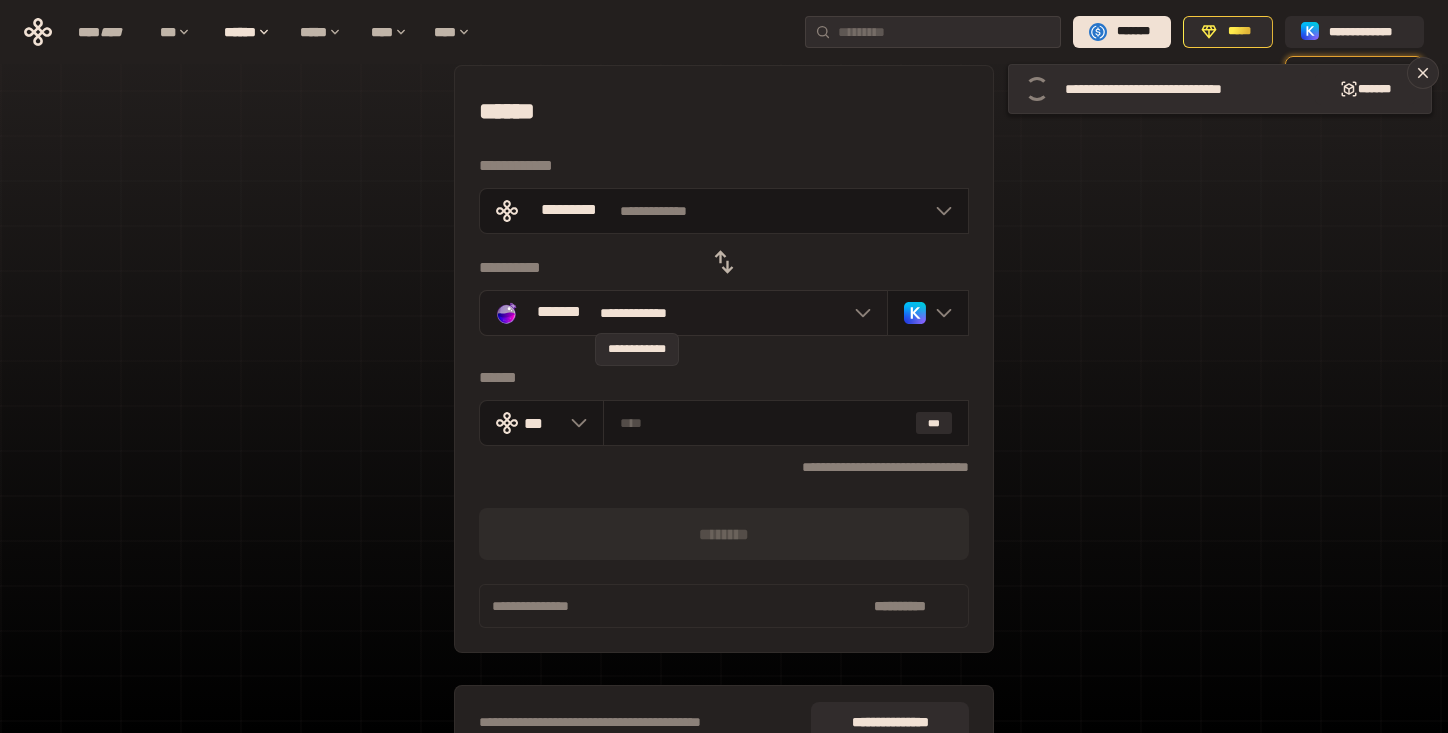 click on "**********" at bounding box center [647, 313] 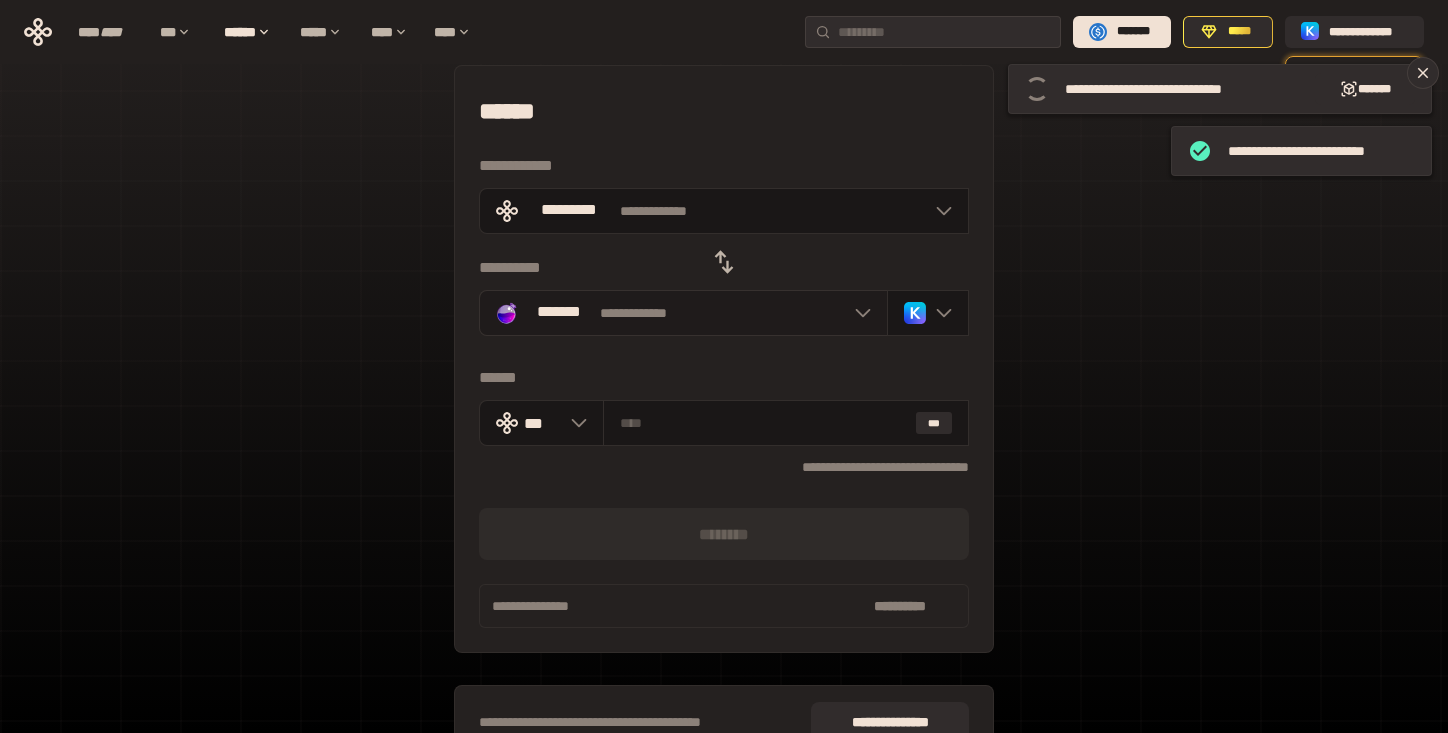click at bounding box center [858, 313] 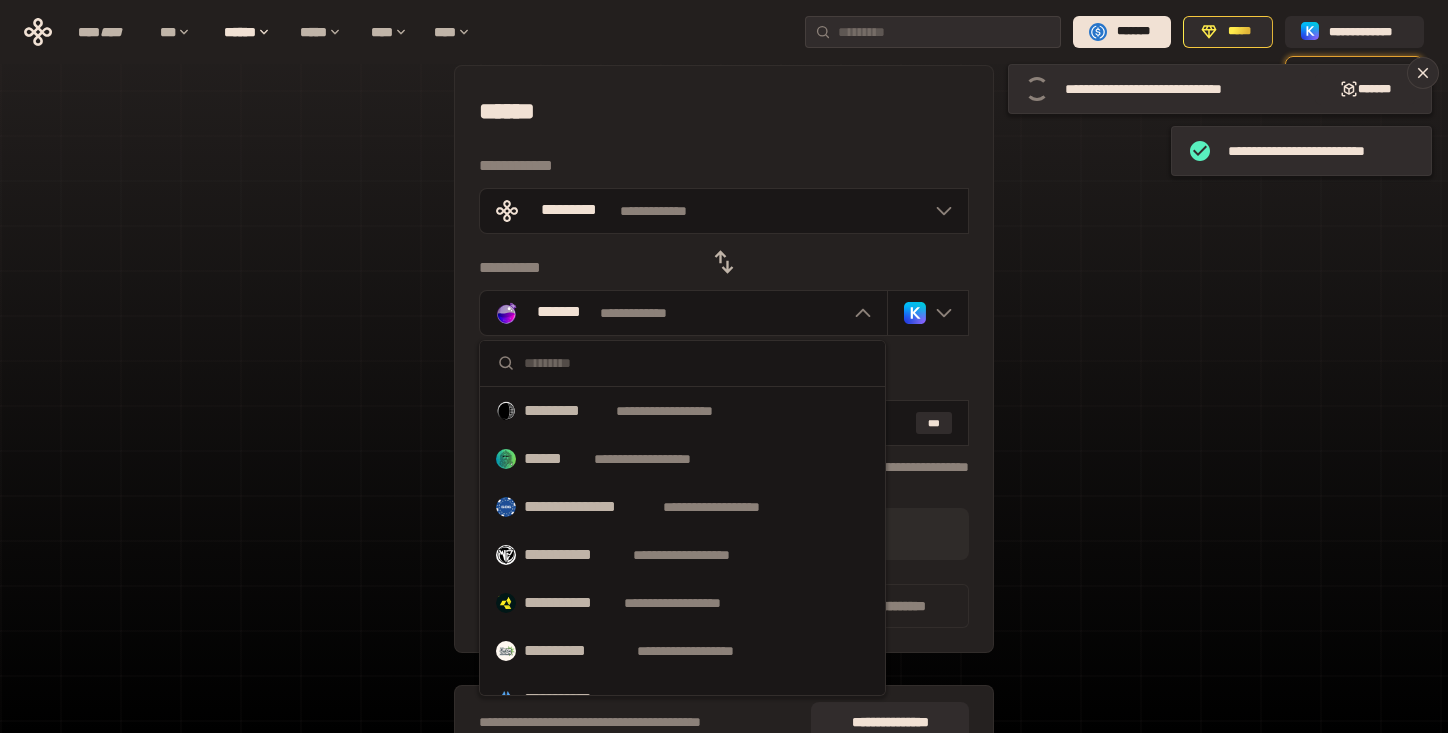 click at bounding box center (682, 364) 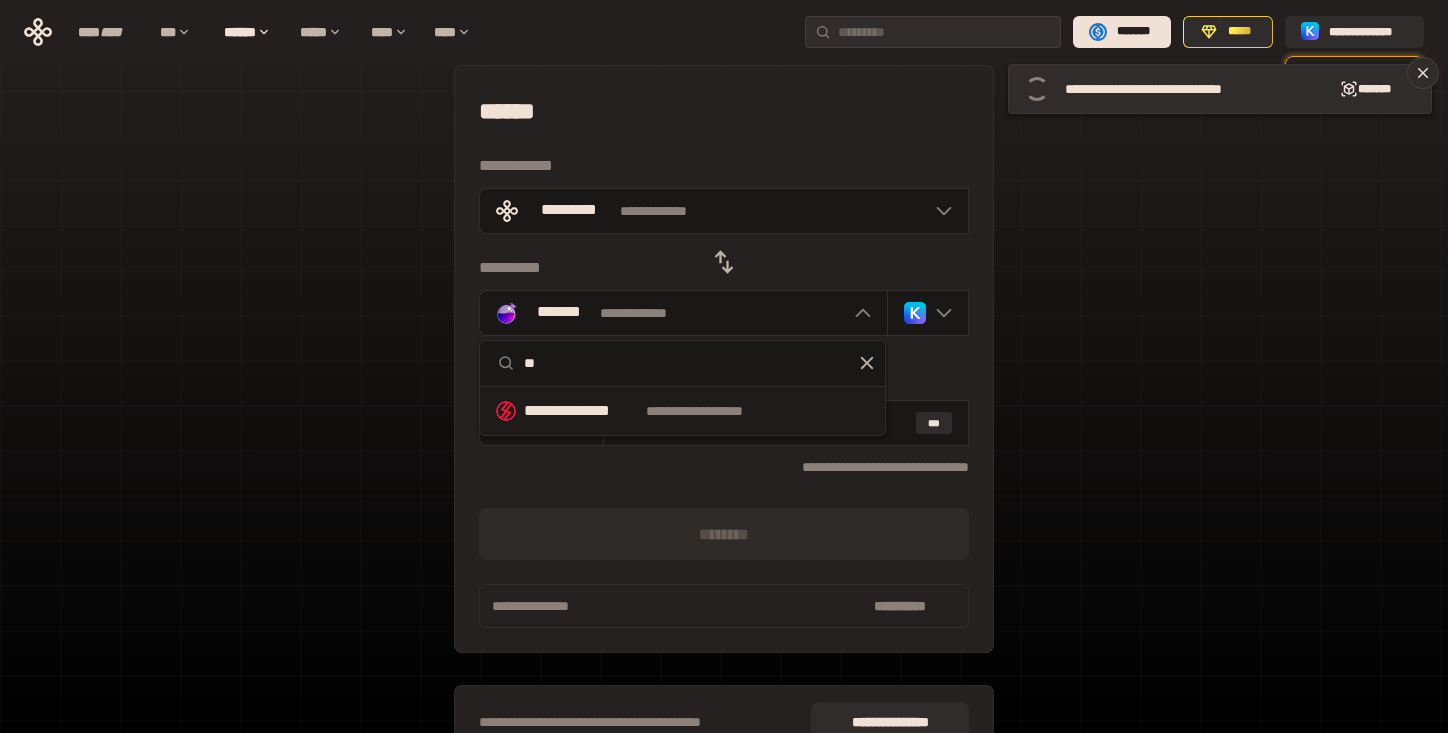 type on "*" 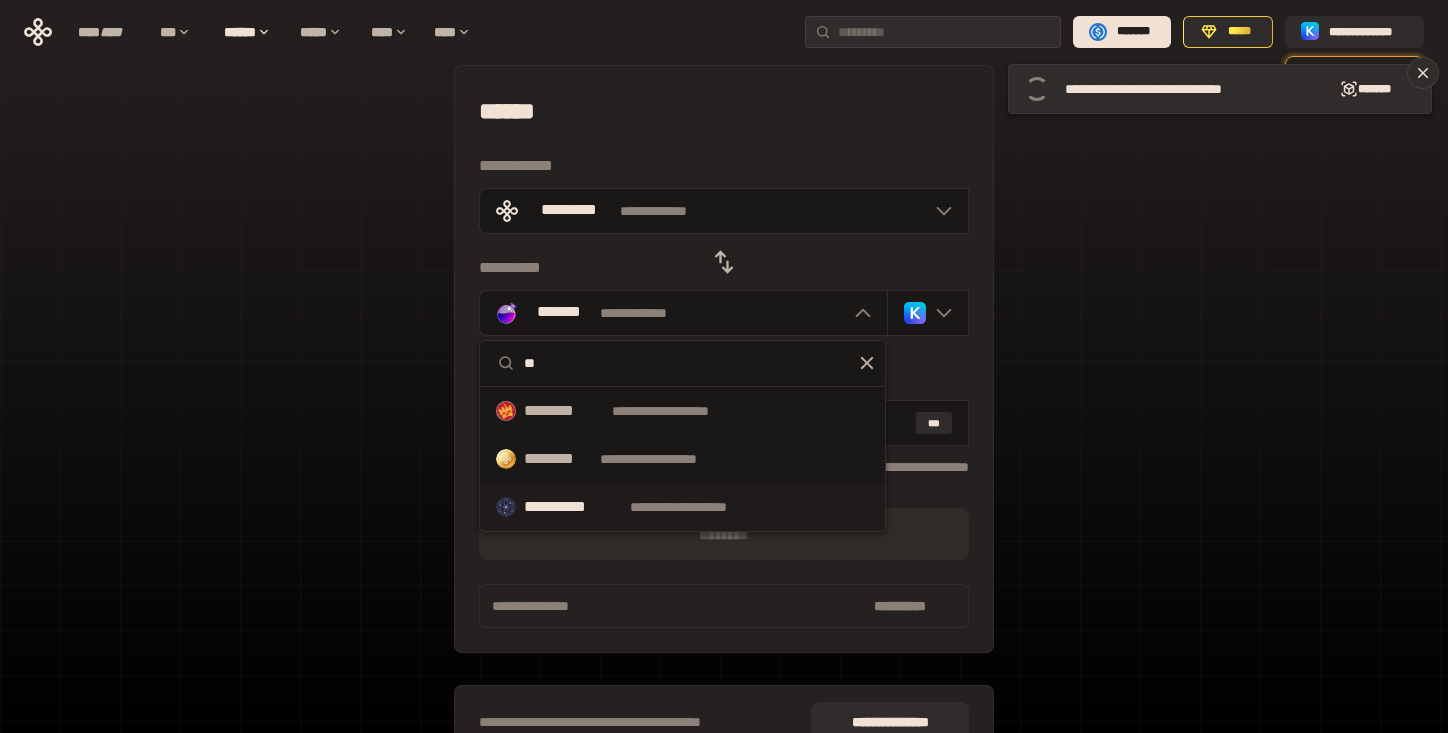 type on "**" 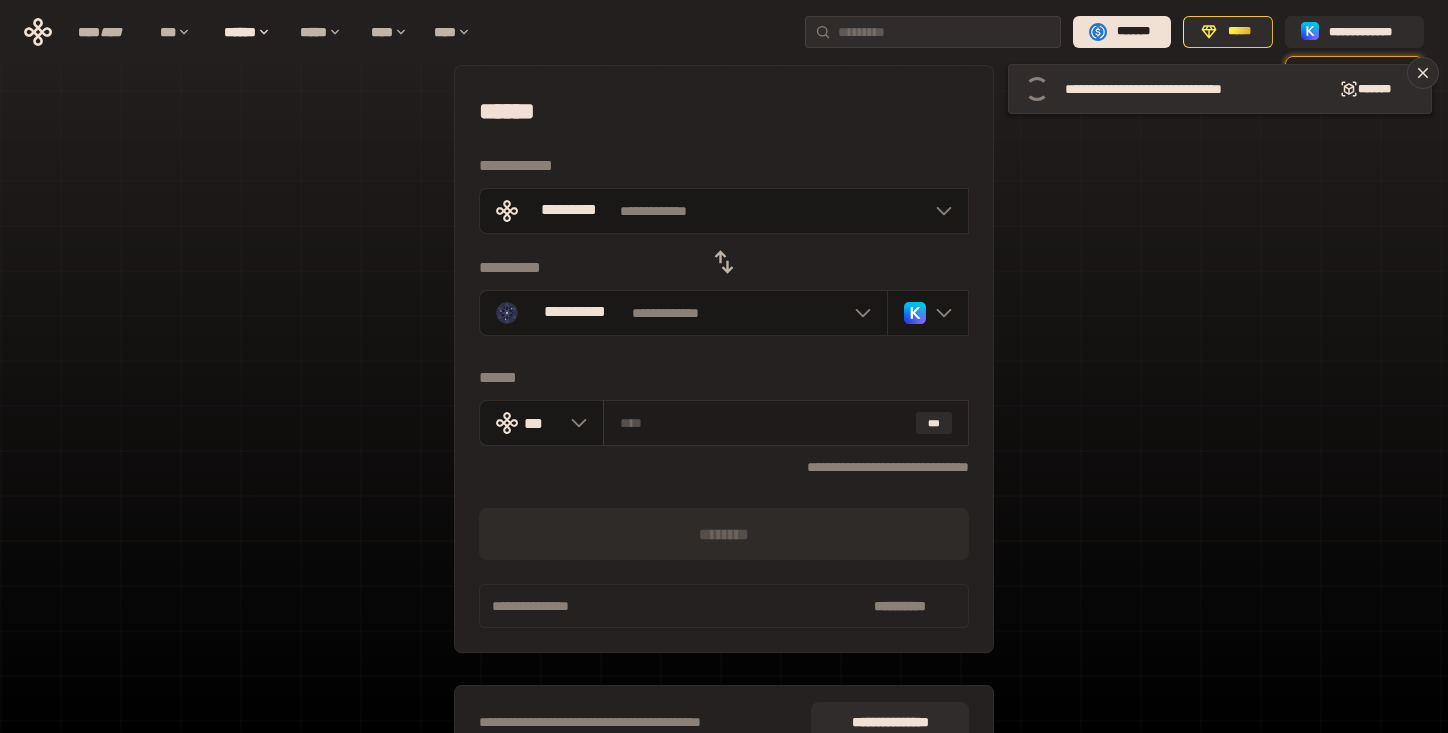 click at bounding box center [764, 423] 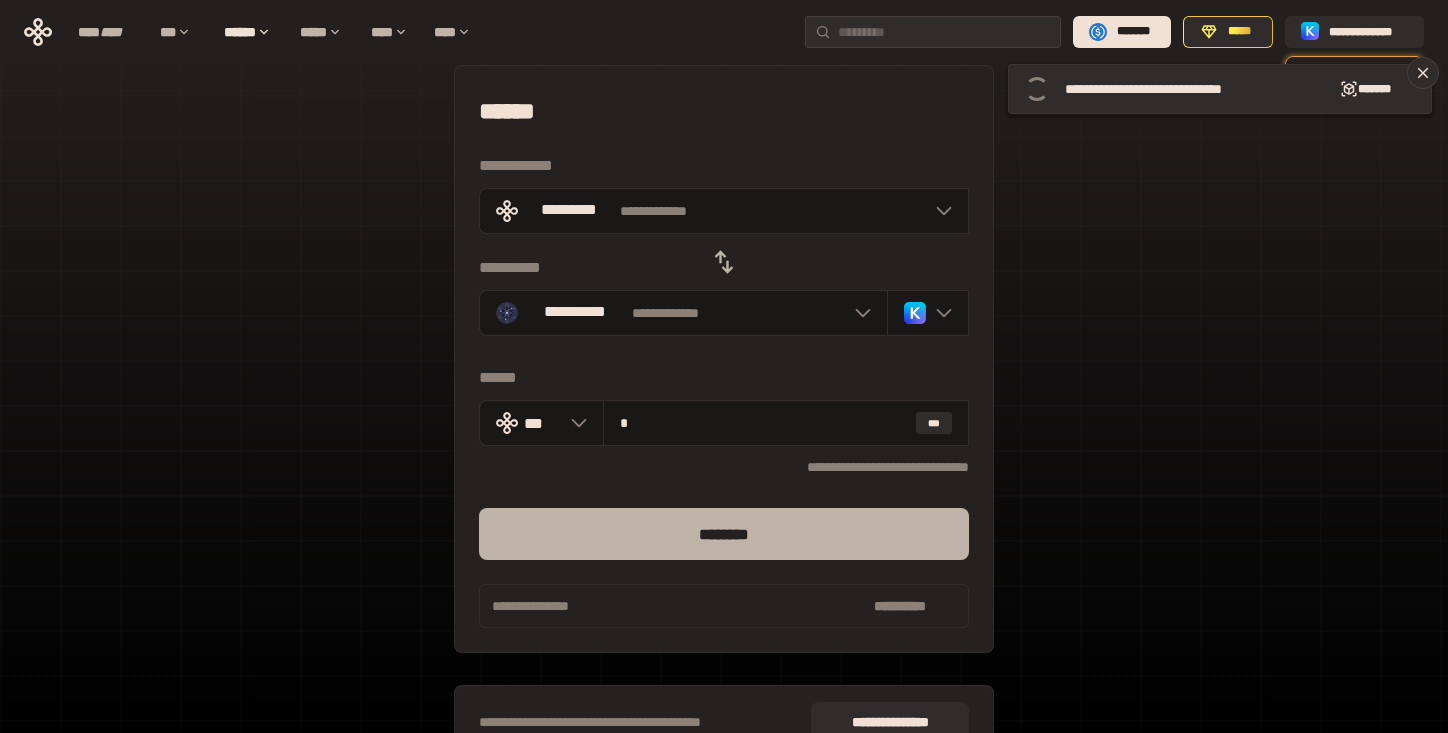 type on "*" 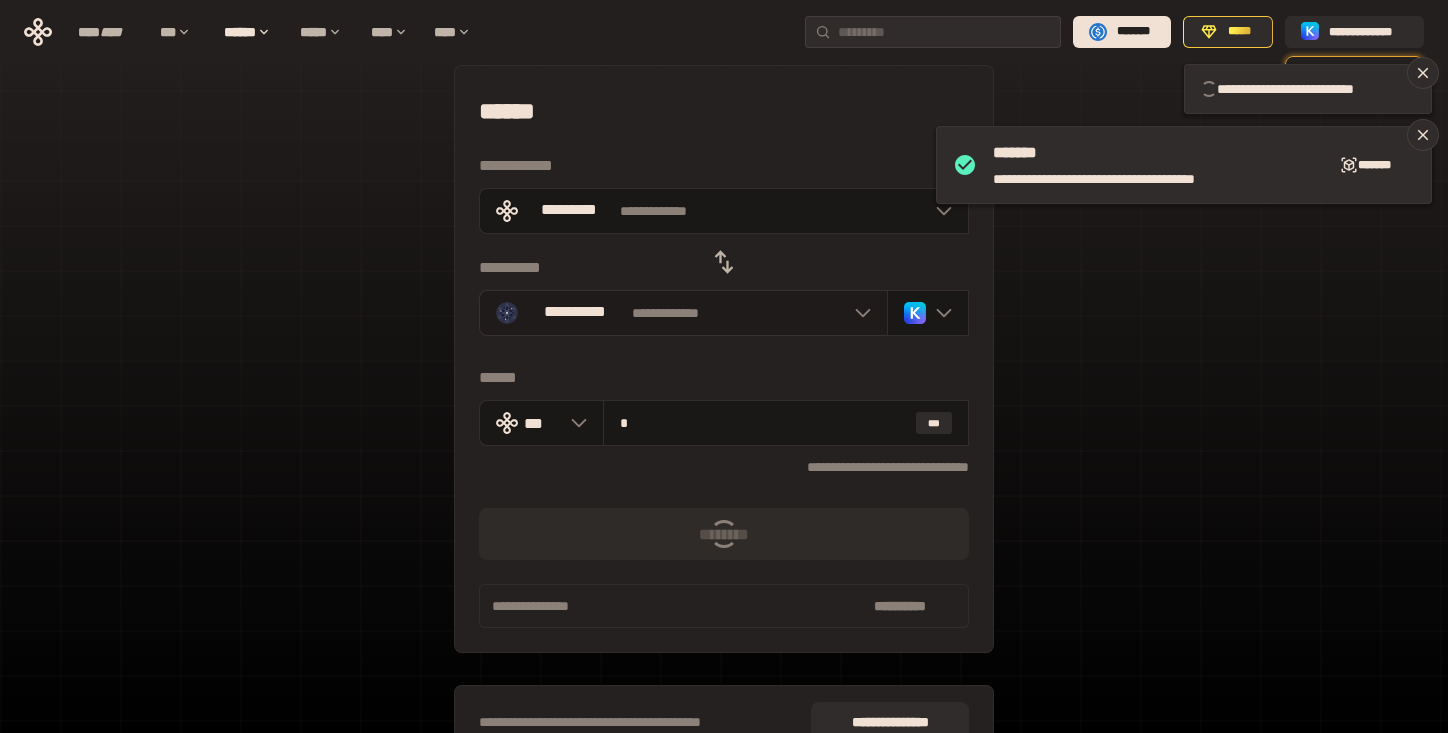 type 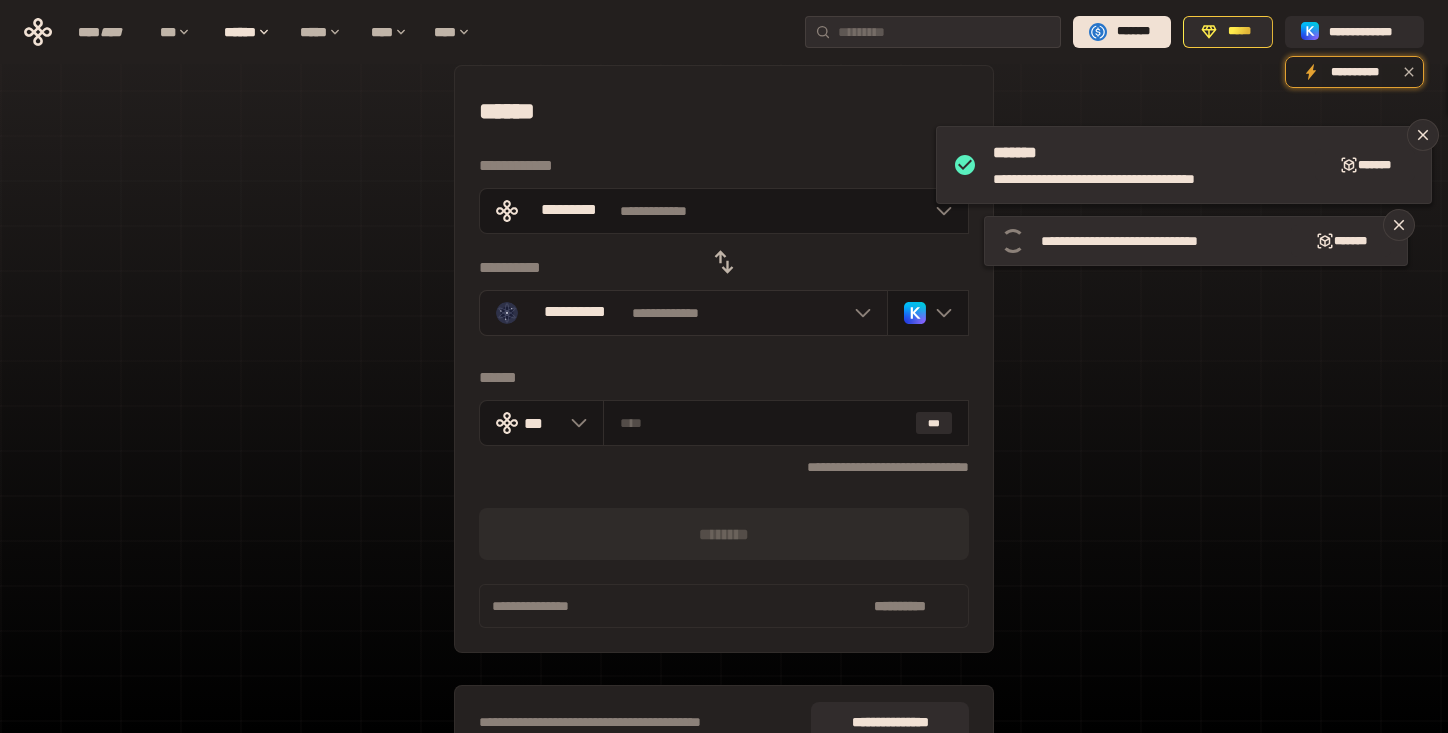 click 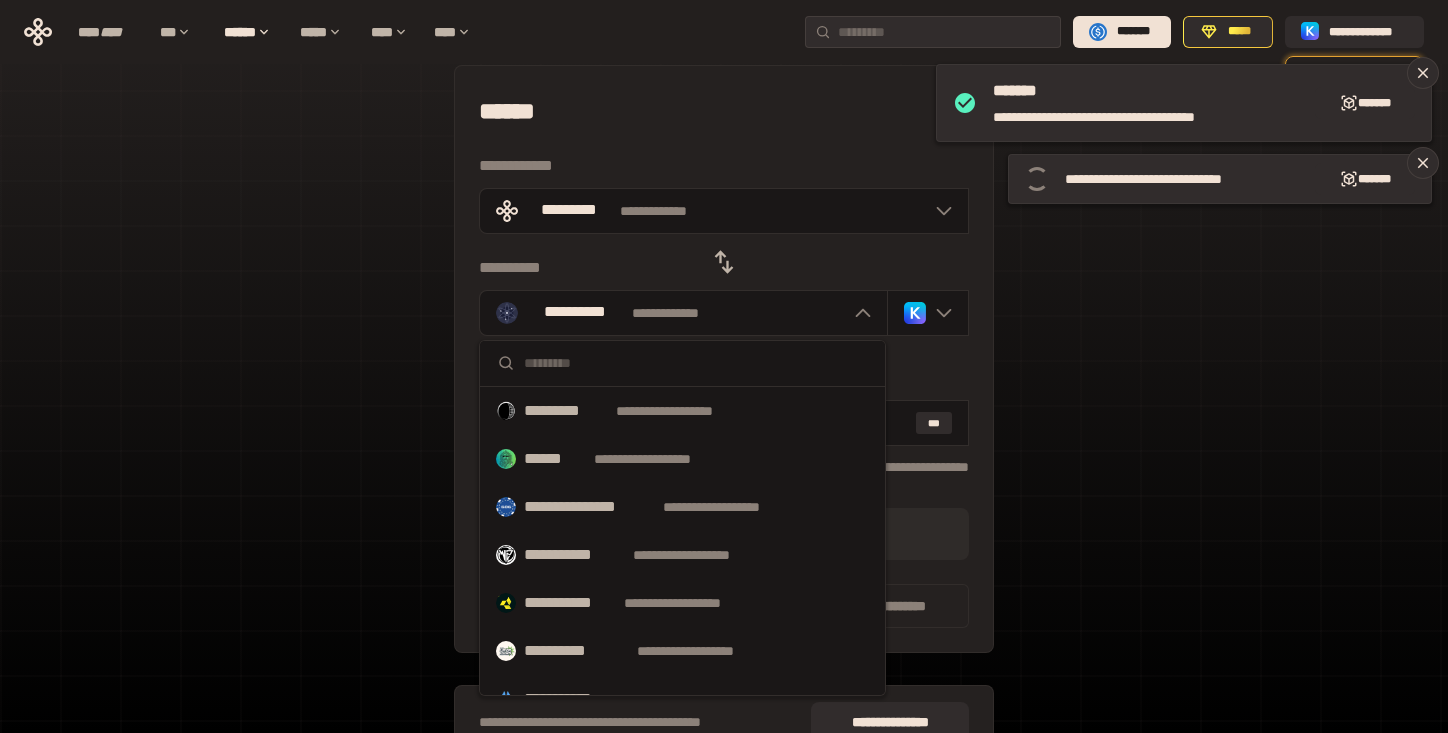 click at bounding box center (696, 363) 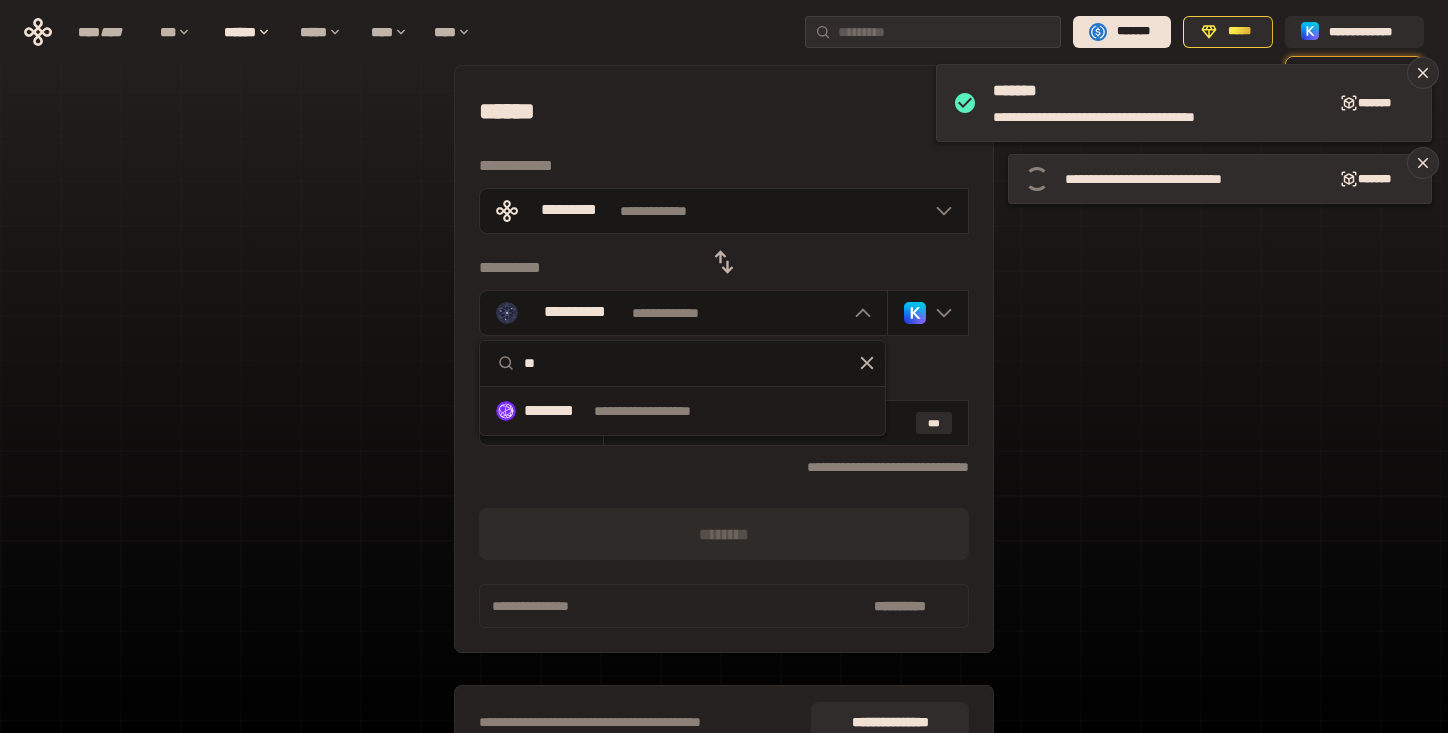 type on "**" 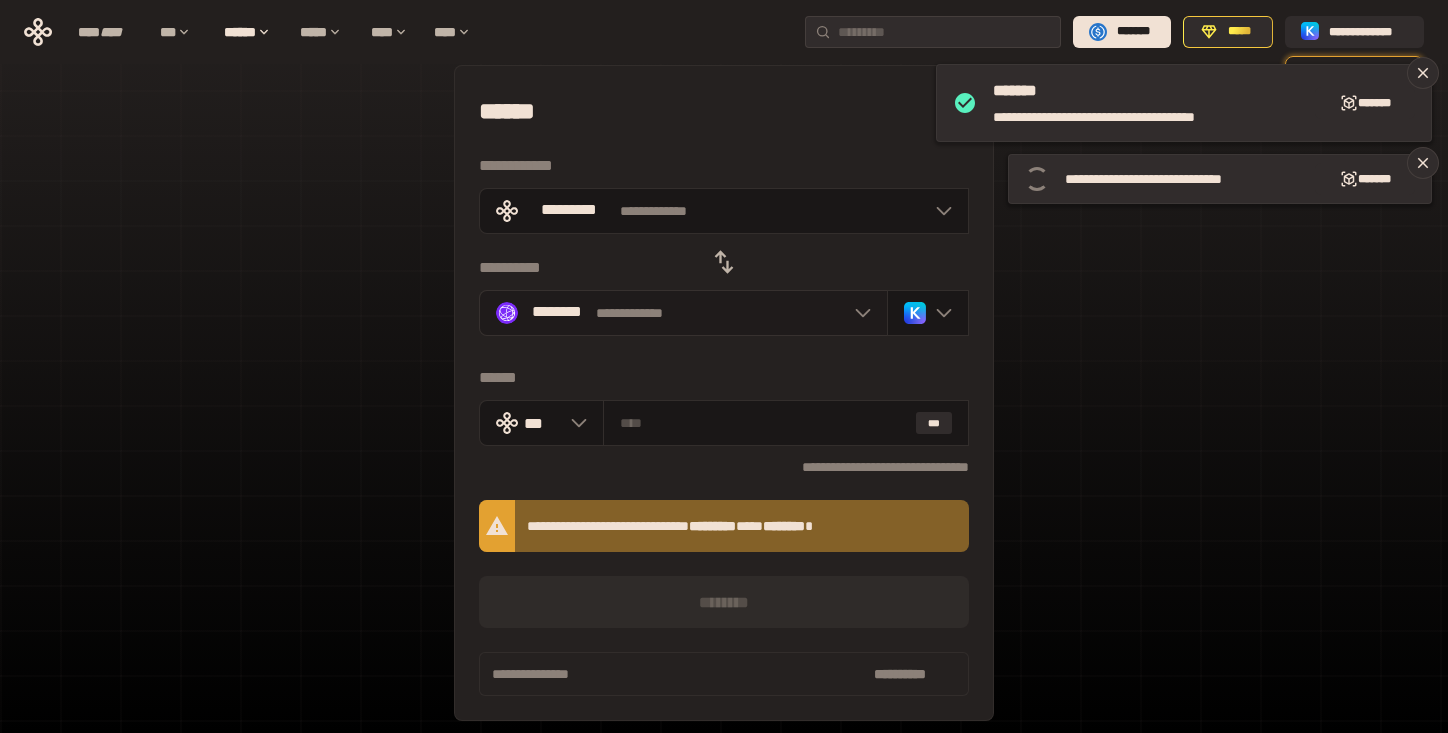 click on "**********" at bounding box center [683, 313] 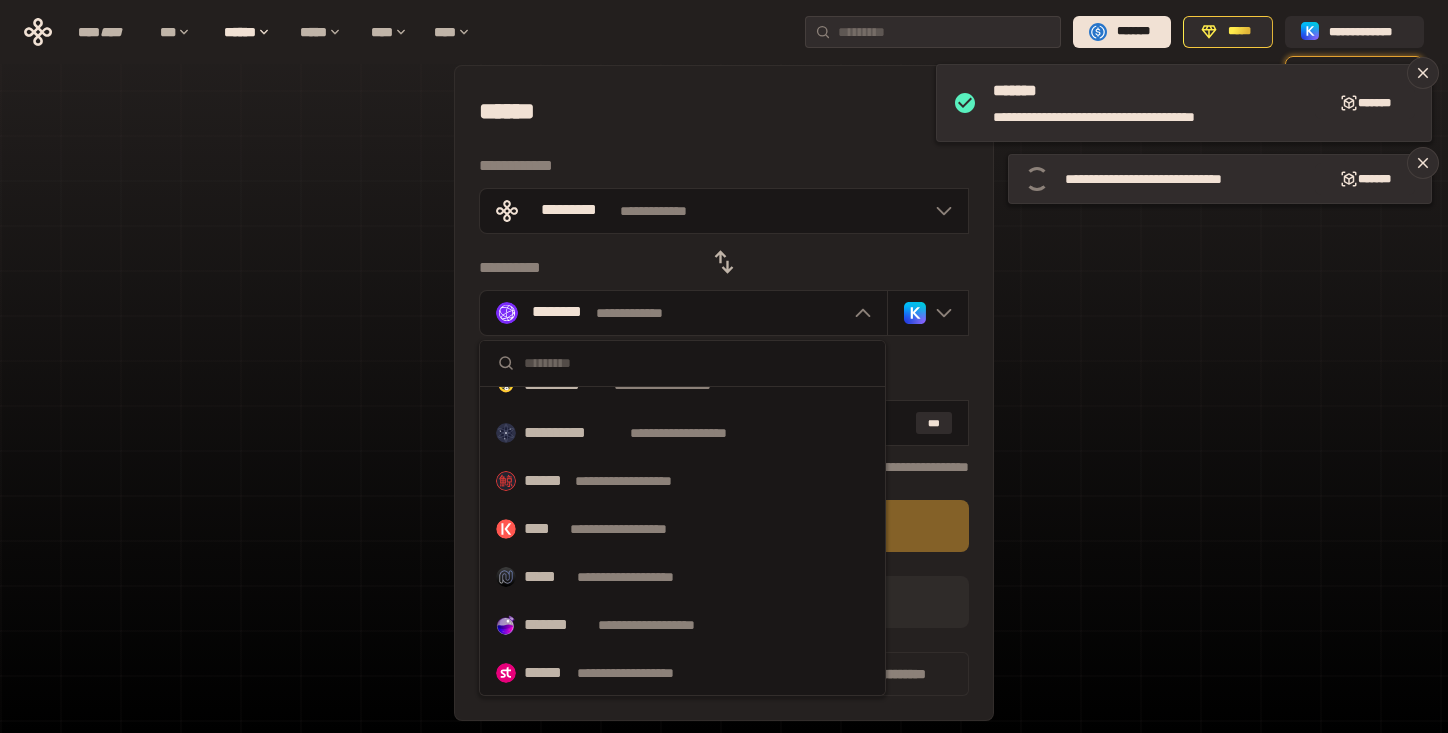scroll, scrollTop: 1036, scrollLeft: 0, axis: vertical 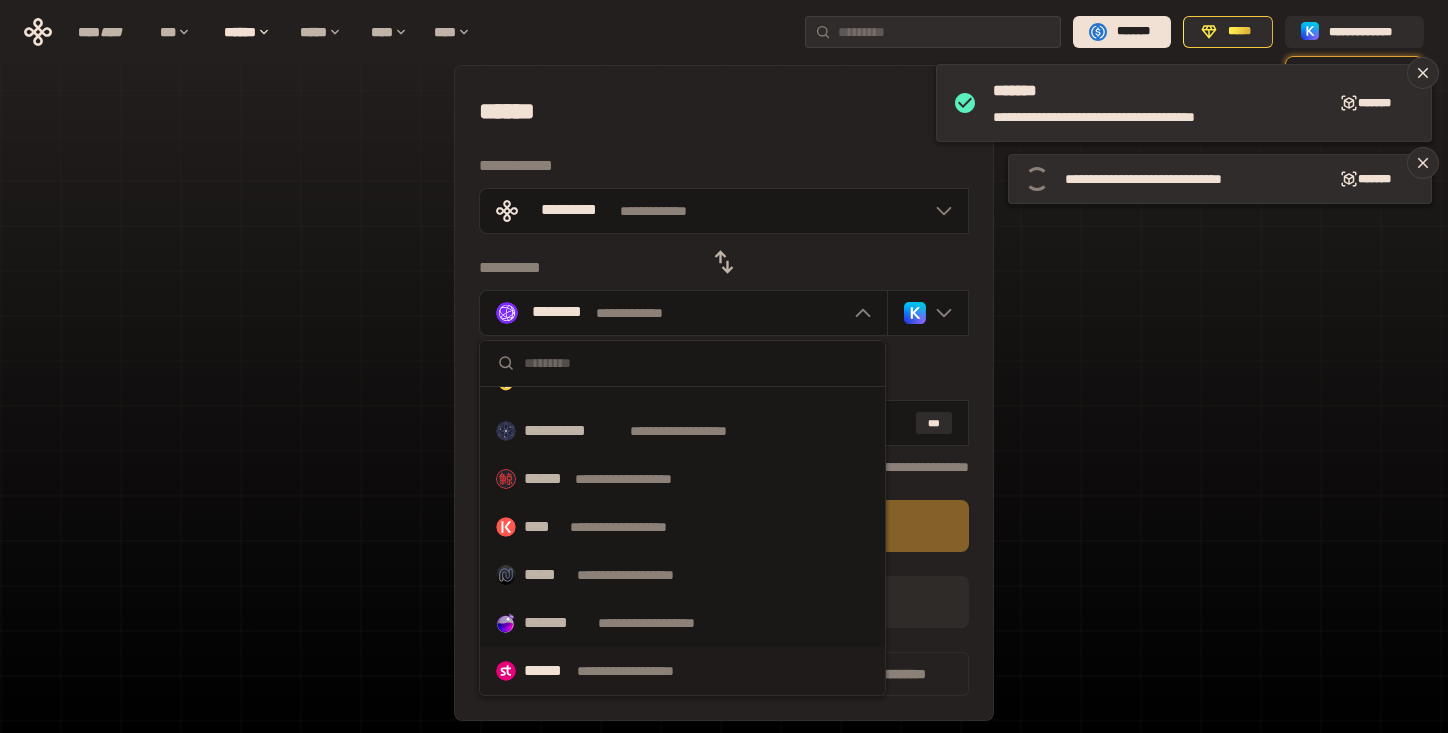 click on "**********" at bounding box center [644, 671] 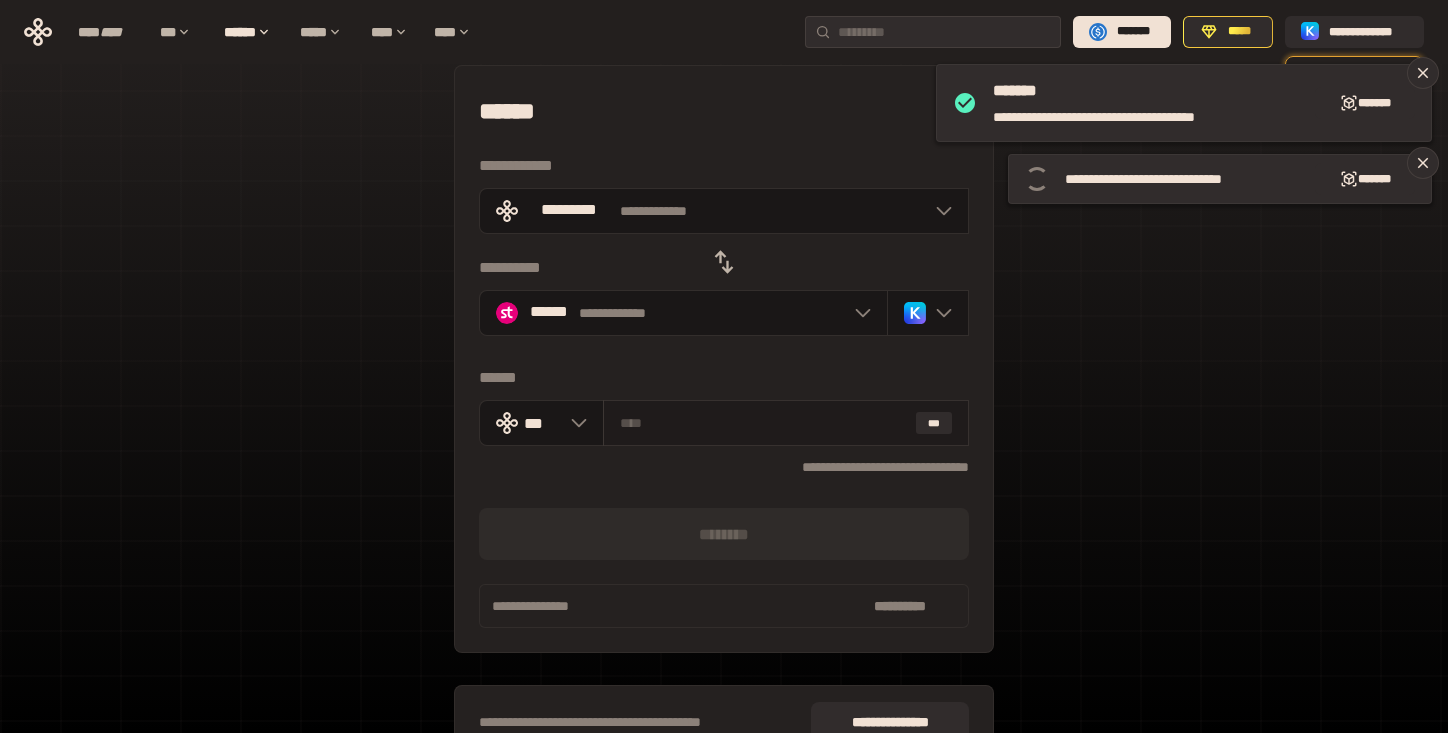 click on "***" at bounding box center [786, 423] 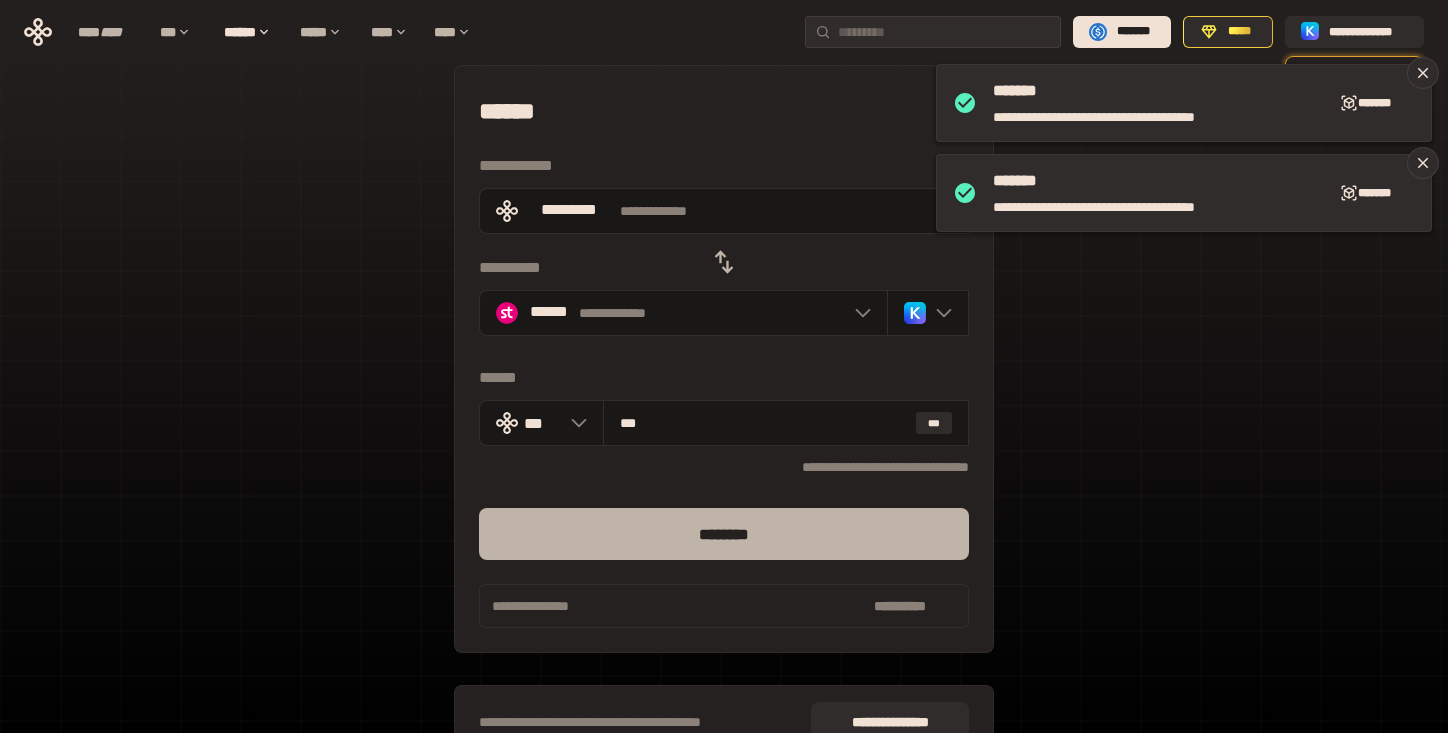 type on "***" 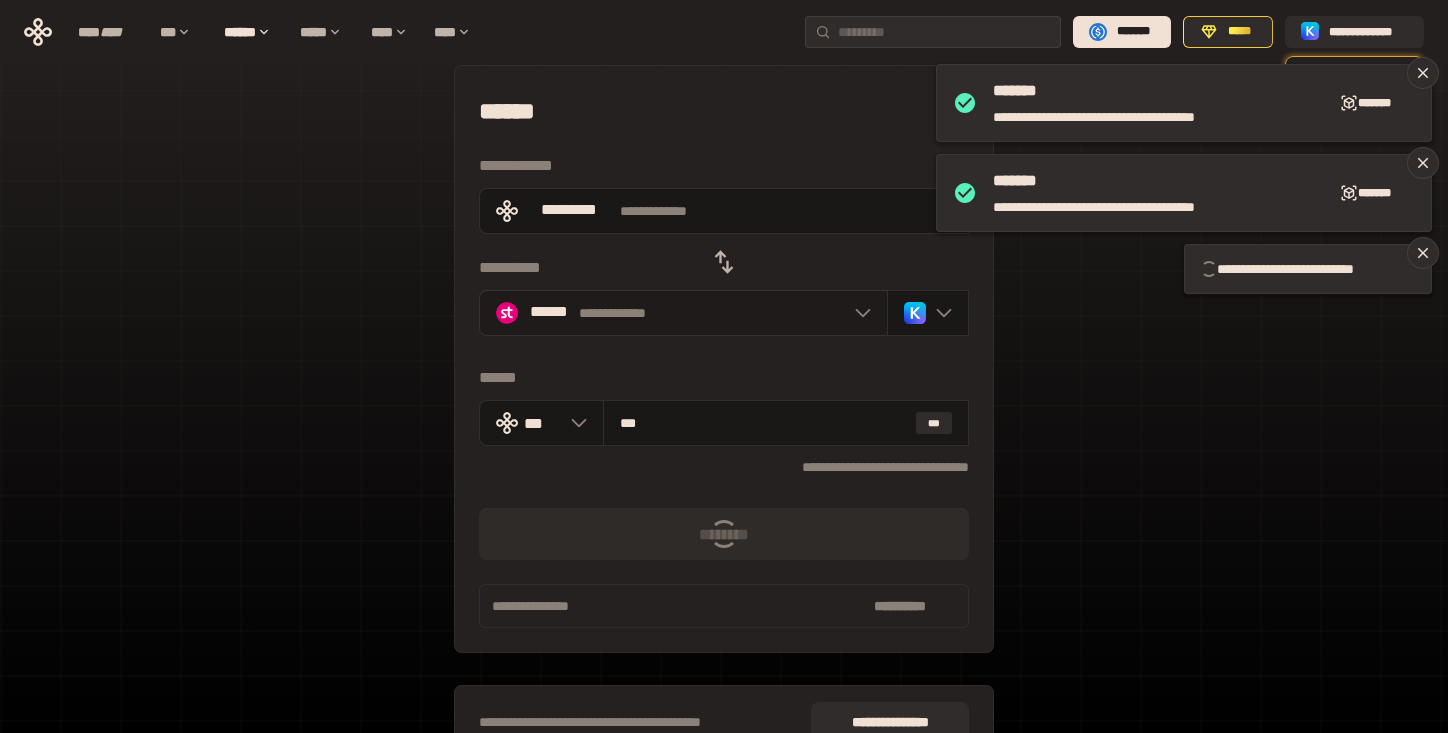 type 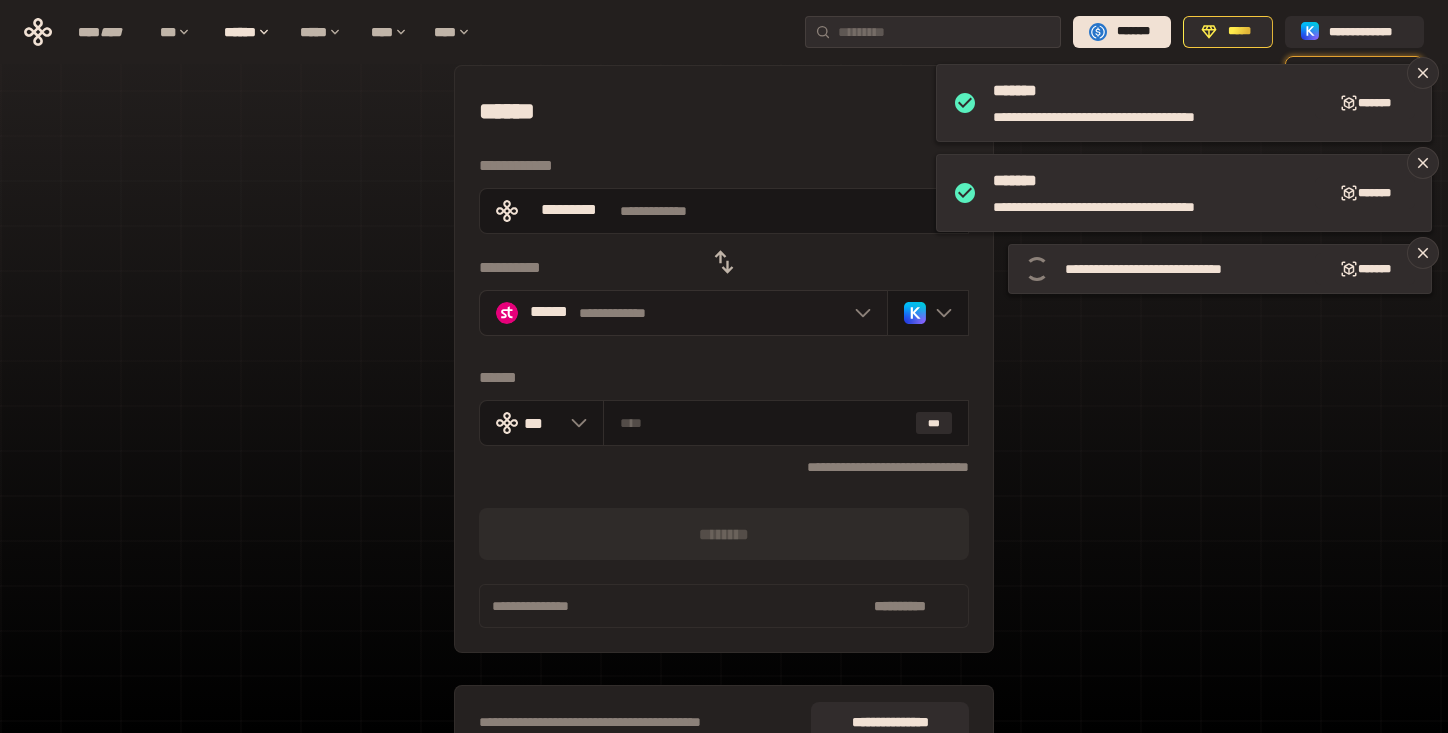 click 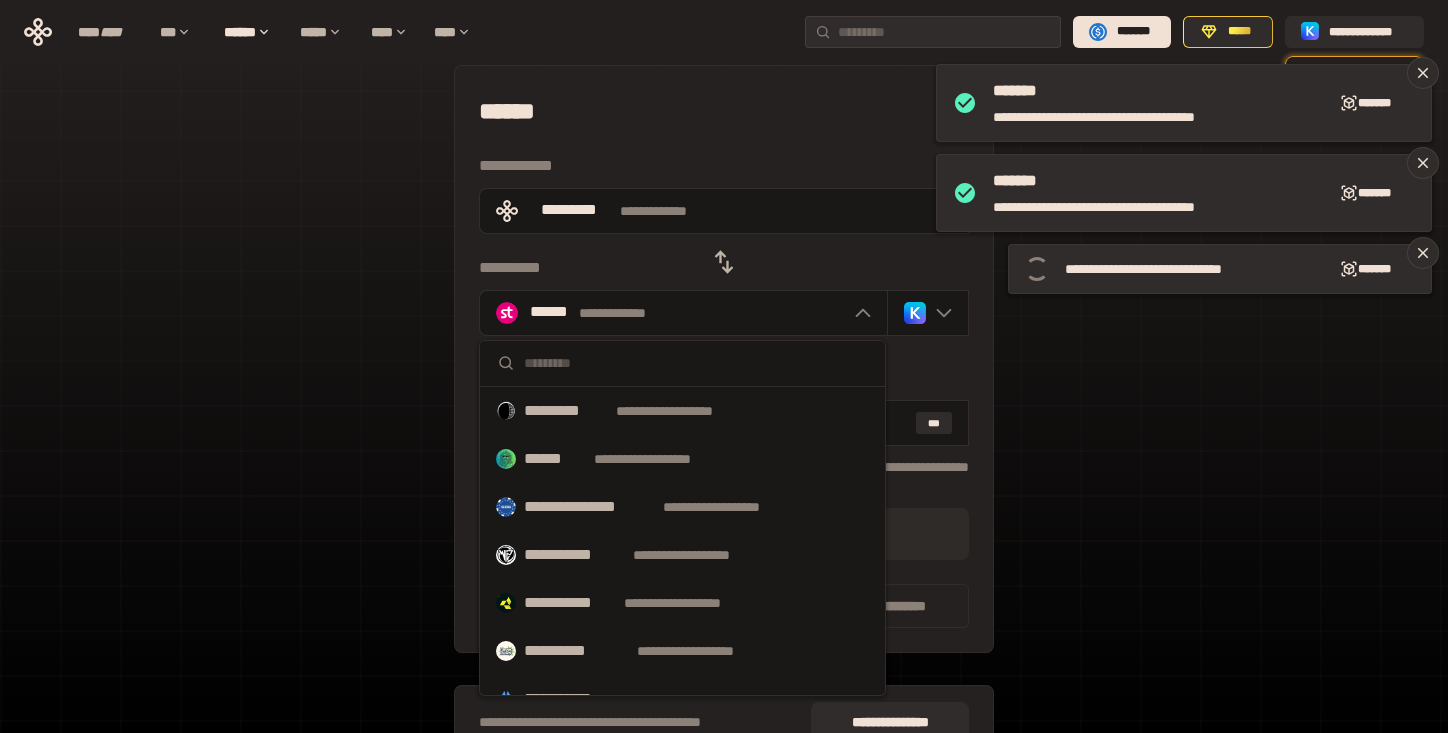 click at bounding box center [696, 363] 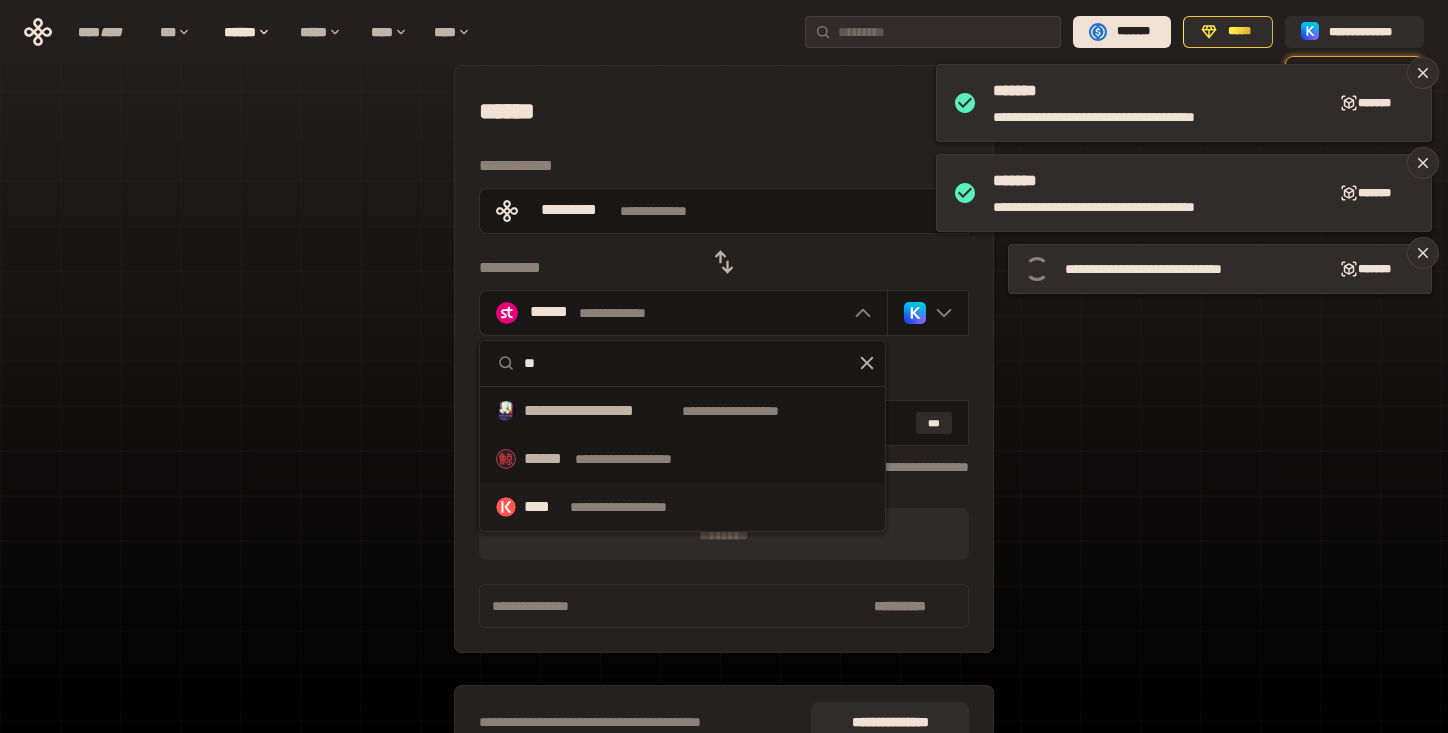 type on "**" 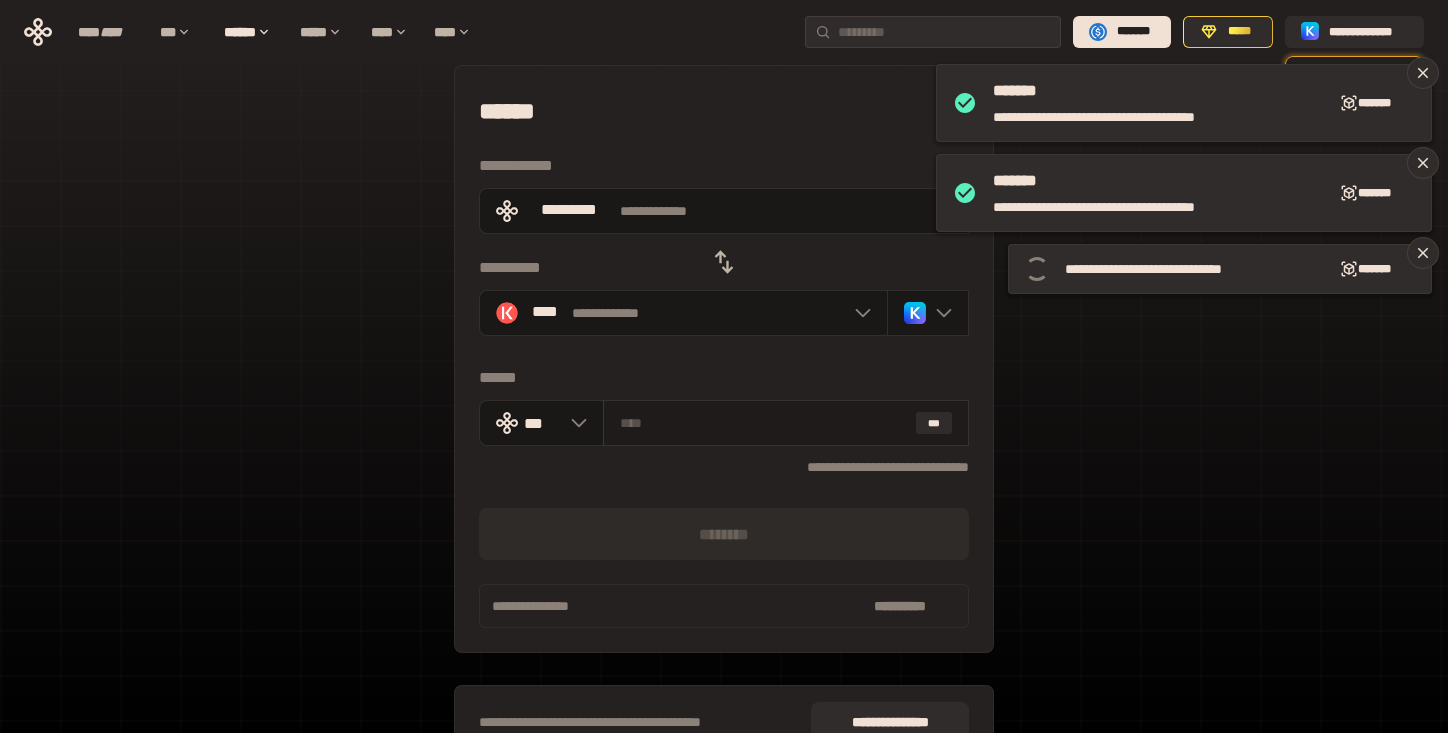 click at bounding box center (764, 423) 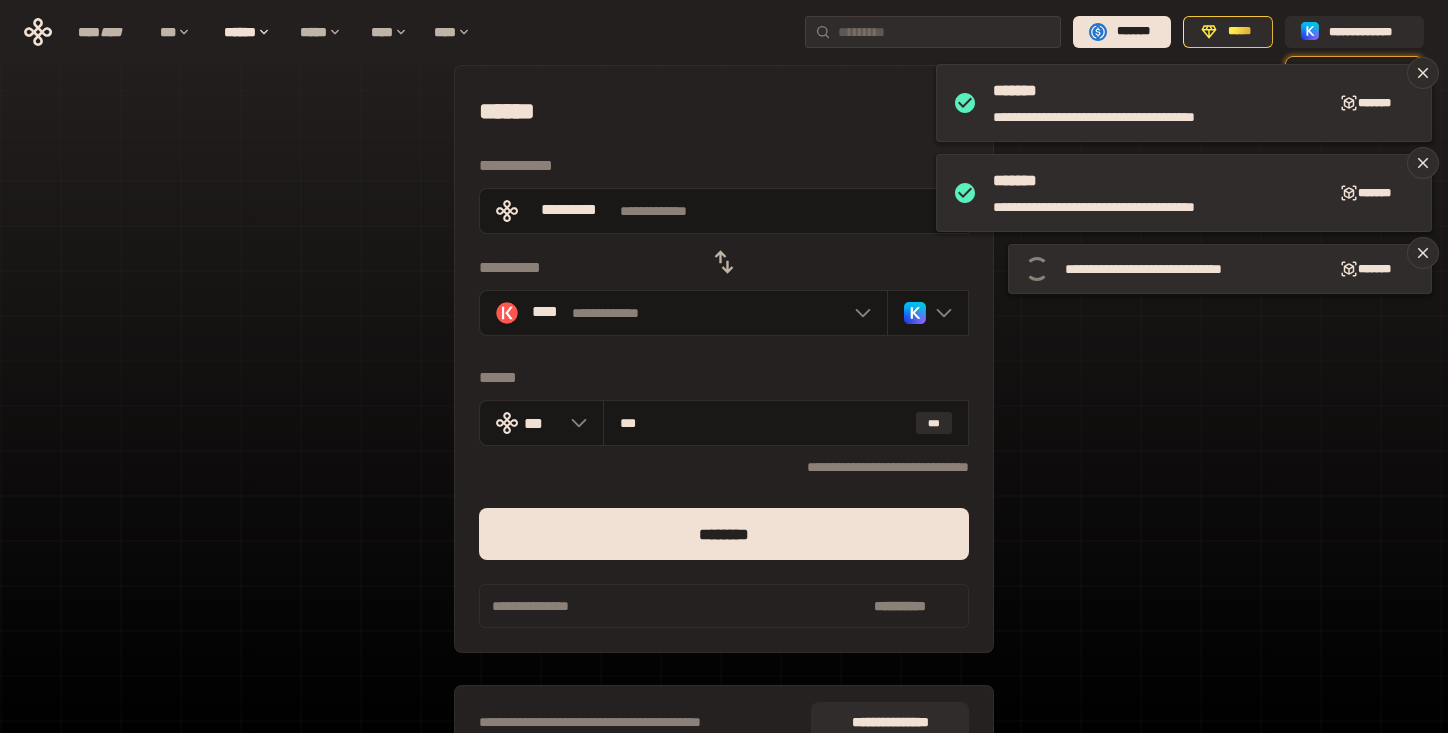 type on "***" 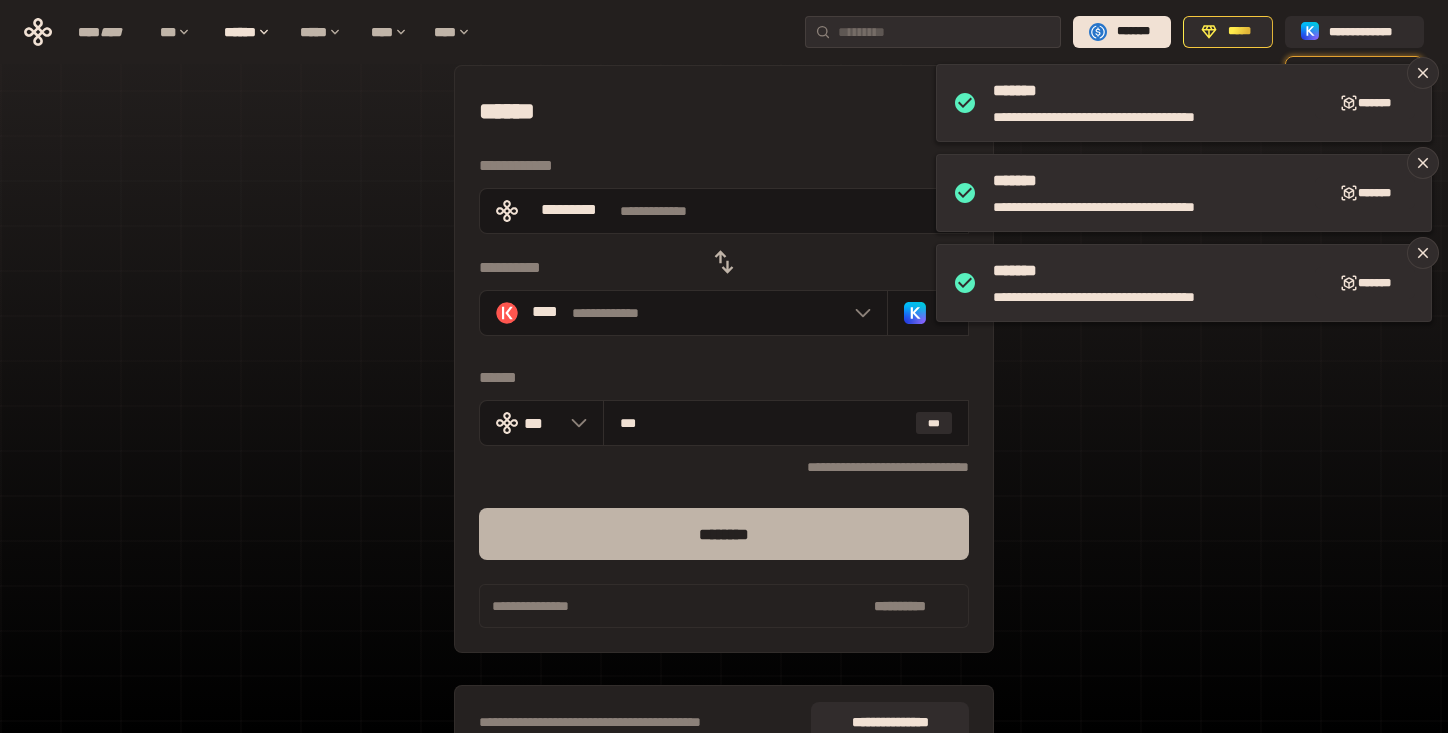 click on "********" at bounding box center (724, 534) 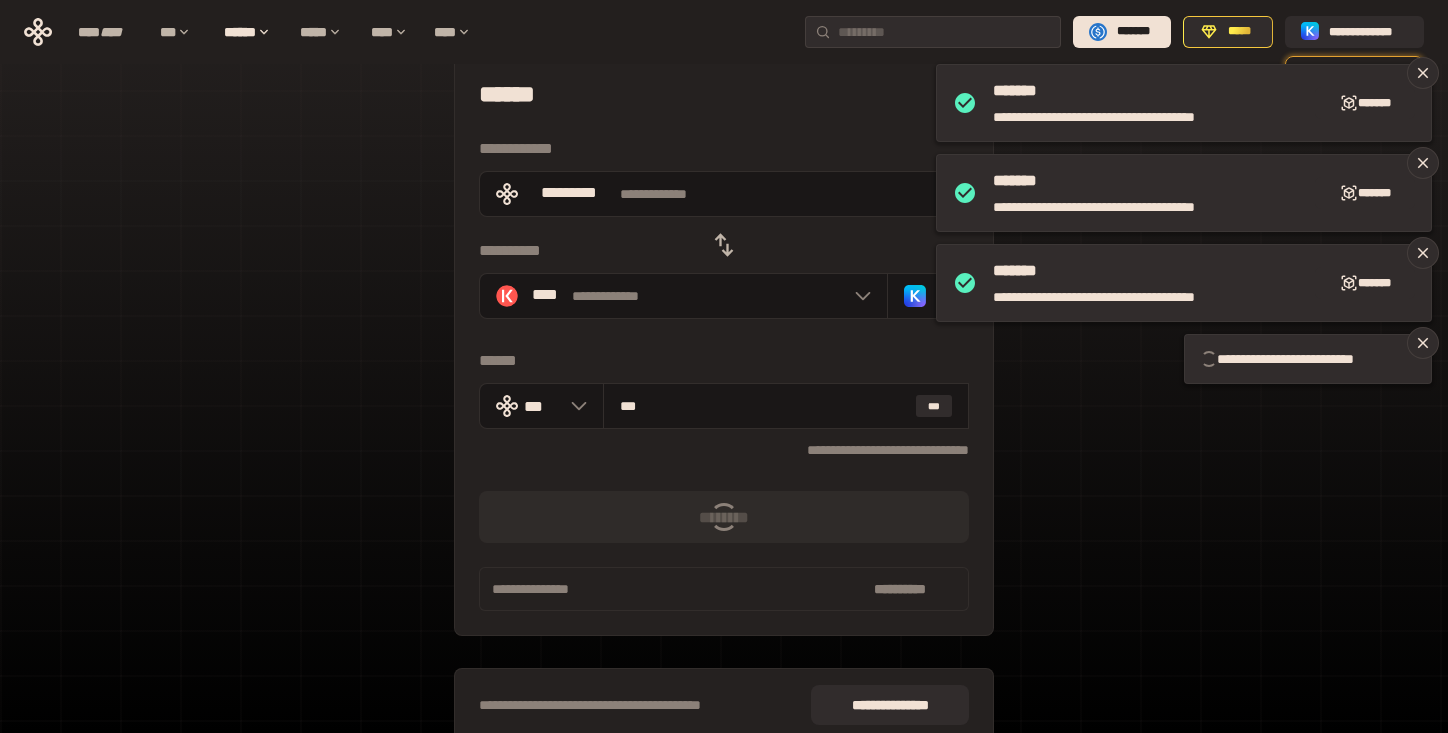 scroll, scrollTop: 141, scrollLeft: 0, axis: vertical 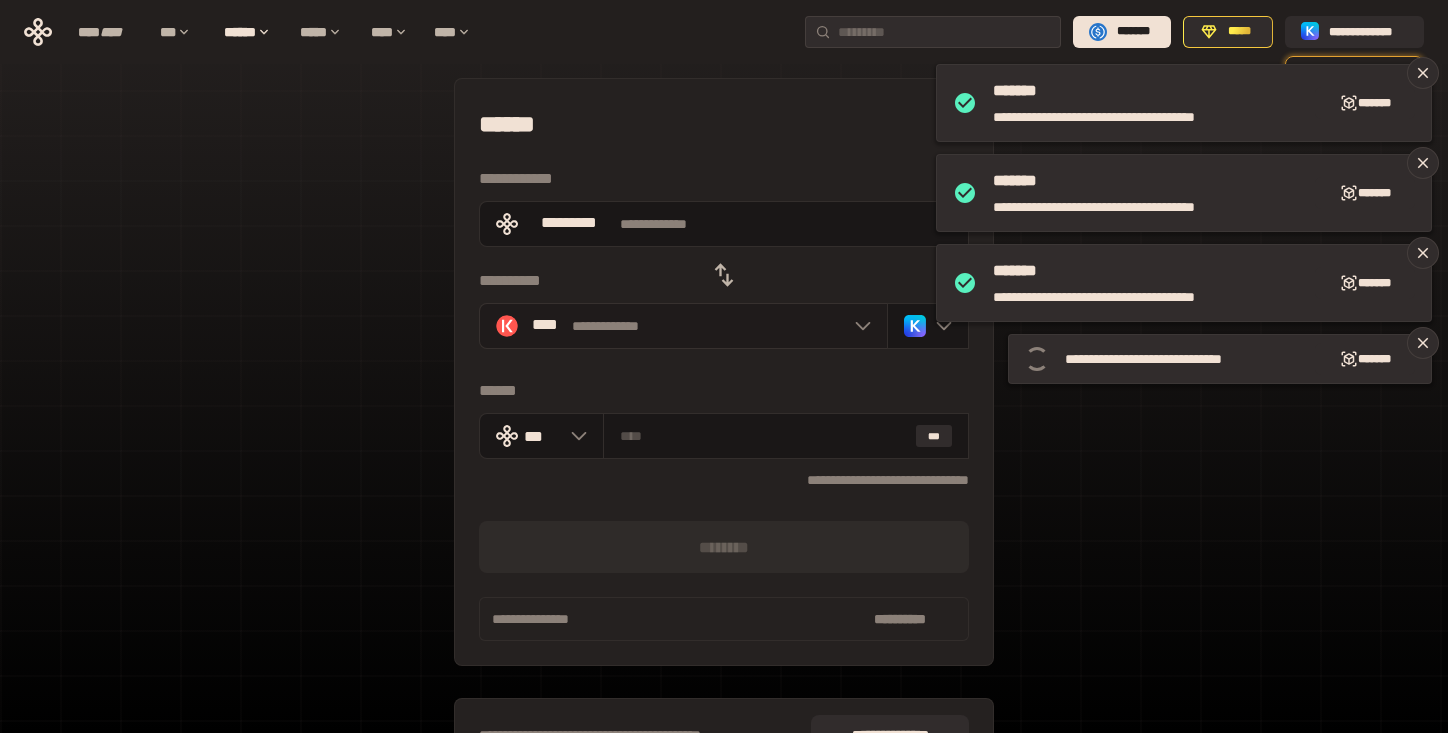 click 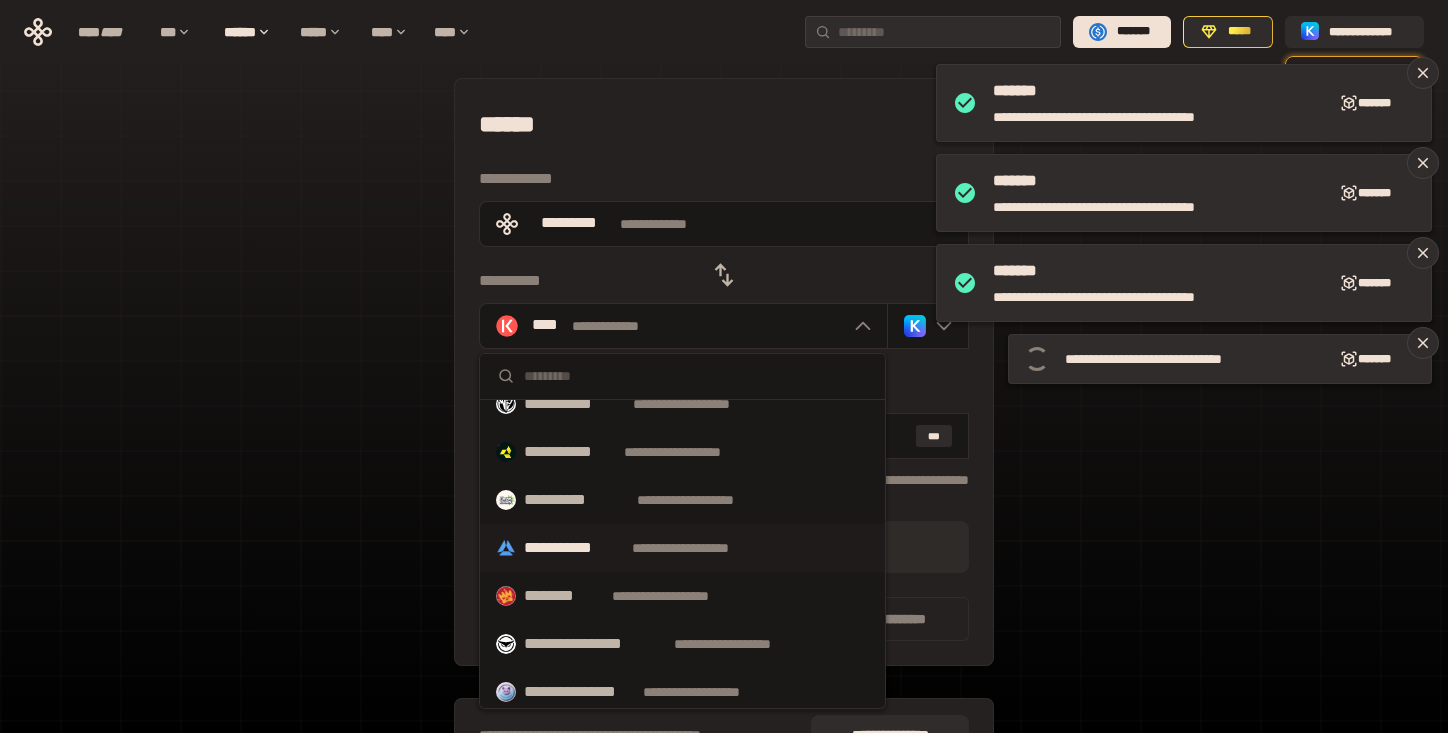 scroll, scrollTop: 169, scrollLeft: 0, axis: vertical 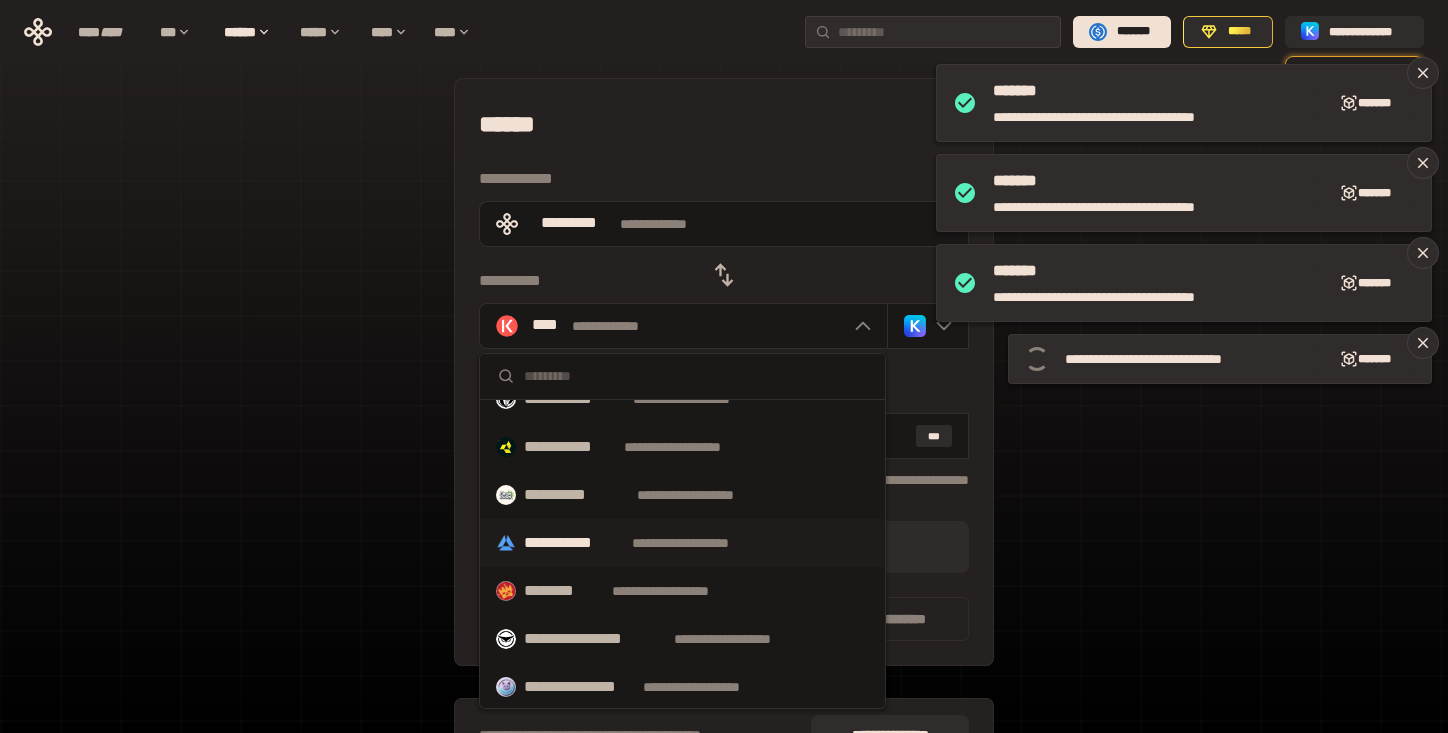 click on "**********" at bounding box center (574, 543) 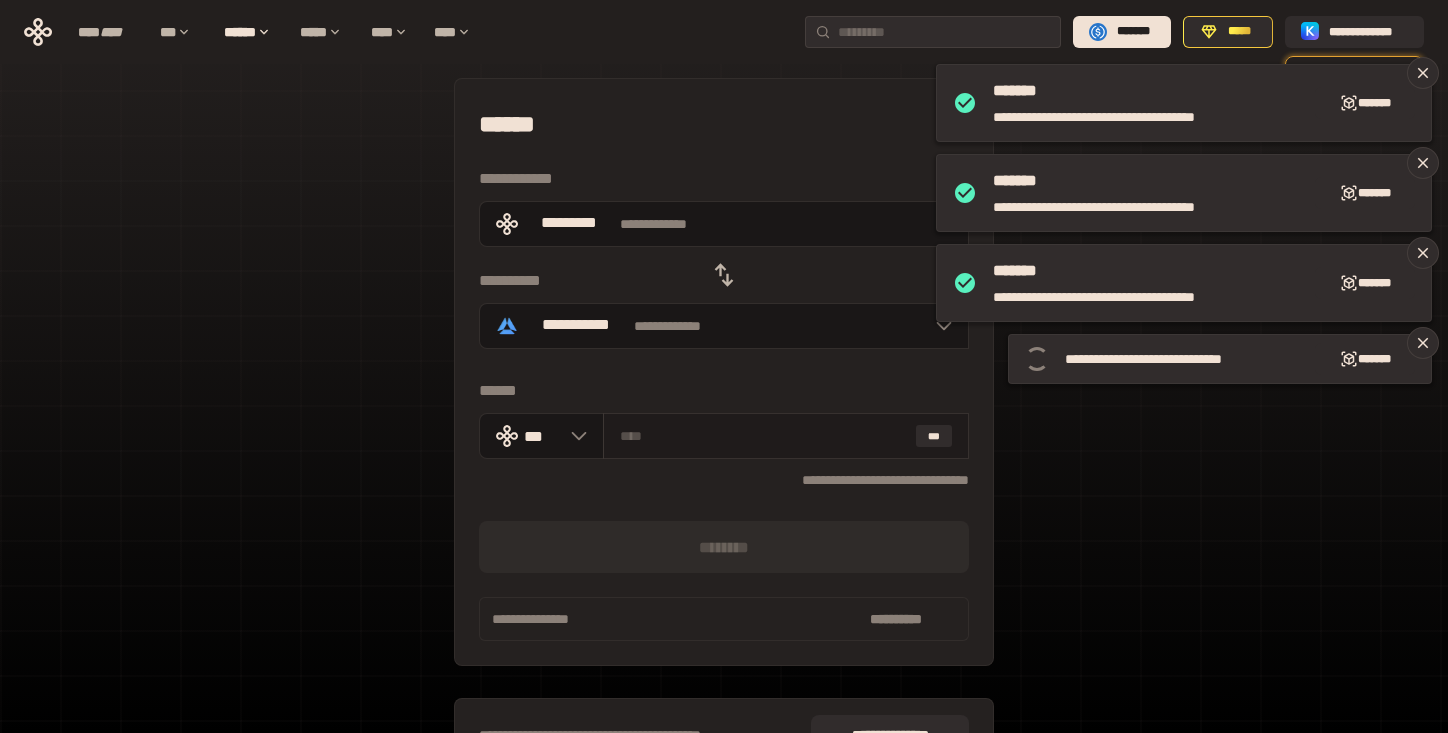 click at bounding box center [764, 436] 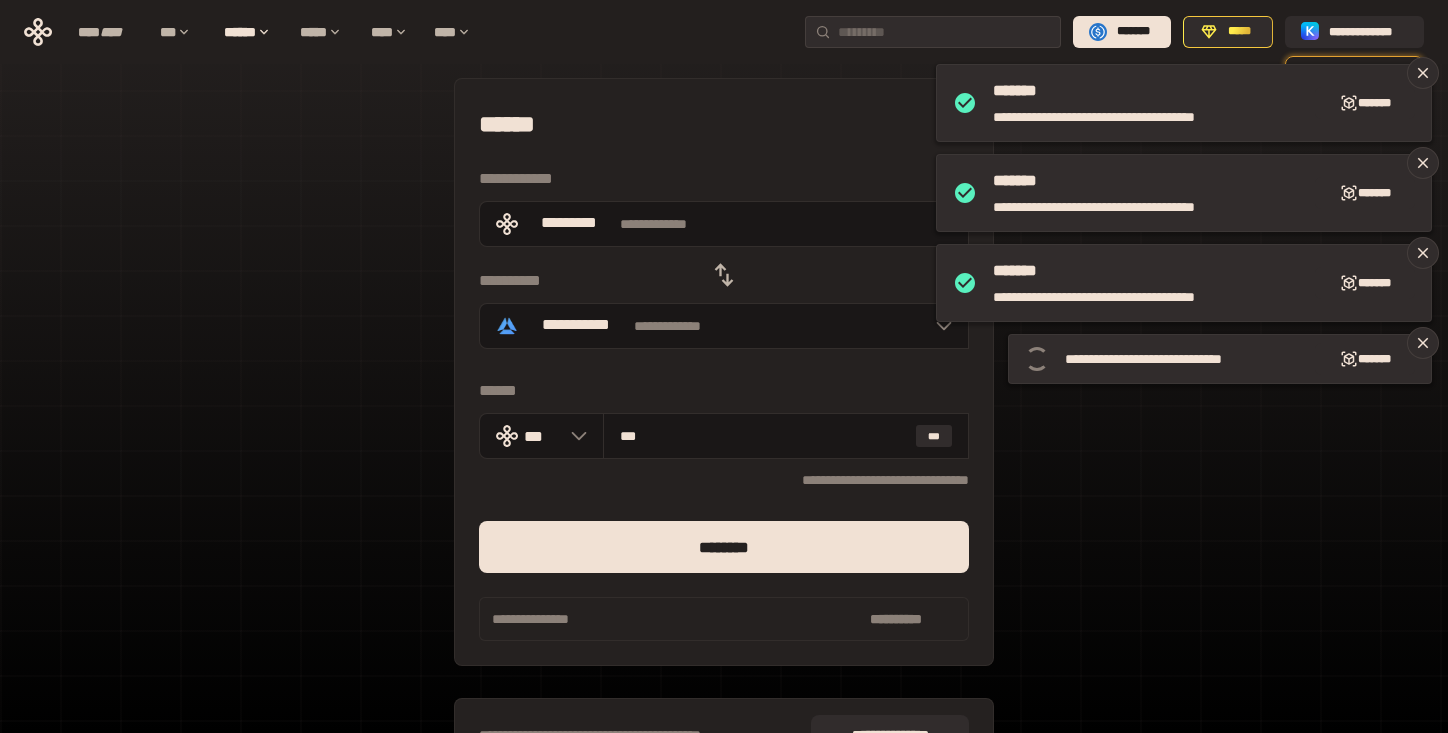type on "***" 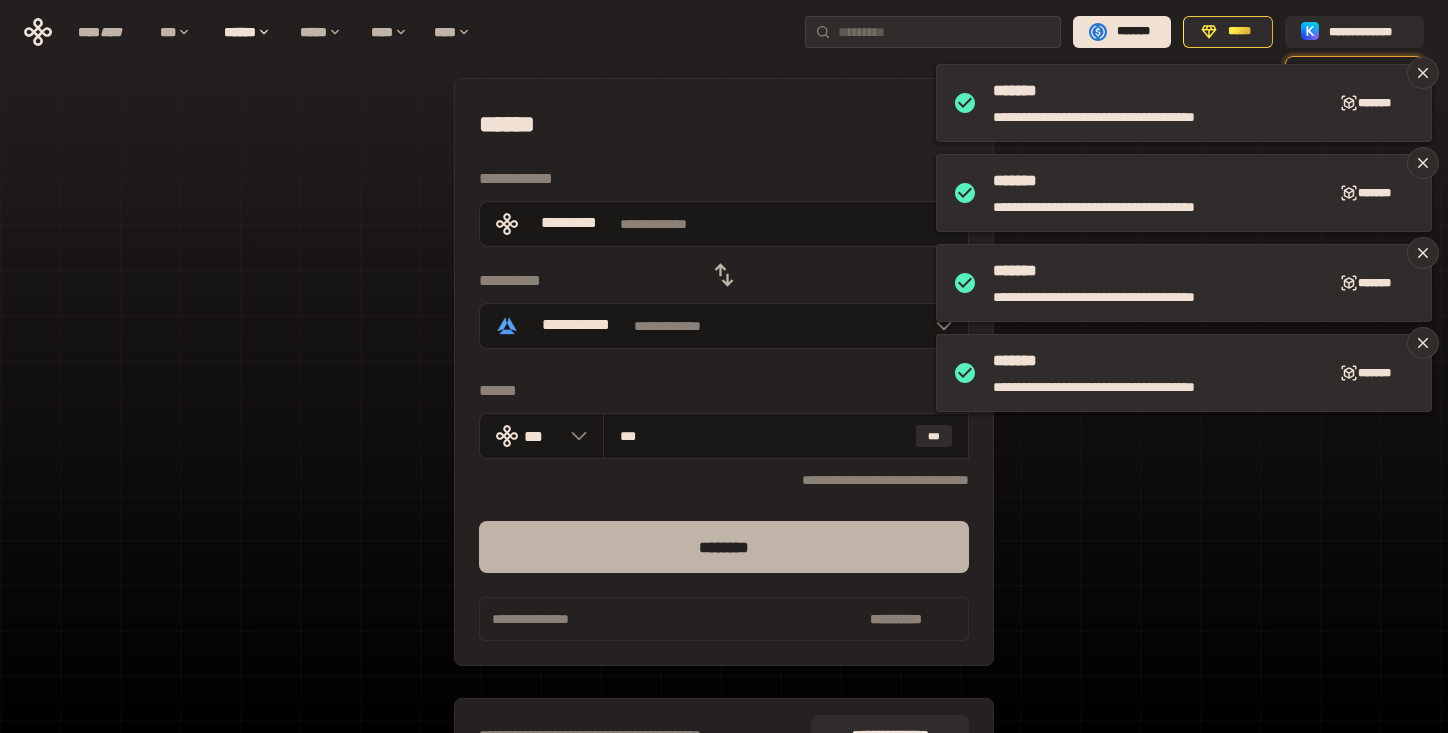 click on "********" at bounding box center (724, 547) 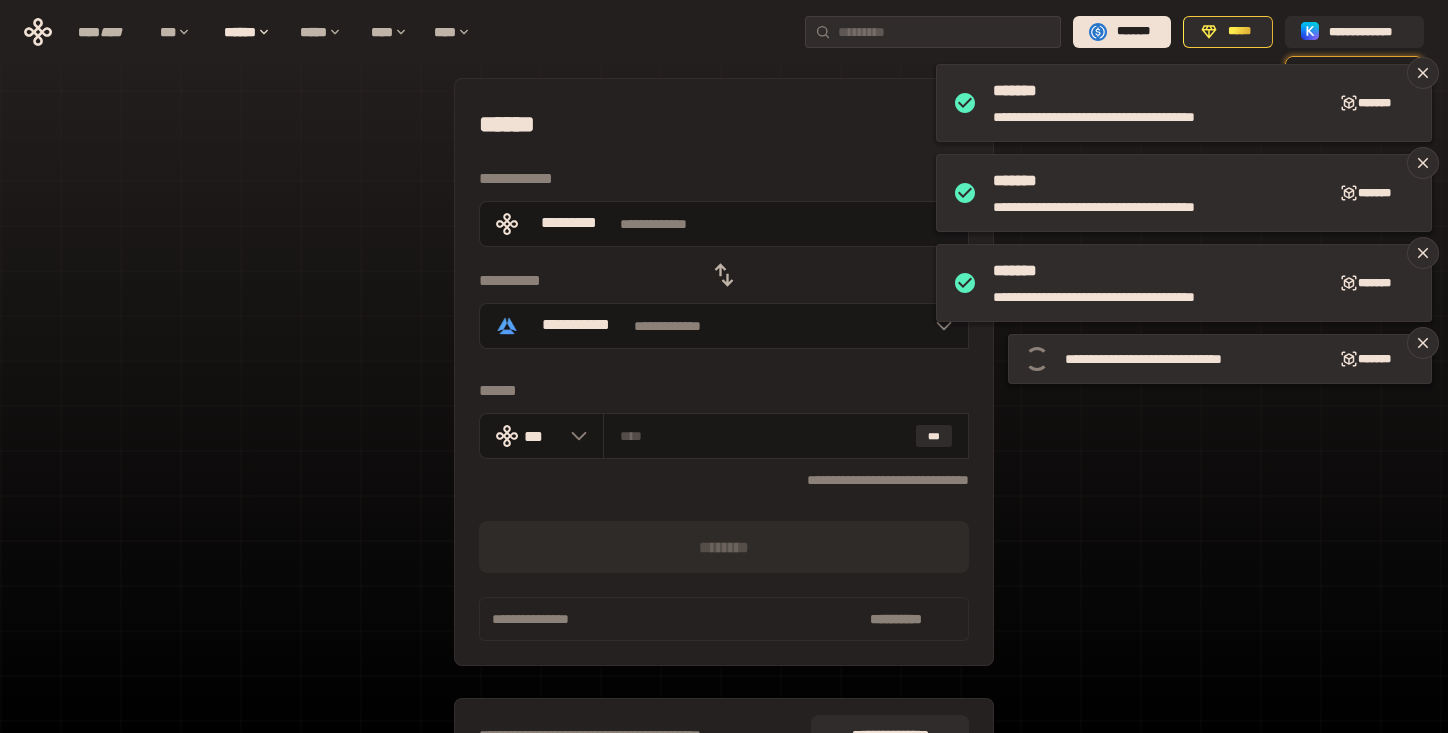 click 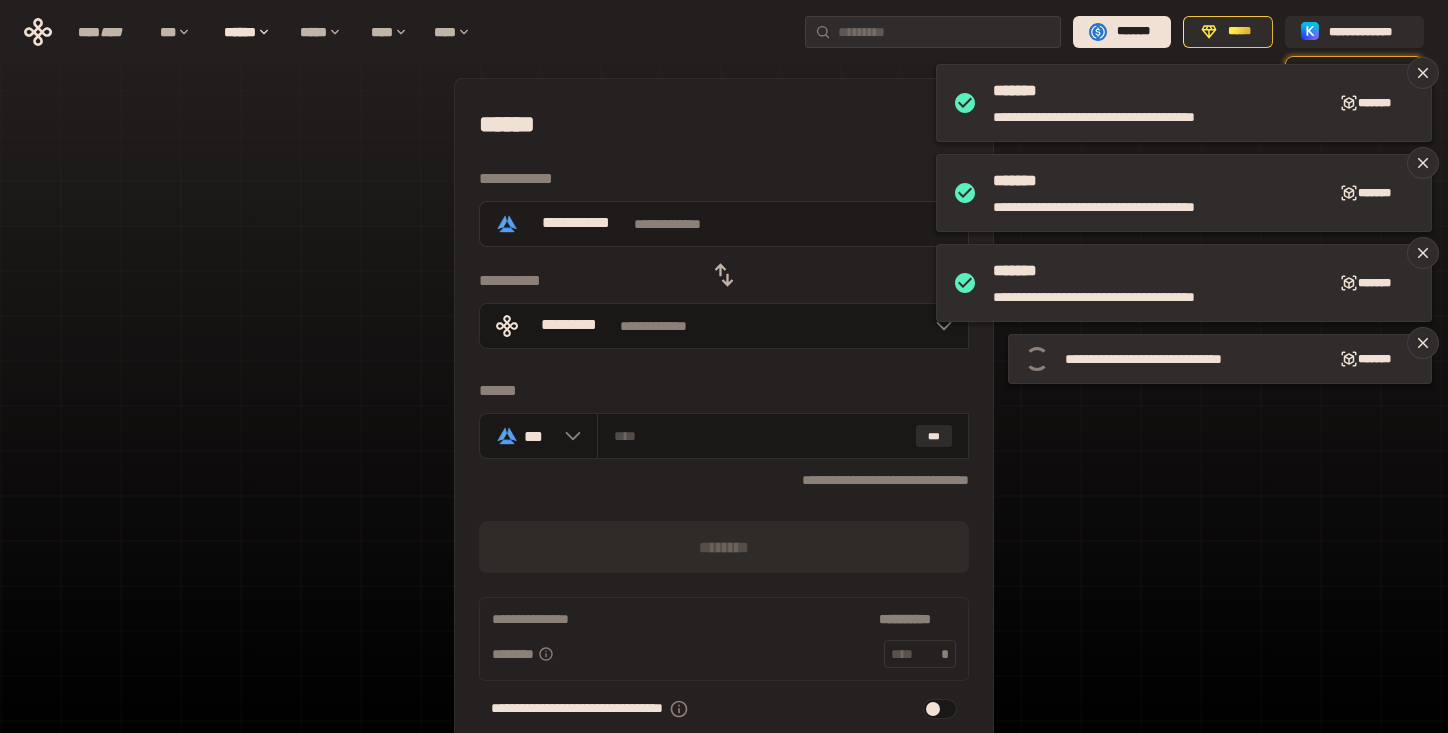 click on "**********" at bounding box center (724, 224) 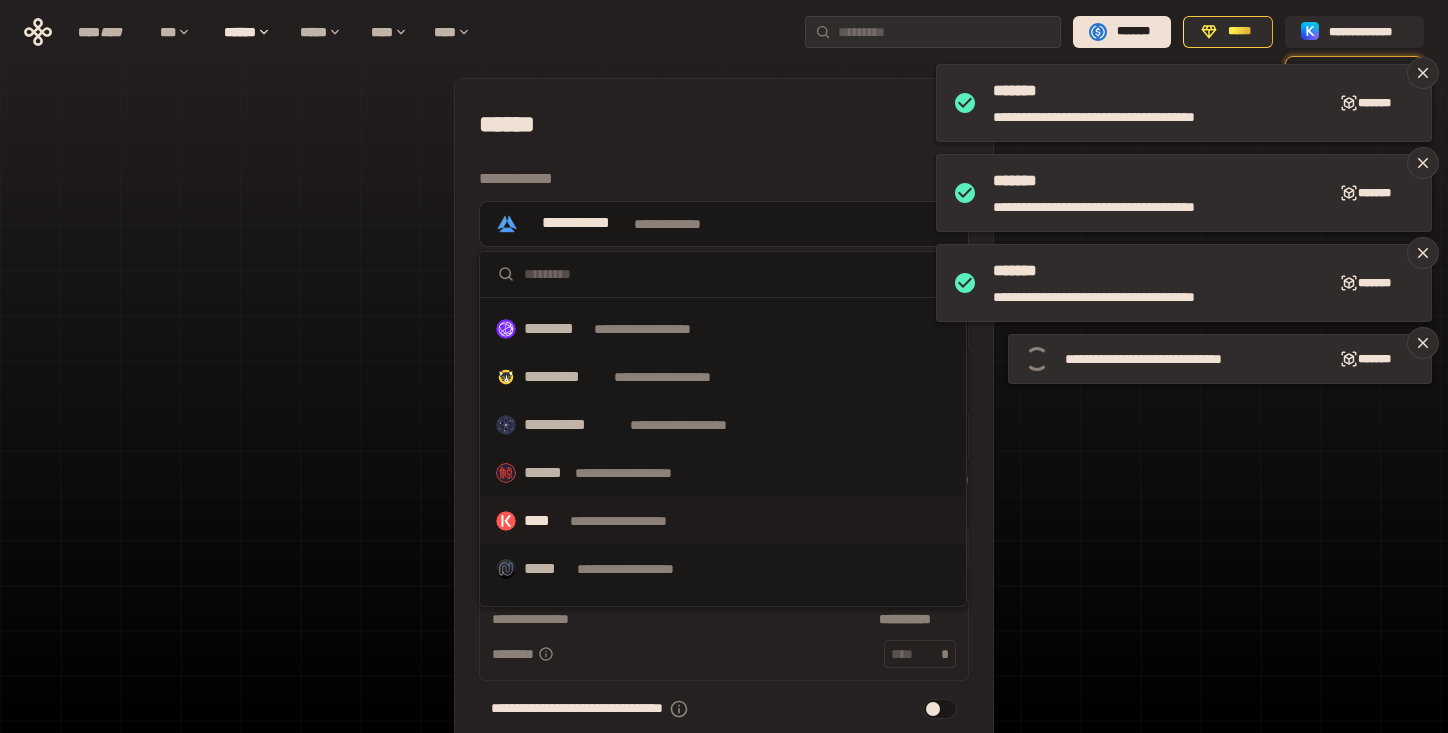 scroll, scrollTop: 1036, scrollLeft: 0, axis: vertical 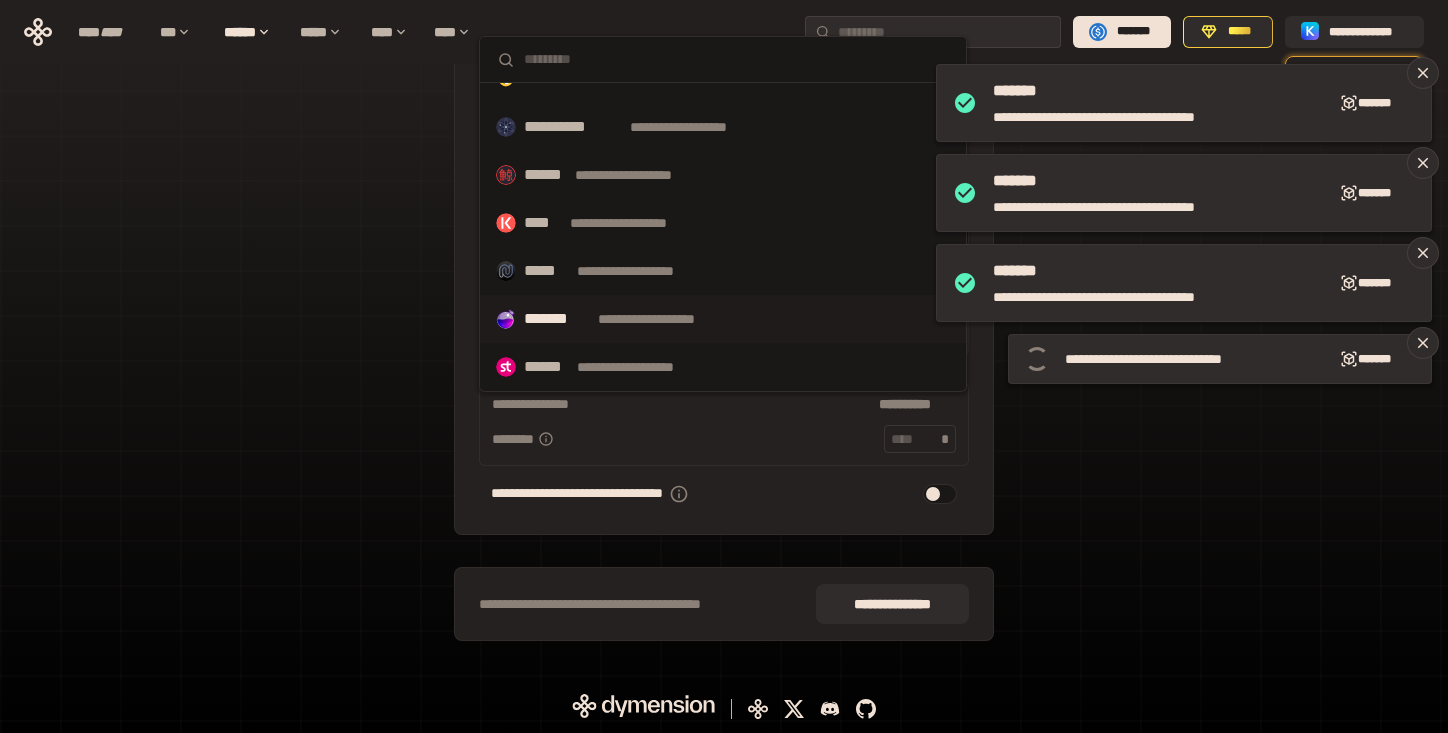 click on "**********" at bounding box center [665, 319] 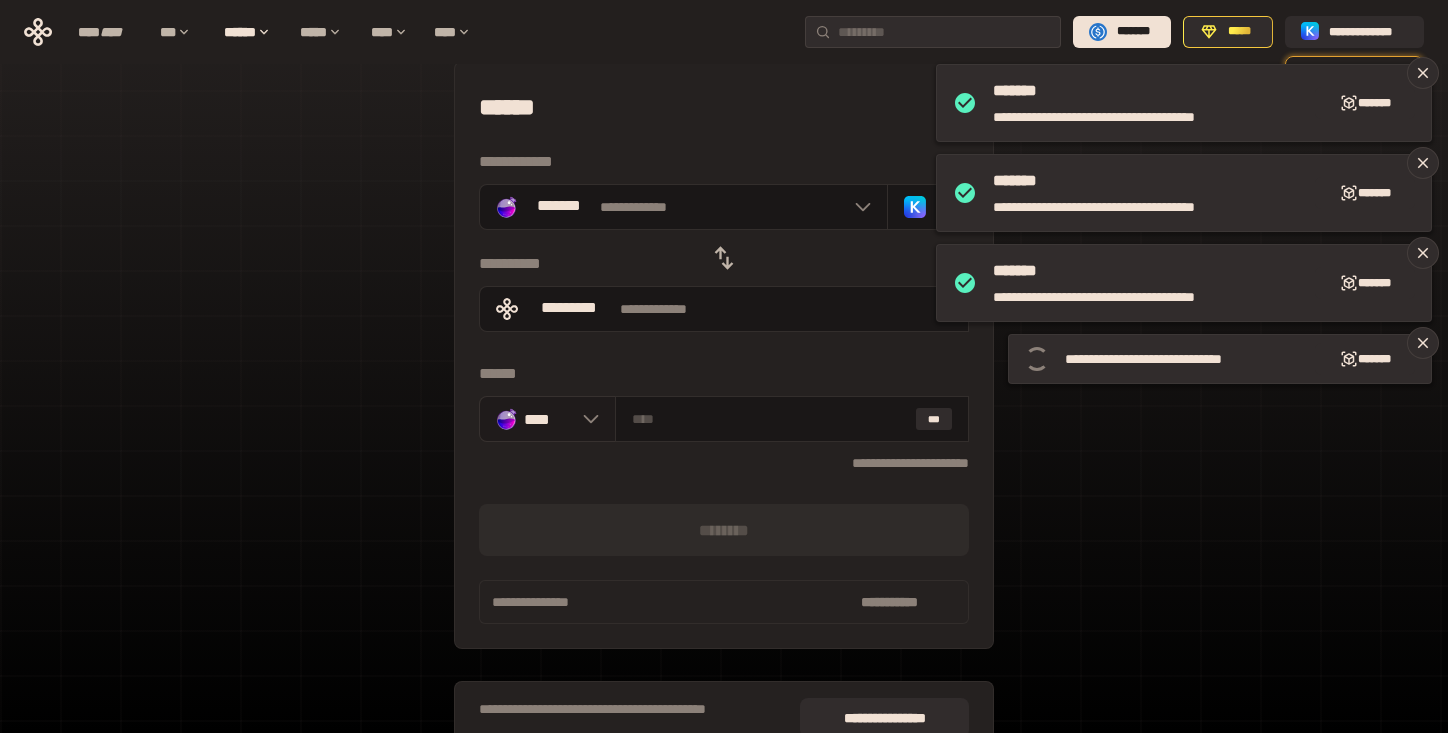 scroll, scrollTop: 22, scrollLeft: 0, axis: vertical 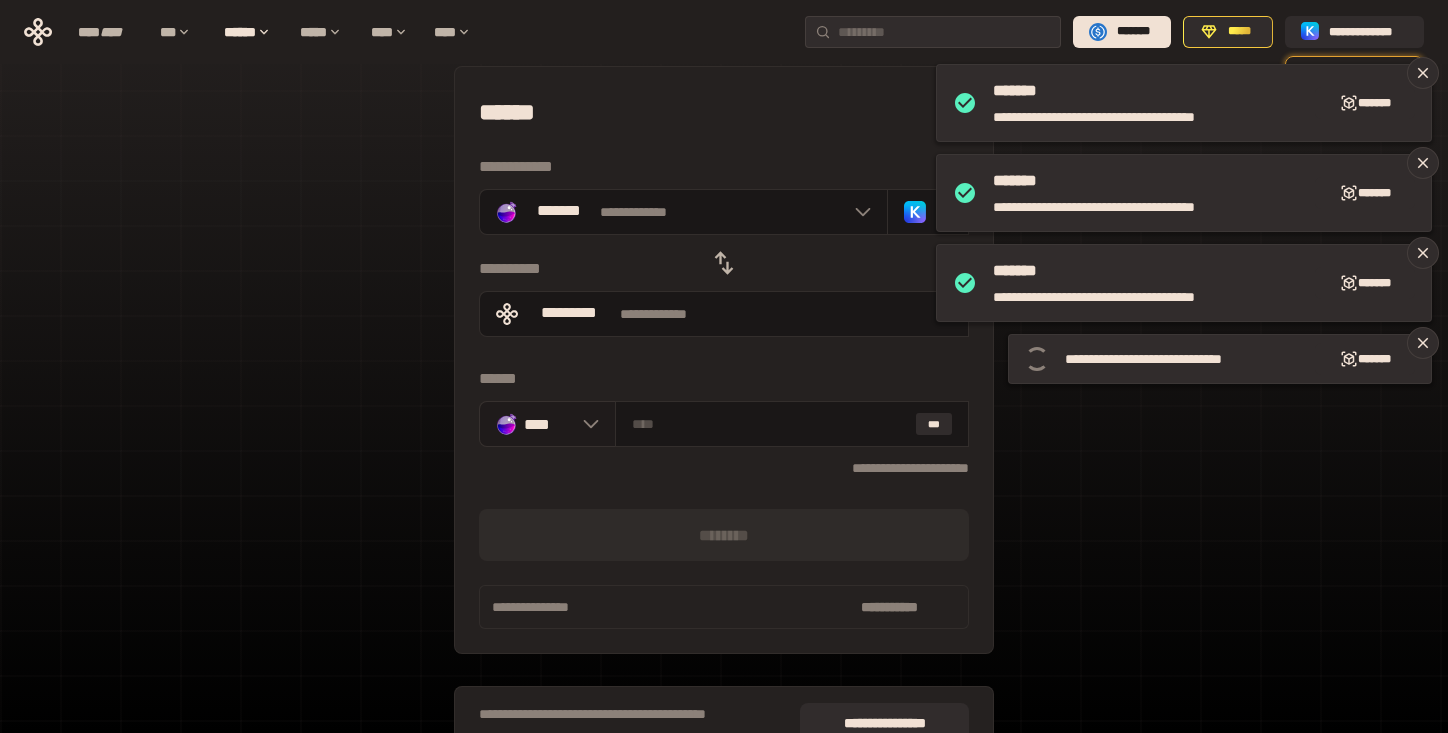click at bounding box center [586, 424] 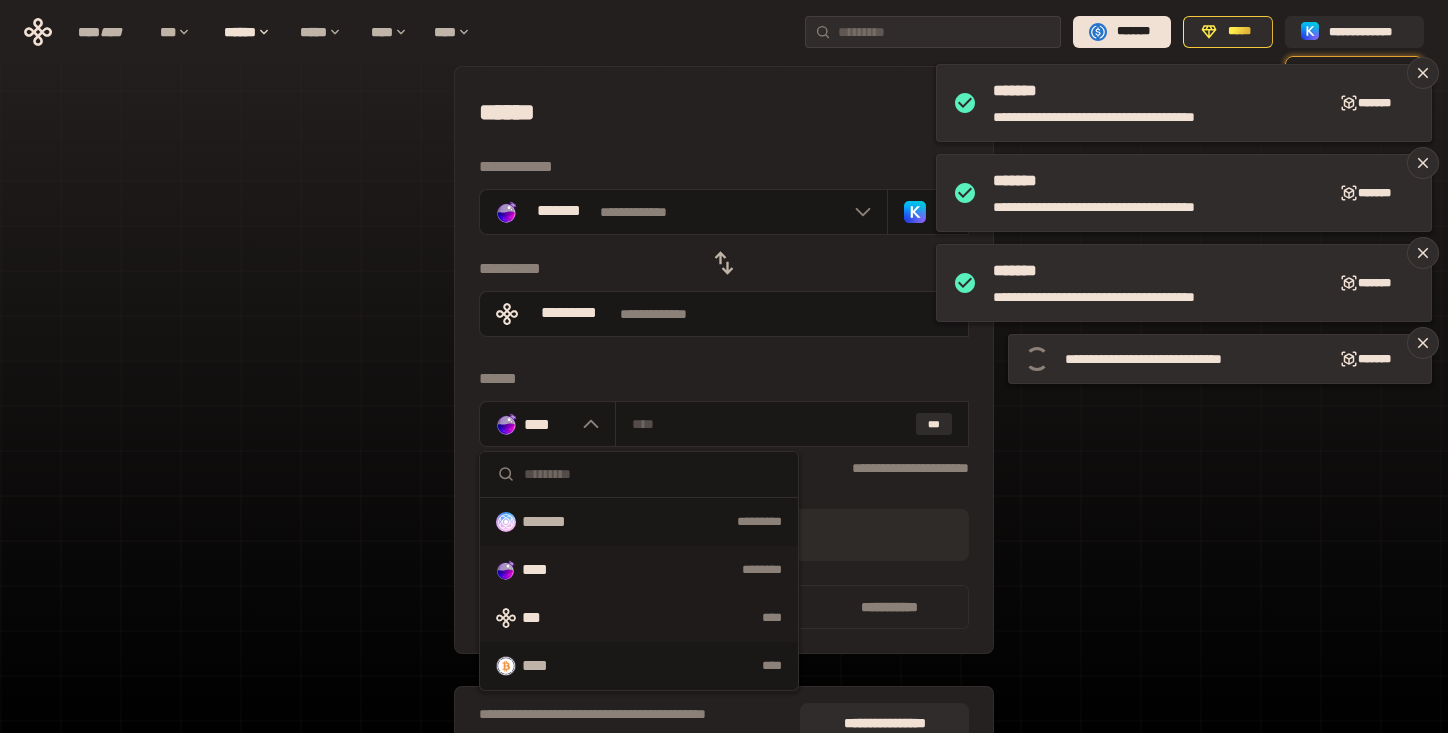 click on "*** ****" at bounding box center (639, 618) 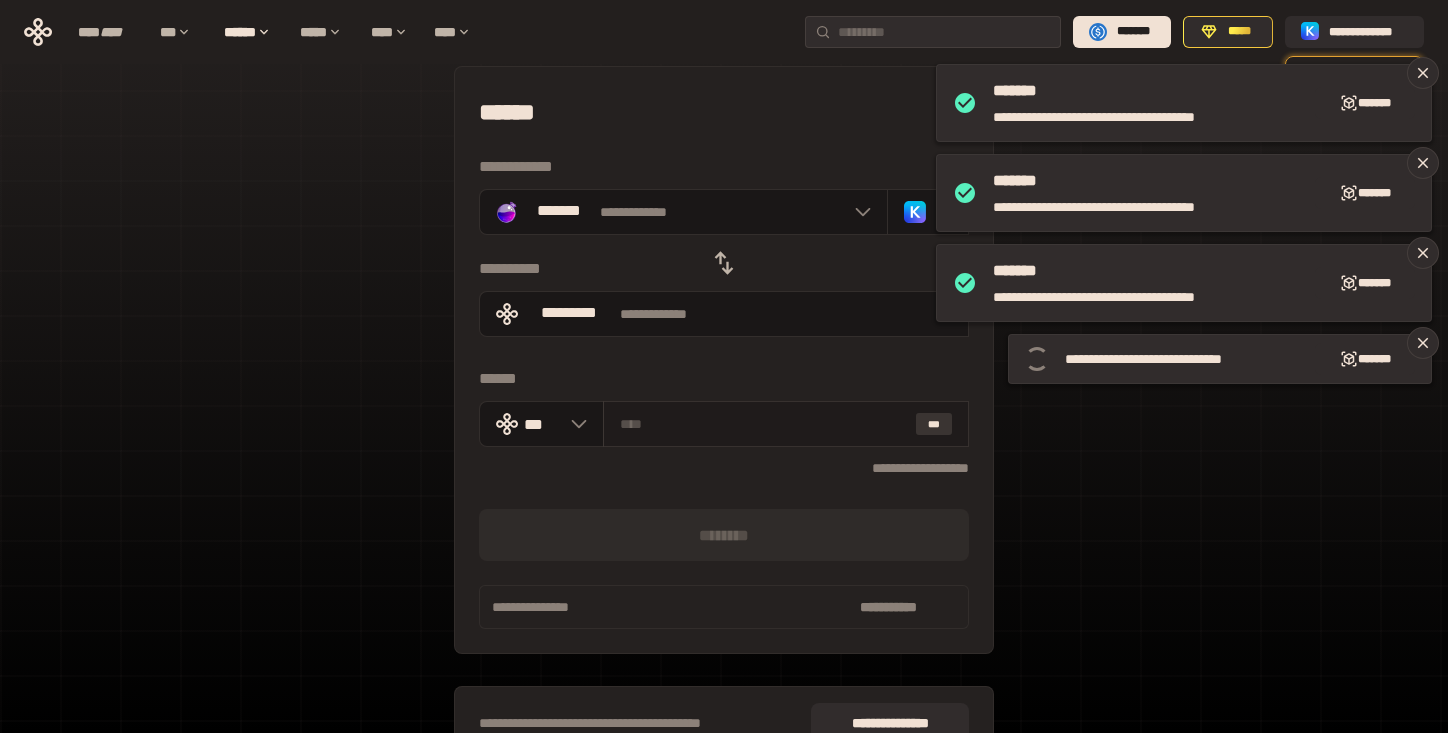 click on "***" at bounding box center [934, 424] 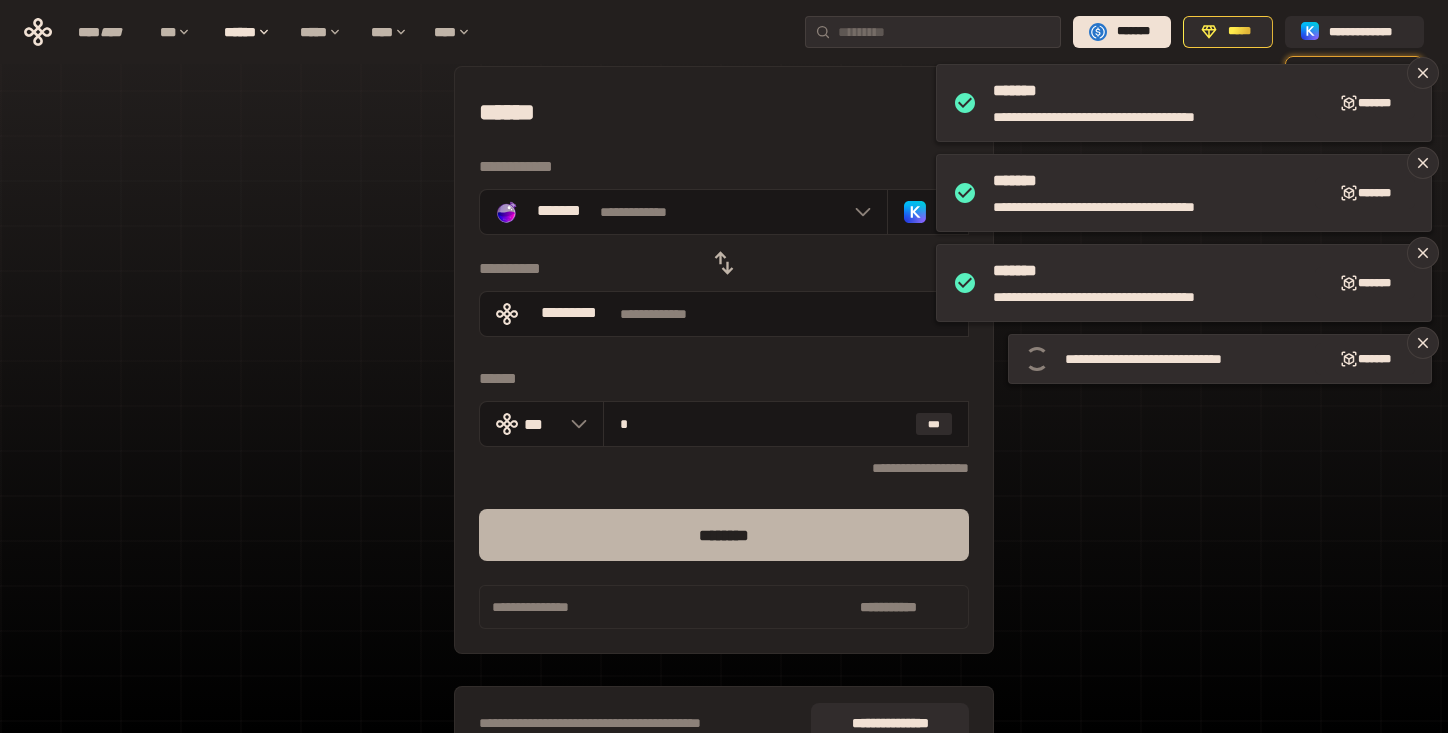 click on "********" at bounding box center (724, 535) 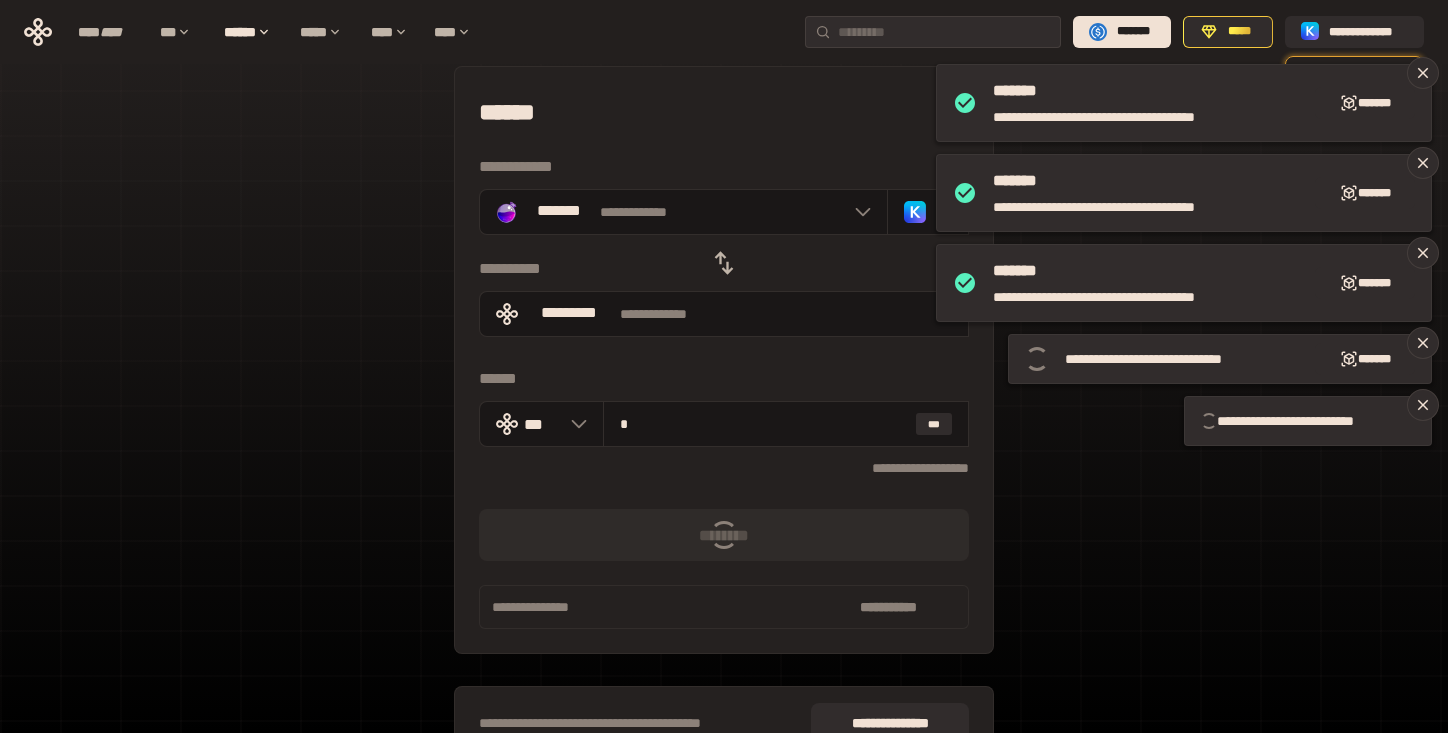 type 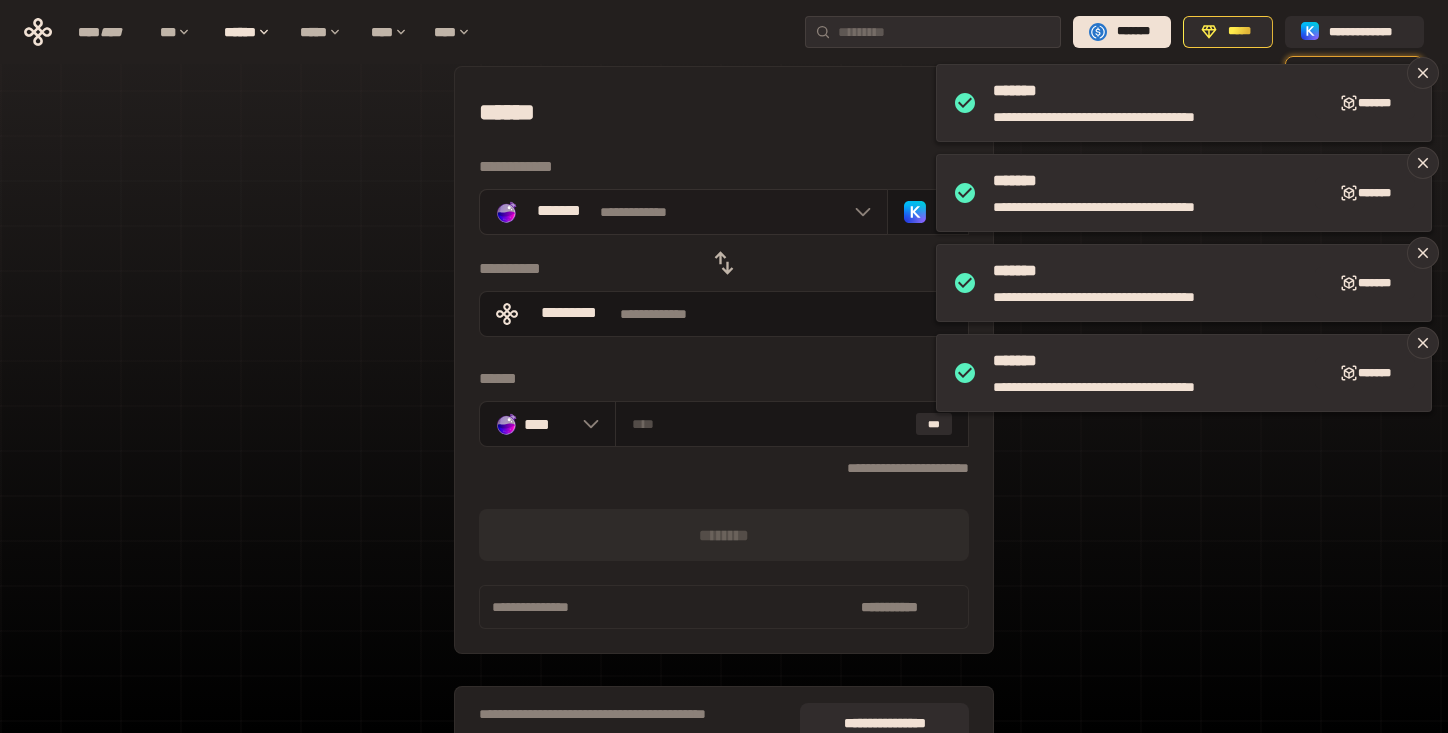 click 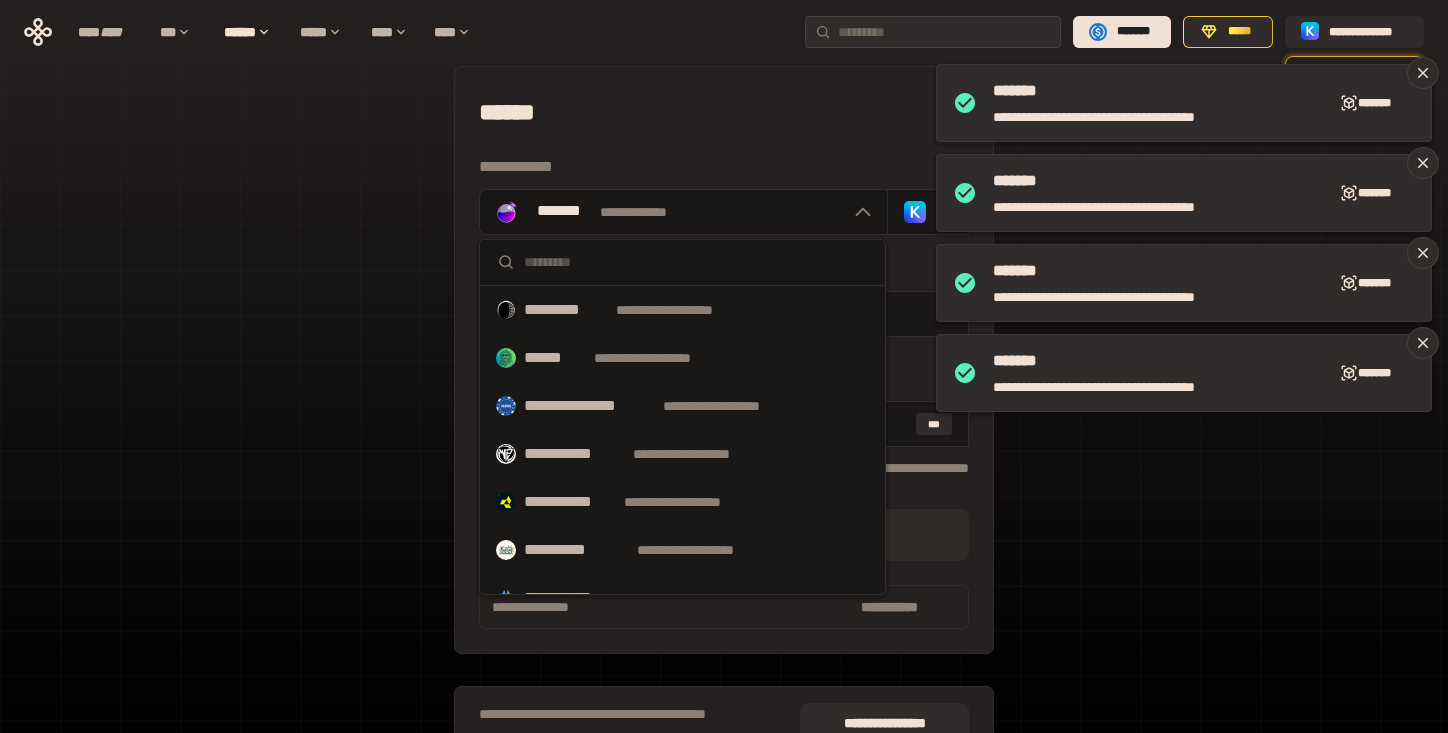 click at bounding box center (696, 262) 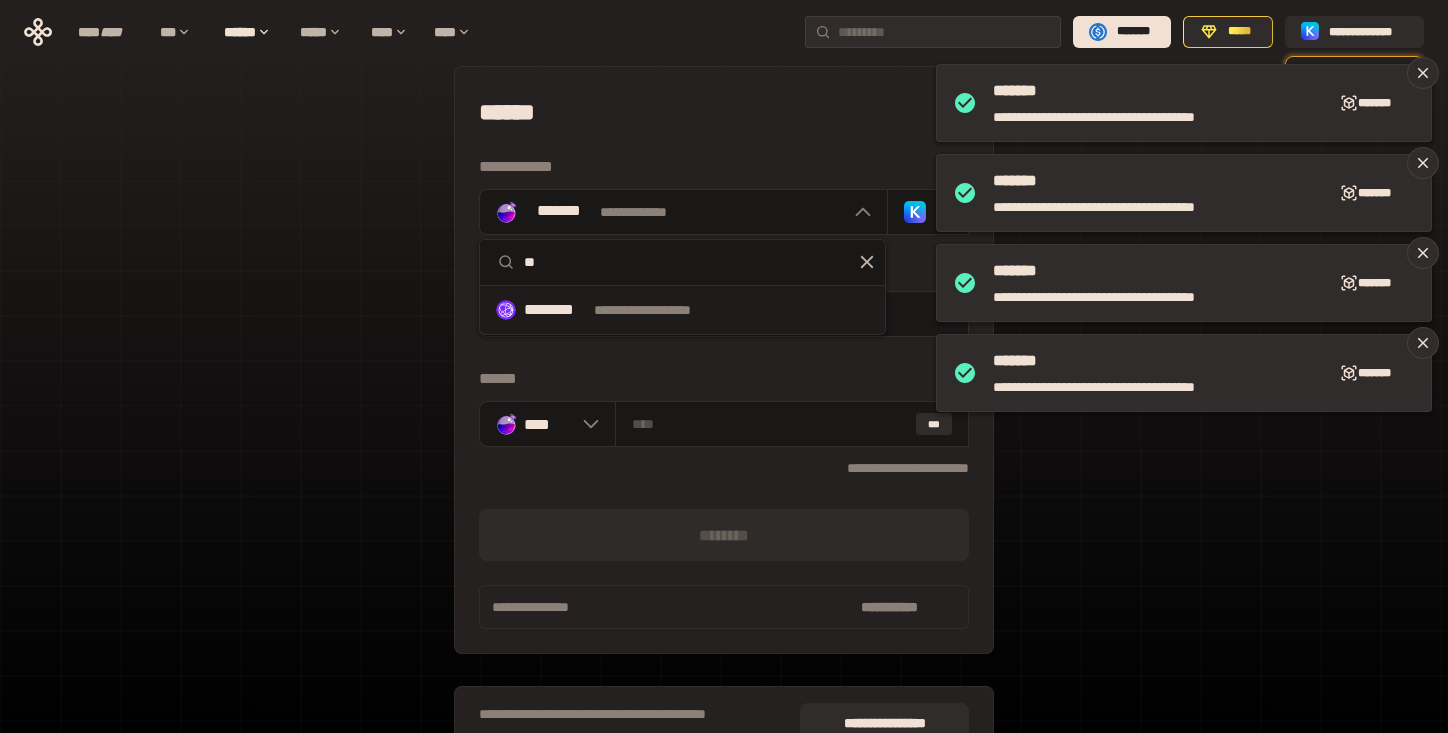type on "**" 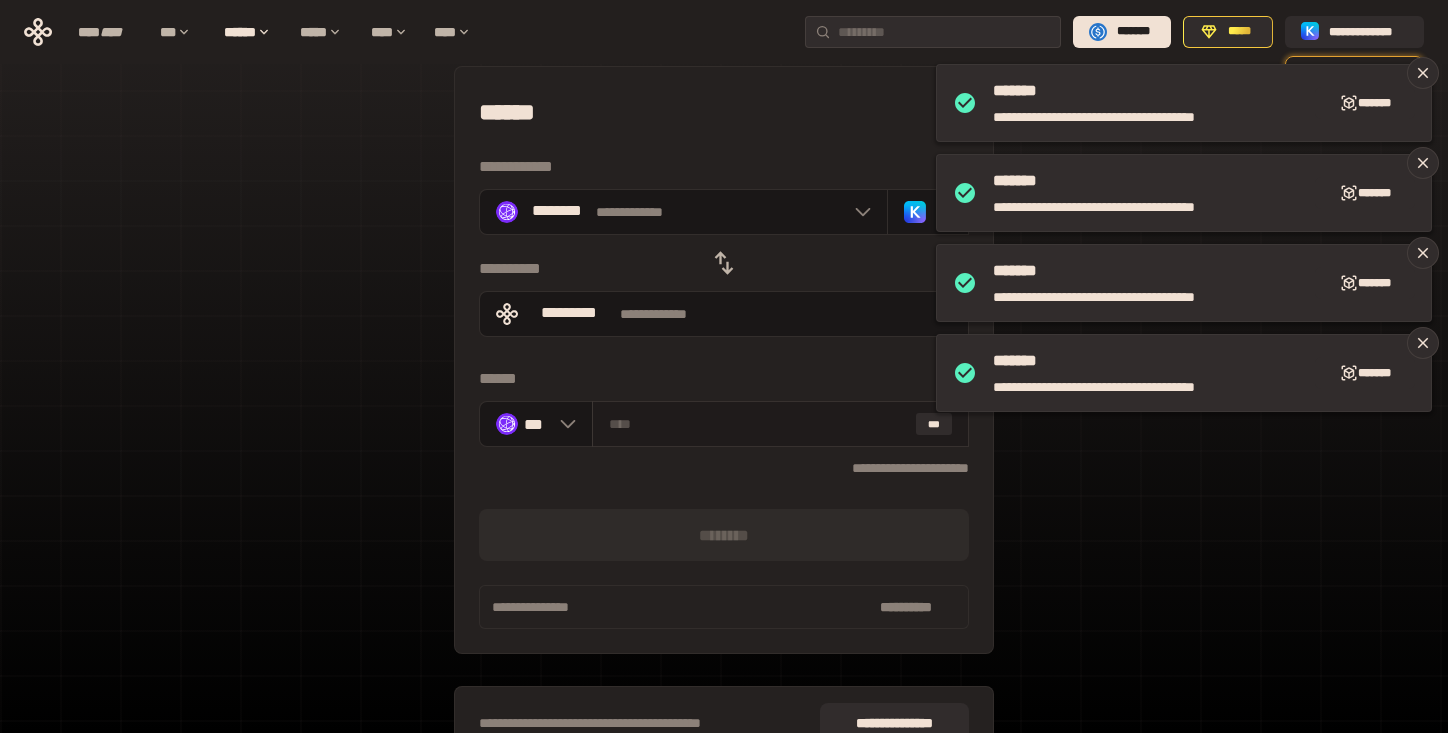click at bounding box center [758, 424] 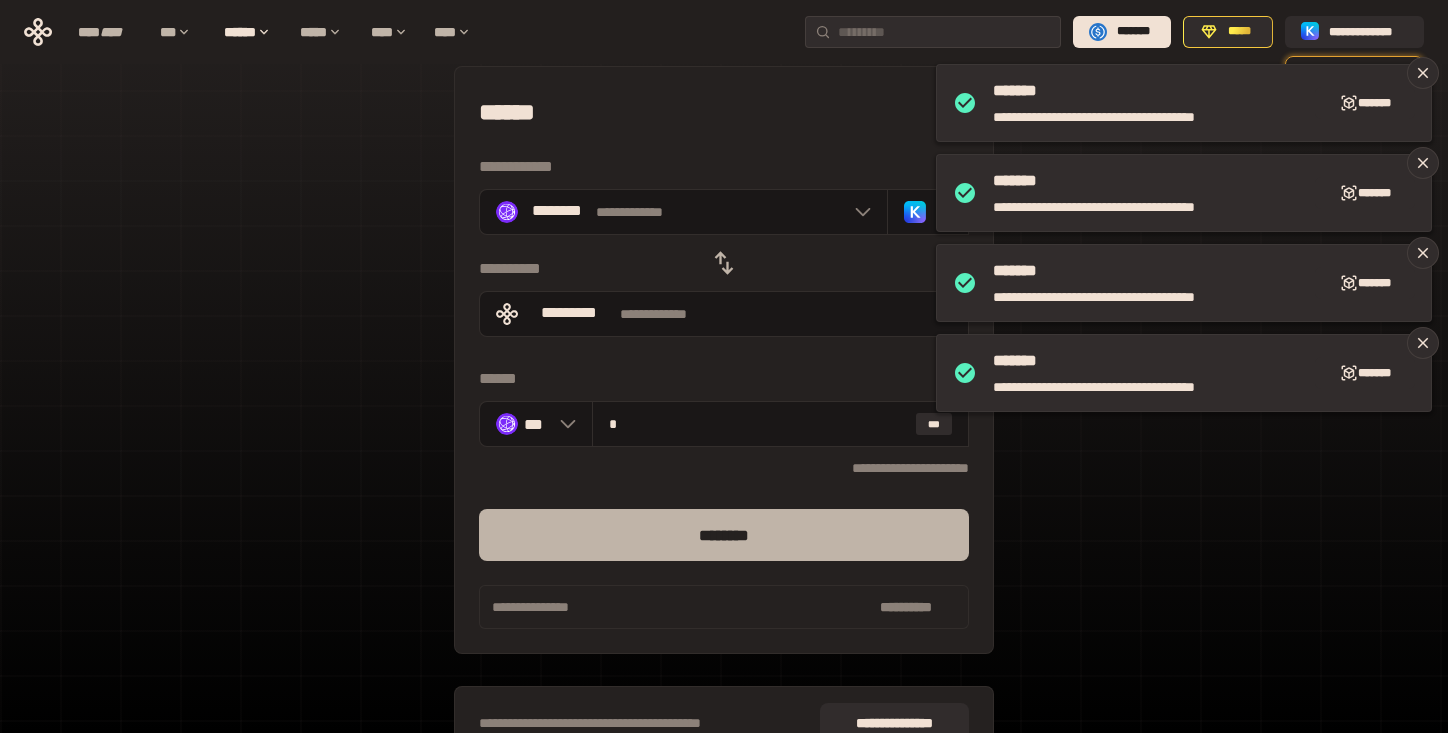 type on "*" 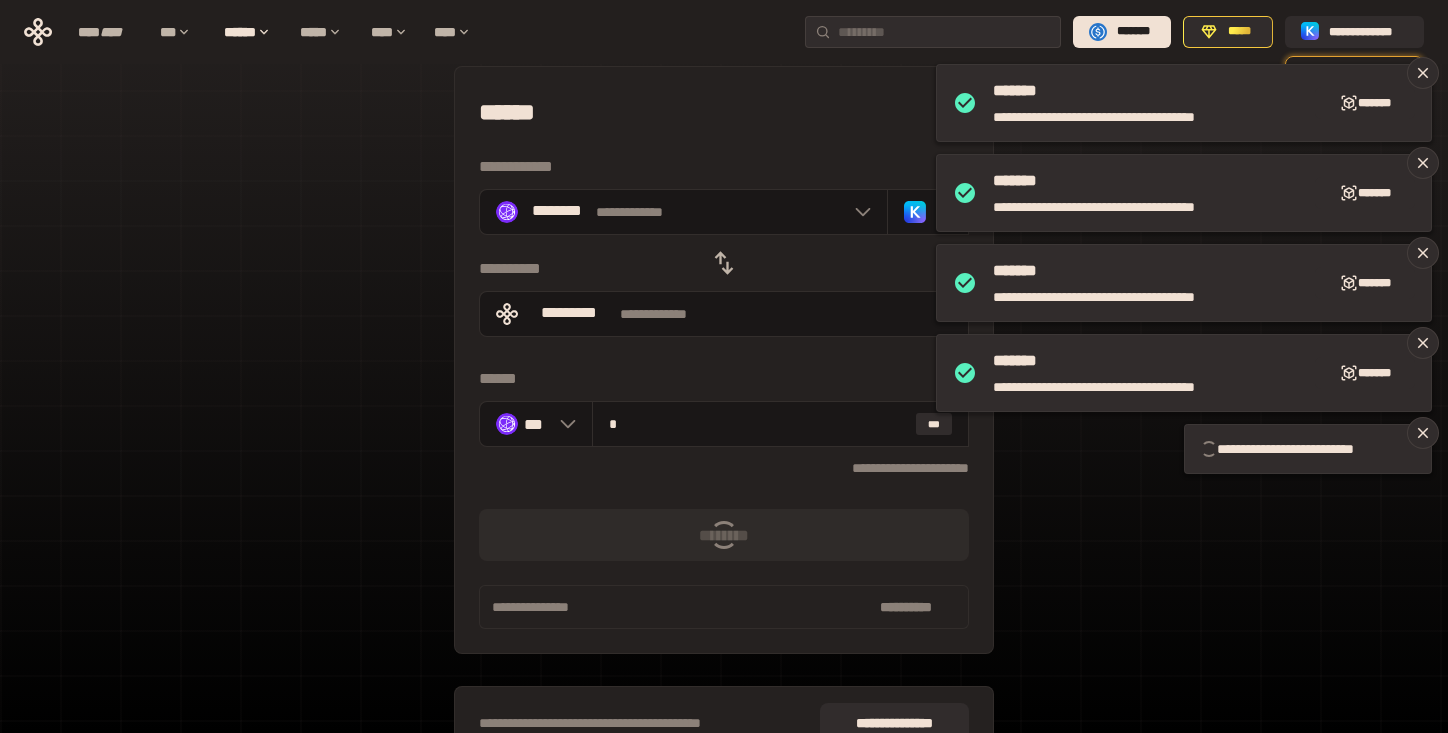 type 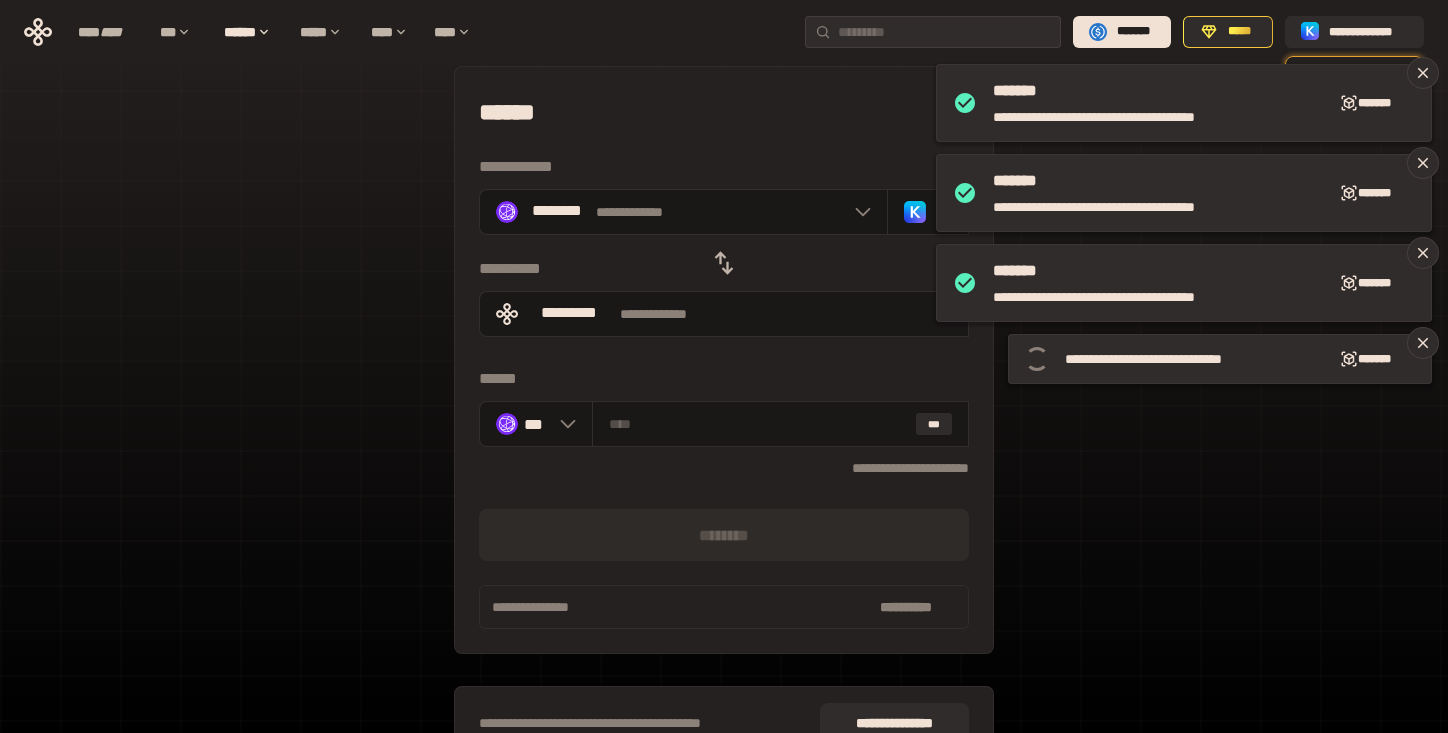 click 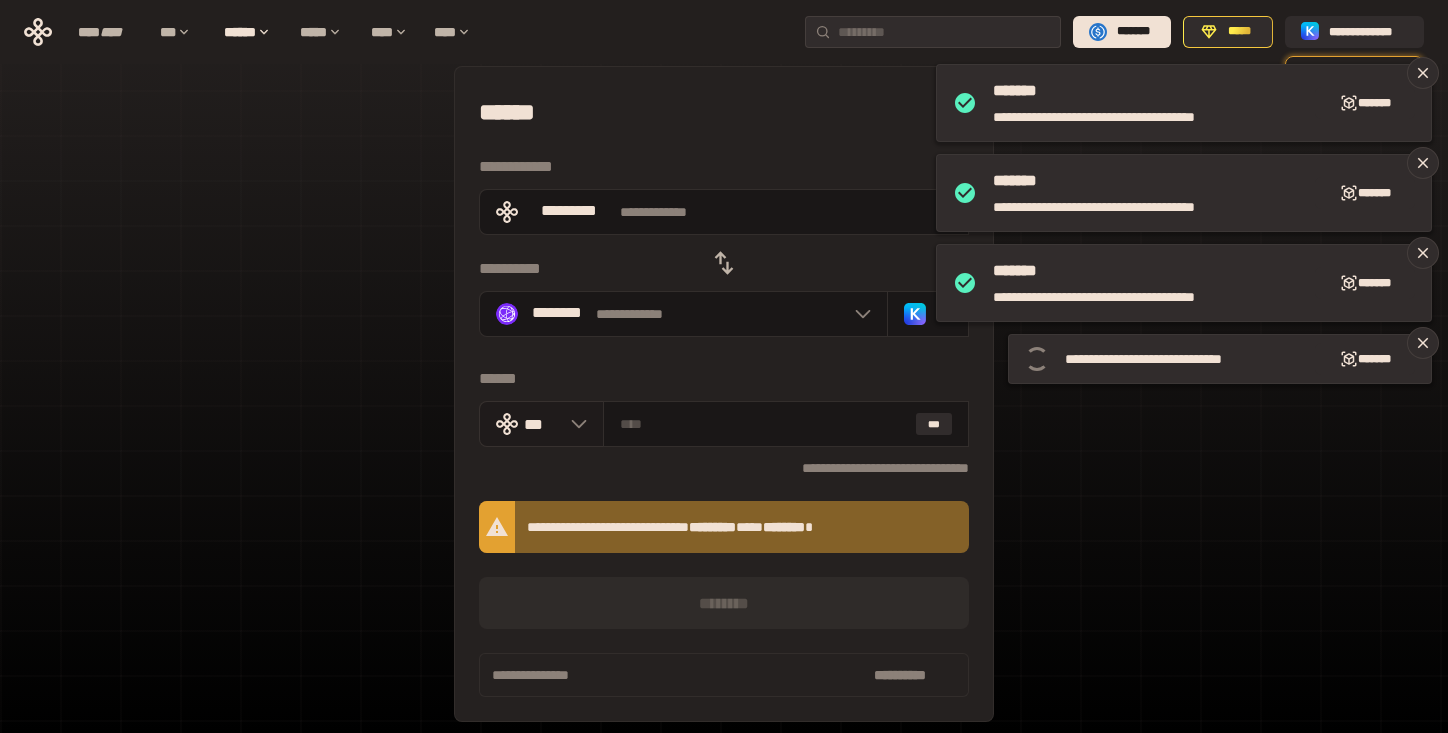 click 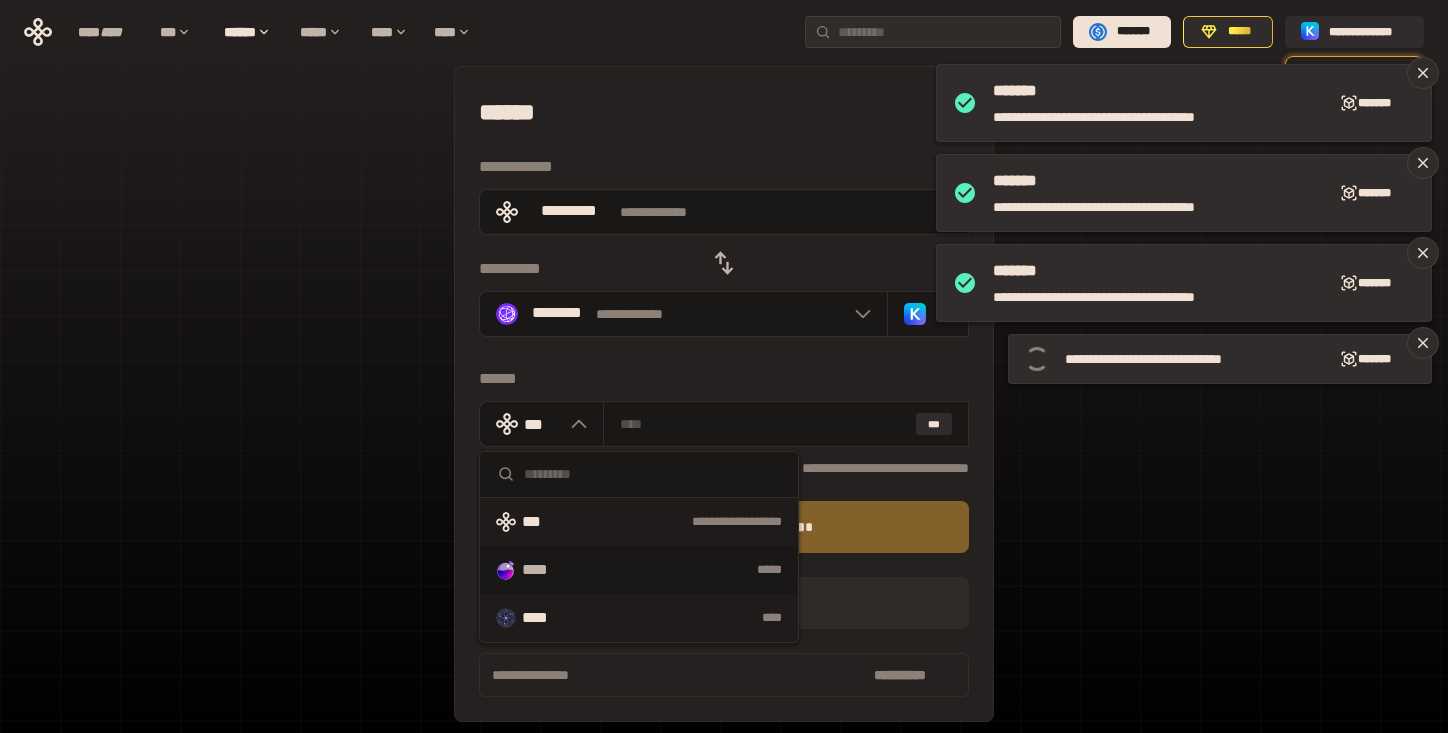 click on "****" at bounding box center [687, 618] 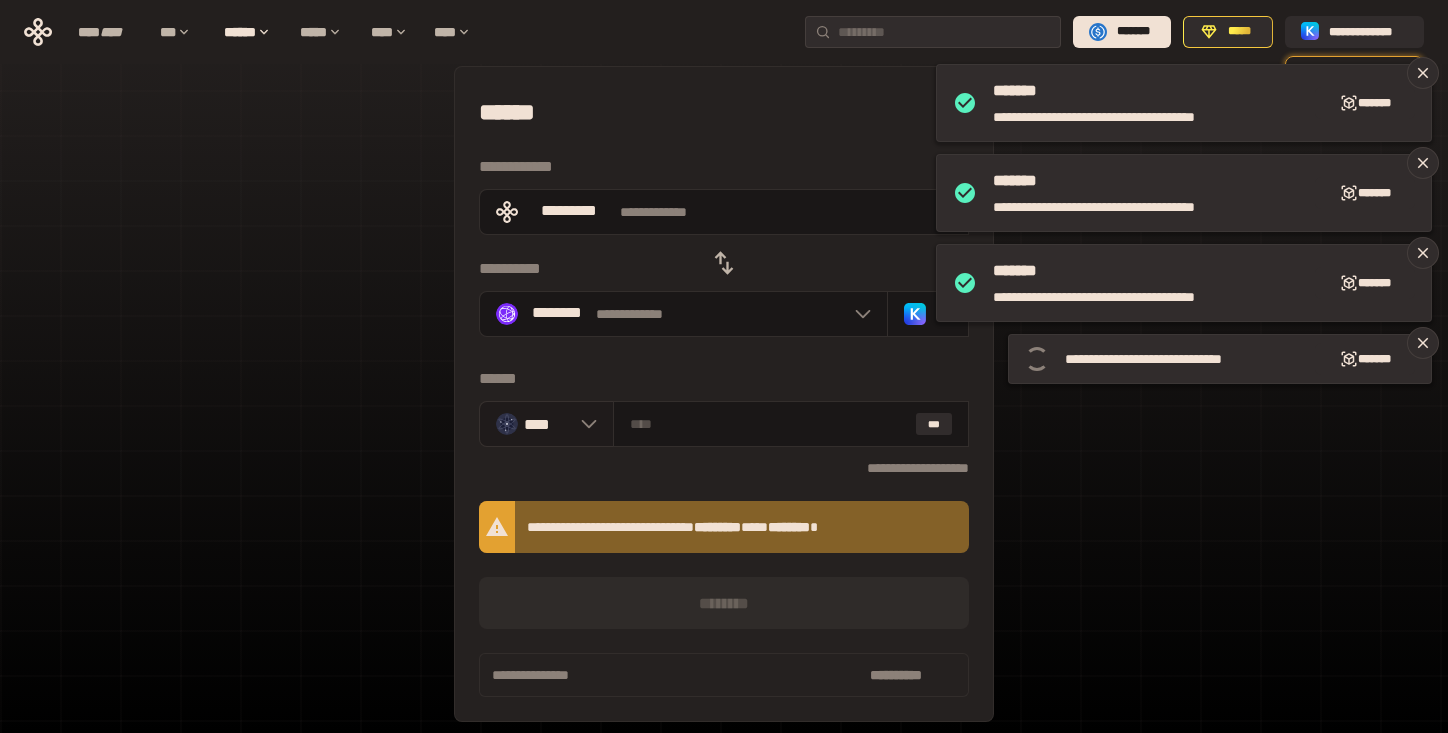 click on "****" at bounding box center (547, 424) 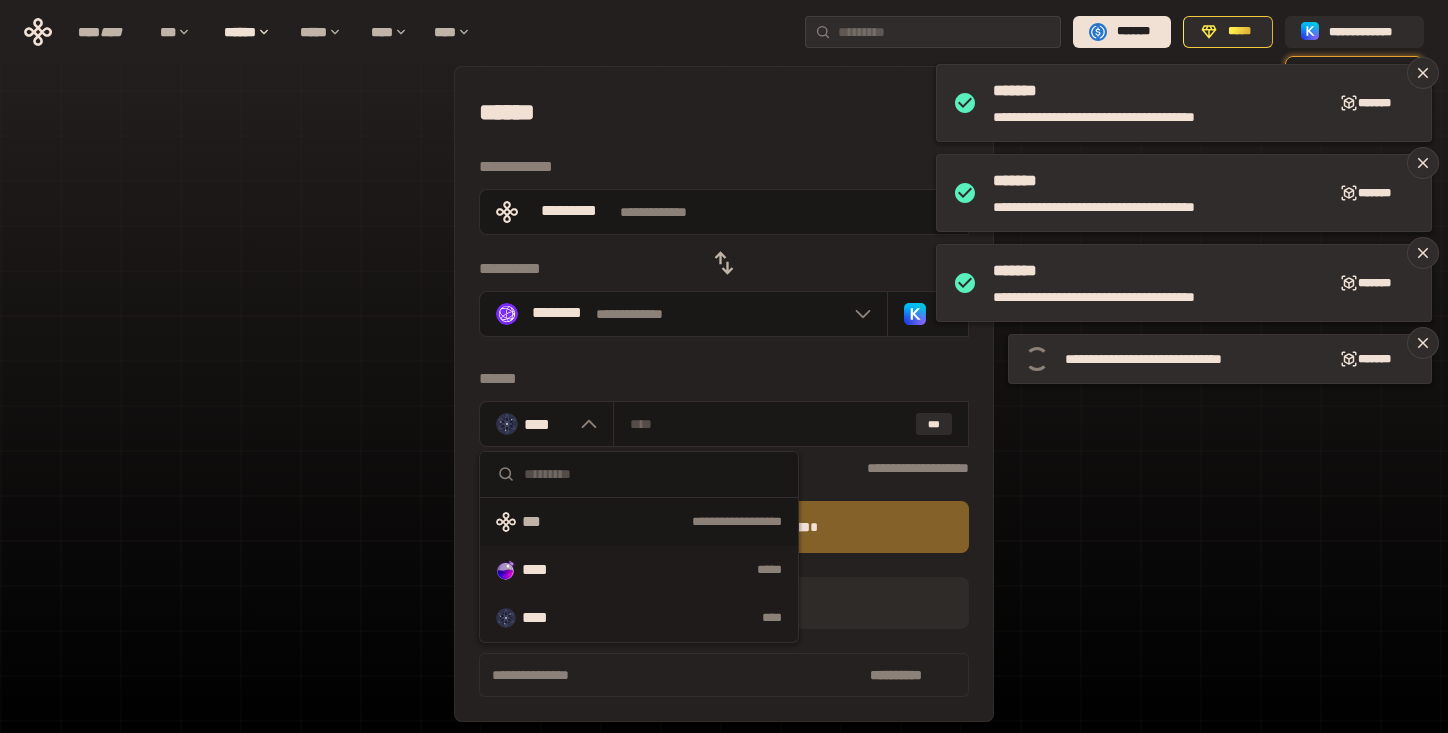 click on "*****" at bounding box center [688, 570] 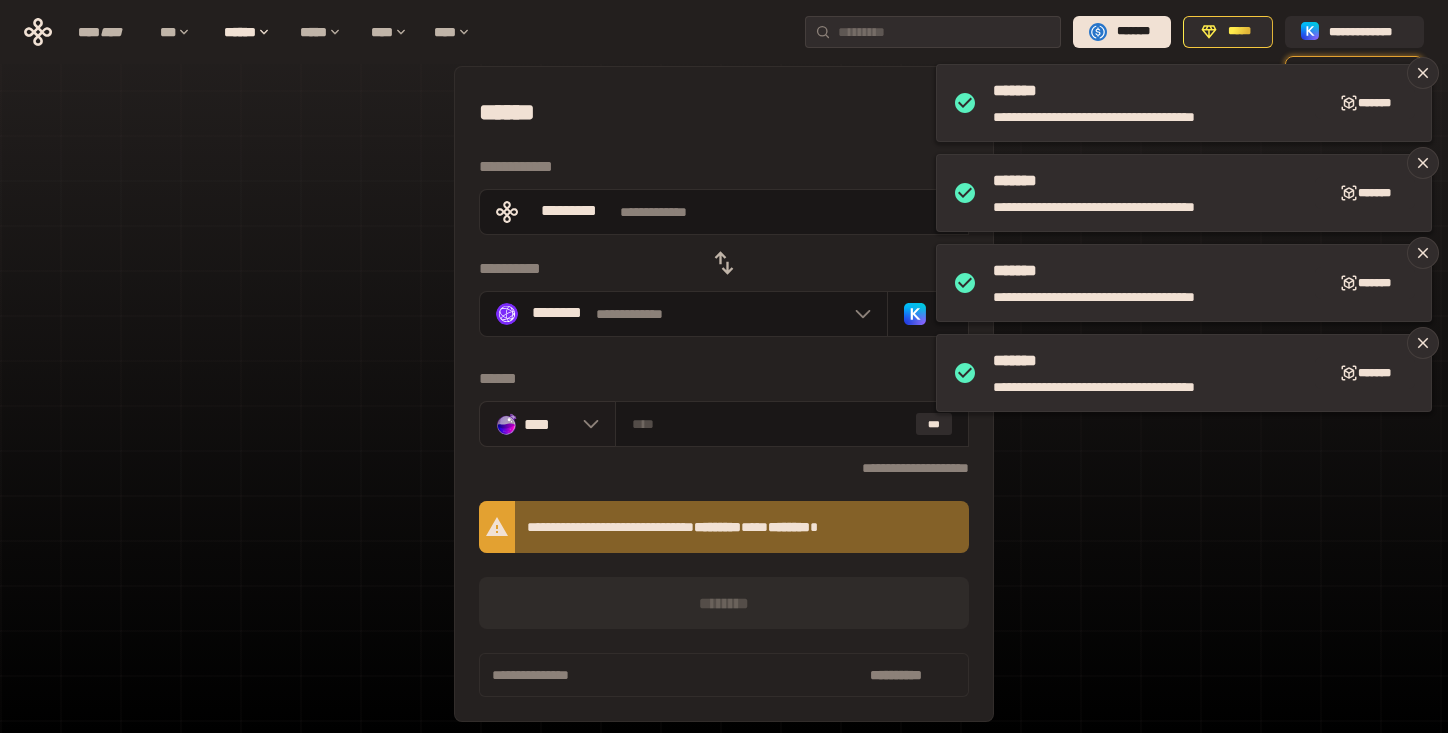 click on "****" at bounding box center [548, 424] 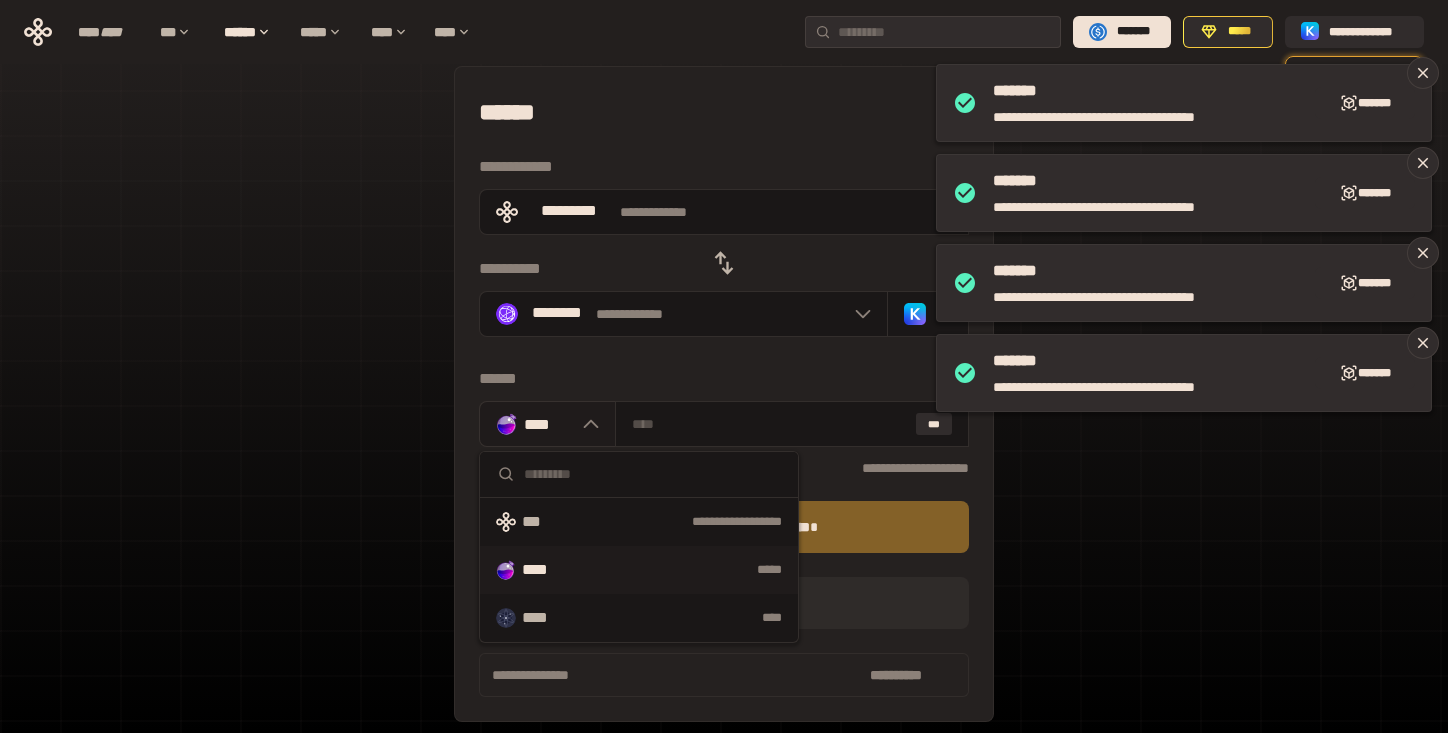 click on "****" at bounding box center [548, 424] 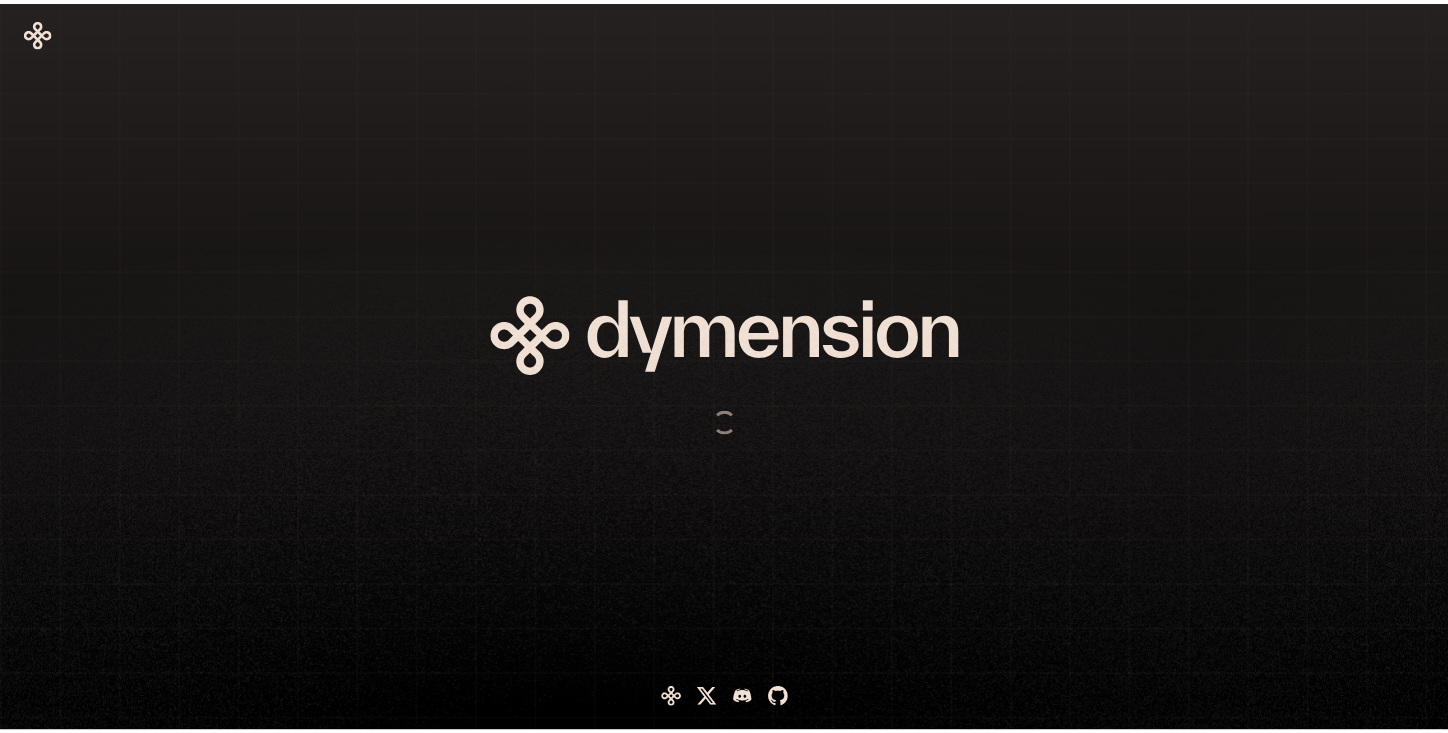 scroll, scrollTop: 0, scrollLeft: 0, axis: both 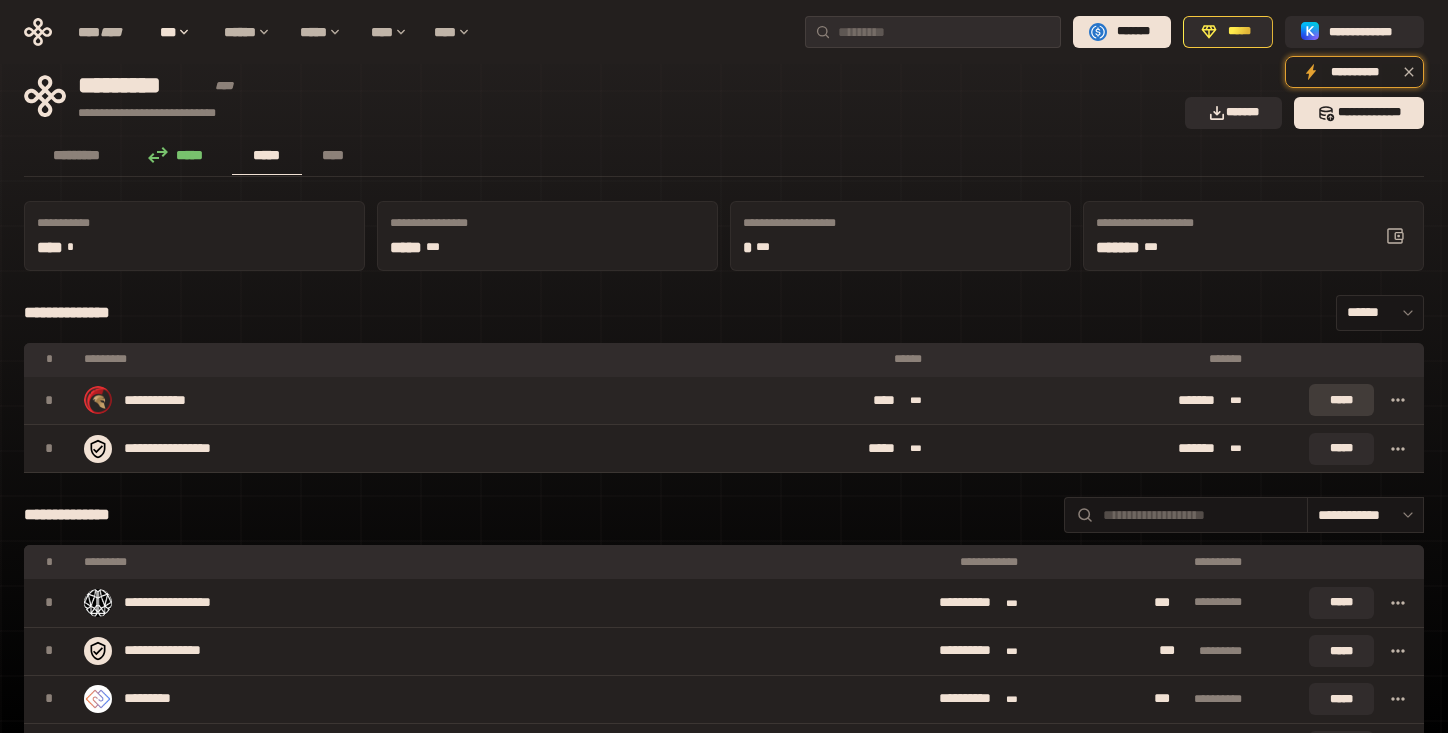 click on "*****" at bounding box center [1341, 400] 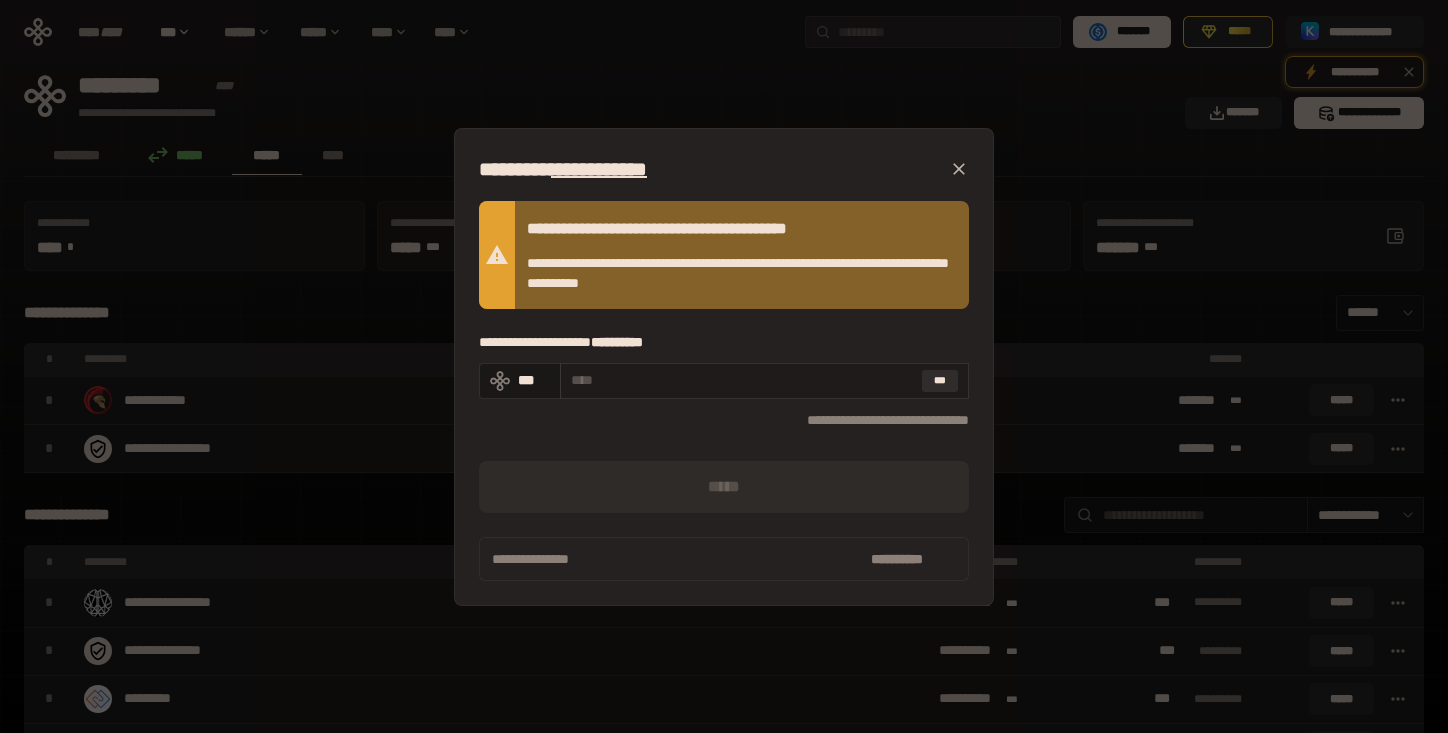 click at bounding box center [742, 380] 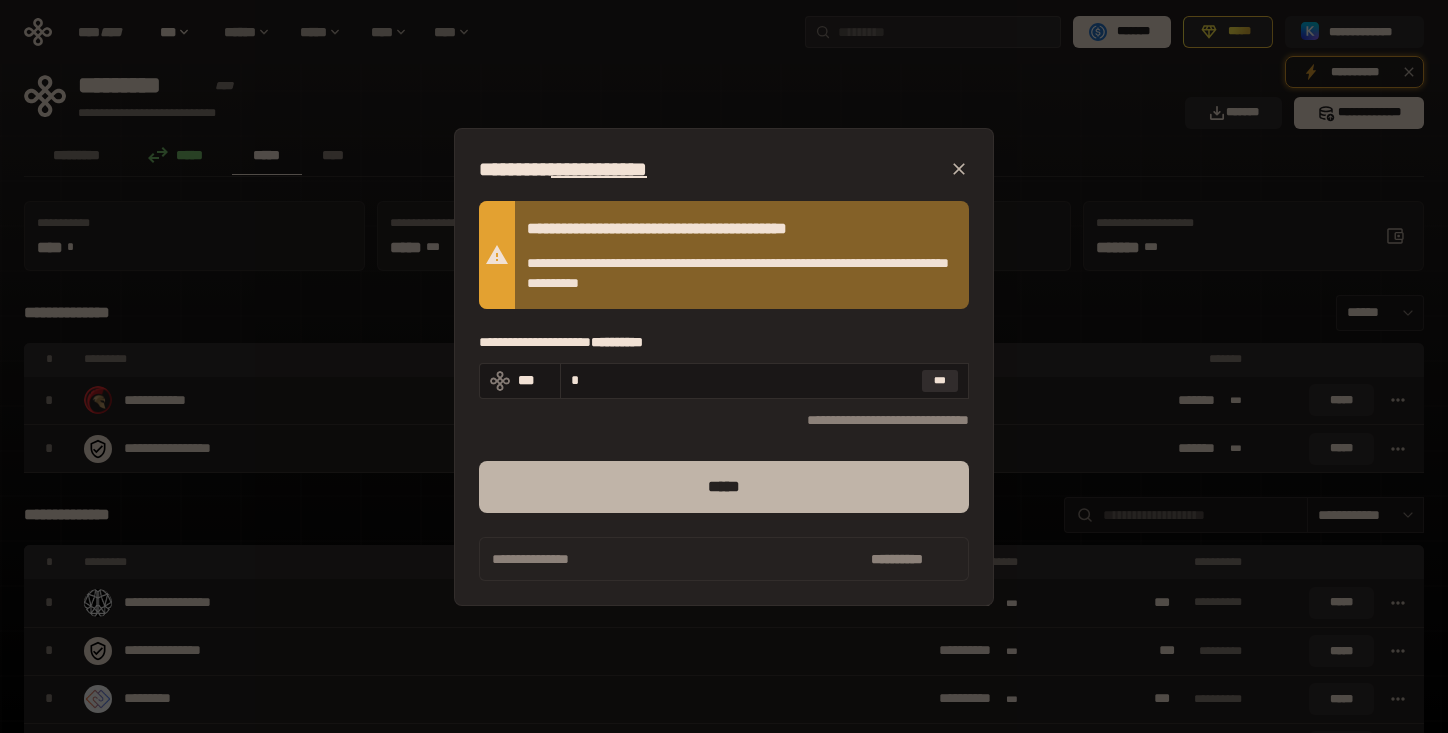 type on "*" 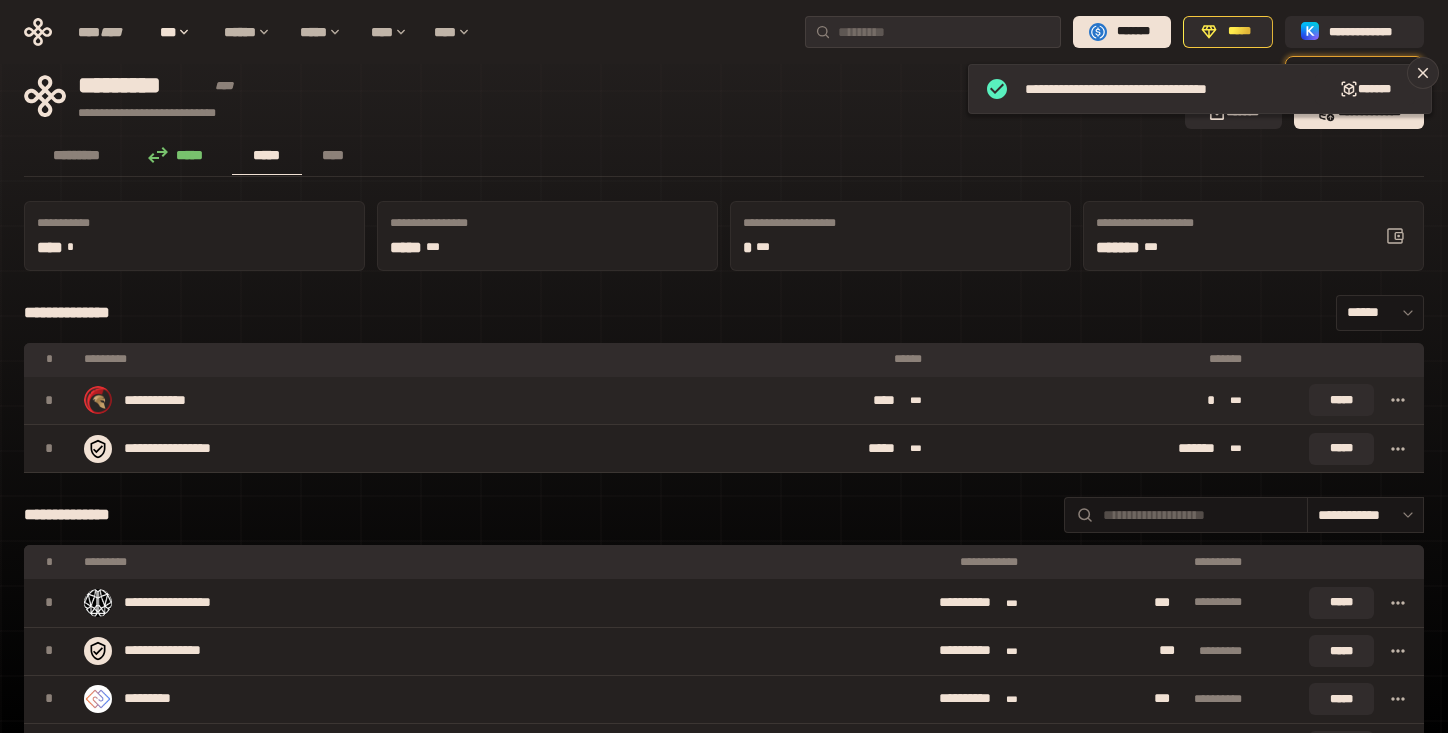 click 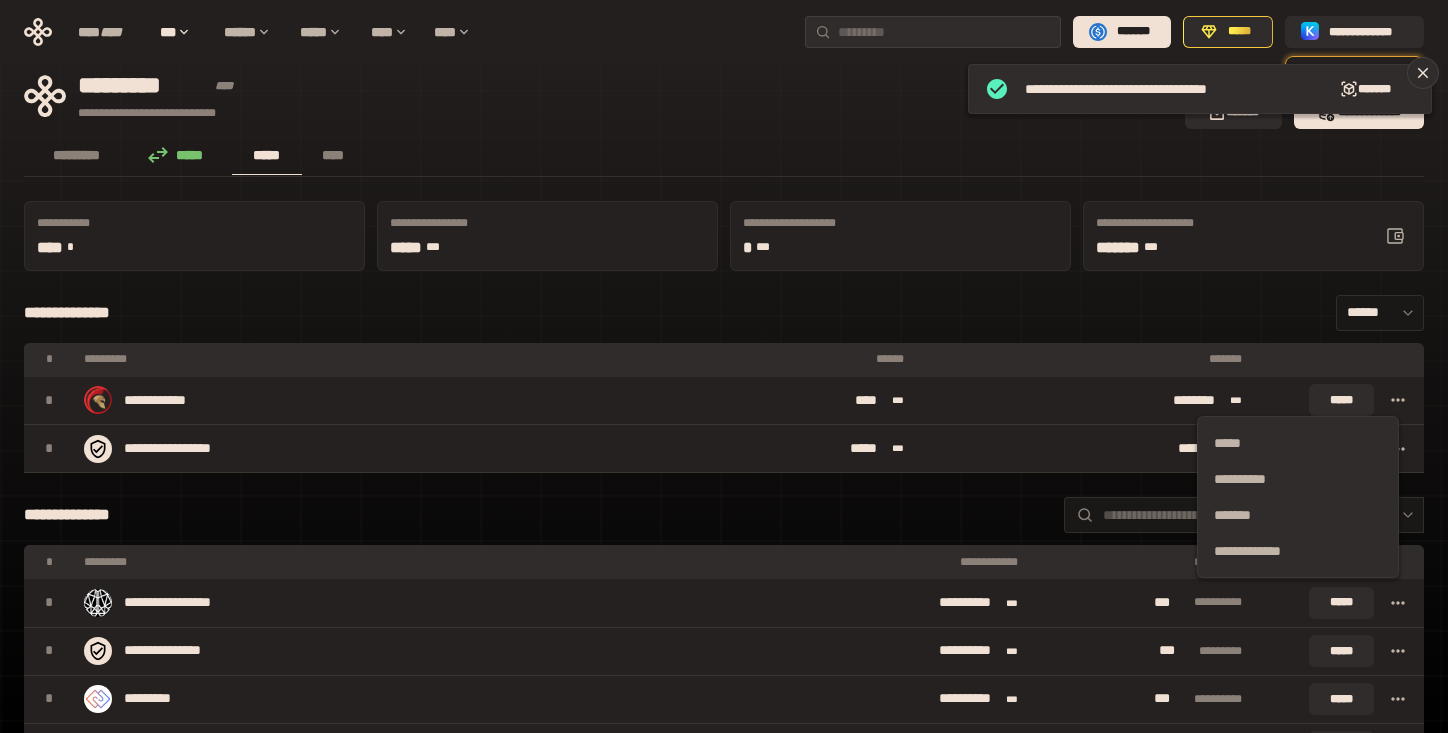 click on "**********" at bounding box center (724, 3198) 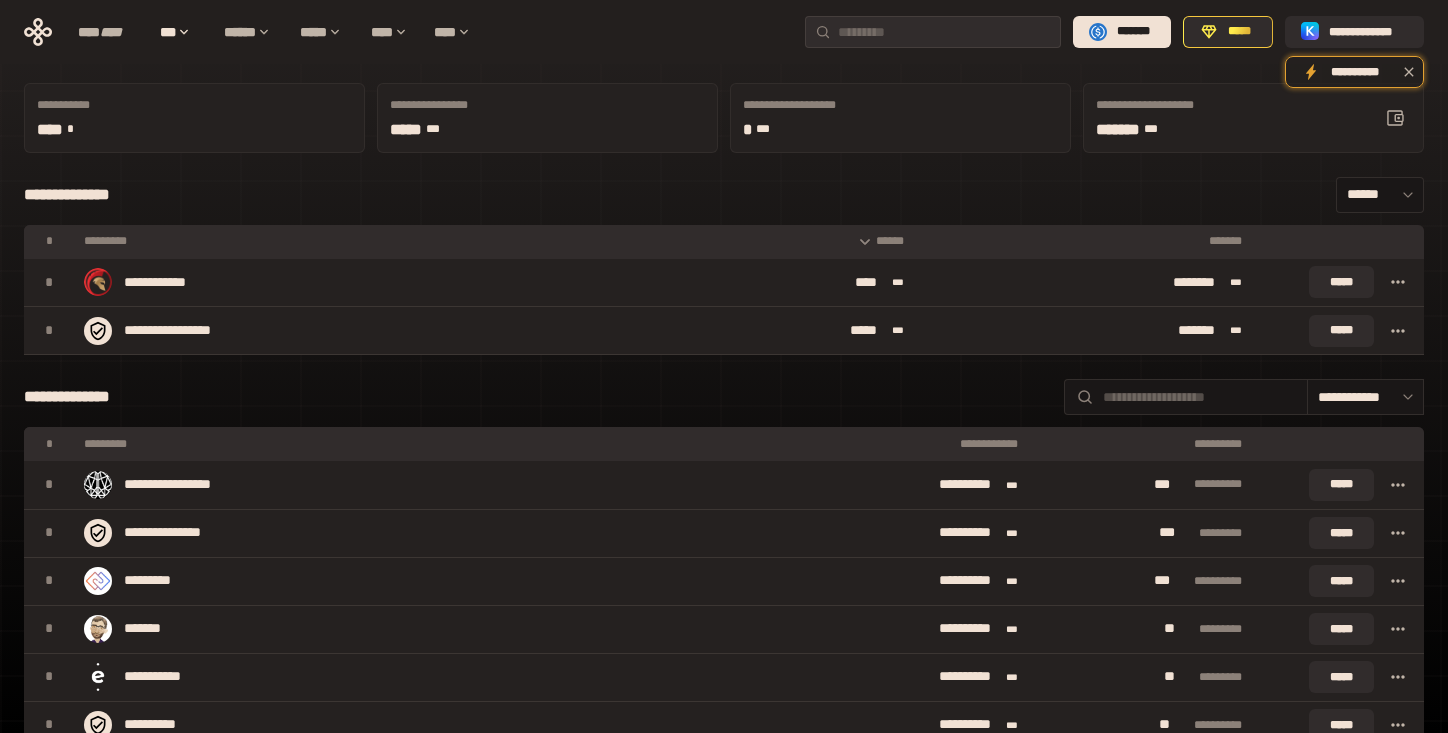scroll, scrollTop: 0, scrollLeft: 0, axis: both 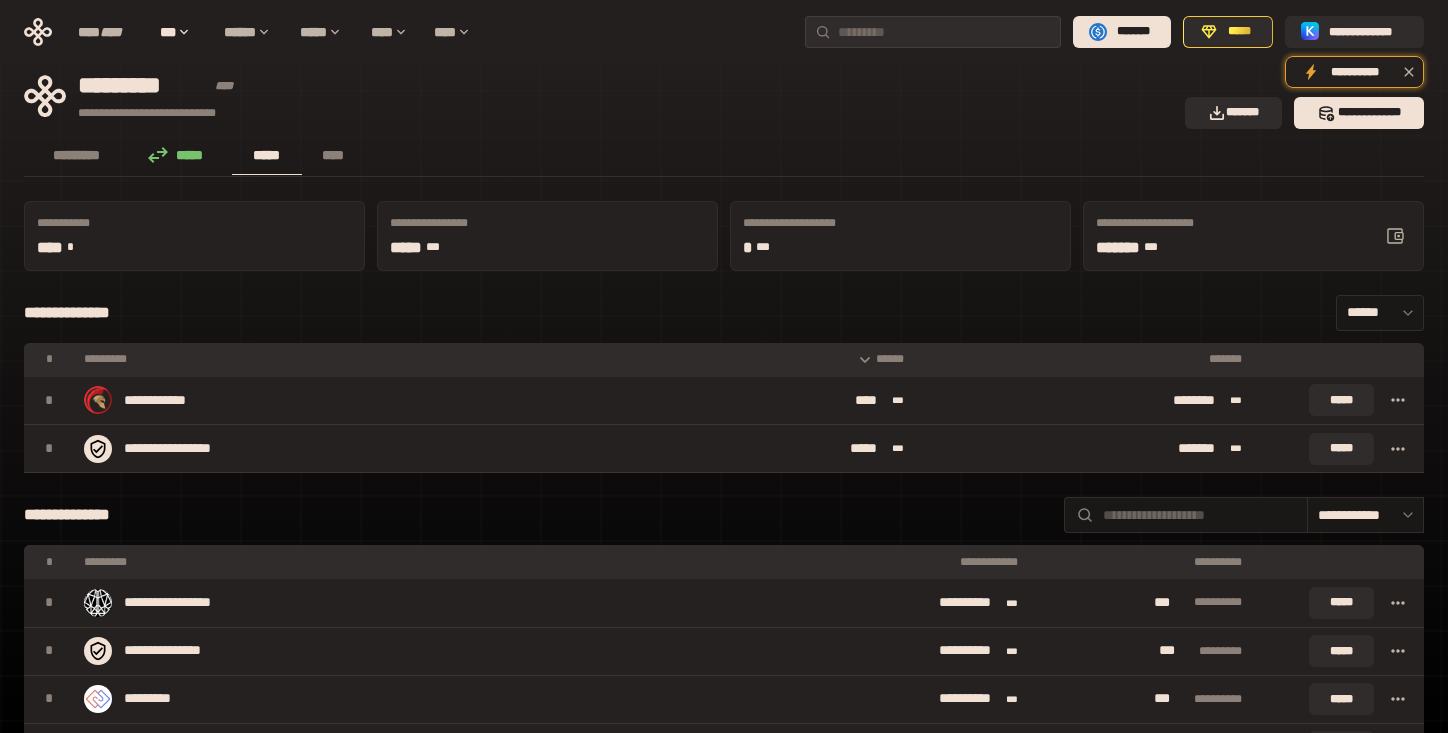 click on "******" at bounding box center (782, 360) 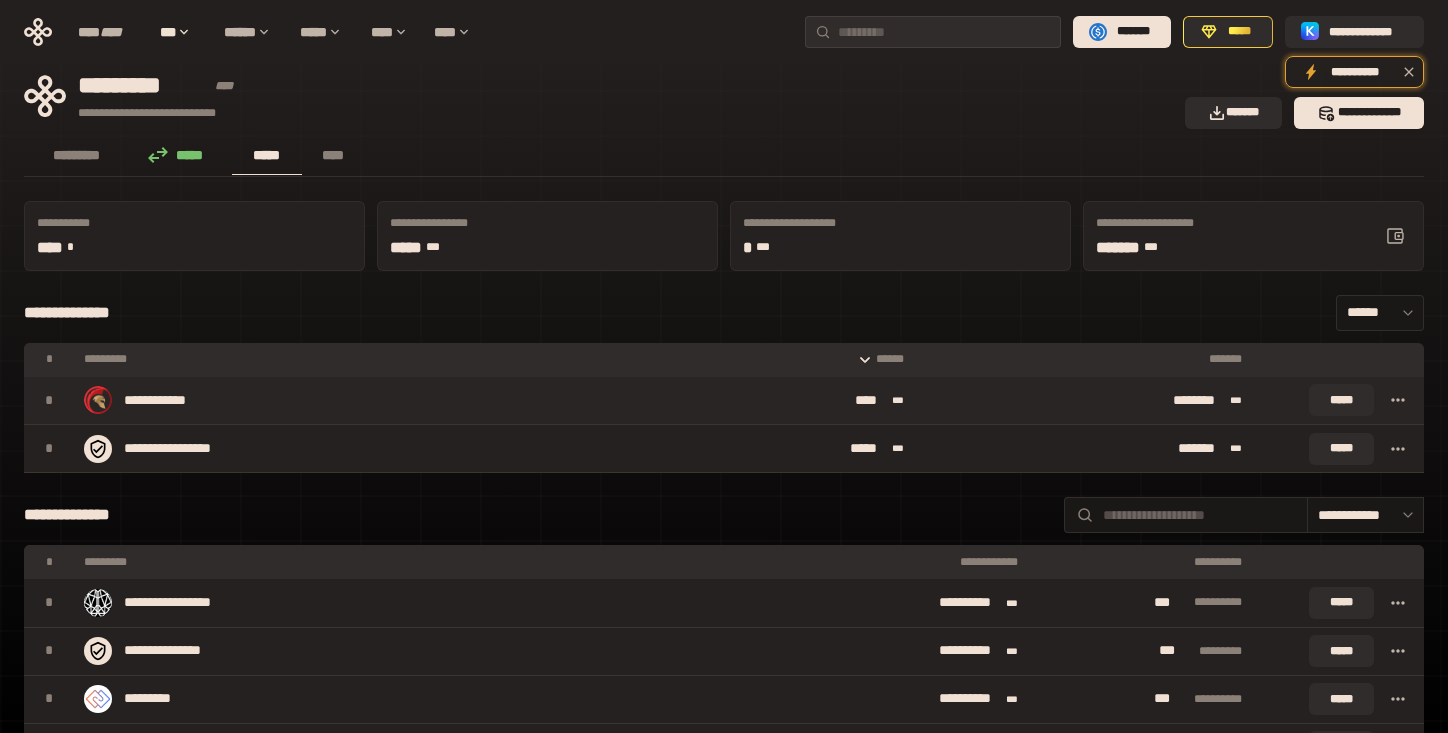 click on "**** ***" at bounding box center (782, 401) 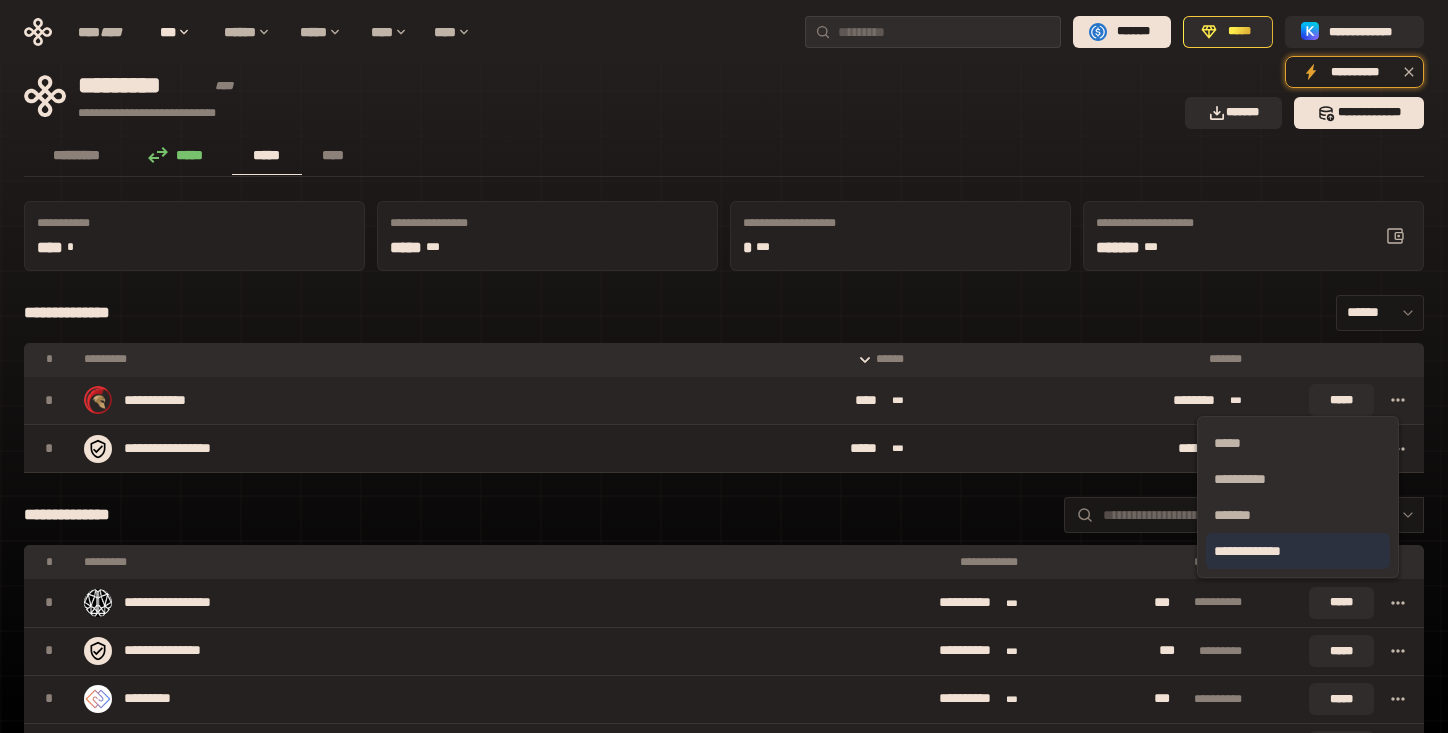 click on "**********" at bounding box center [1298, 551] 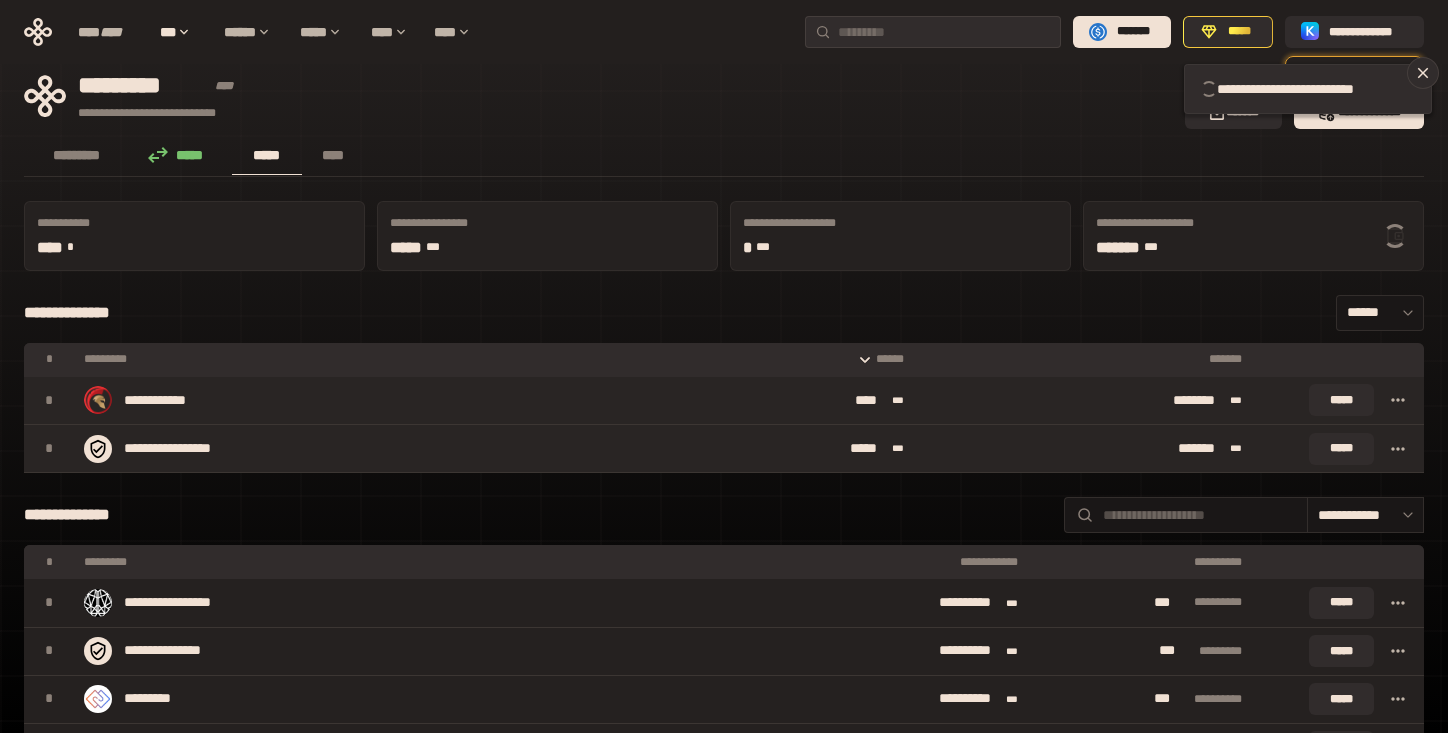 click 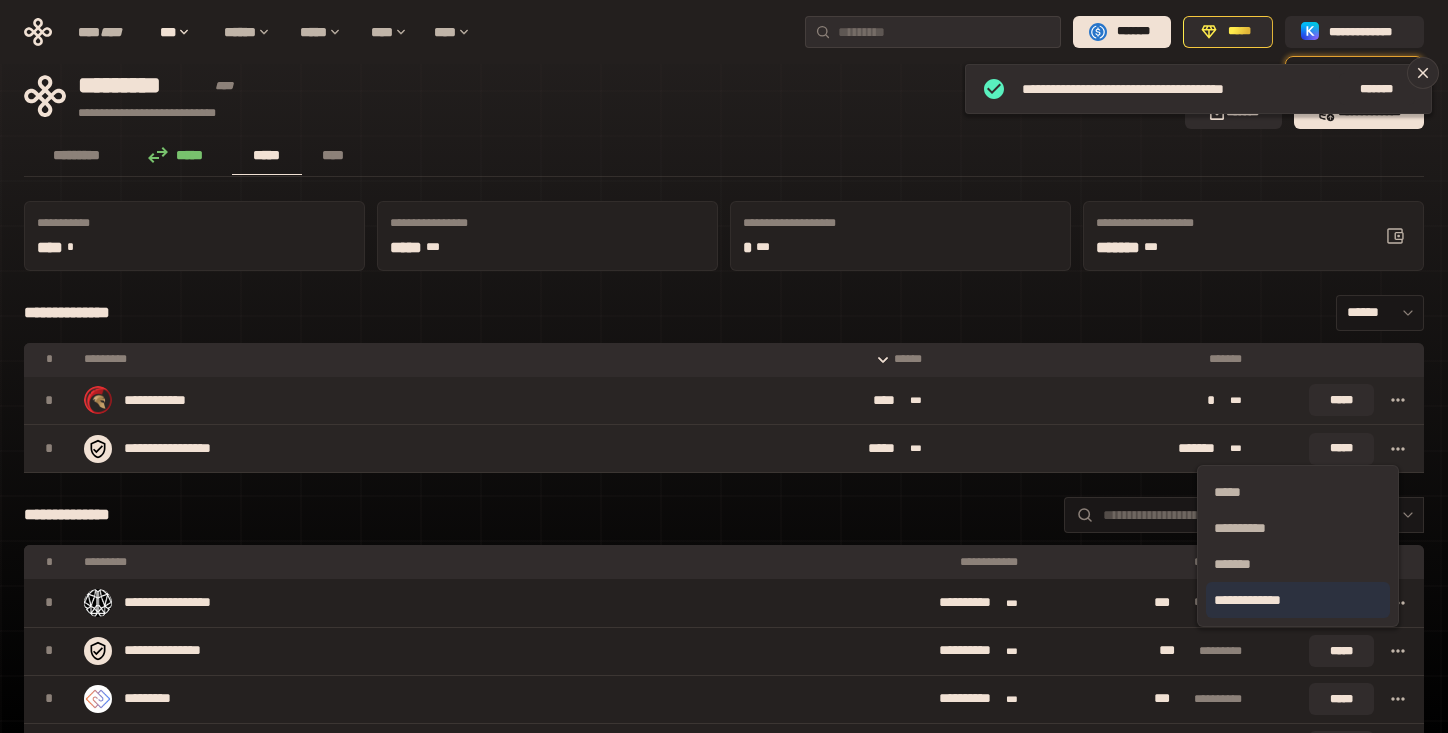 click on "**********" at bounding box center (1298, 600) 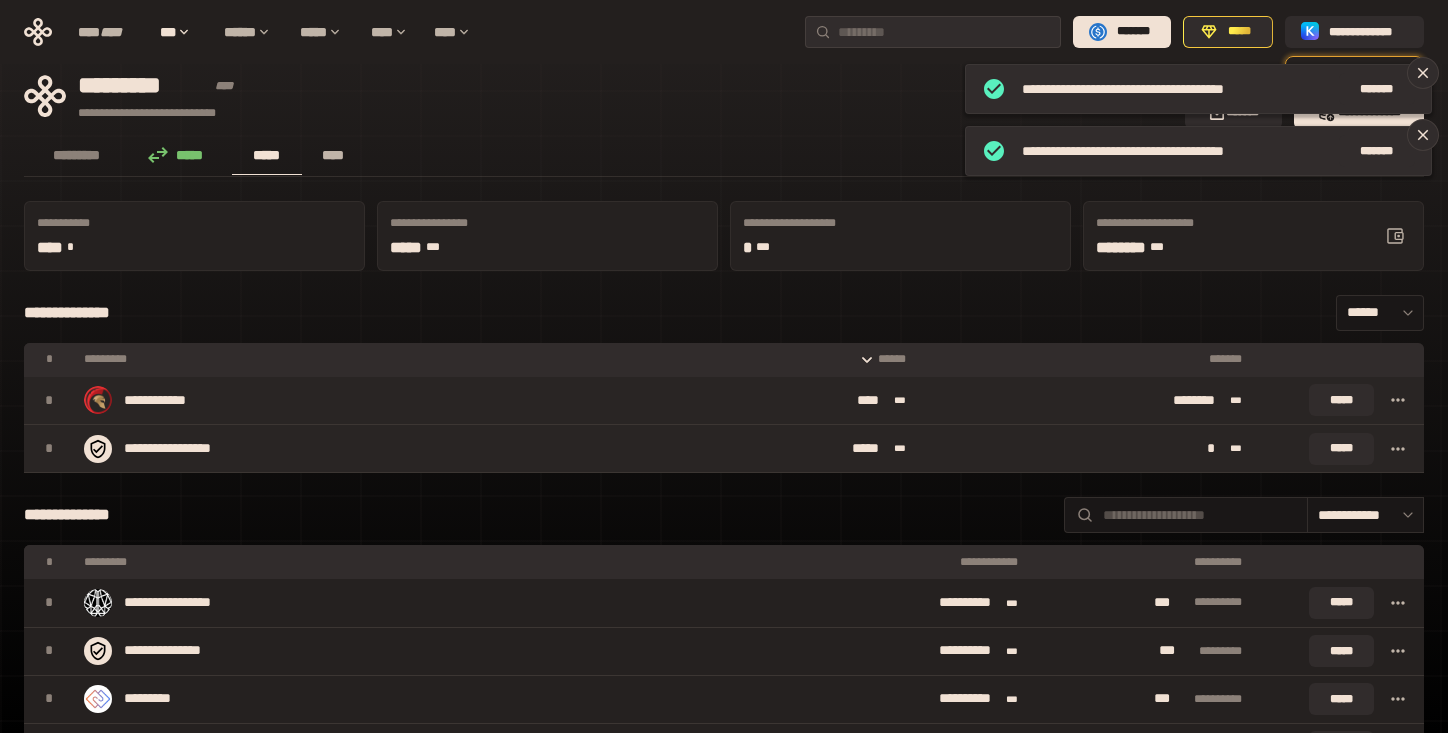 click on "****" at bounding box center [333, 155] 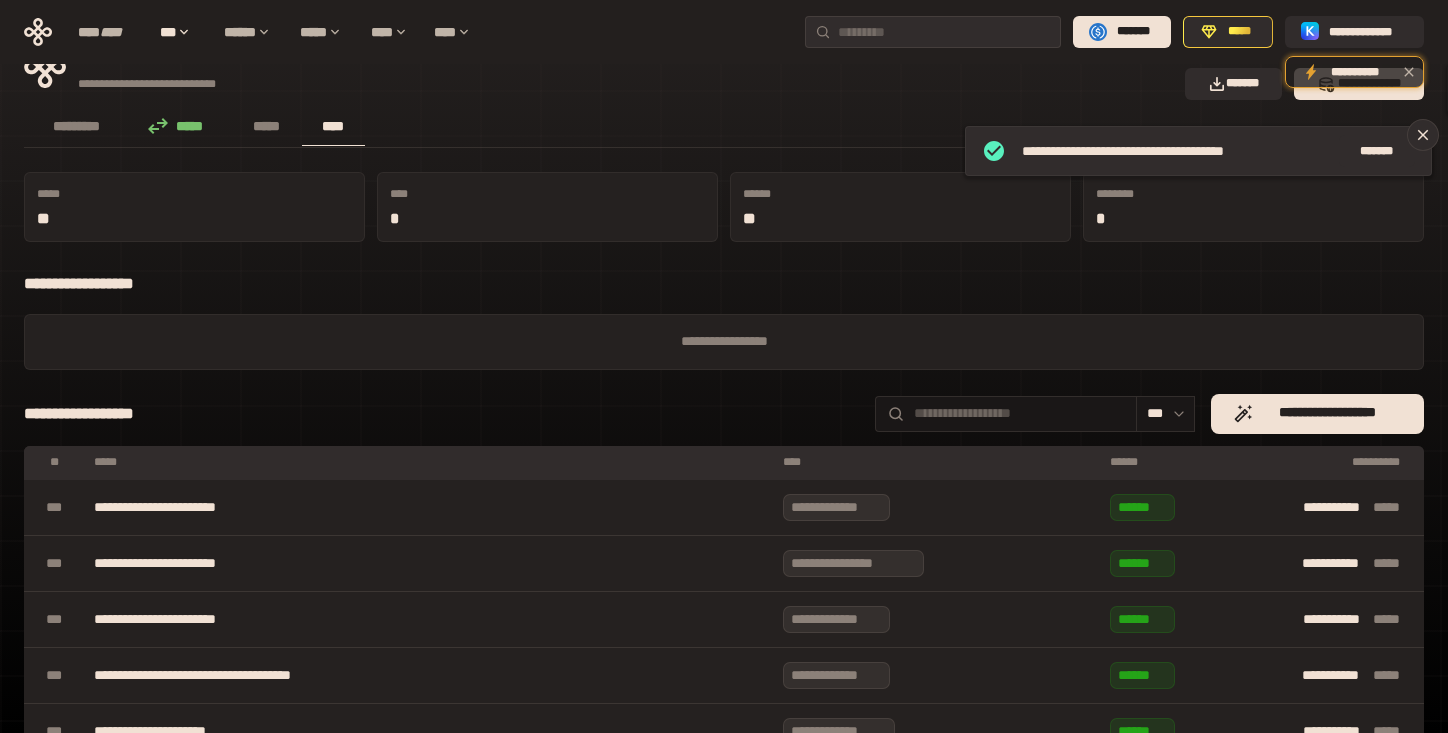 scroll, scrollTop: 0, scrollLeft: 0, axis: both 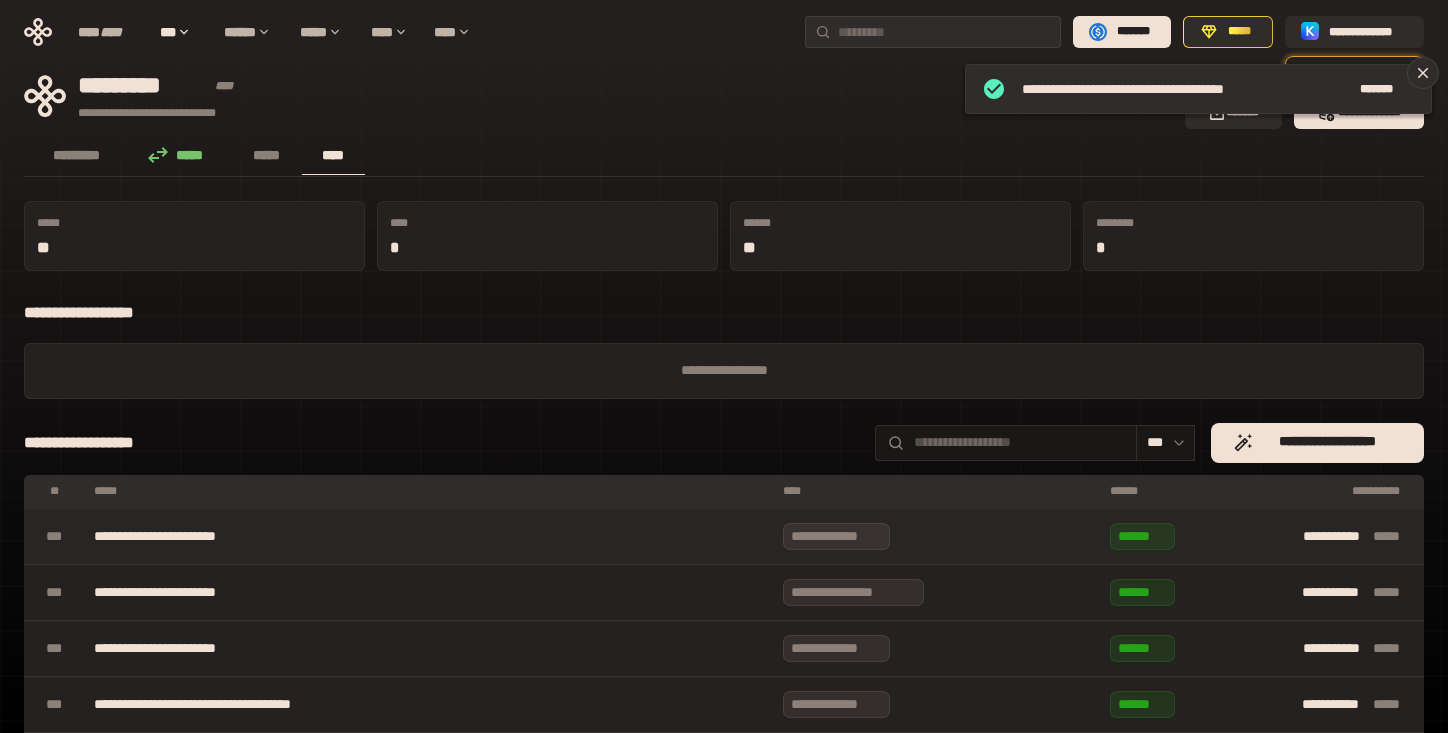 click on "**********" at bounding box center (936, 536) 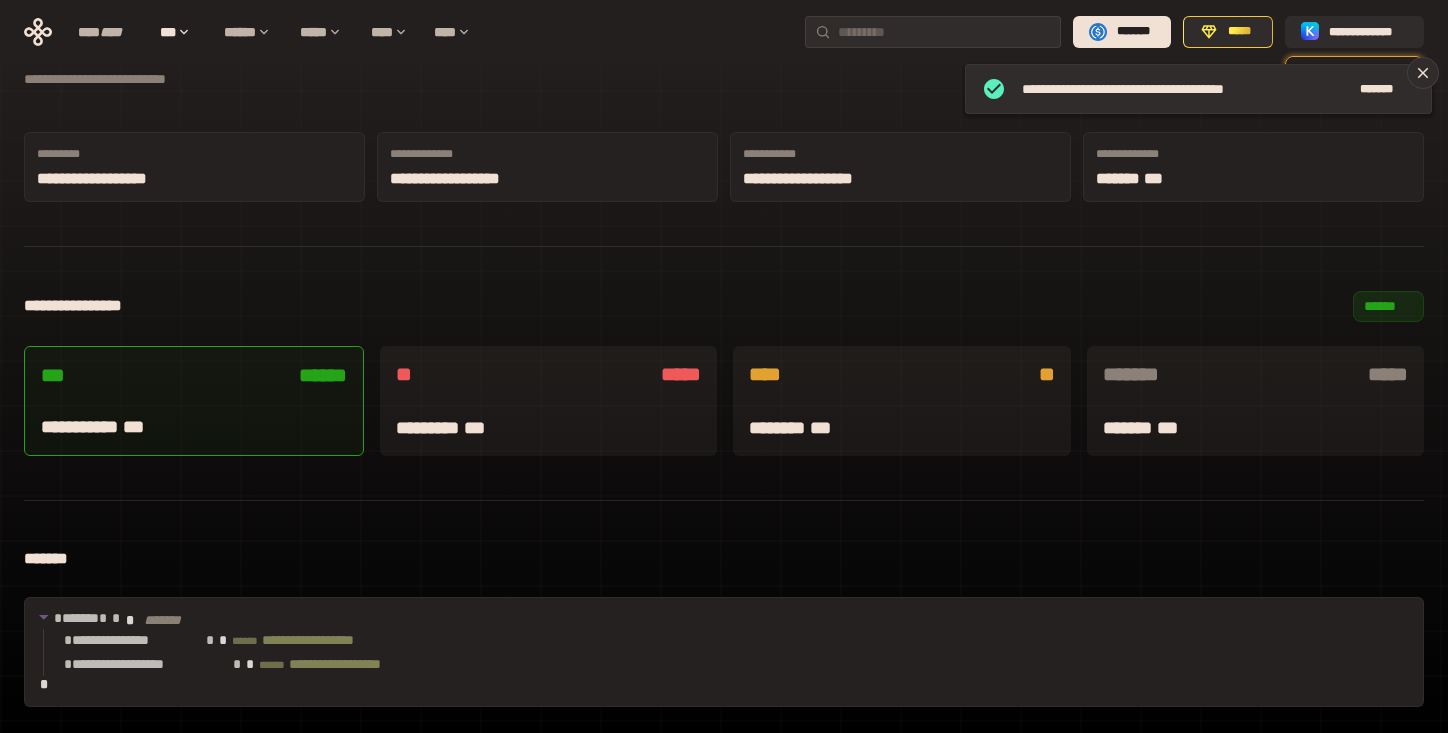 scroll, scrollTop: 8, scrollLeft: 0, axis: vertical 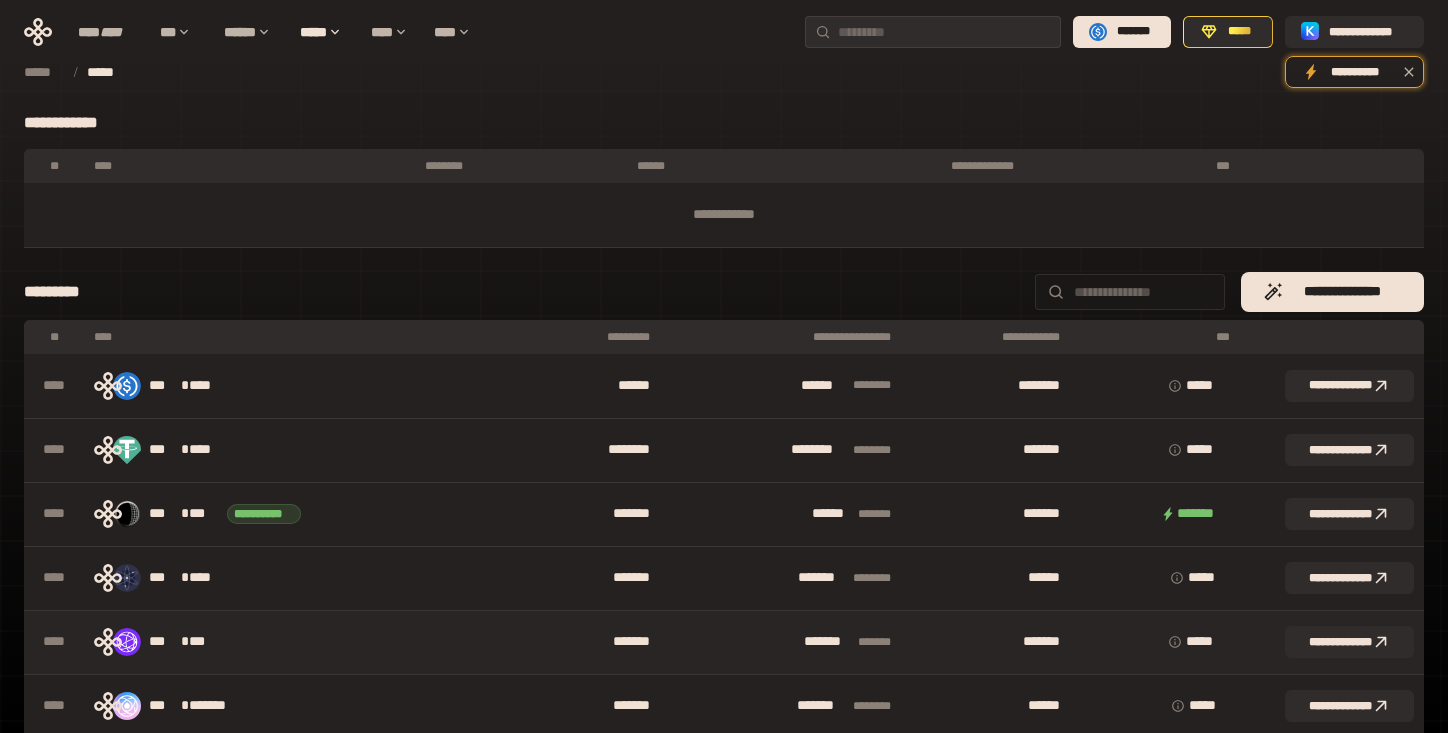 click on "*** * ***" at bounding box center [301, 642] 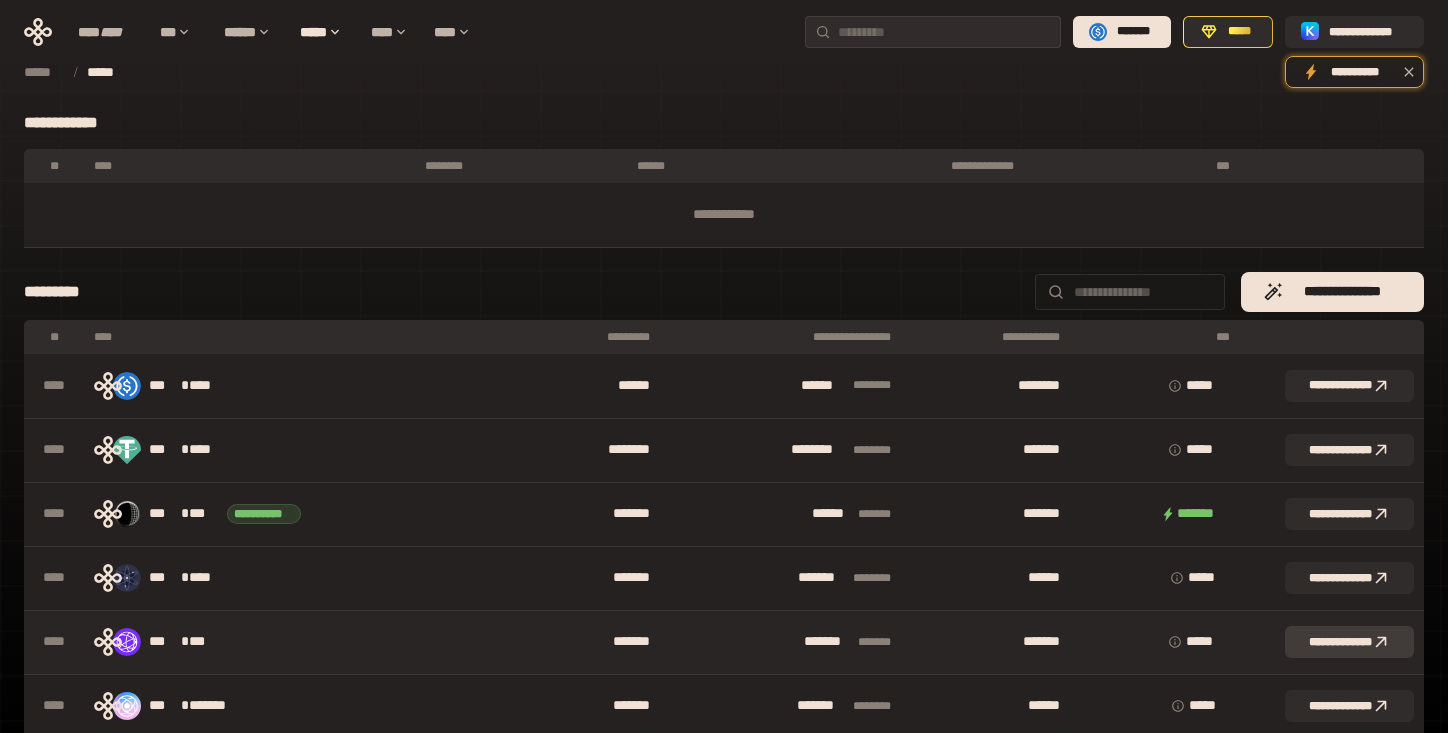 click on "**********" at bounding box center [1349, 642] 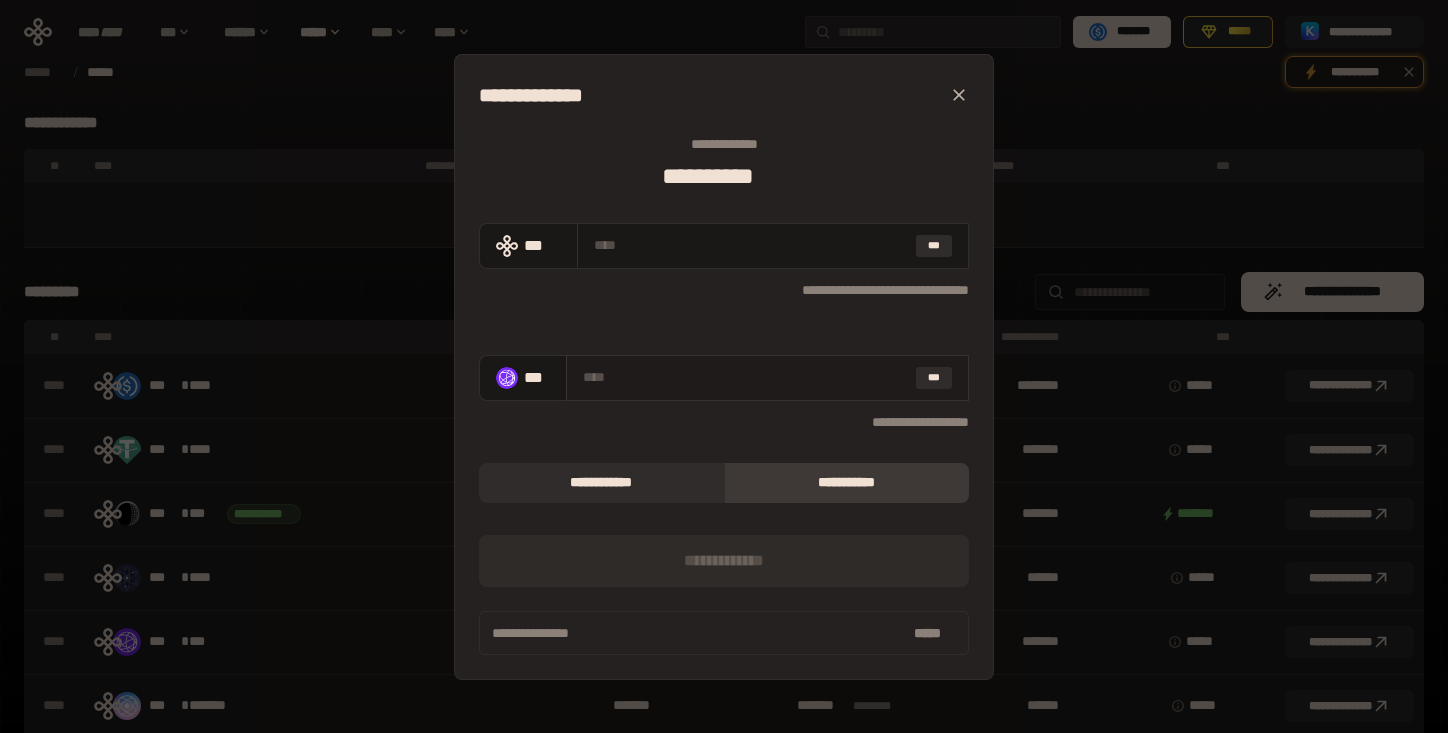 click at bounding box center (745, 377) 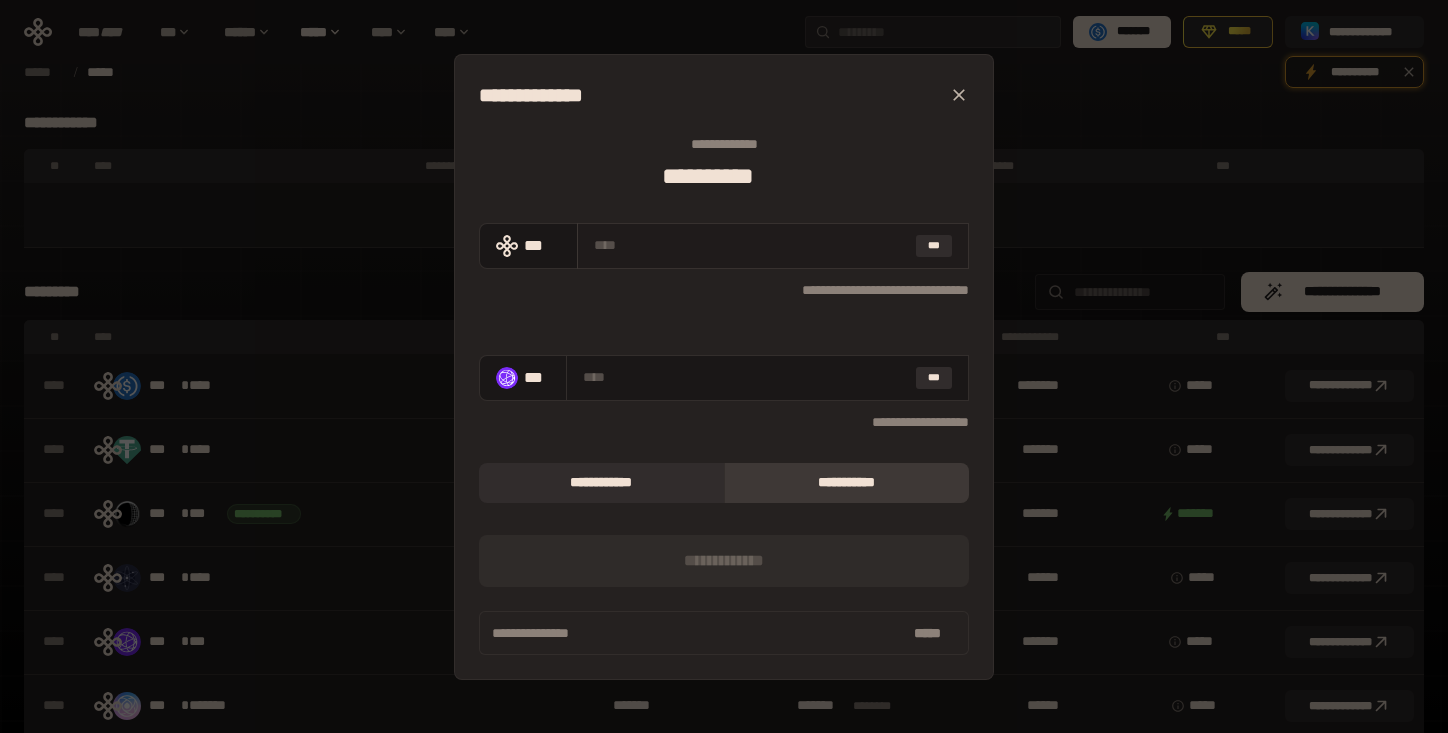 click at bounding box center [751, 245] 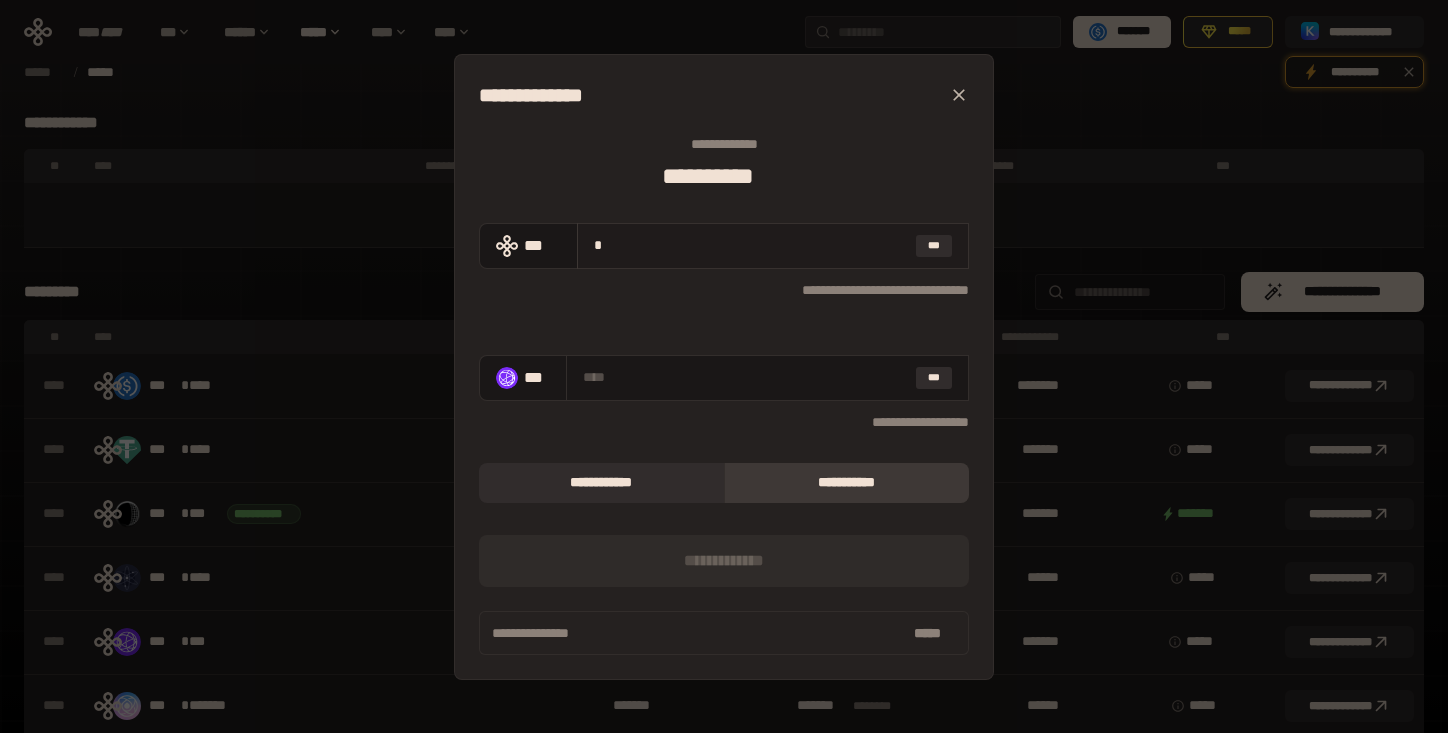 type on "**********" 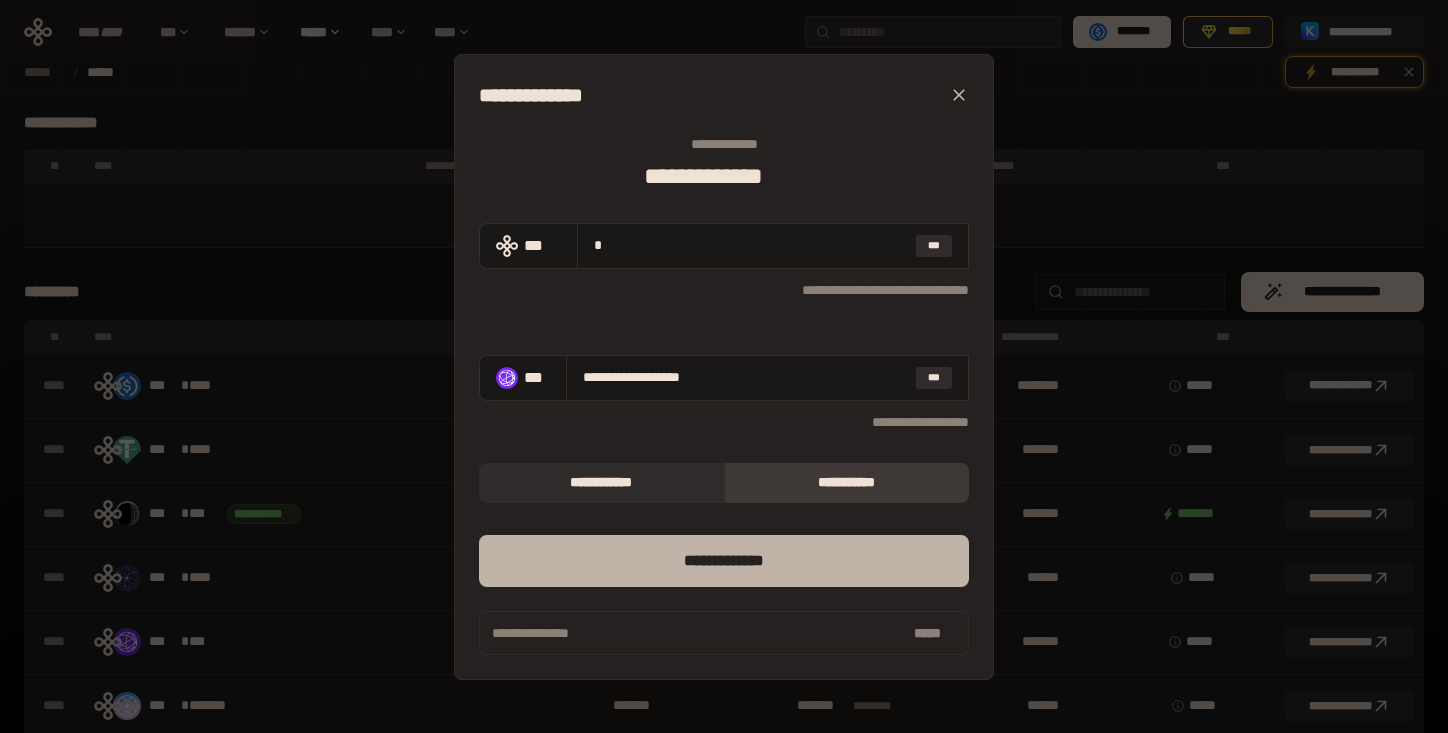 type on "*" 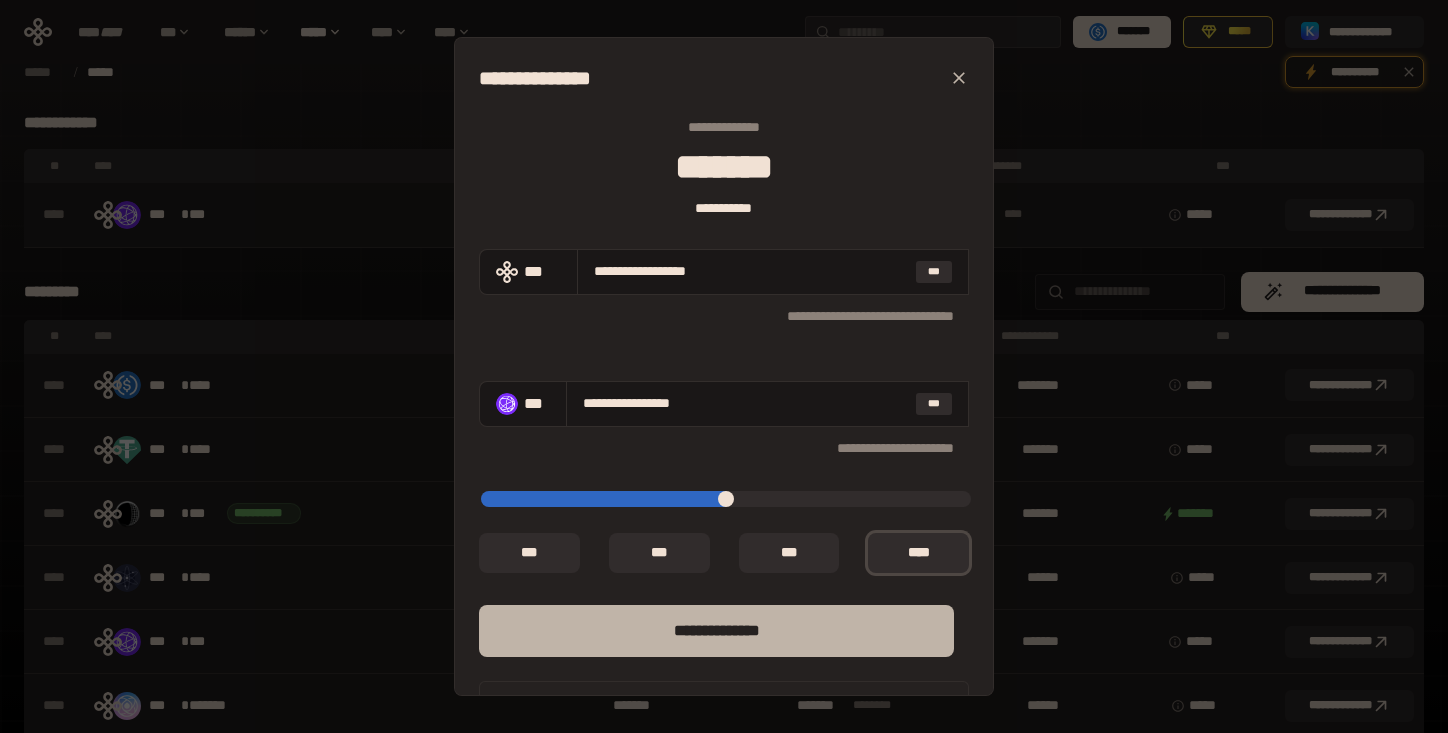 click on "**** *********" at bounding box center (716, 631) 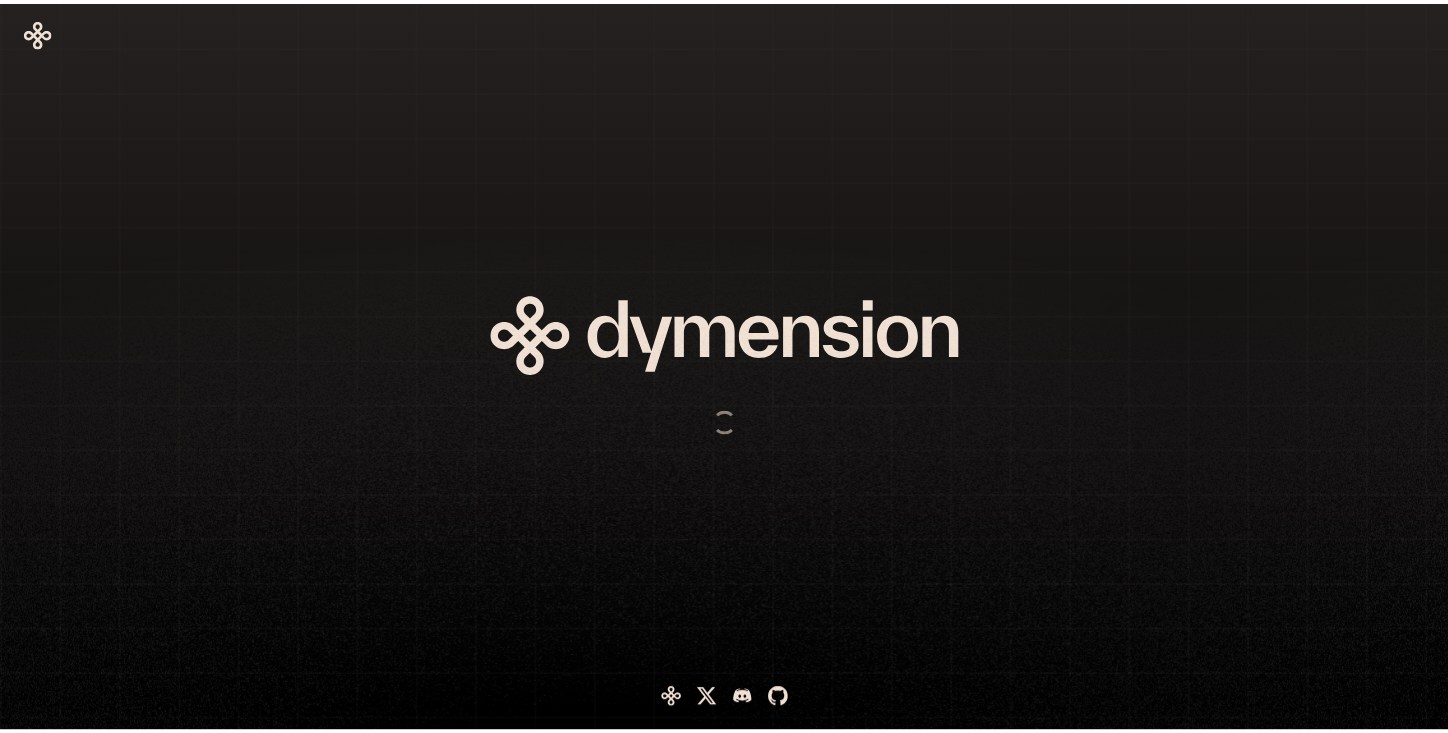 scroll, scrollTop: 0, scrollLeft: 0, axis: both 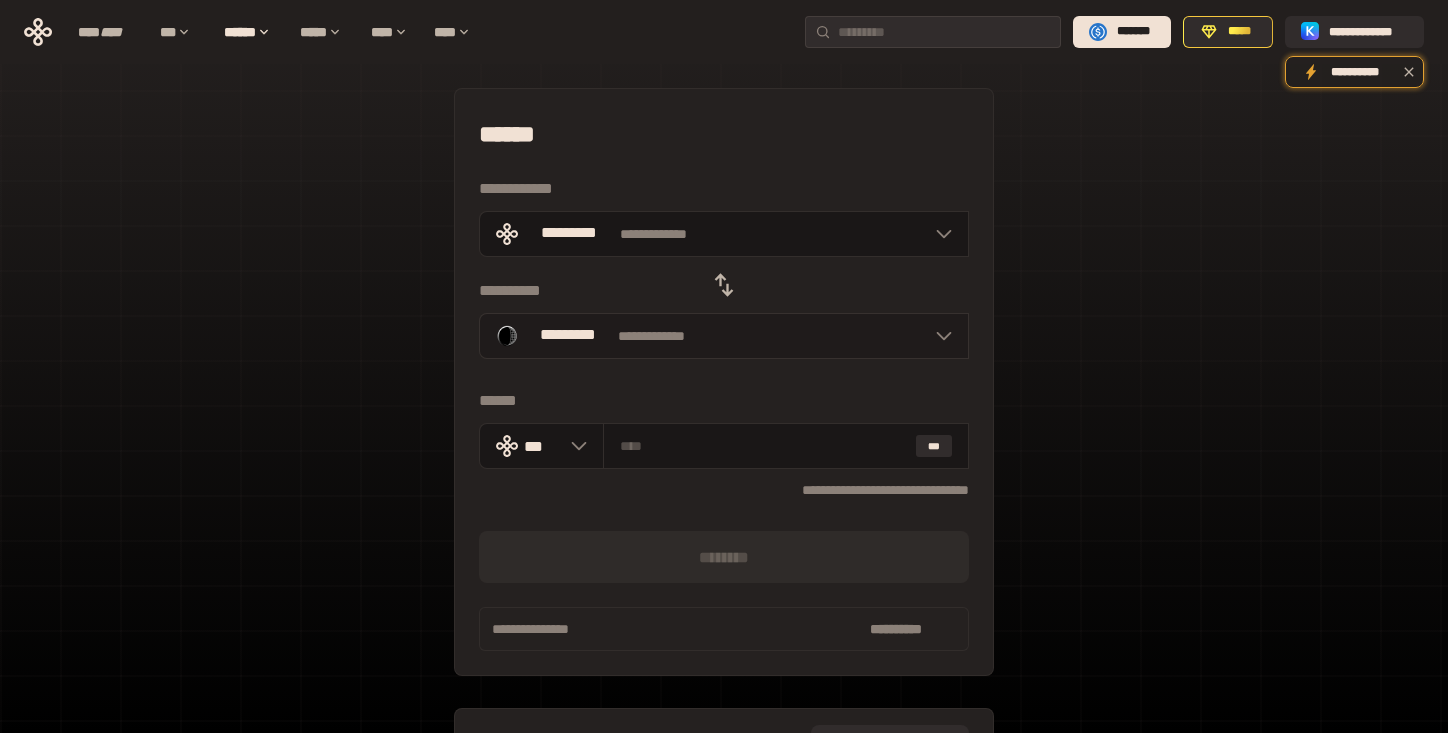 click on "**********" at bounding box center (724, 336) 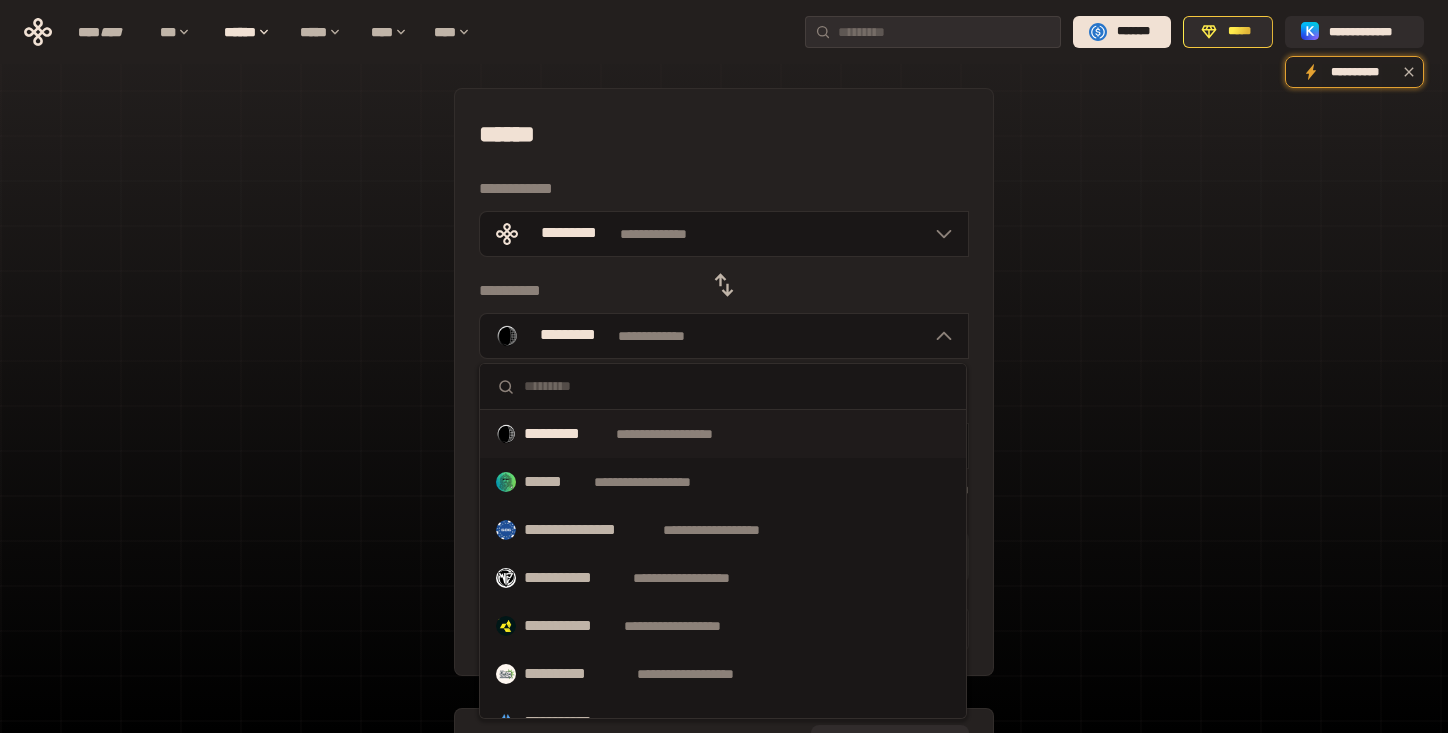 click at bounding box center [723, 387] 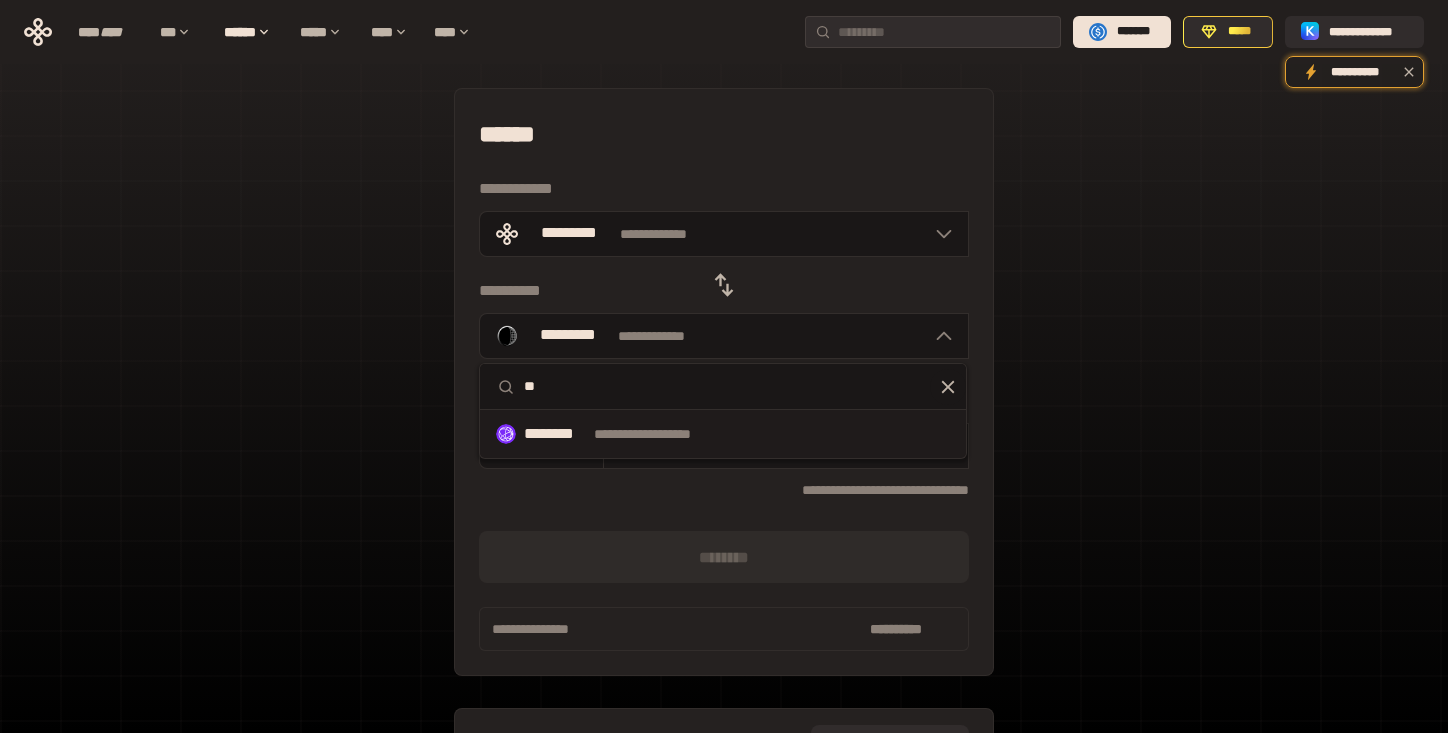 type on "**" 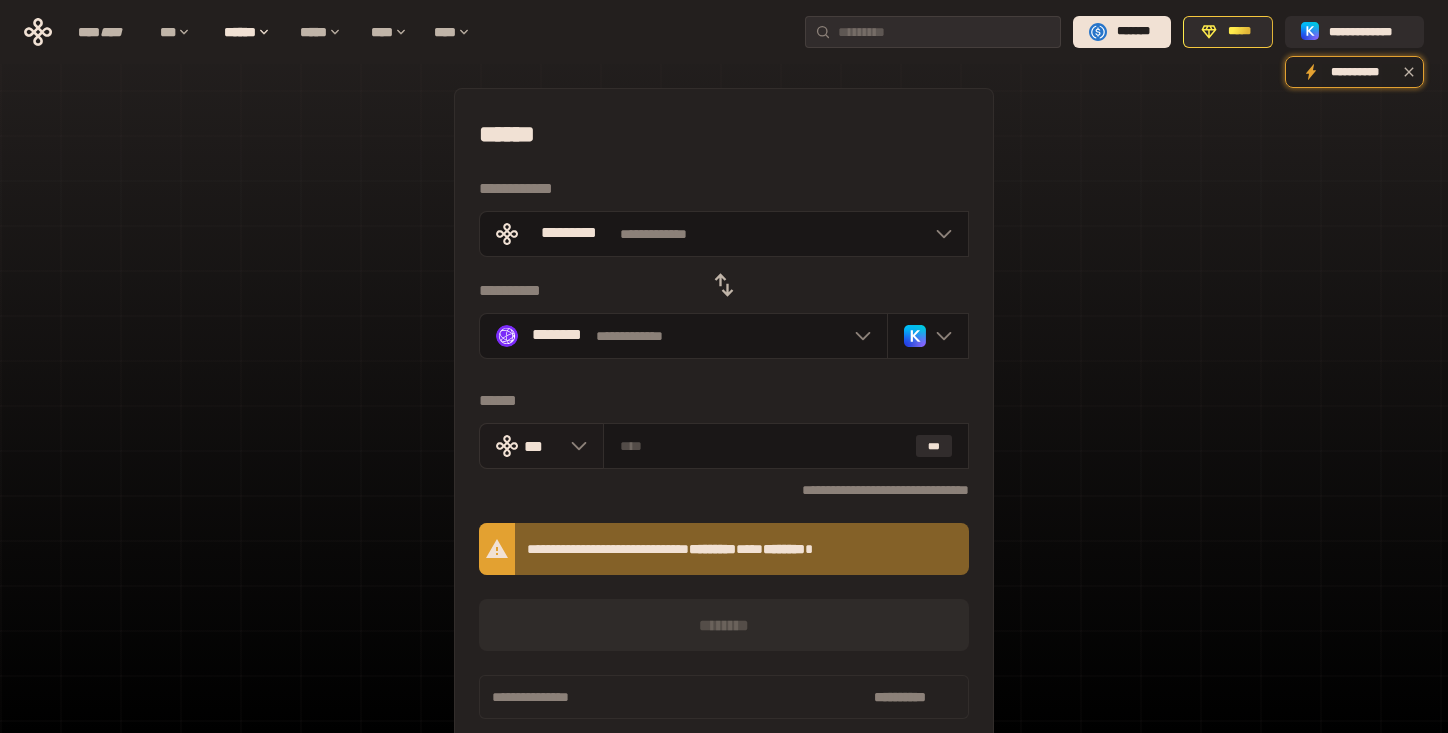 click on "***" at bounding box center [541, 446] 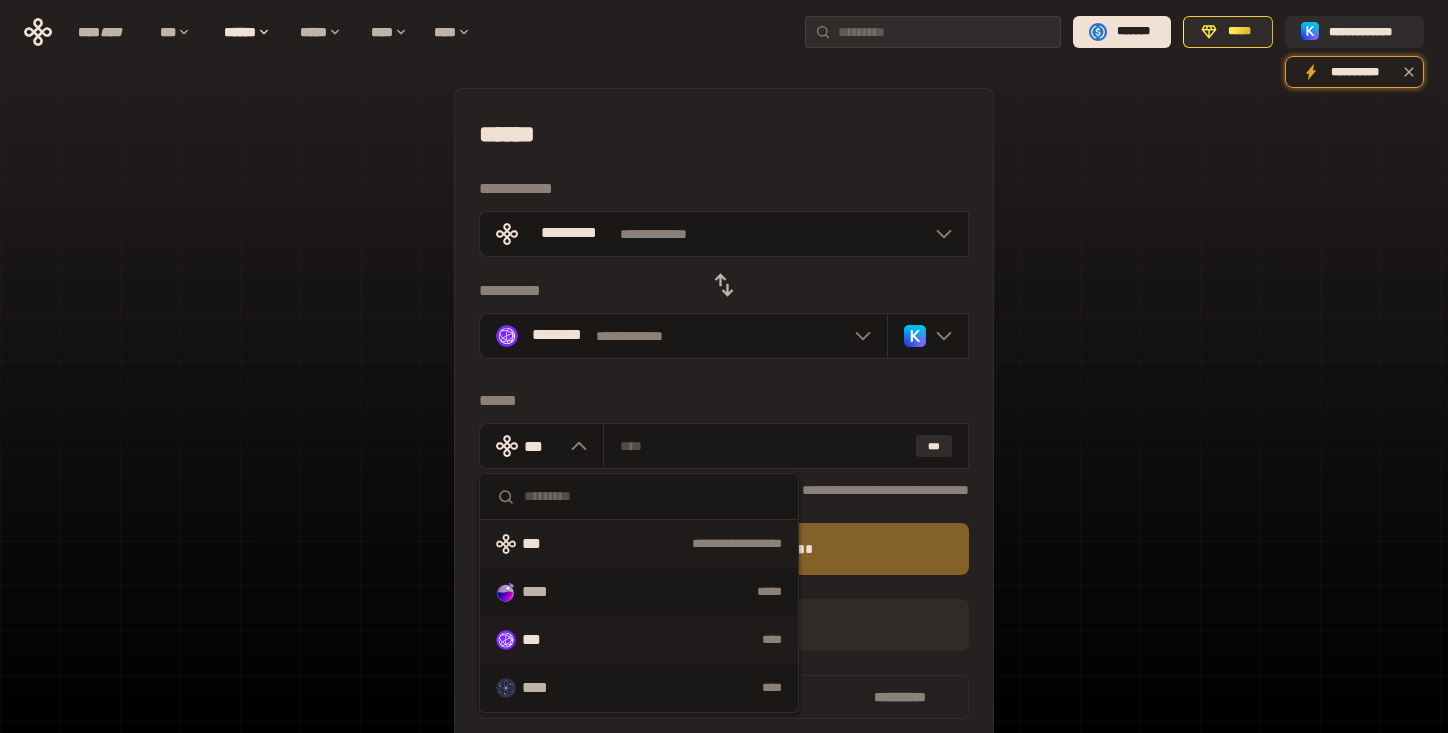 click on "****" at bounding box center (677, 640) 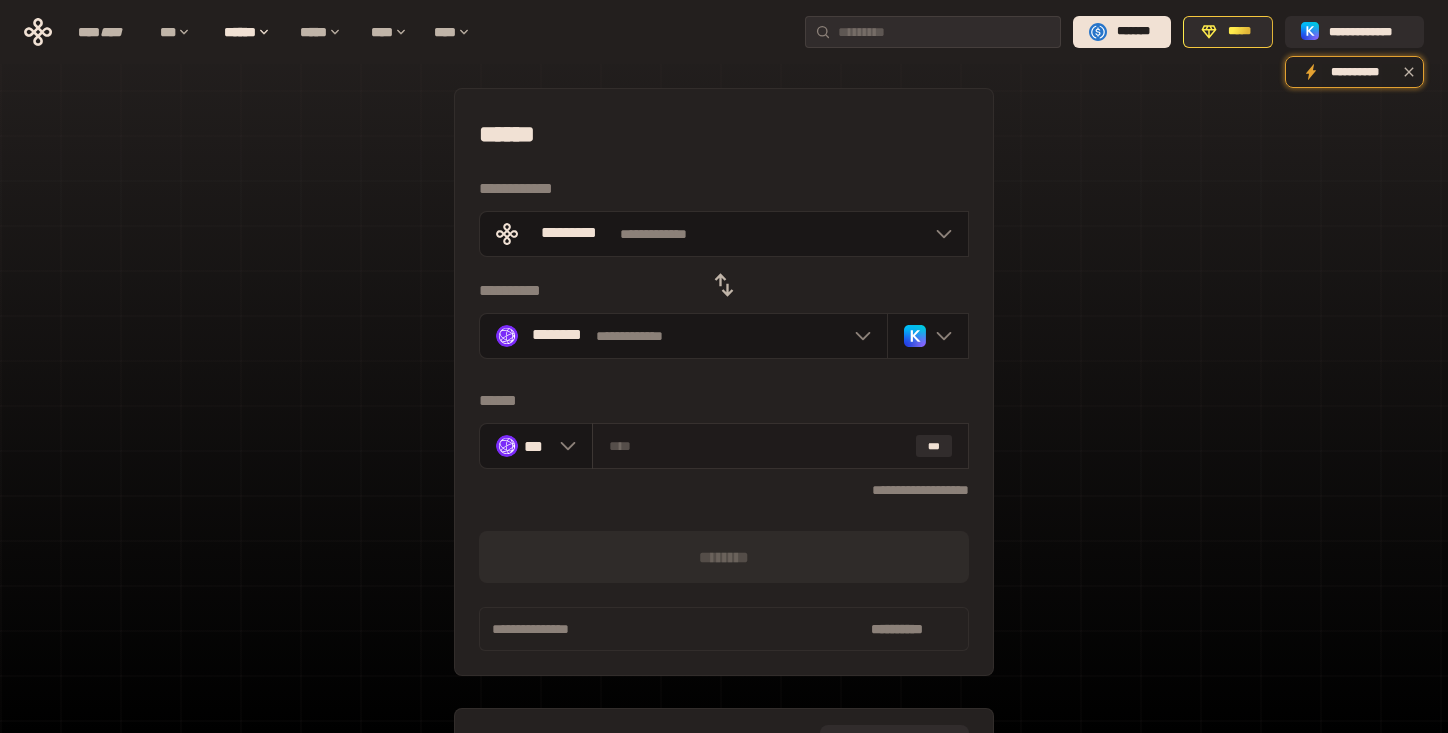 click on "***" at bounding box center (780, 446) 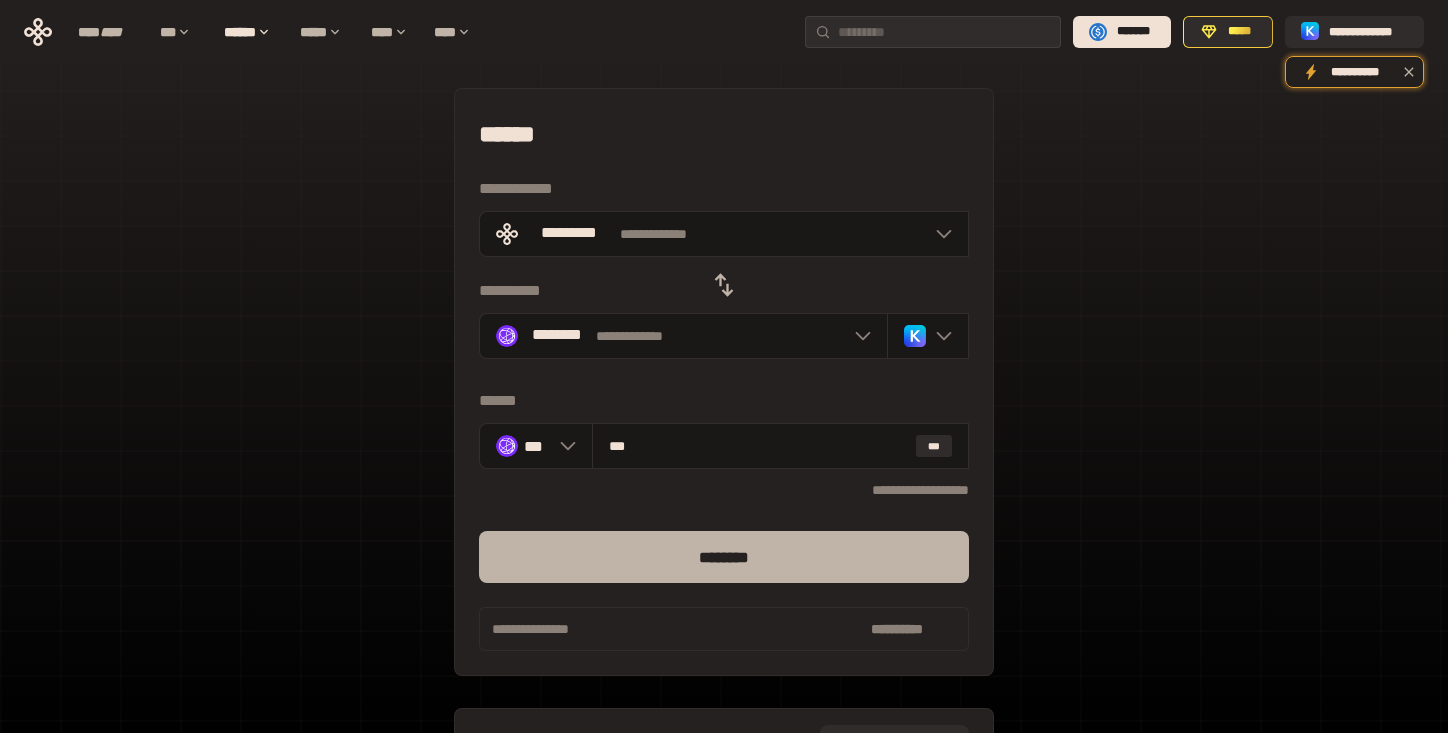 type on "***" 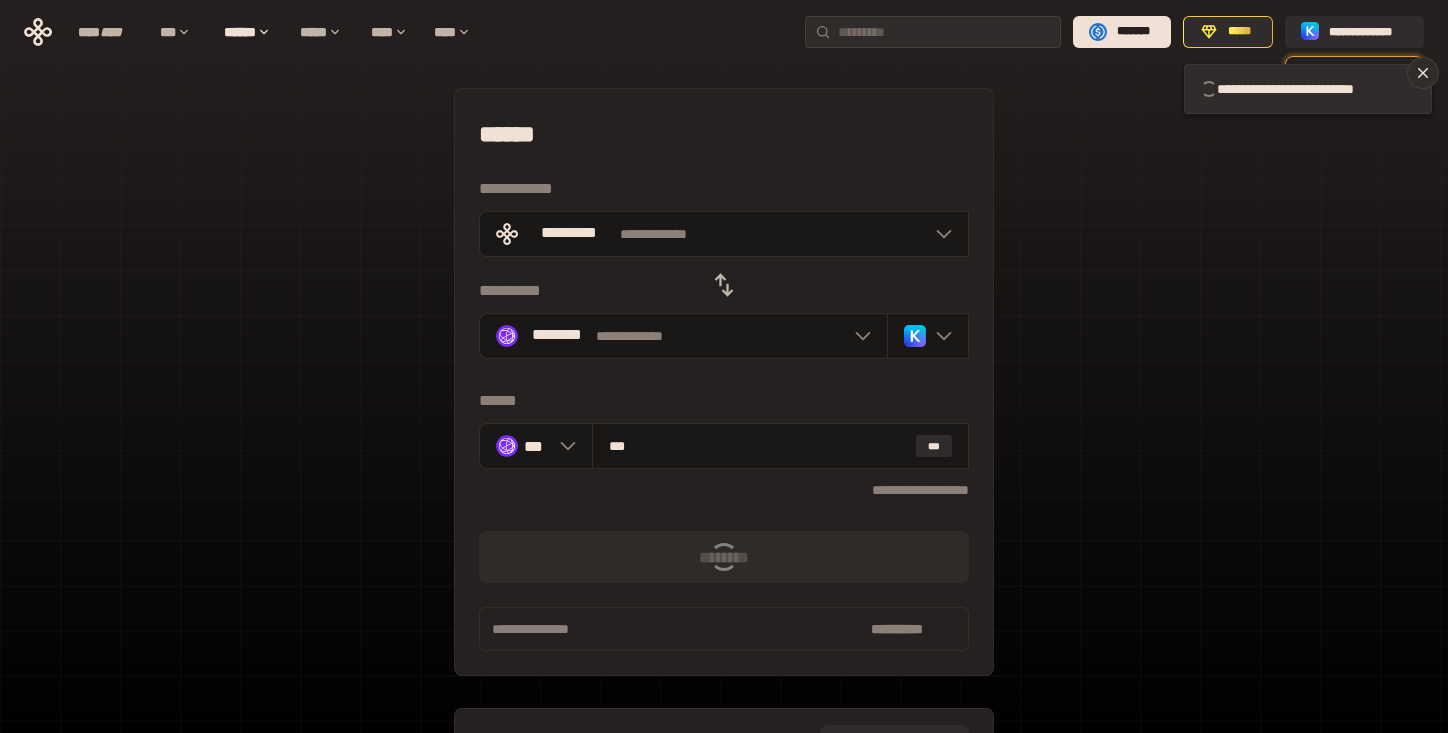 type 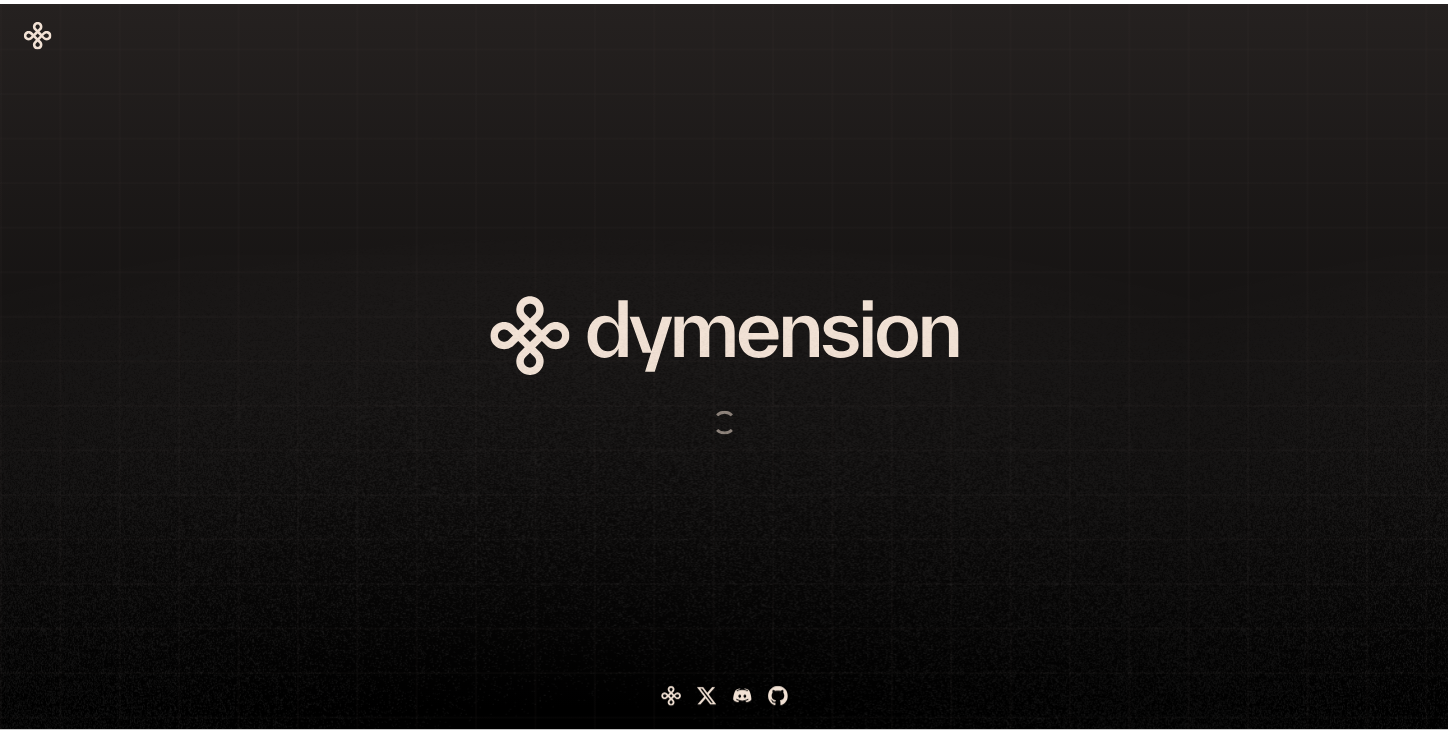 scroll, scrollTop: 0, scrollLeft: 0, axis: both 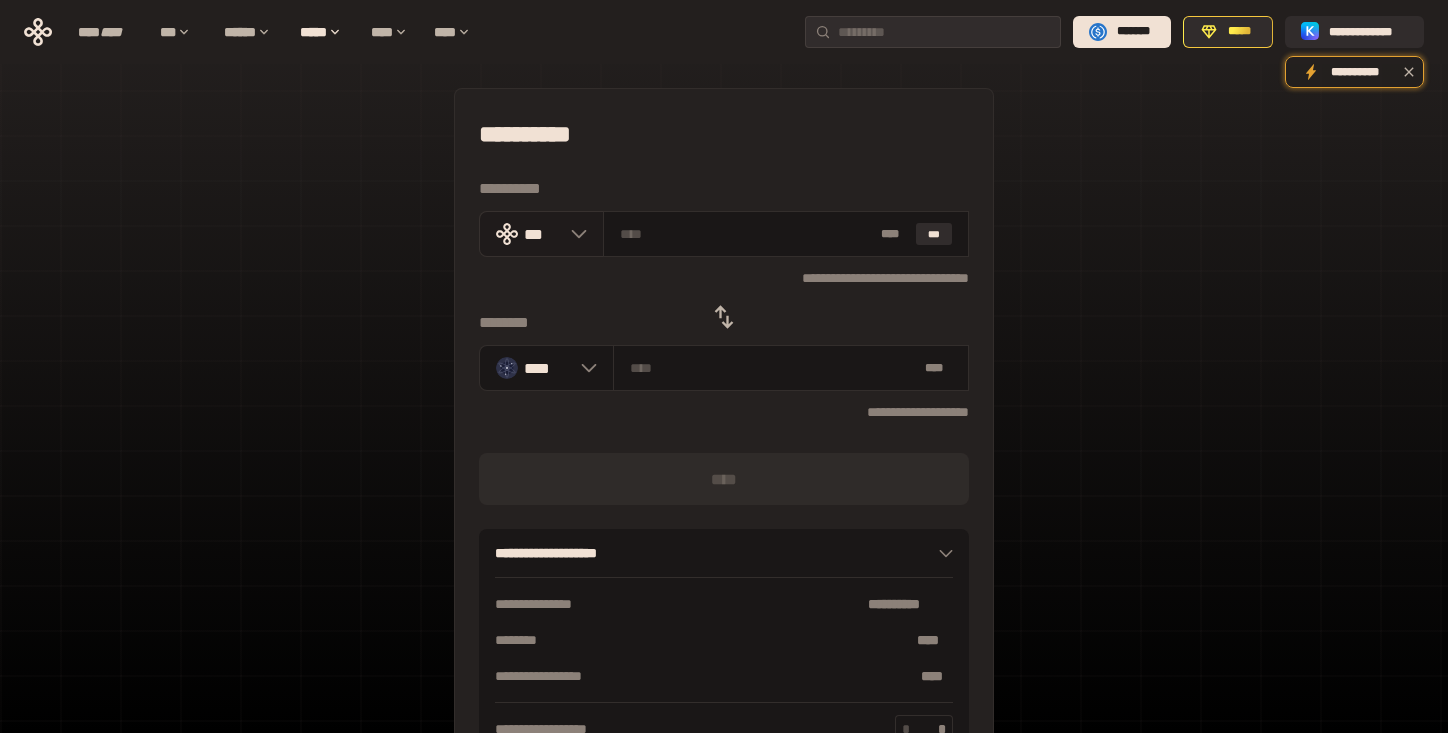 click on "***" at bounding box center [541, 234] 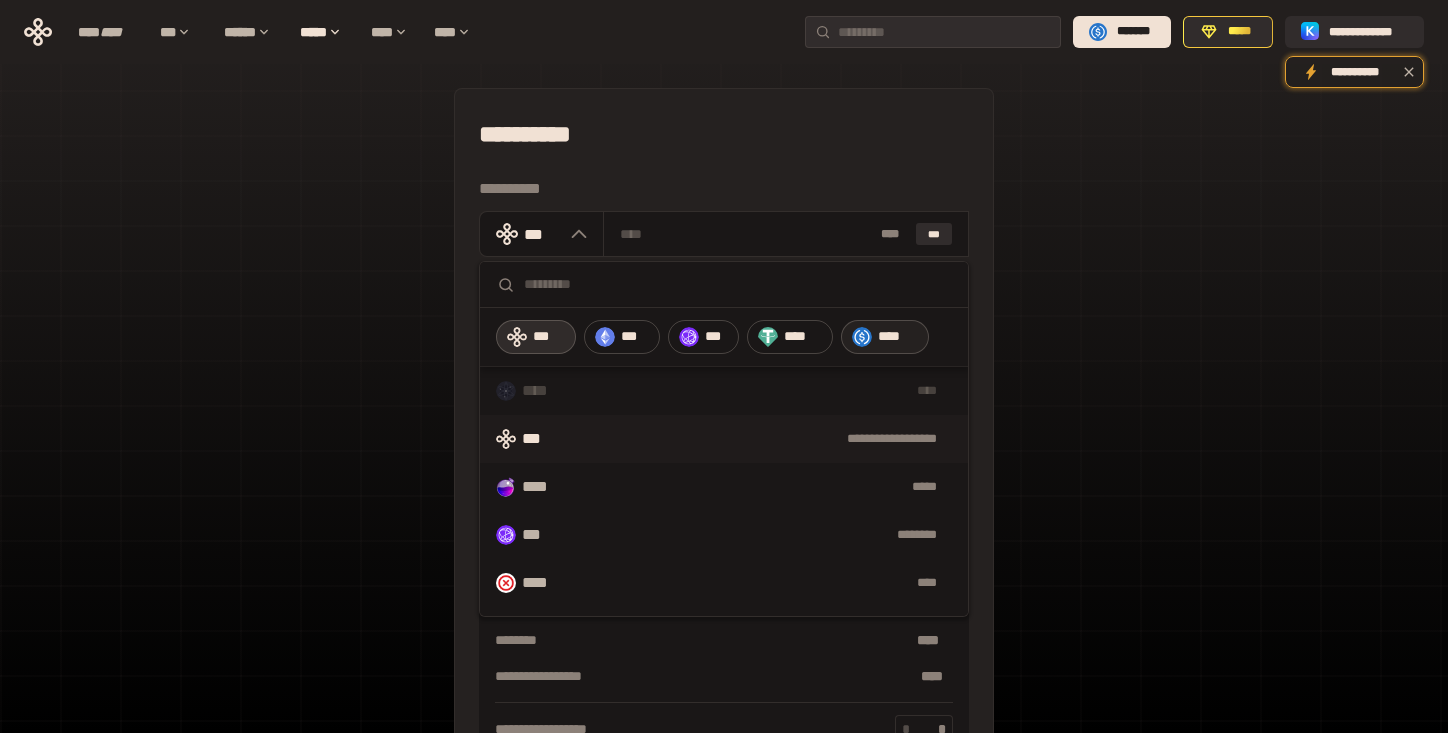 click on "****" at bounding box center (885, 337) 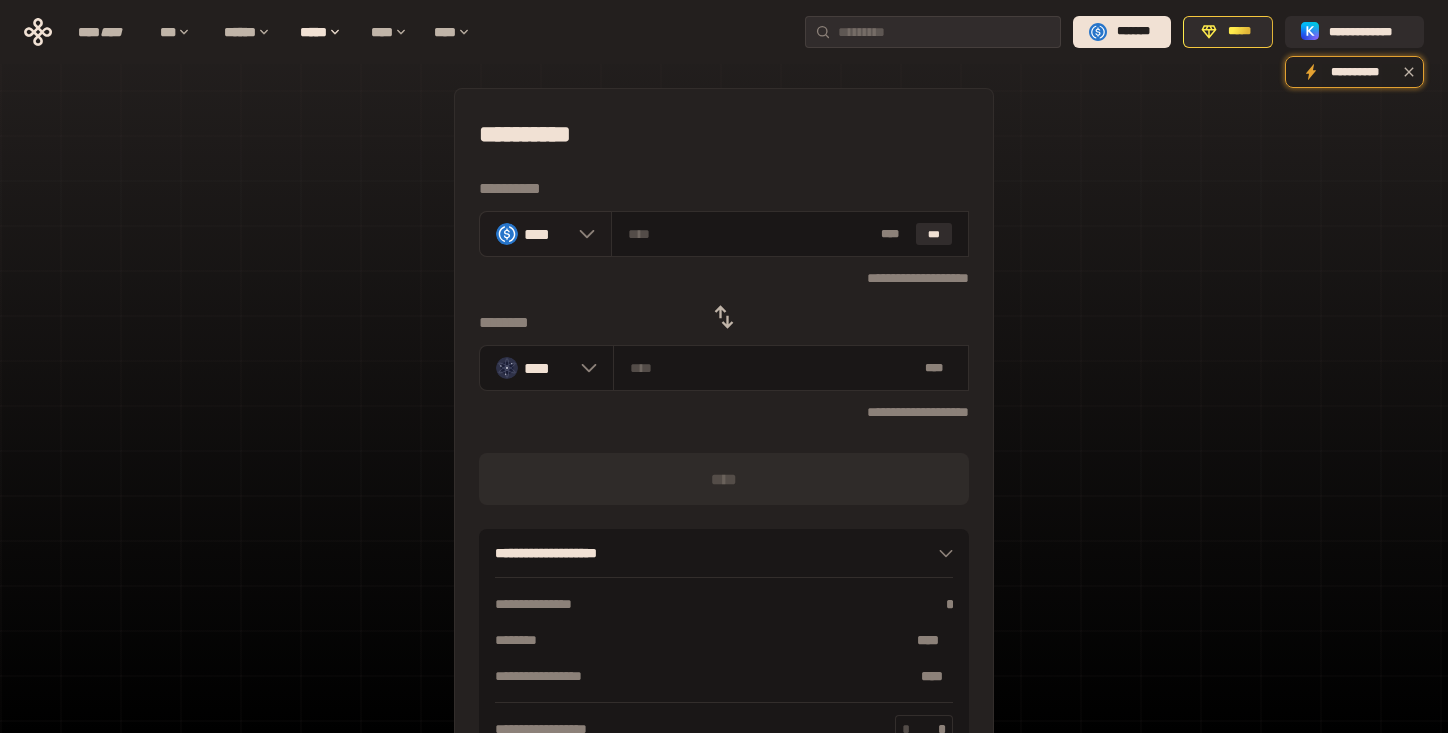 click 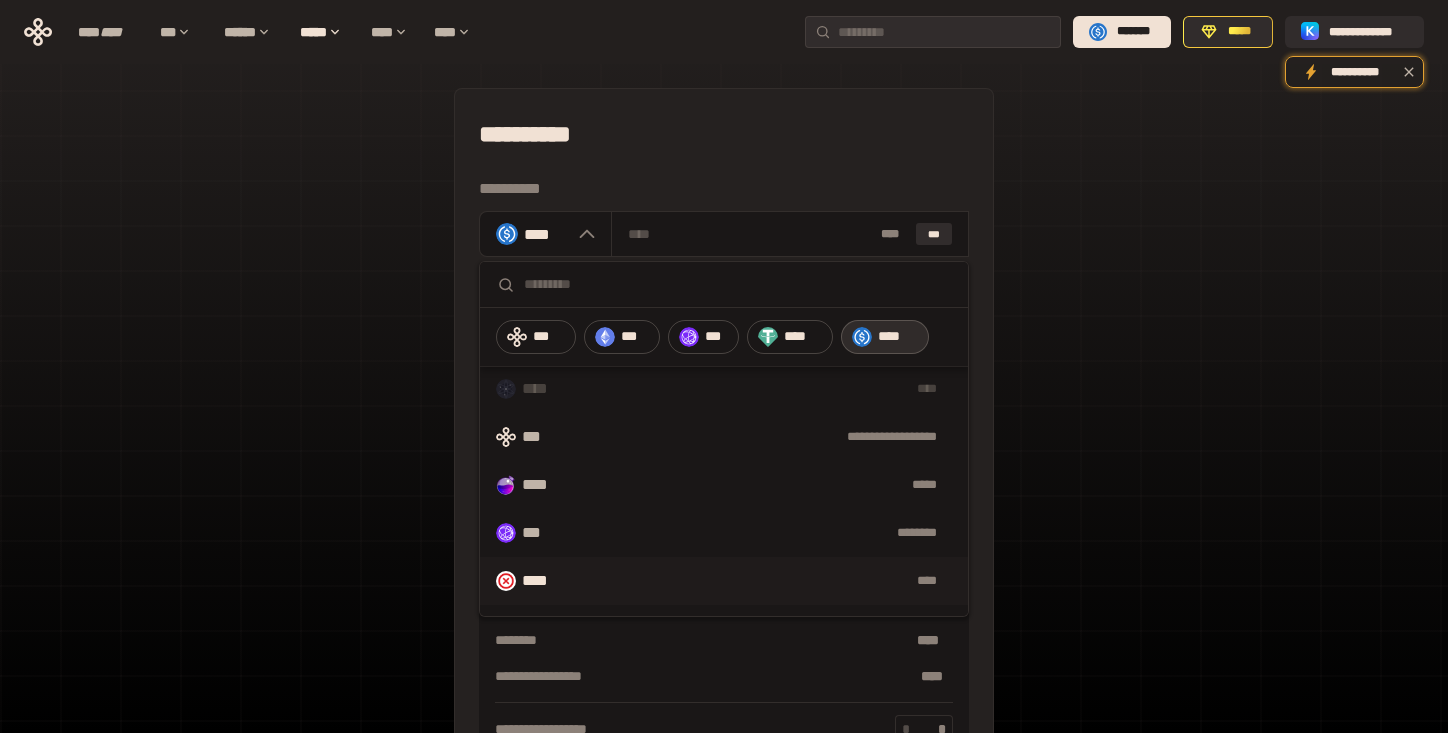 scroll, scrollTop: 0, scrollLeft: 0, axis: both 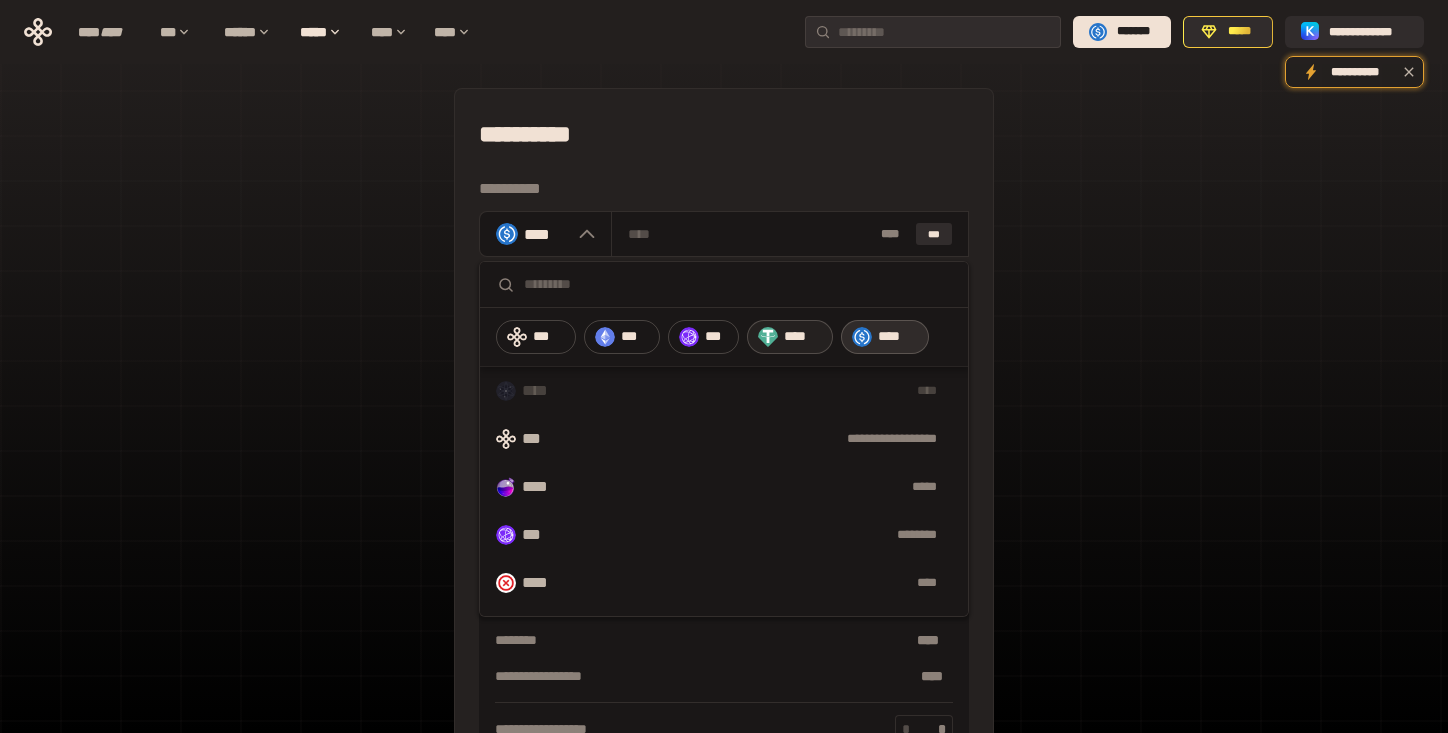 click on "****" at bounding box center (803, 337) 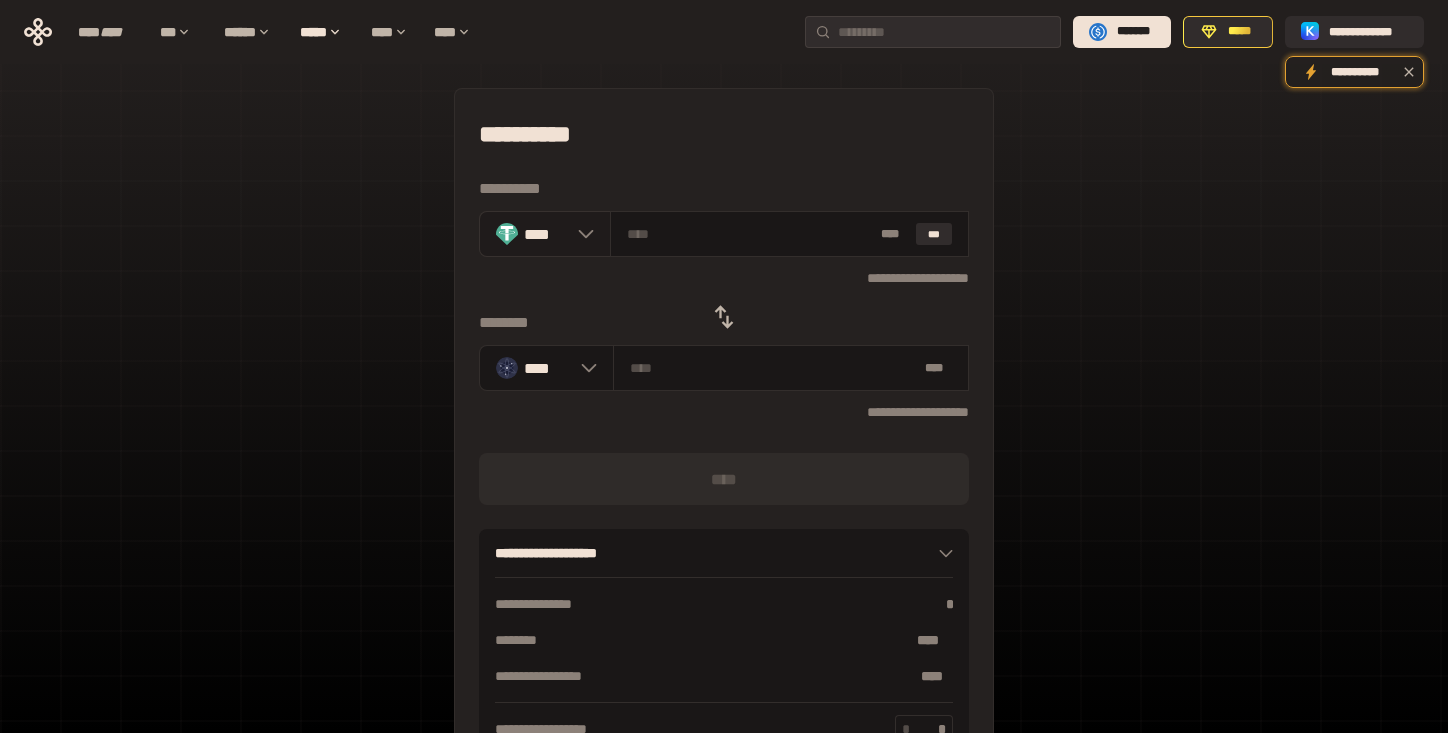 click 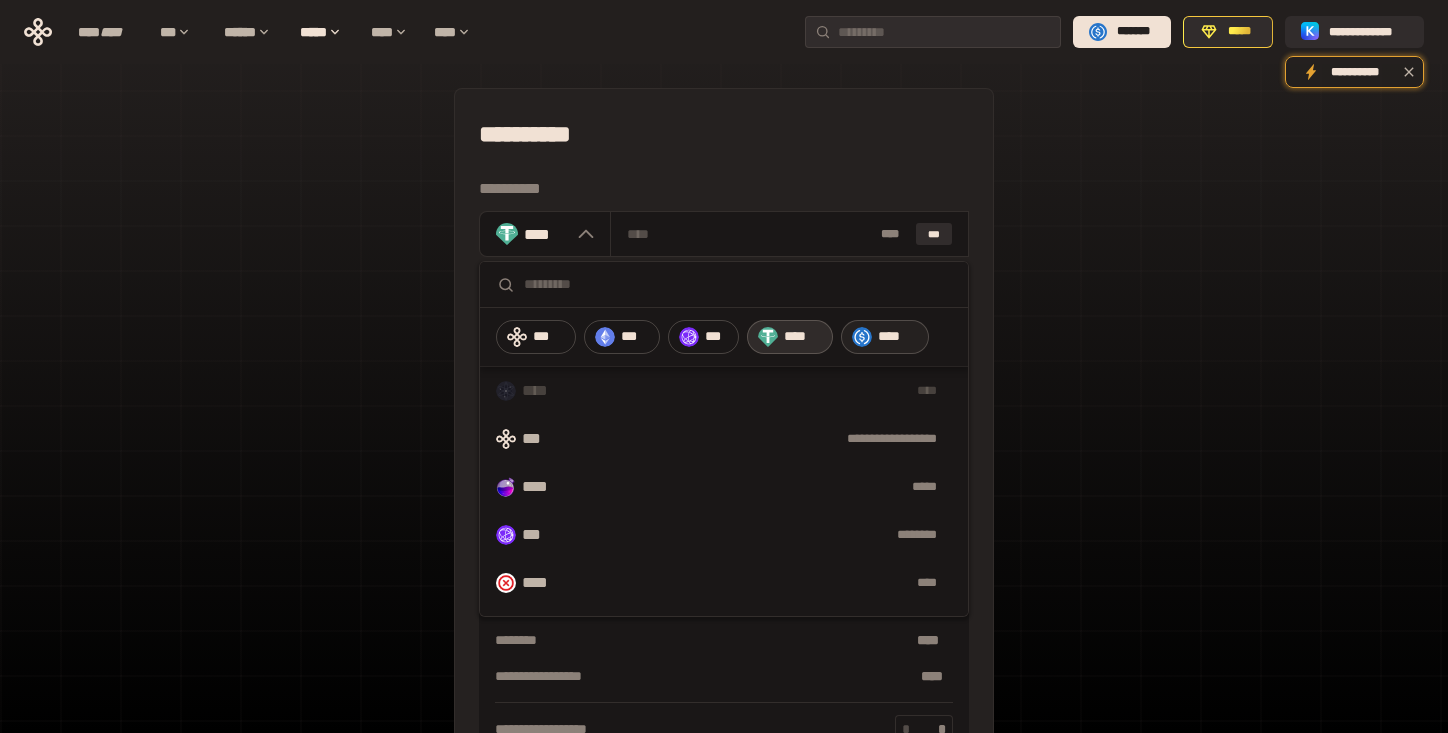 click on "****" at bounding box center [898, 337] 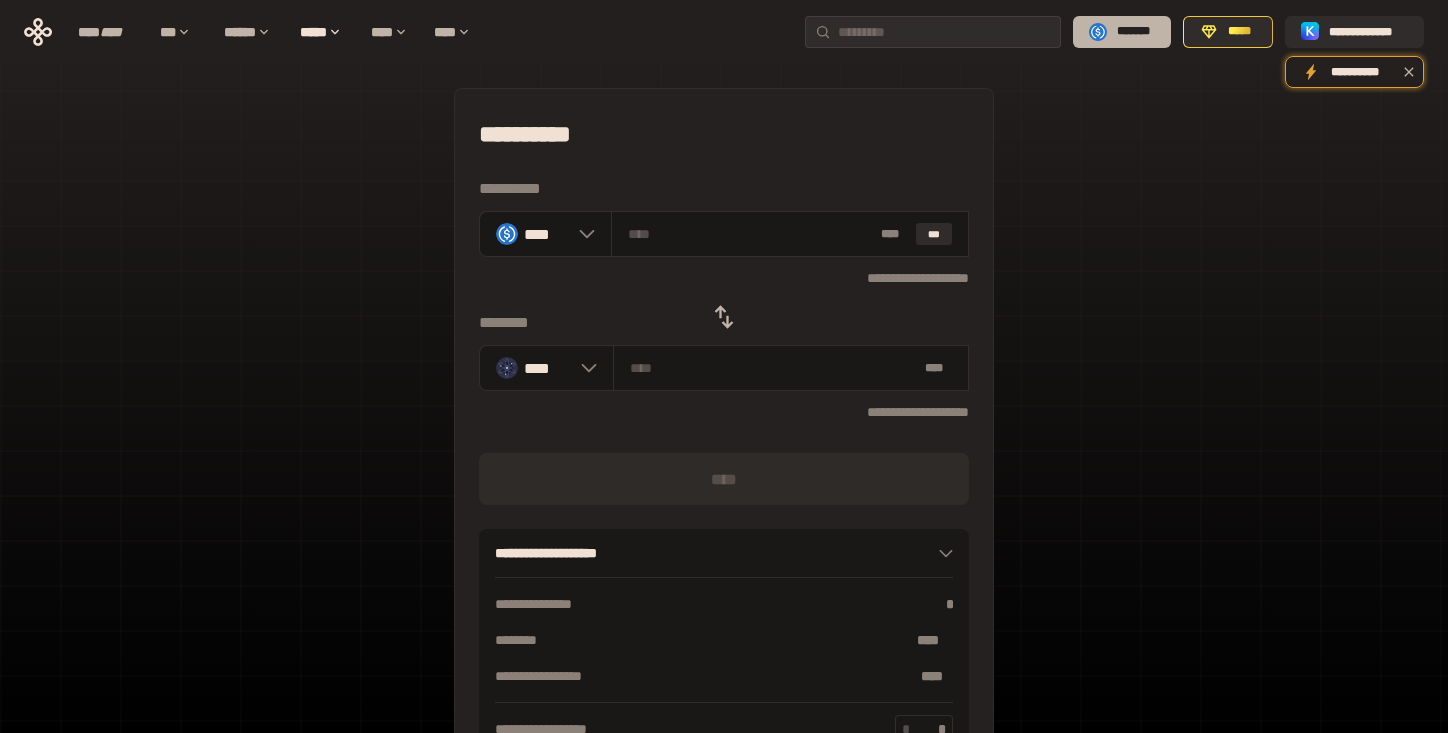 click on "*******" at bounding box center (1133, 32) 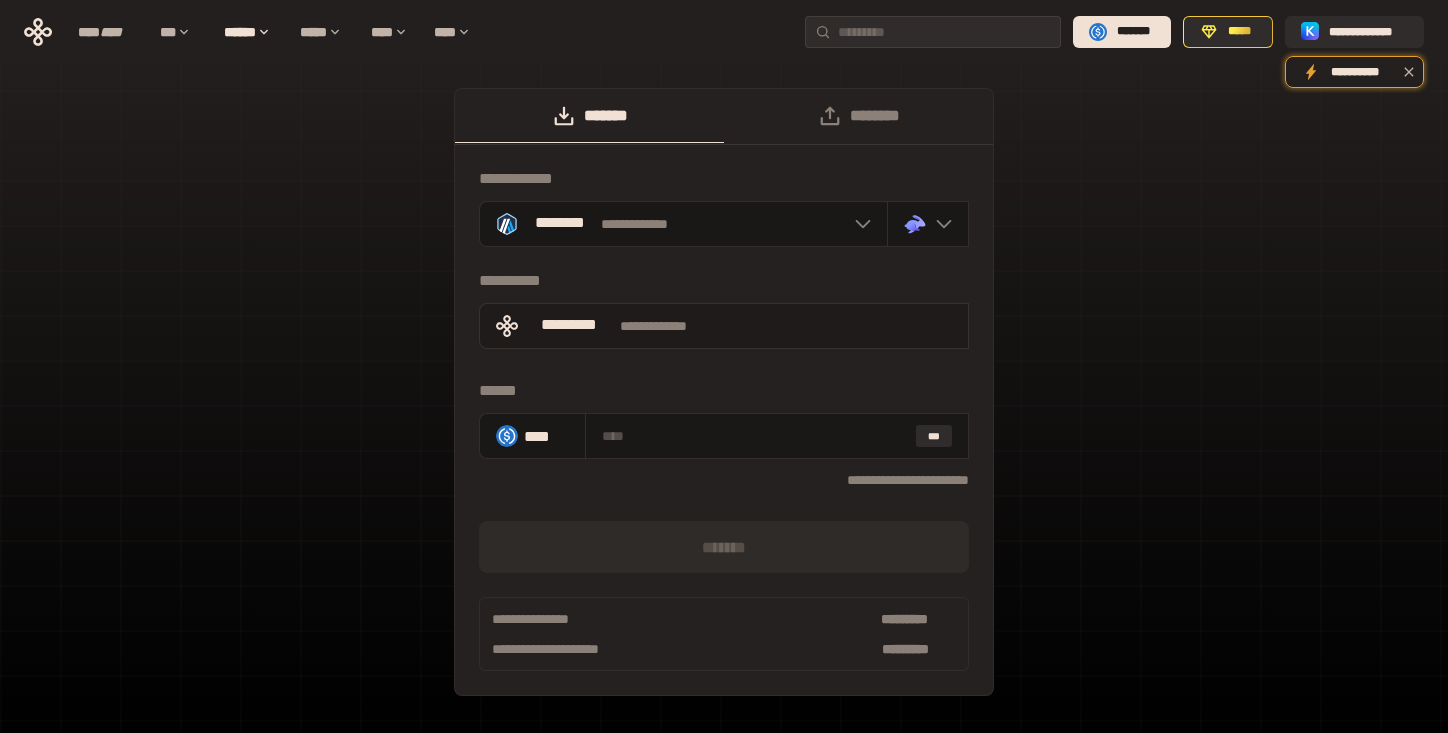 click on "**********" at bounding box center [724, 326] 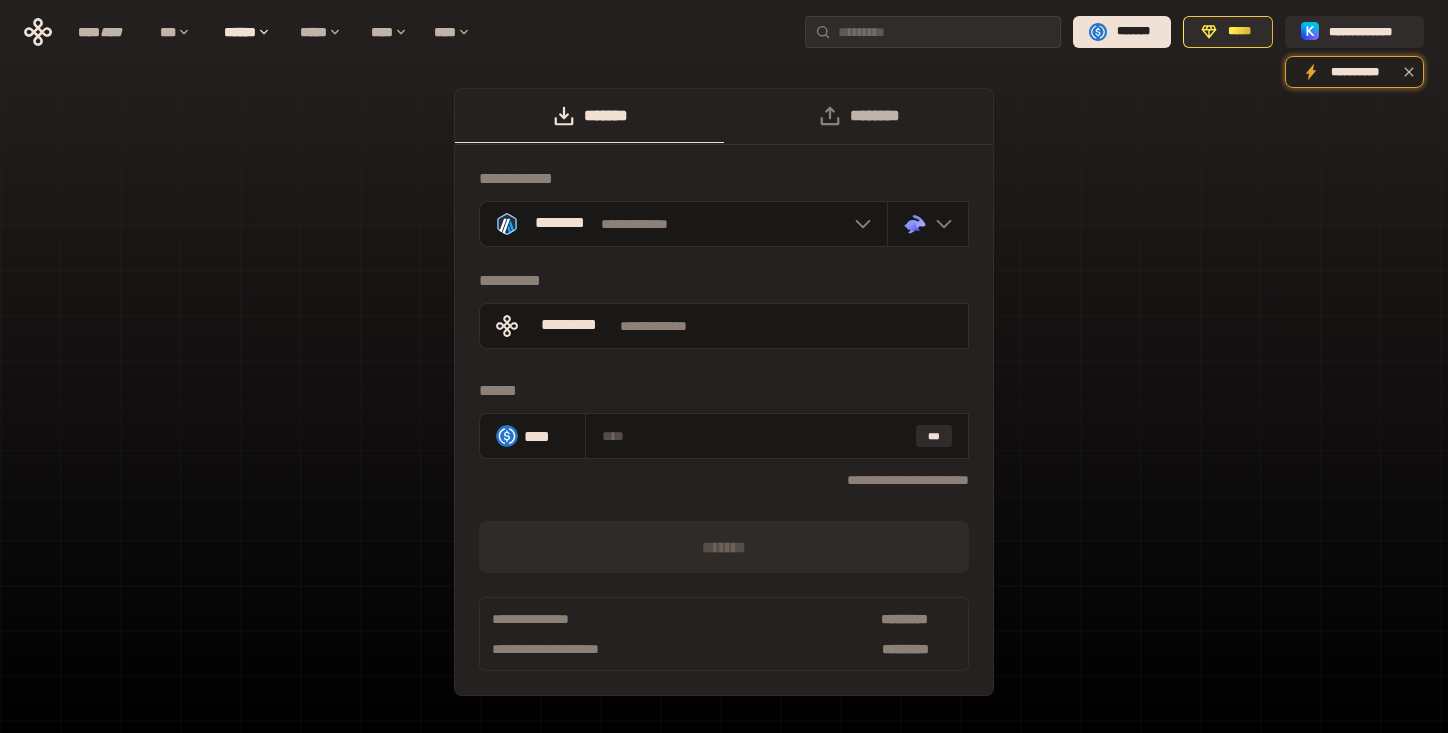 click on "********" at bounding box center (858, 116) 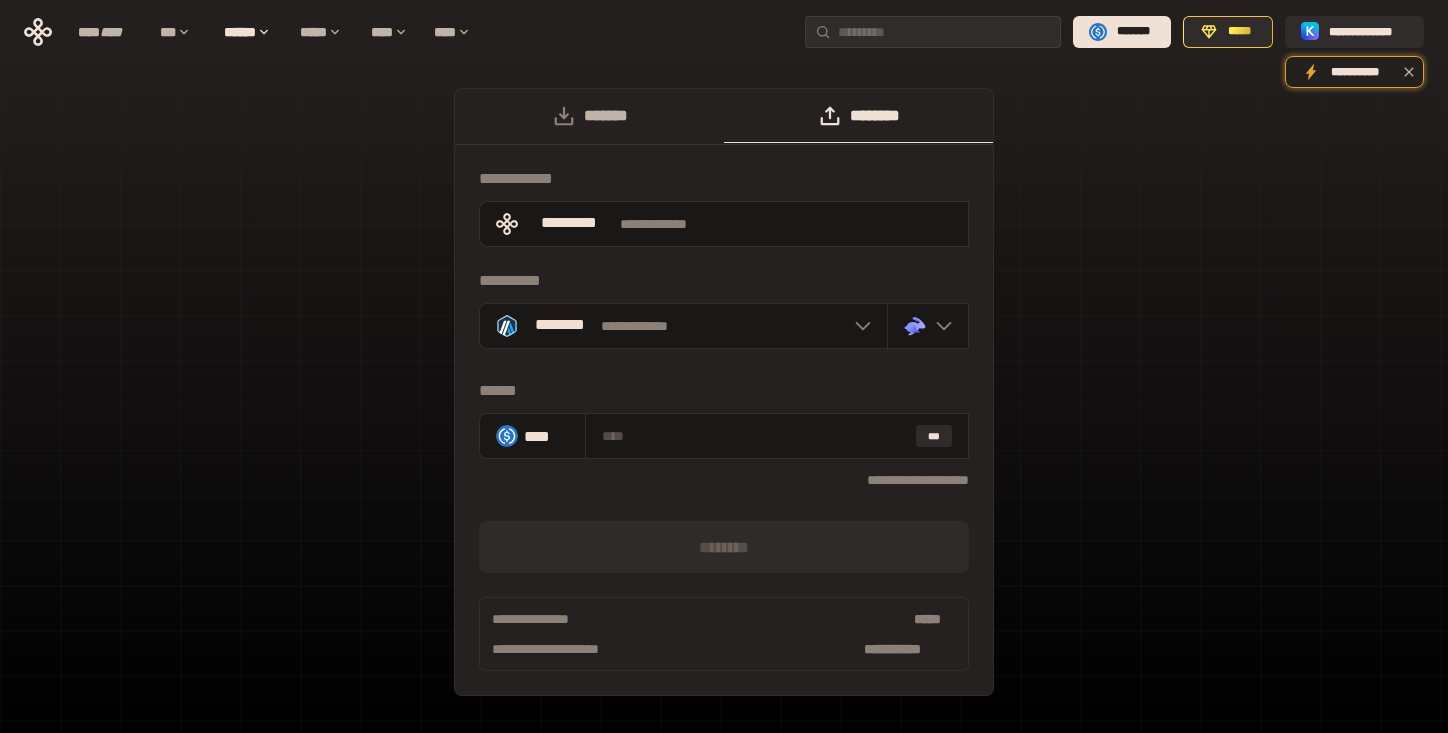 click on "*******" at bounding box center (589, 116) 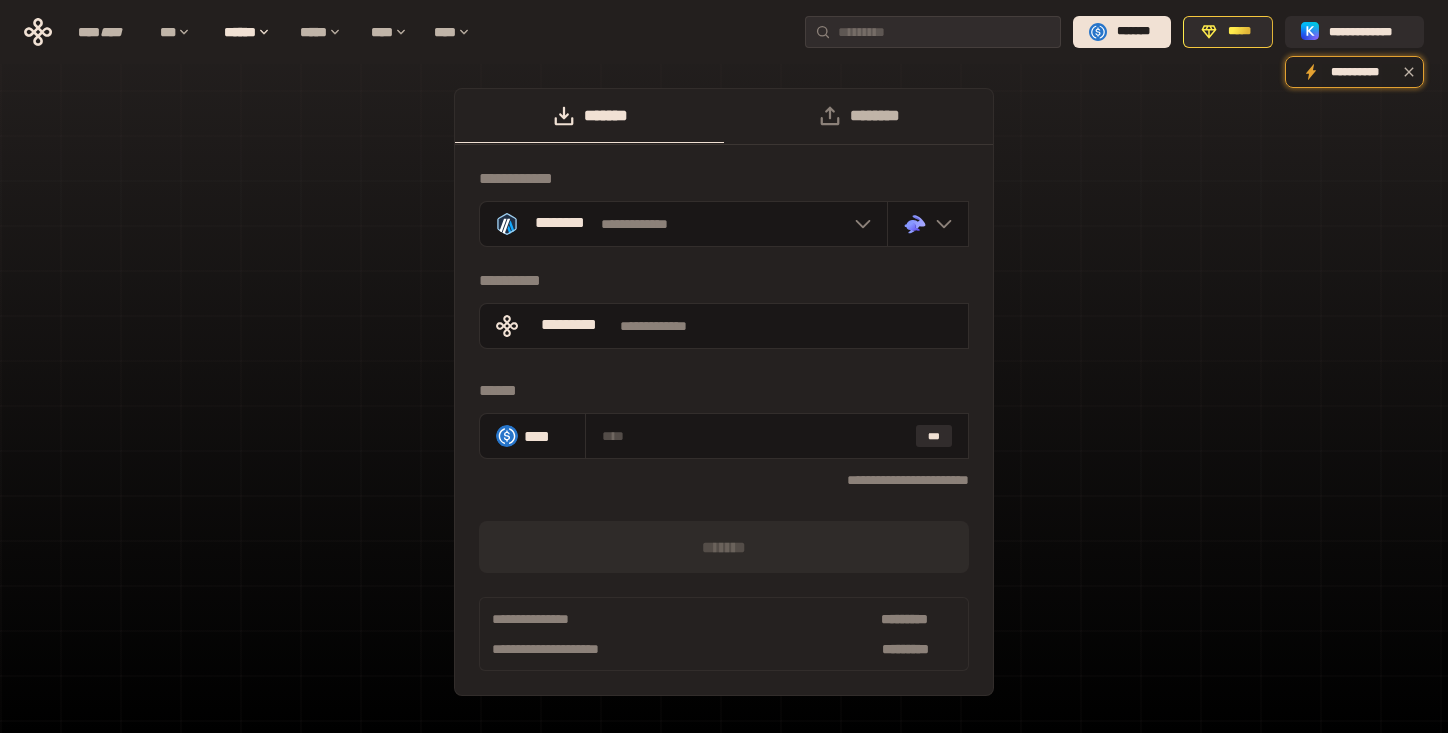 click on "********" at bounding box center [858, 116] 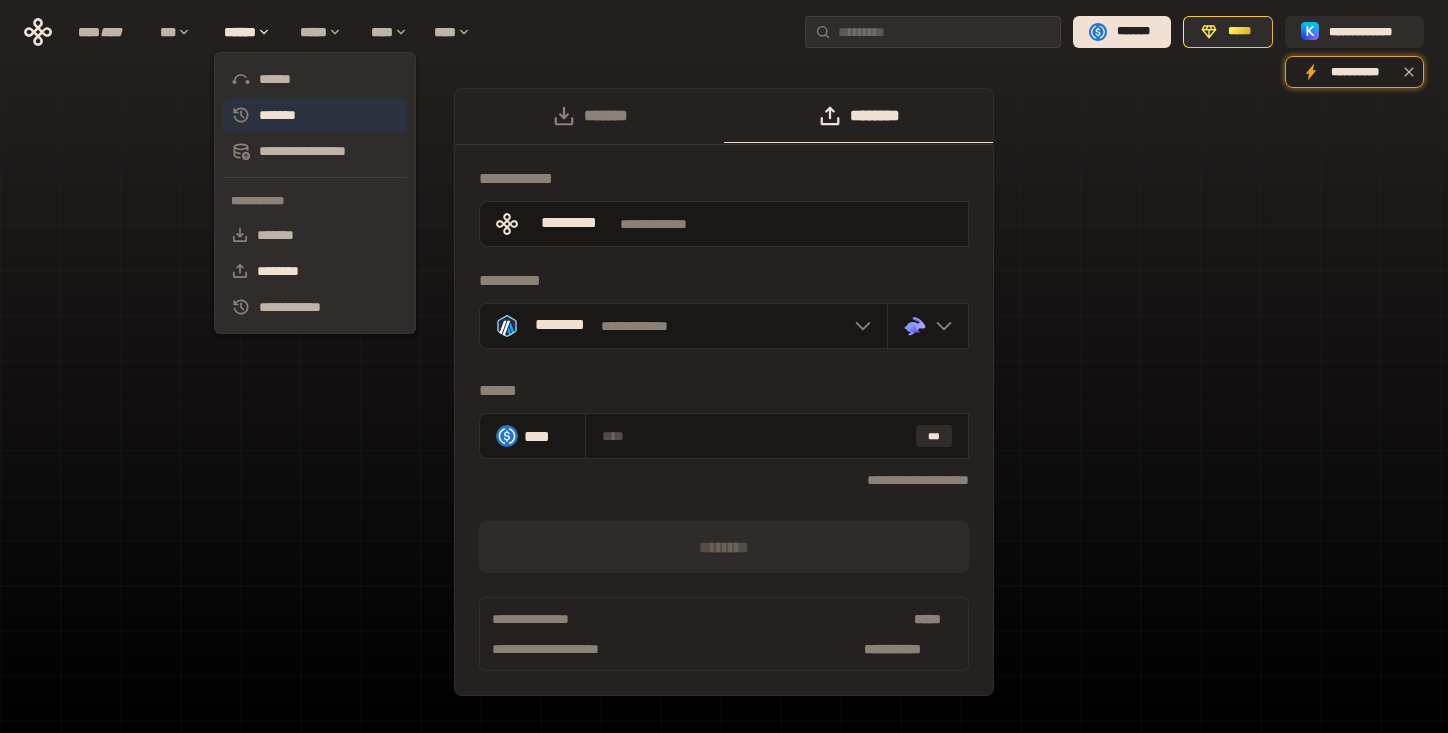 click on "*******" at bounding box center [315, 115] 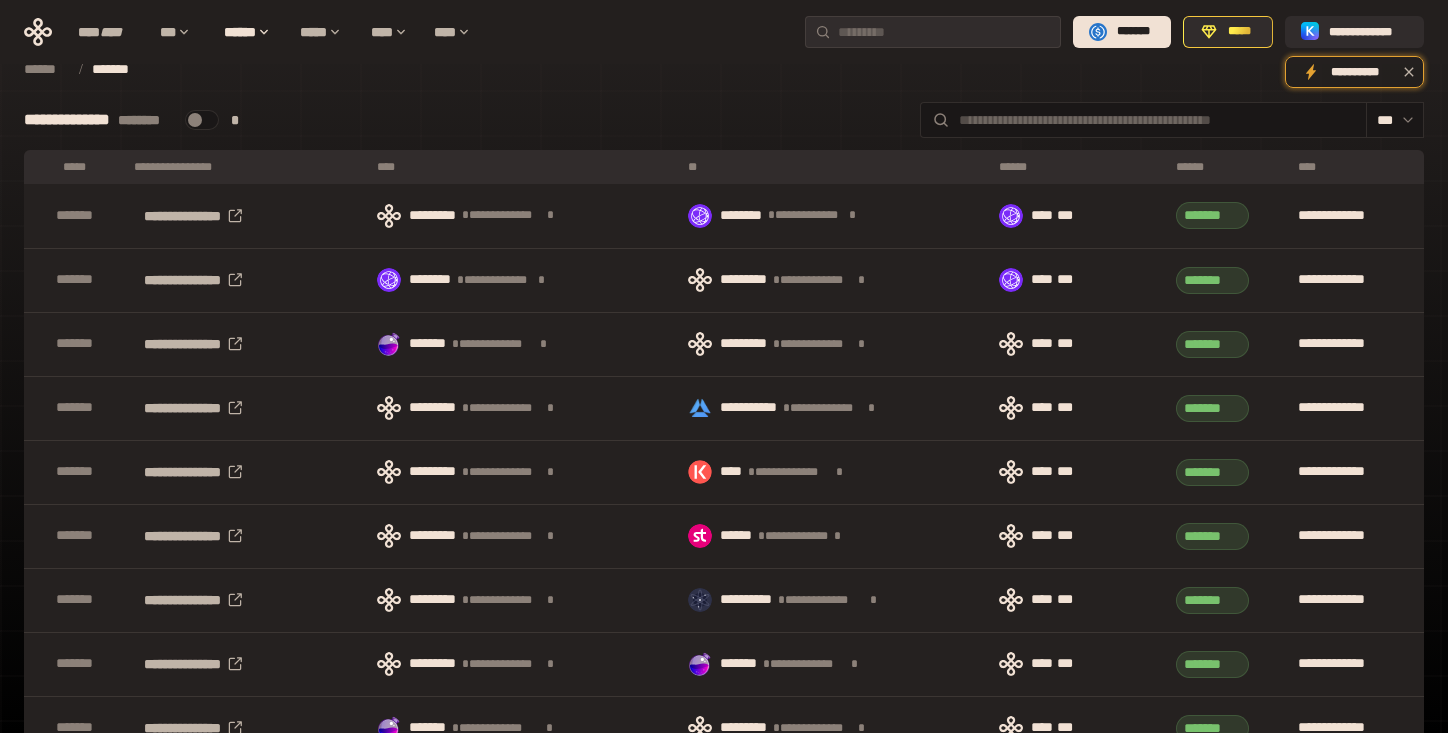 scroll, scrollTop: 0, scrollLeft: 0, axis: both 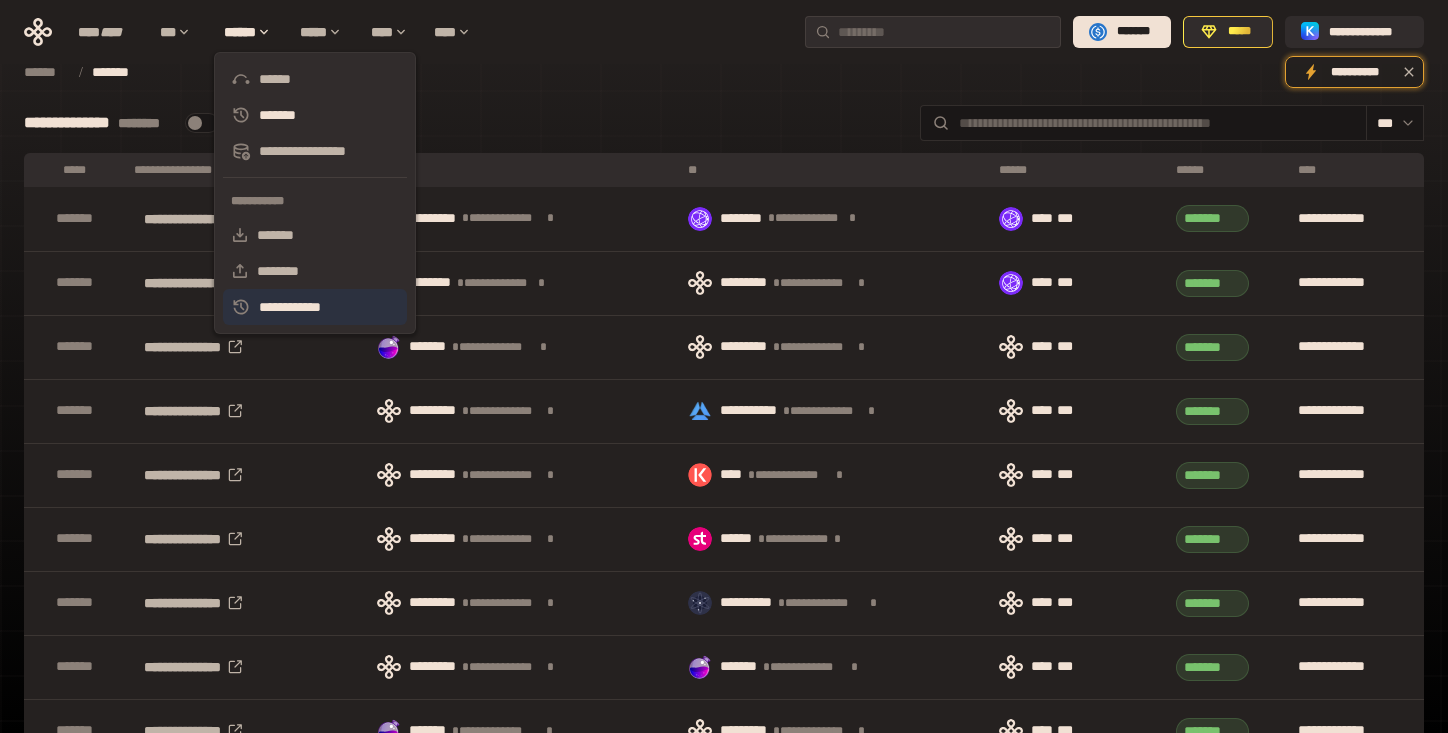 click on "**********" at bounding box center (315, 307) 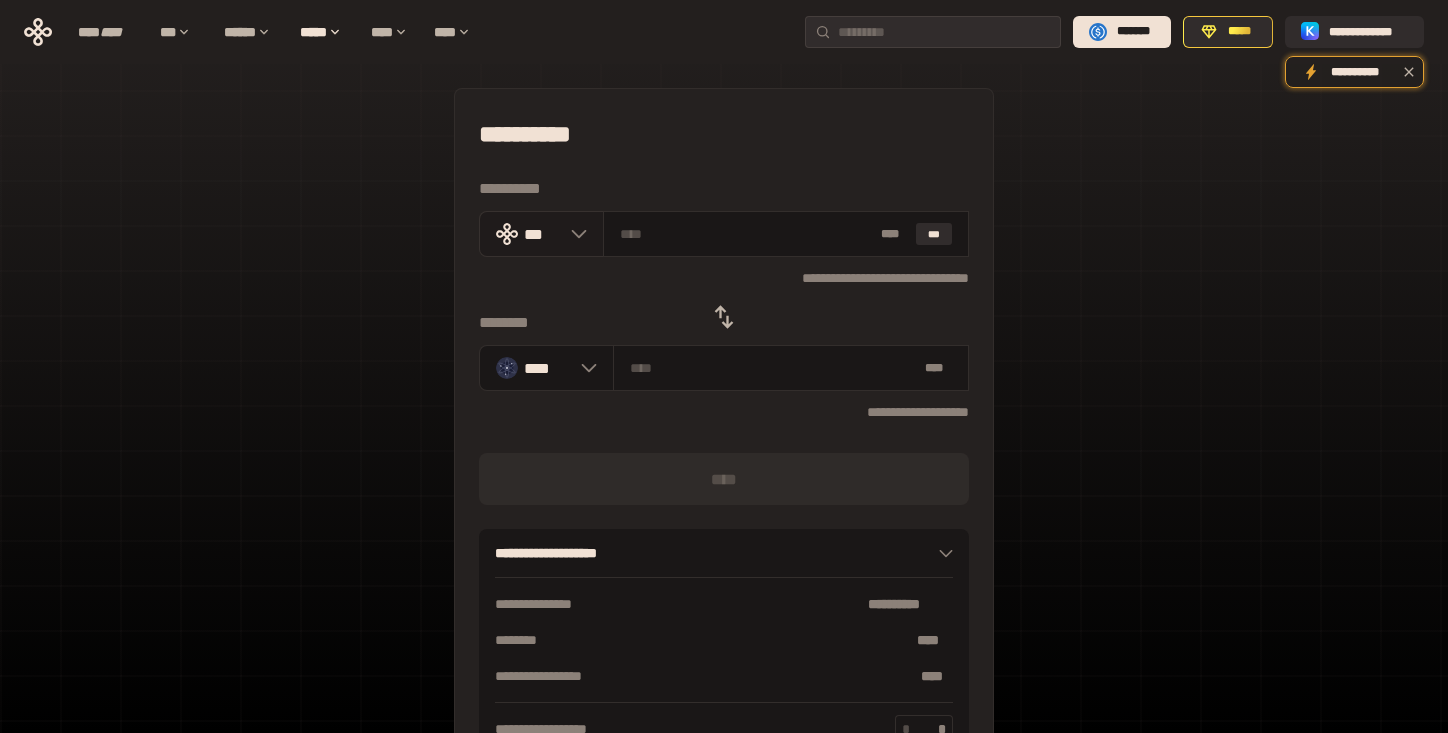 click at bounding box center [574, 234] 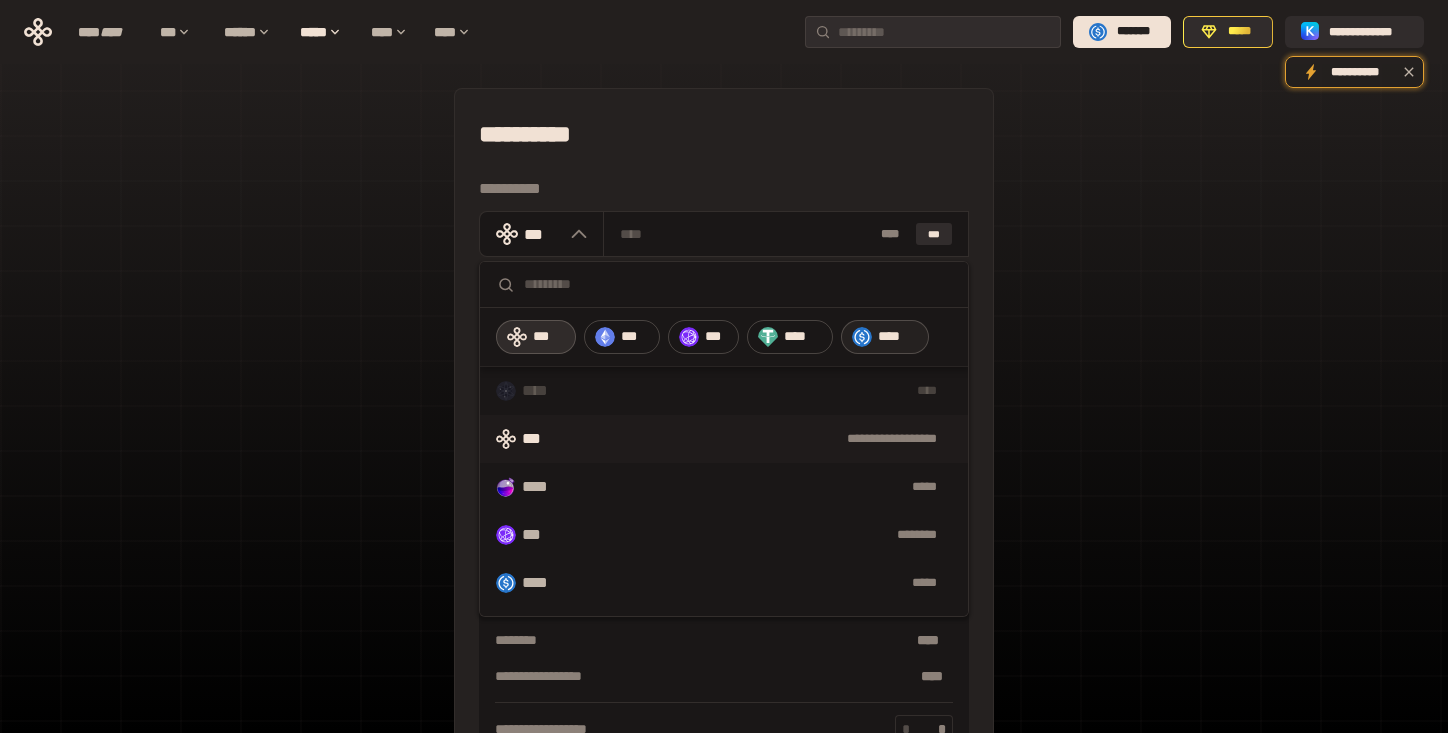 click on "****" at bounding box center [898, 337] 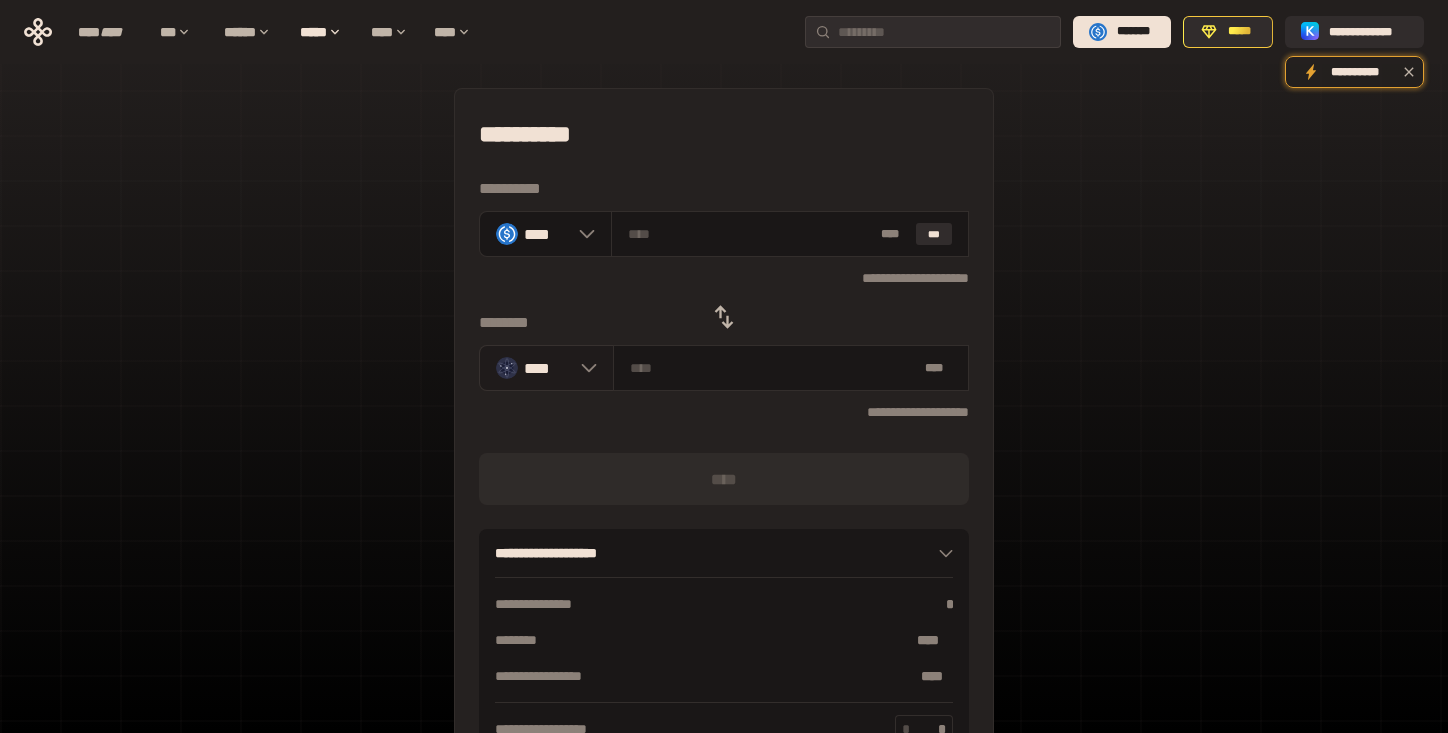 click on "****" at bounding box center [547, 368] 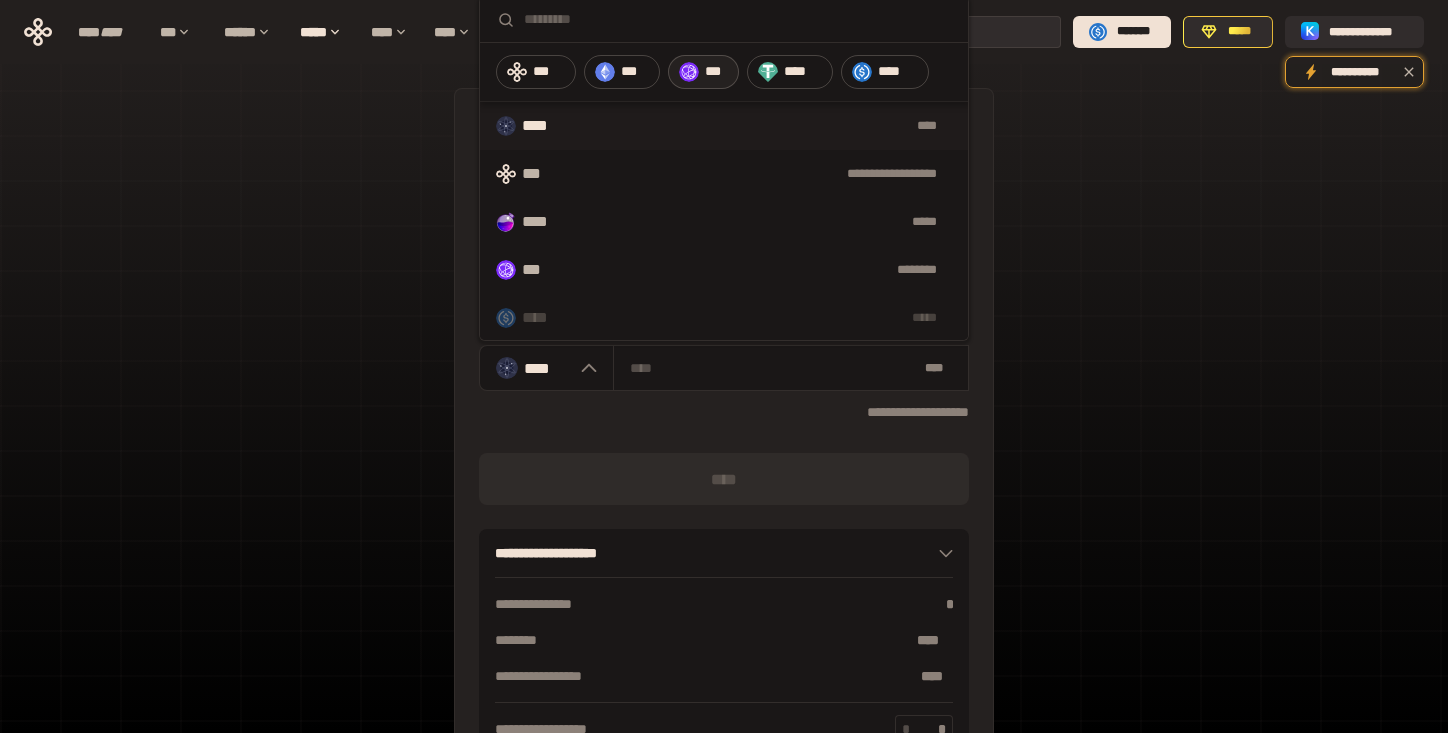 click on "***" at bounding box center [703, 72] 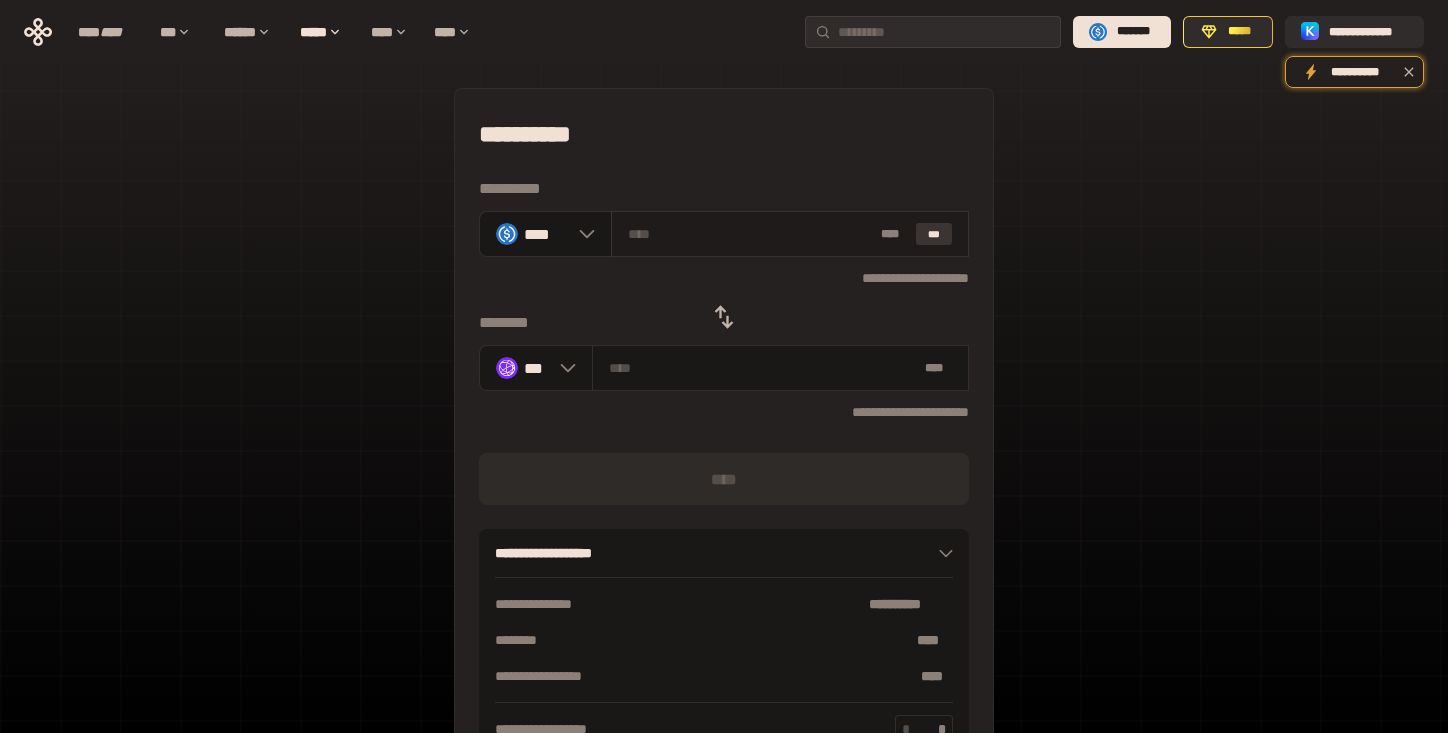 click on "***" at bounding box center [934, 234] 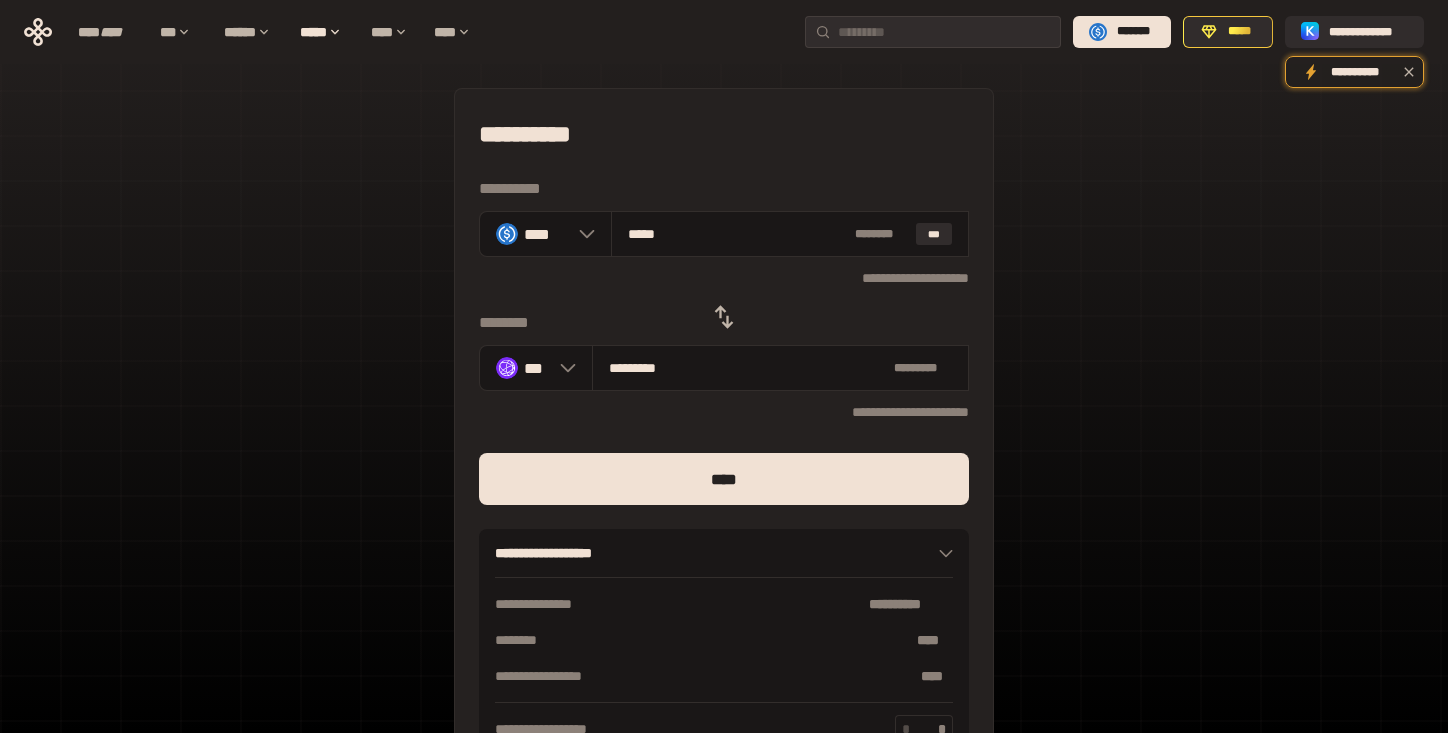 click 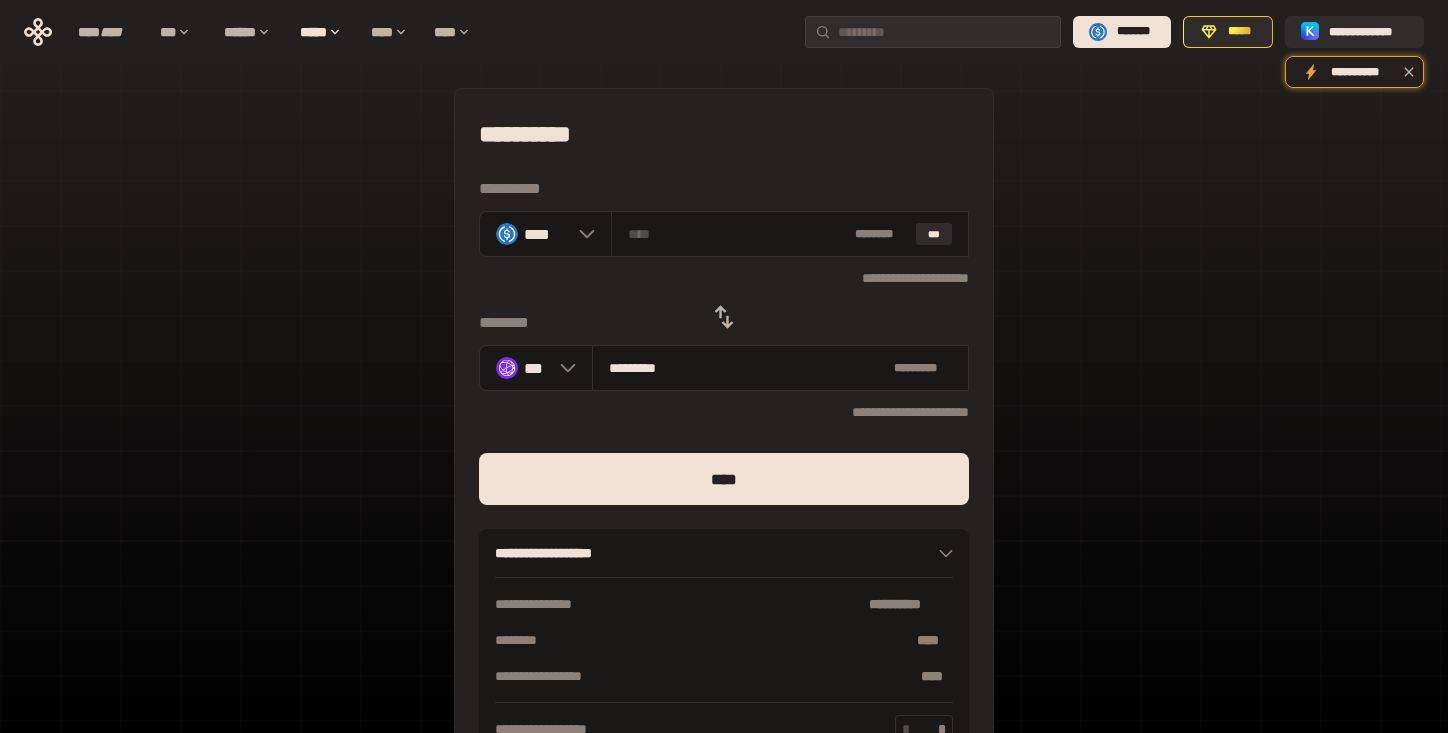 type 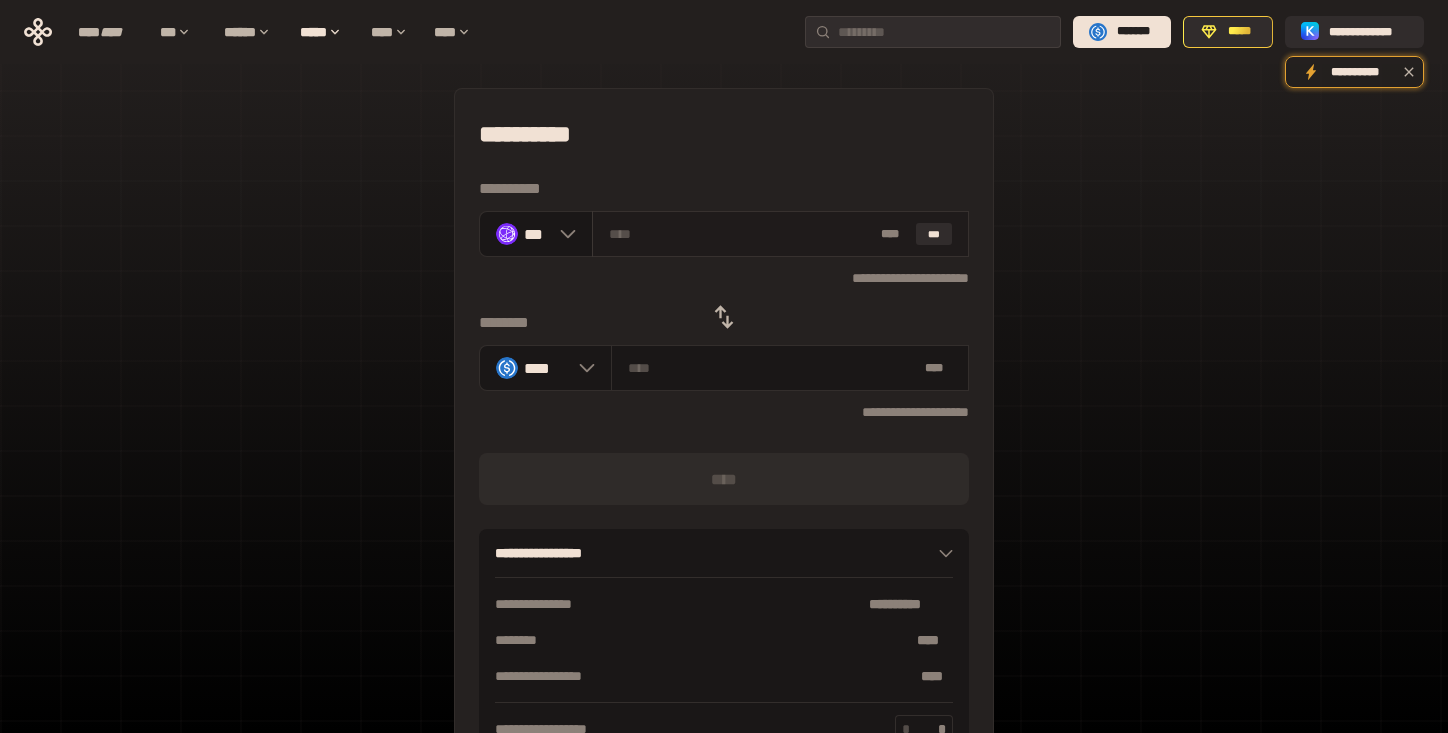 click at bounding box center [741, 234] 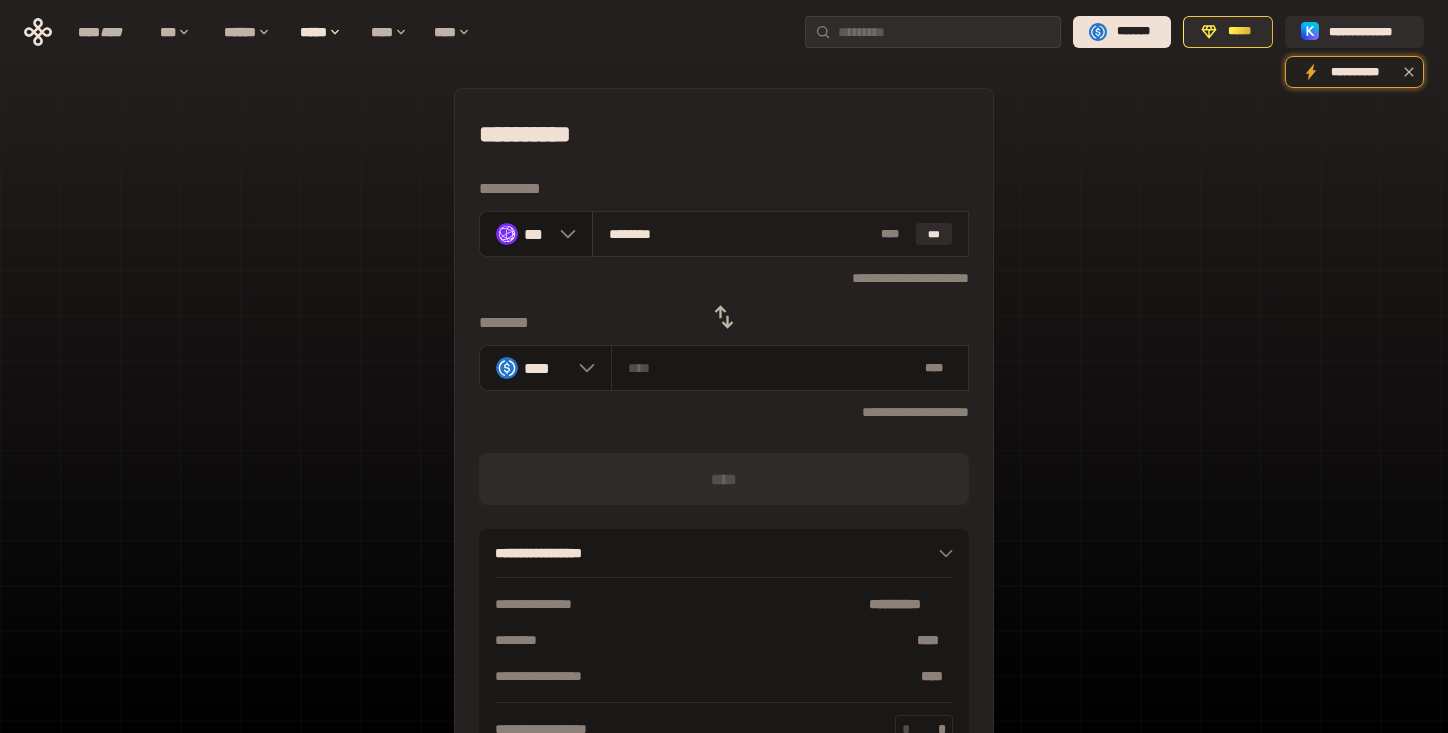 type on "******" 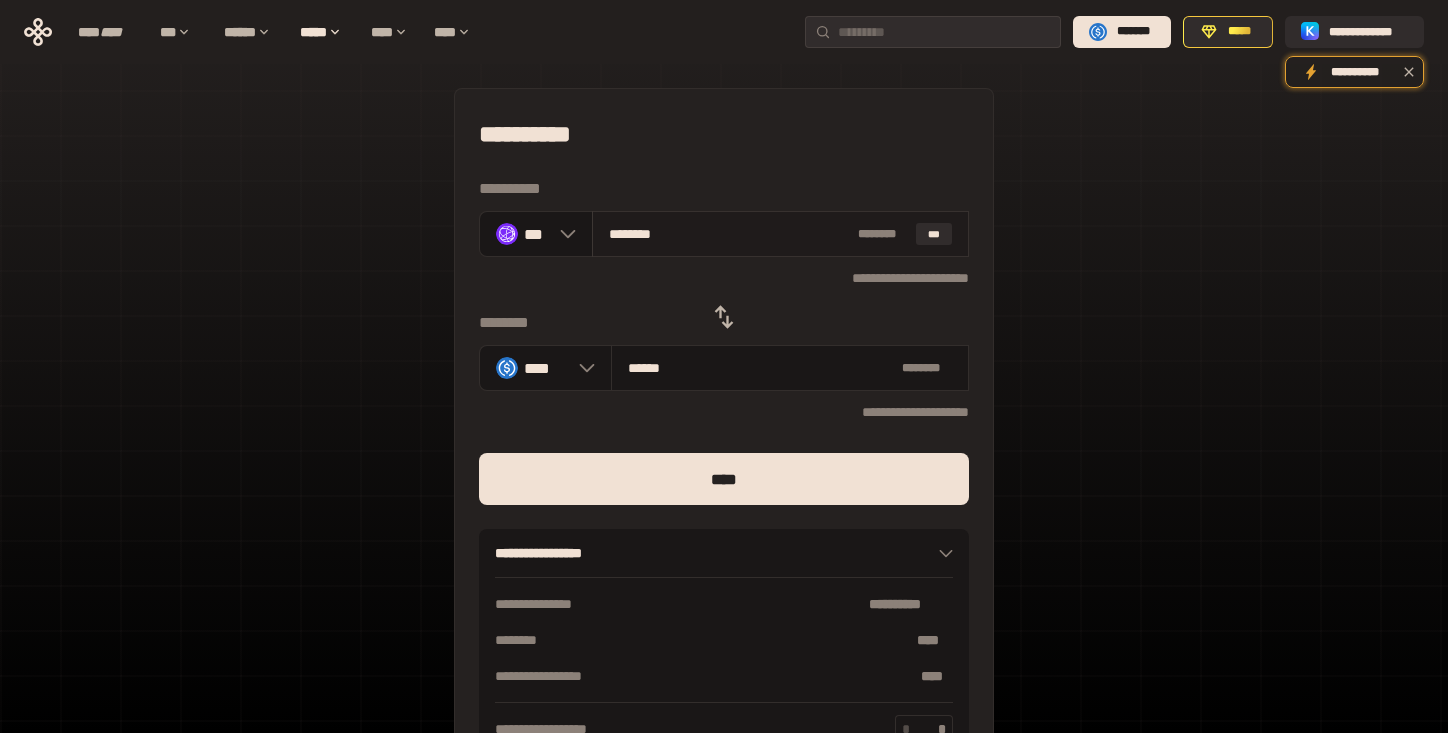 click on "********" at bounding box center [729, 234] 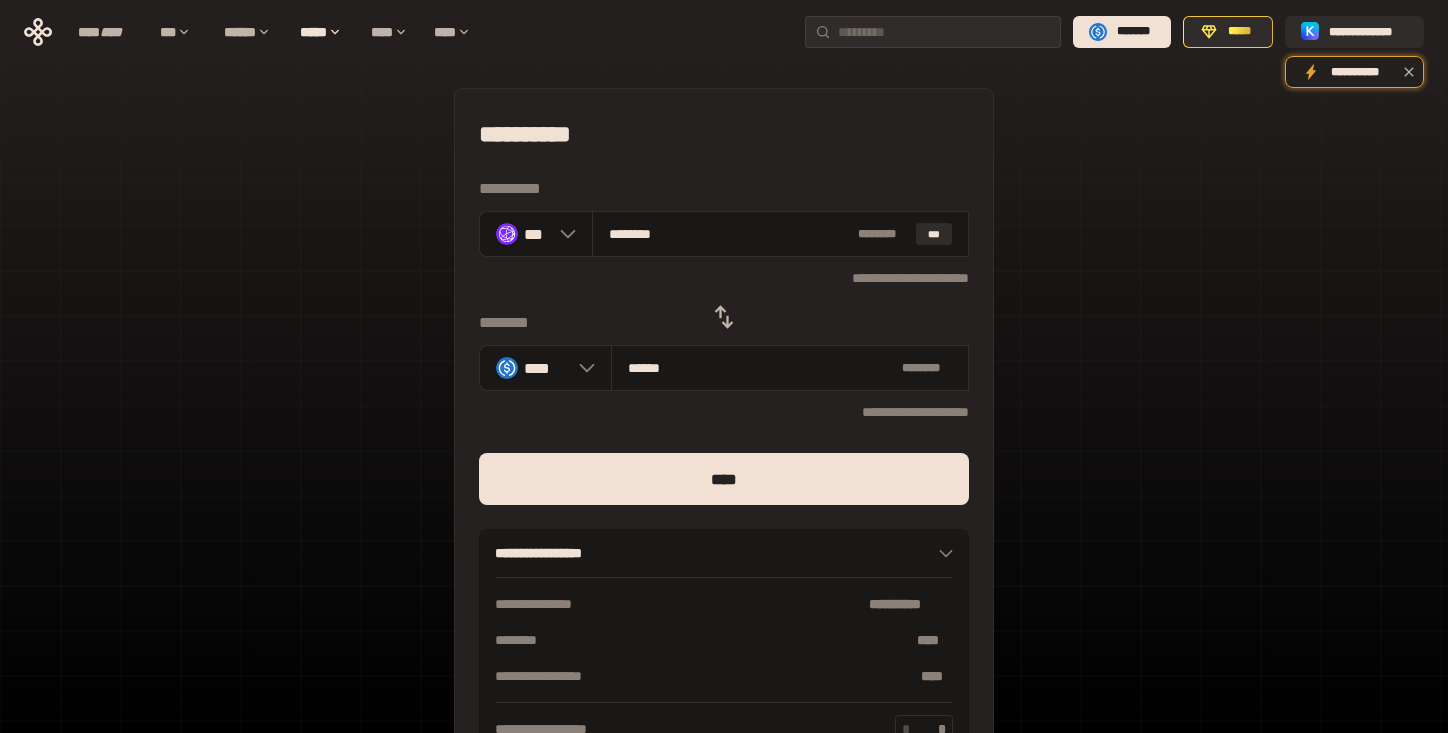 type on "********" 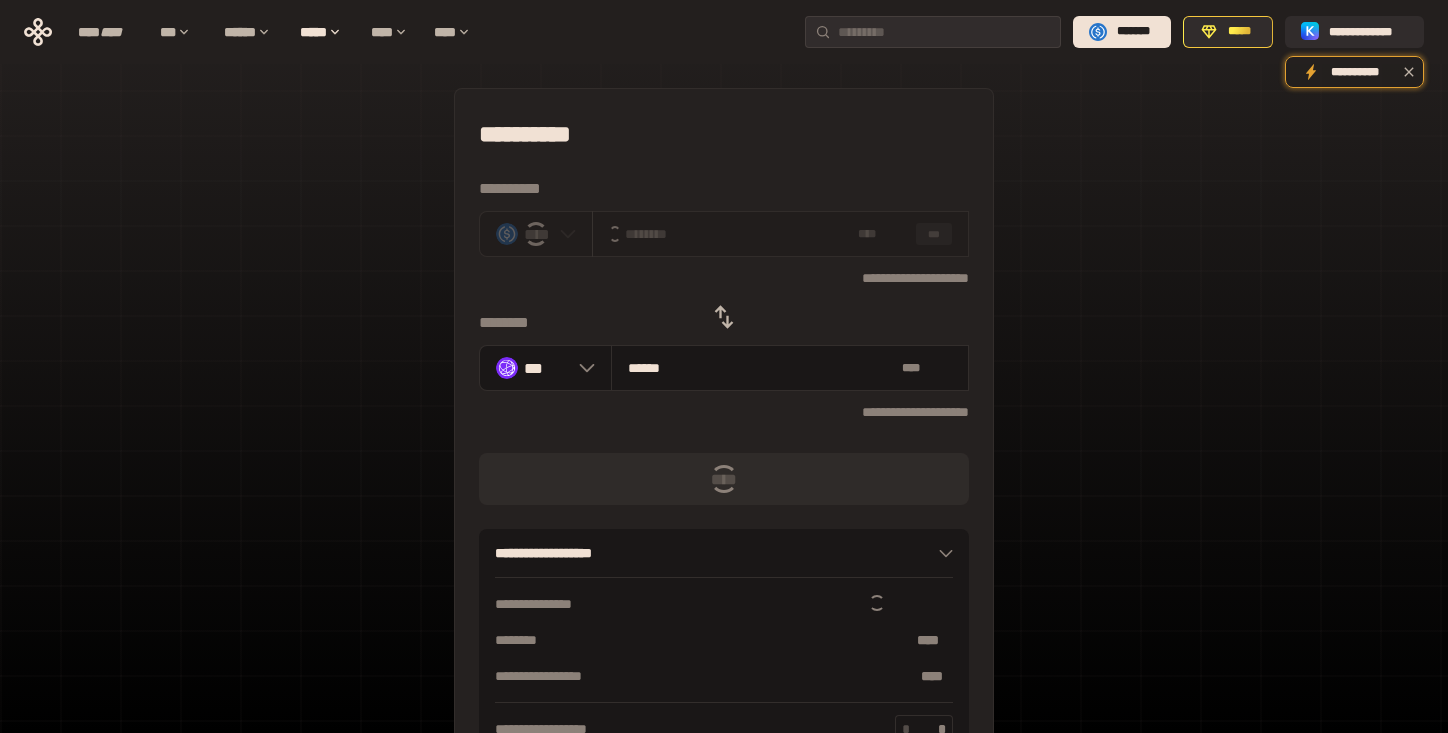 type 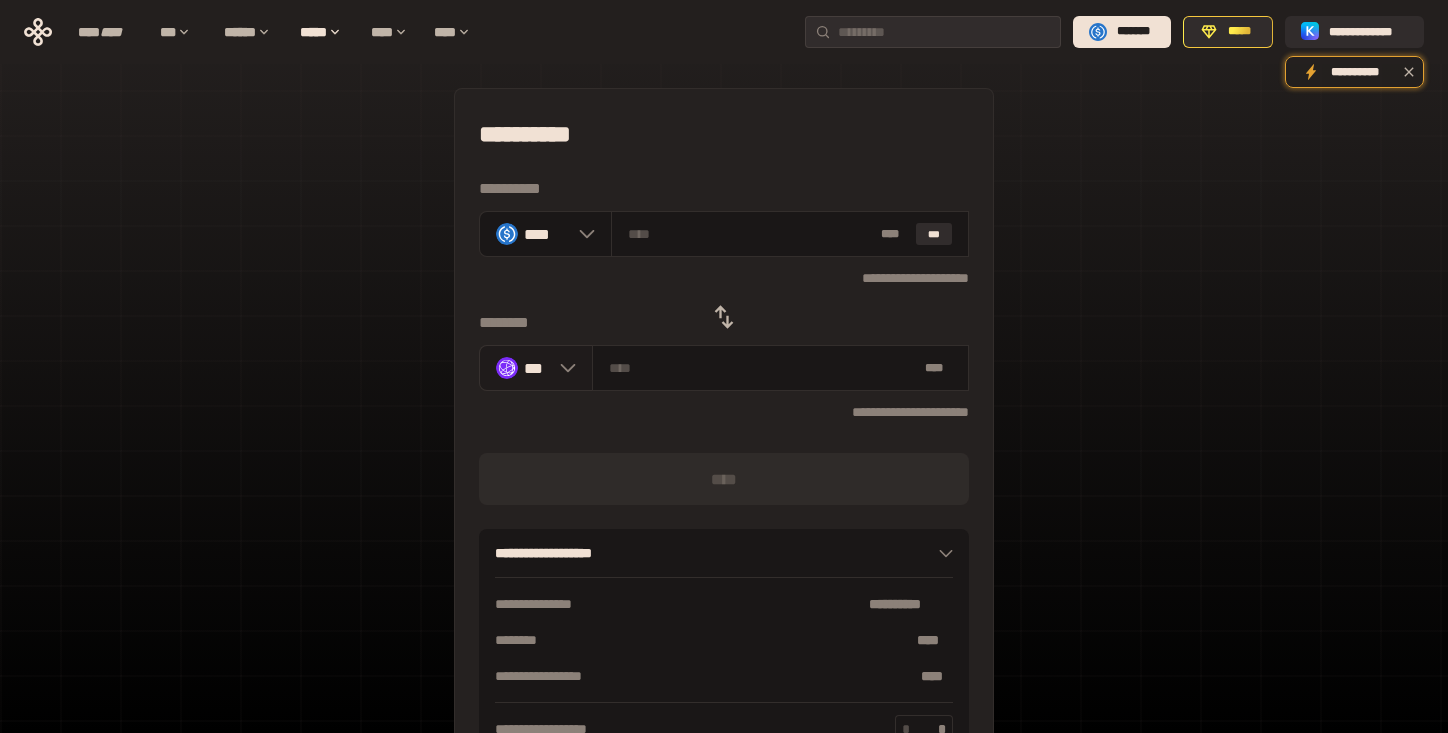 click at bounding box center (563, 368) 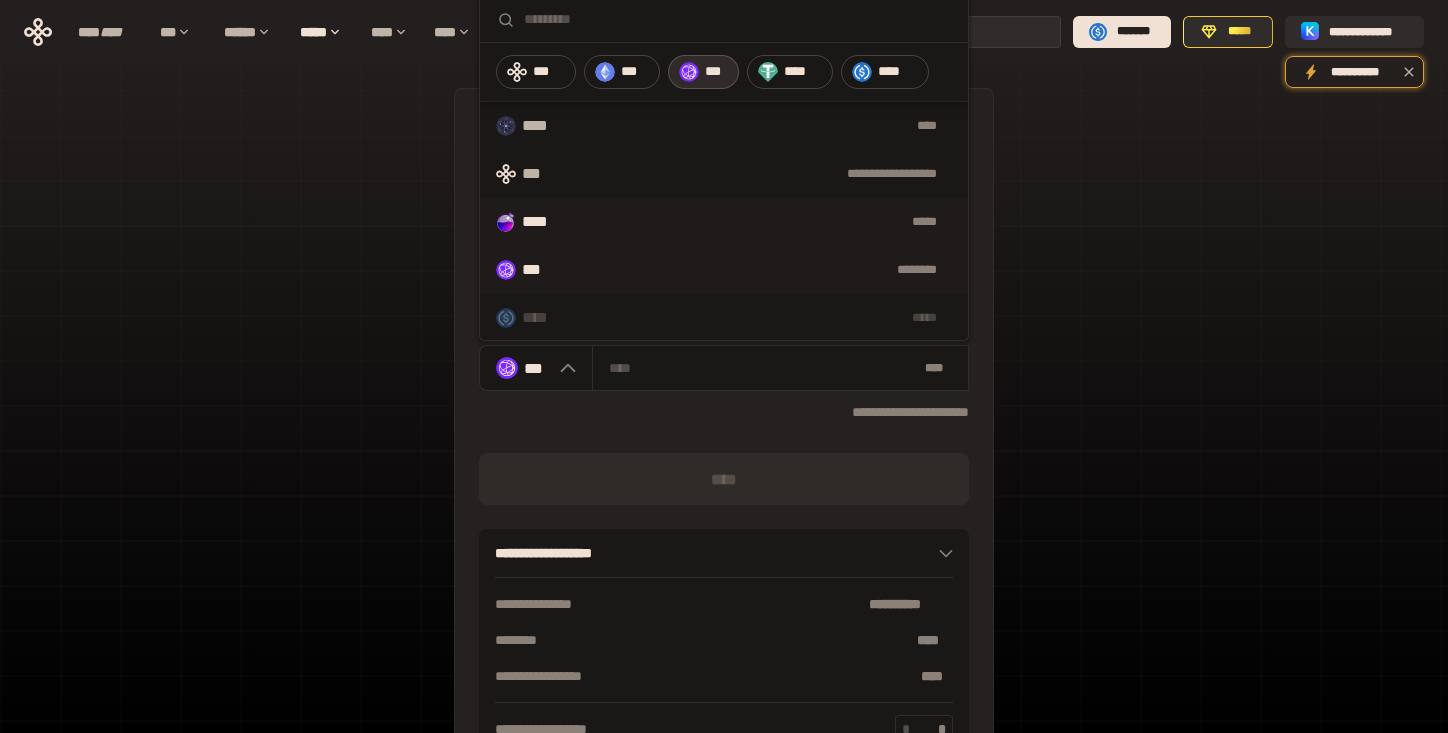 click on "*****" at bounding box center (766, 222) 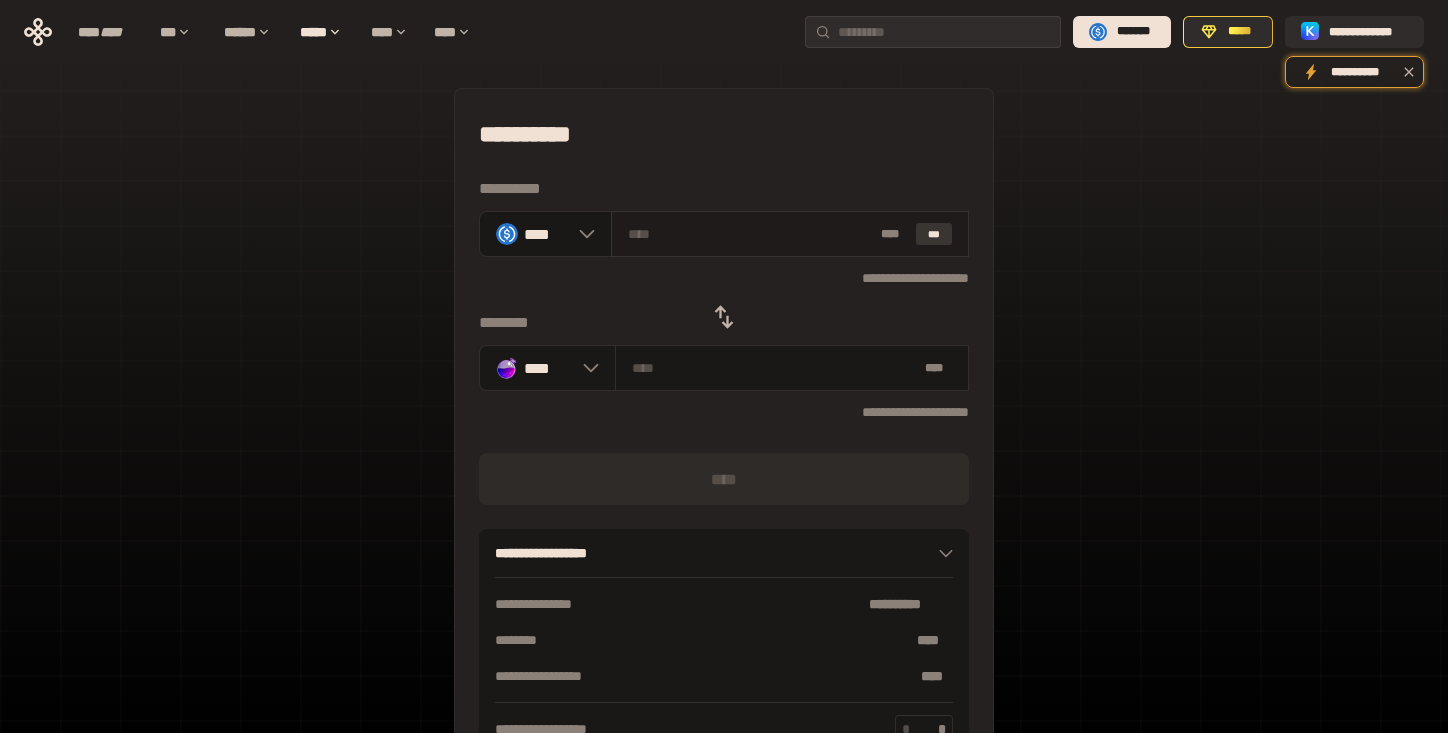click on "***" at bounding box center (934, 234) 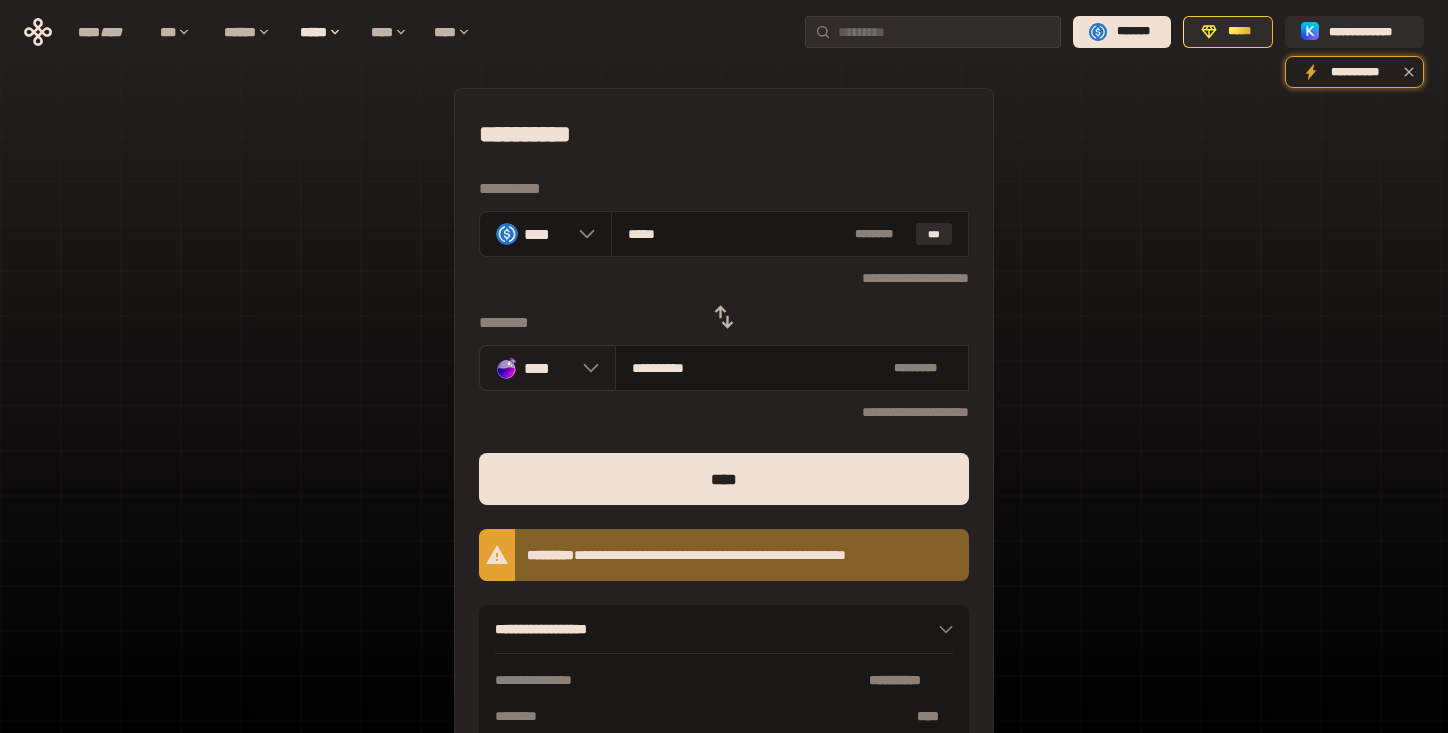 click on "****" at bounding box center [548, 368] 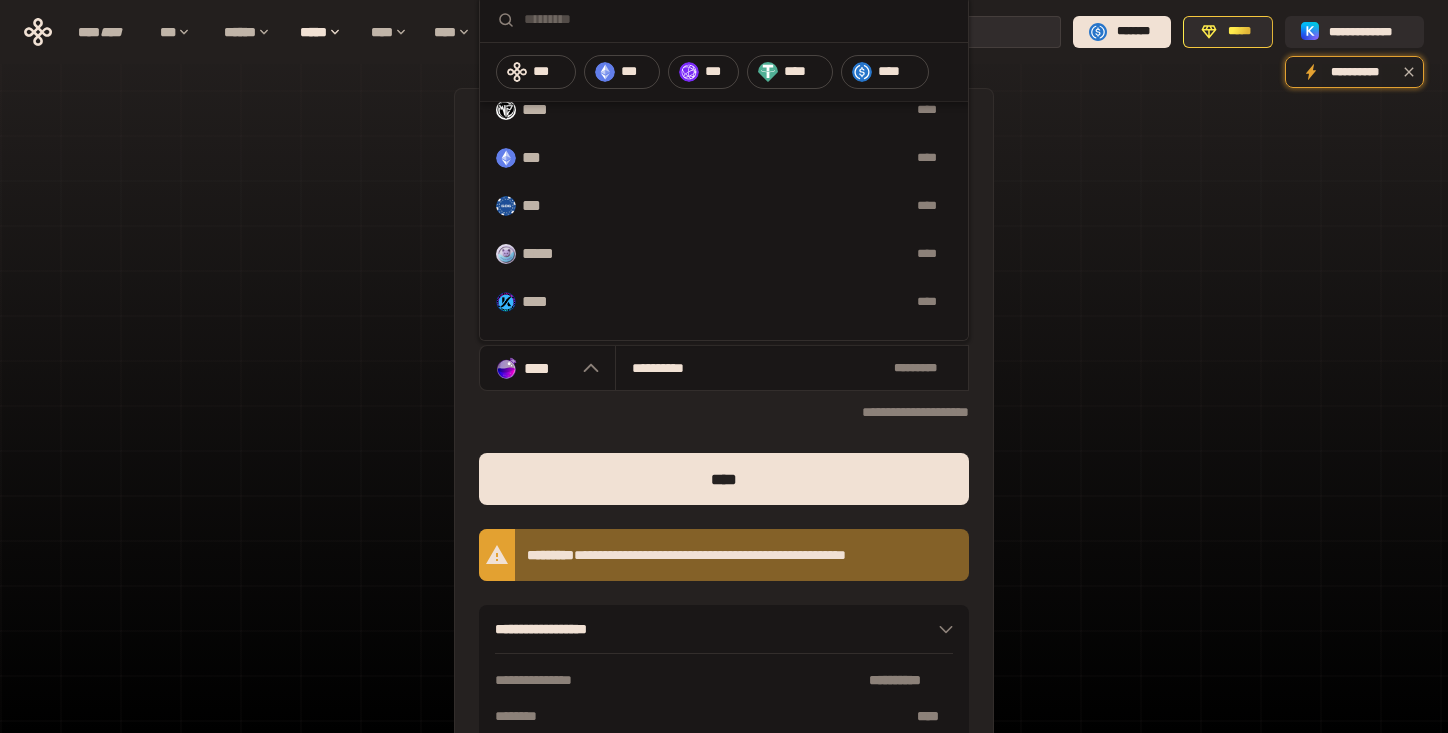 scroll, scrollTop: 0, scrollLeft: 0, axis: both 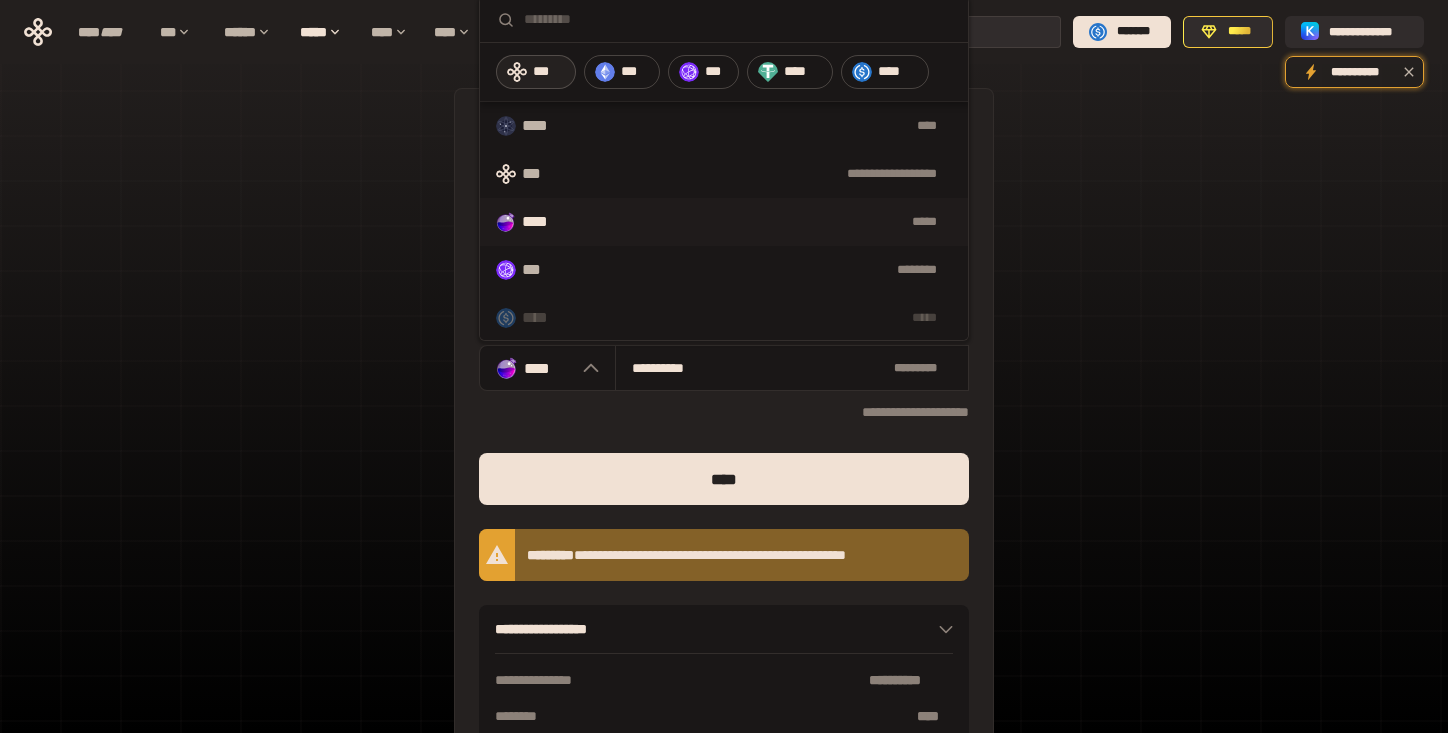 click on "***" at bounding box center (536, 72) 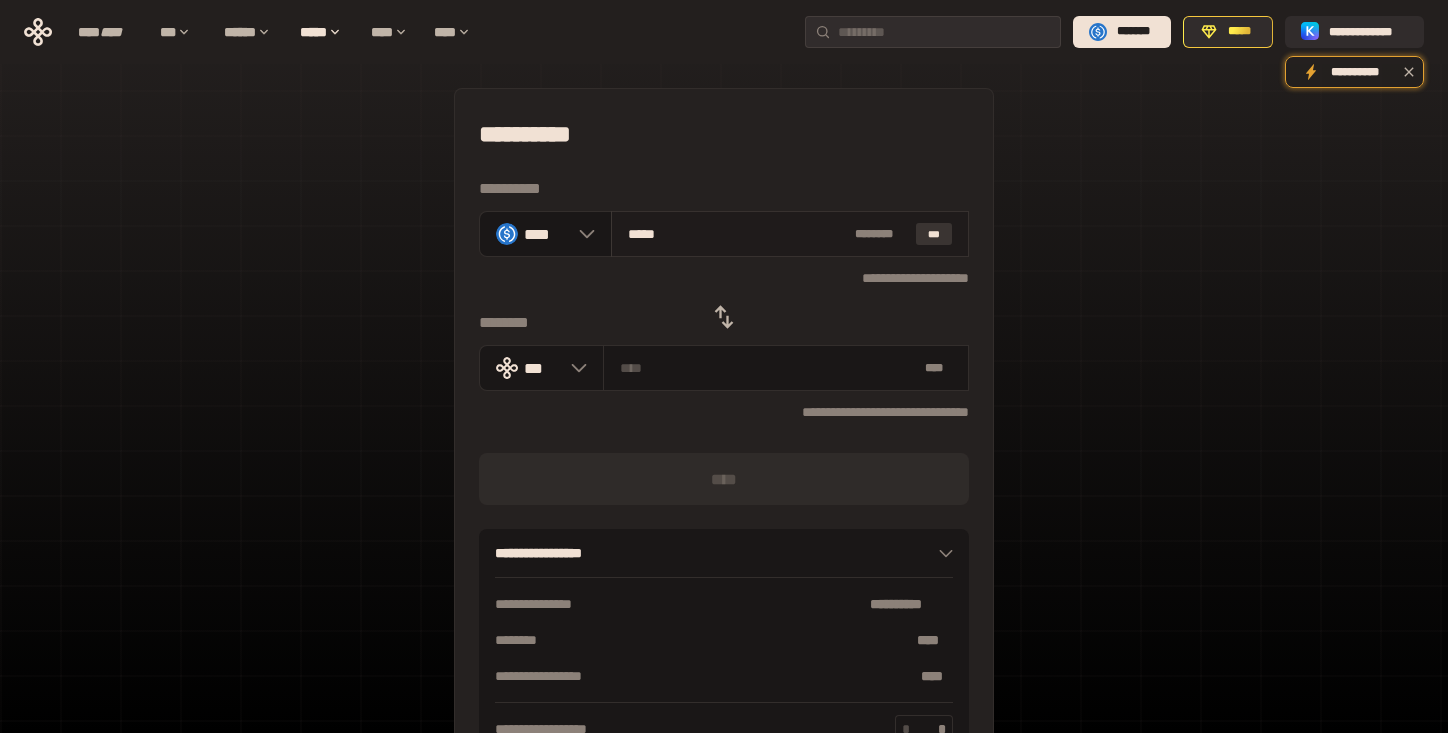 click on "***" at bounding box center (934, 234) 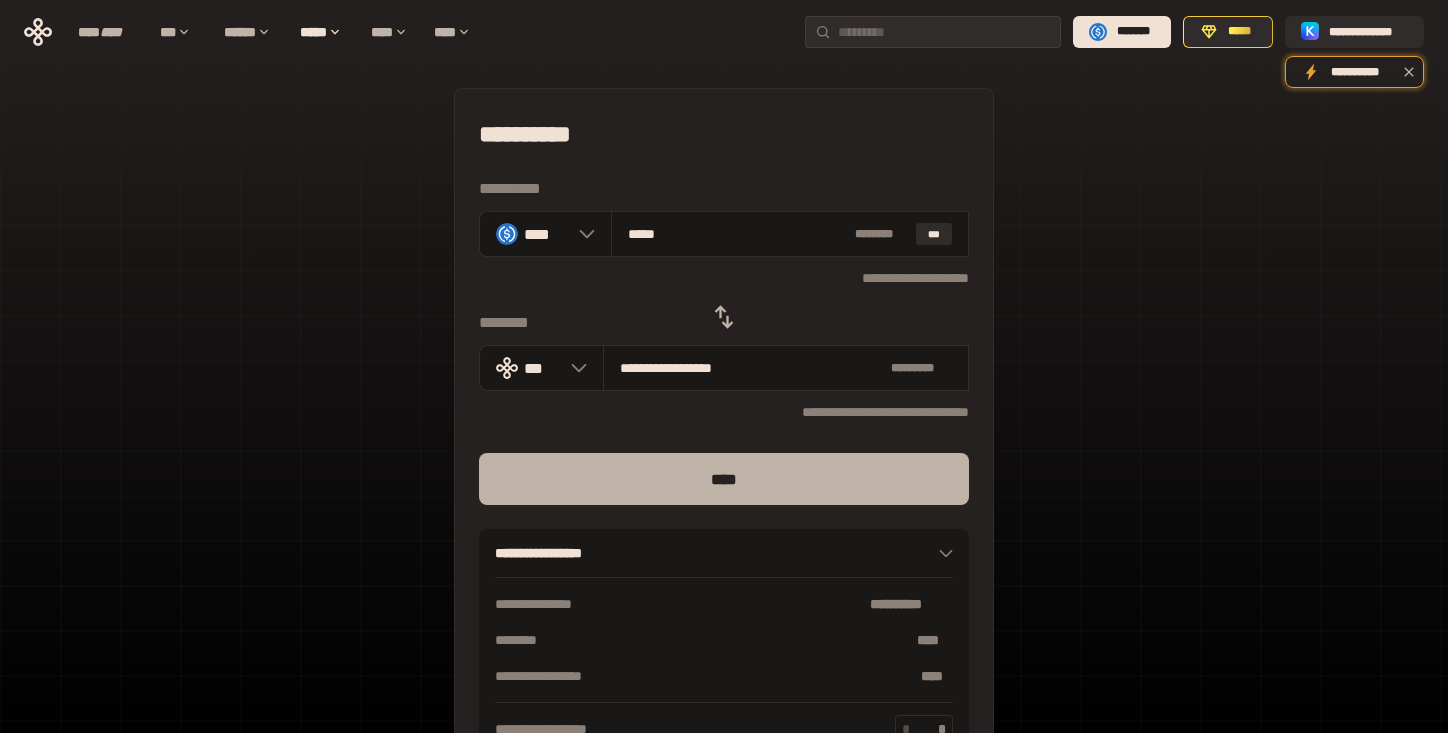 click on "****" at bounding box center [724, 479] 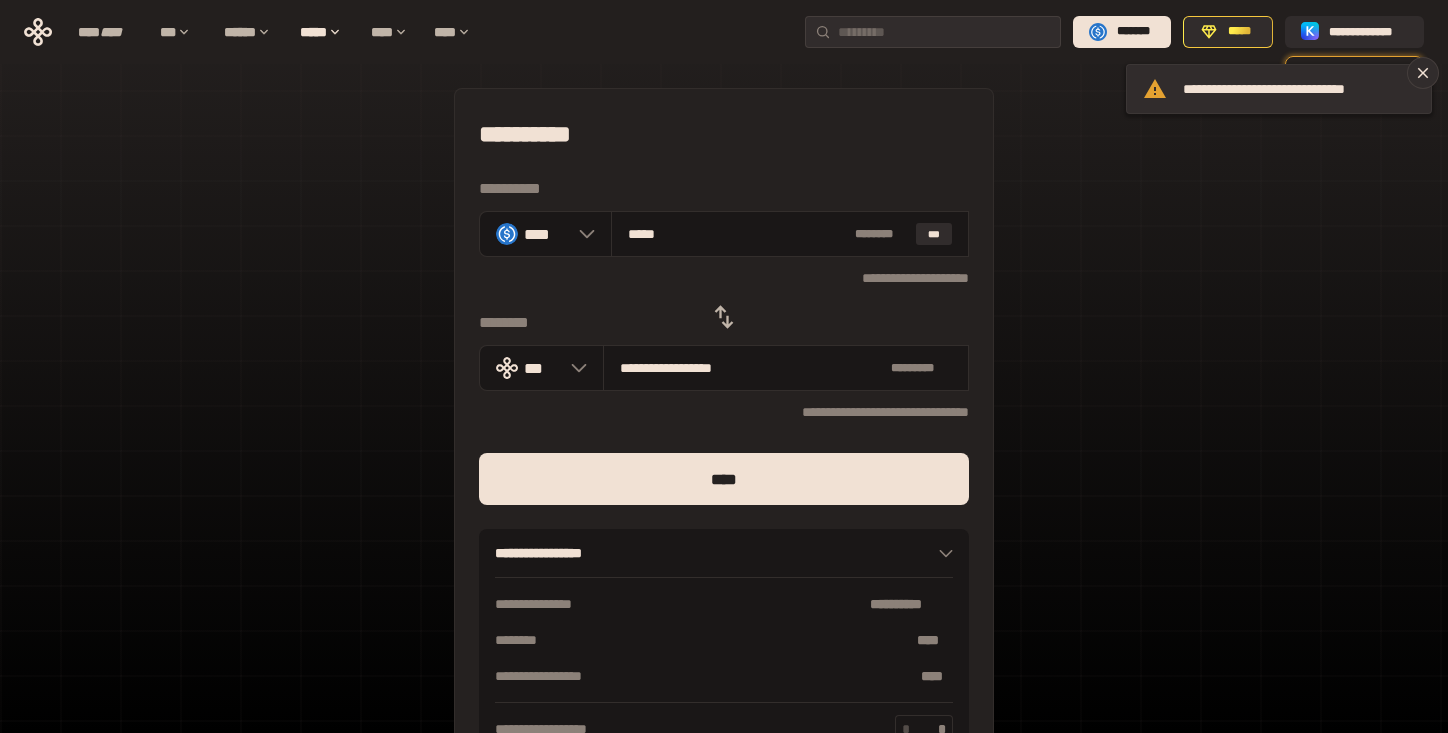 click 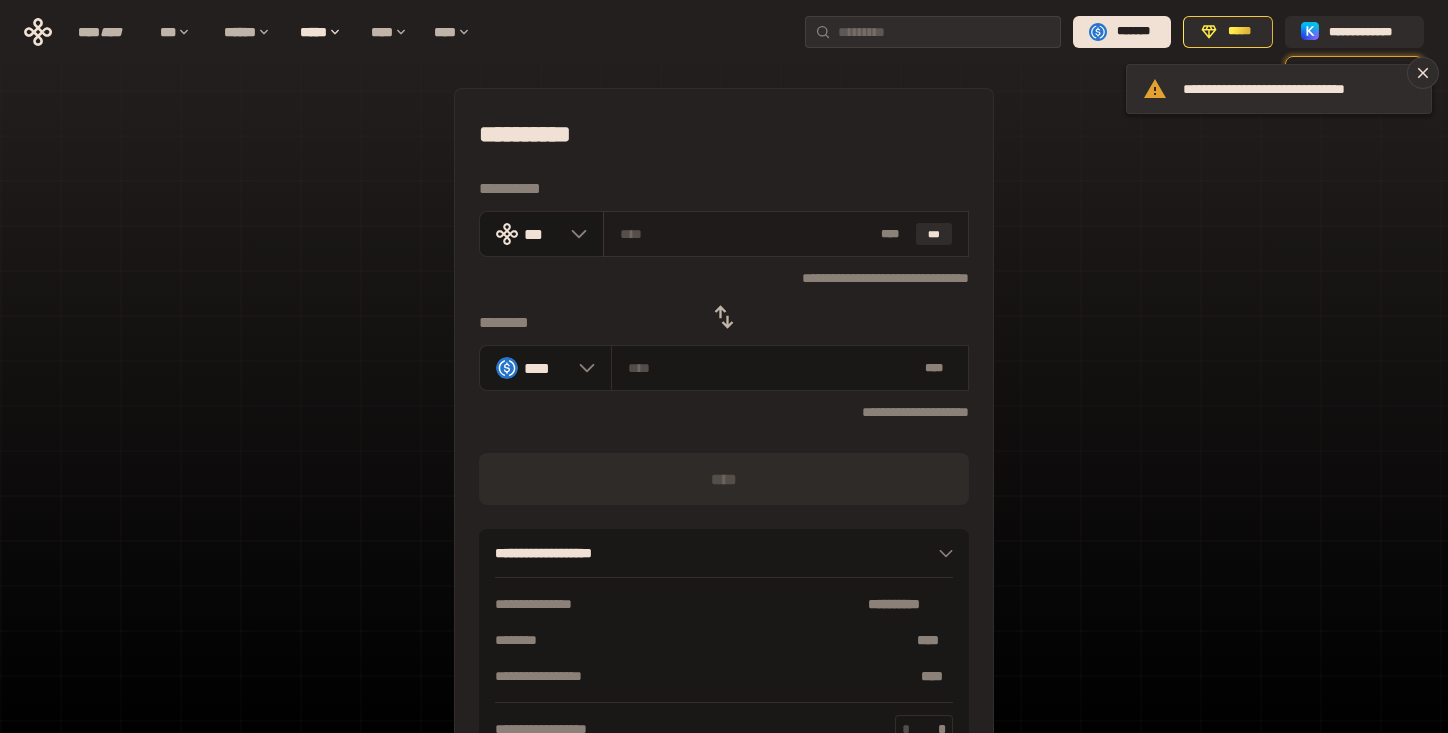 click on "* ** ***" at bounding box center [786, 234] 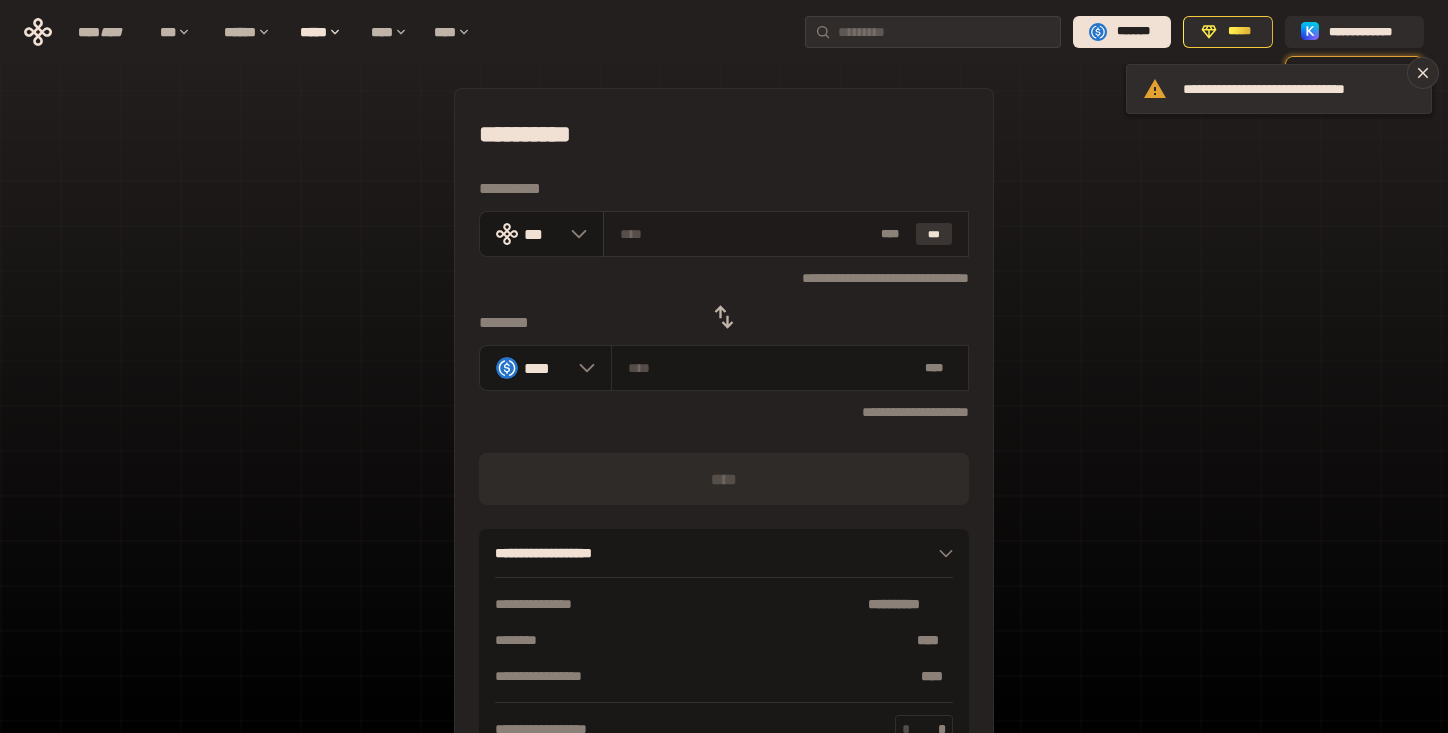 click on "***" at bounding box center (934, 234) 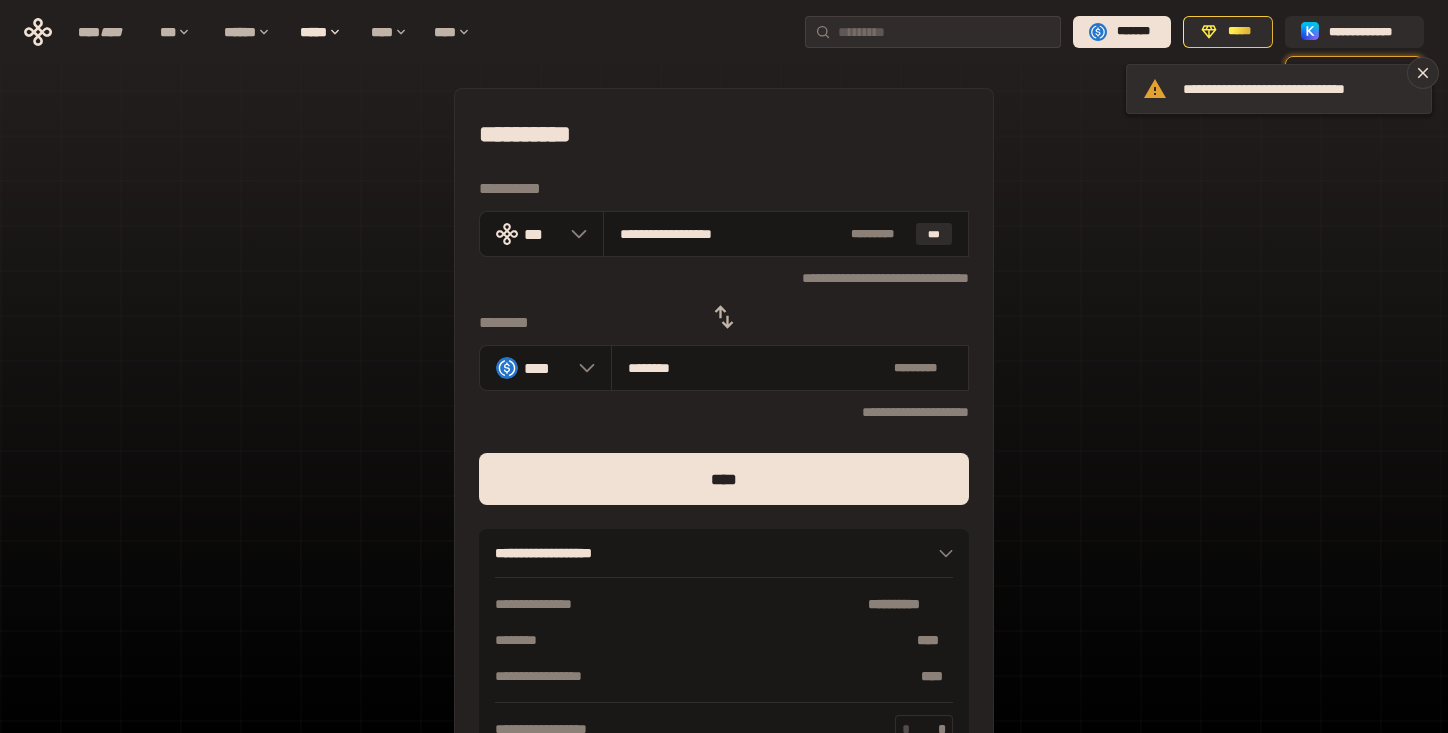click 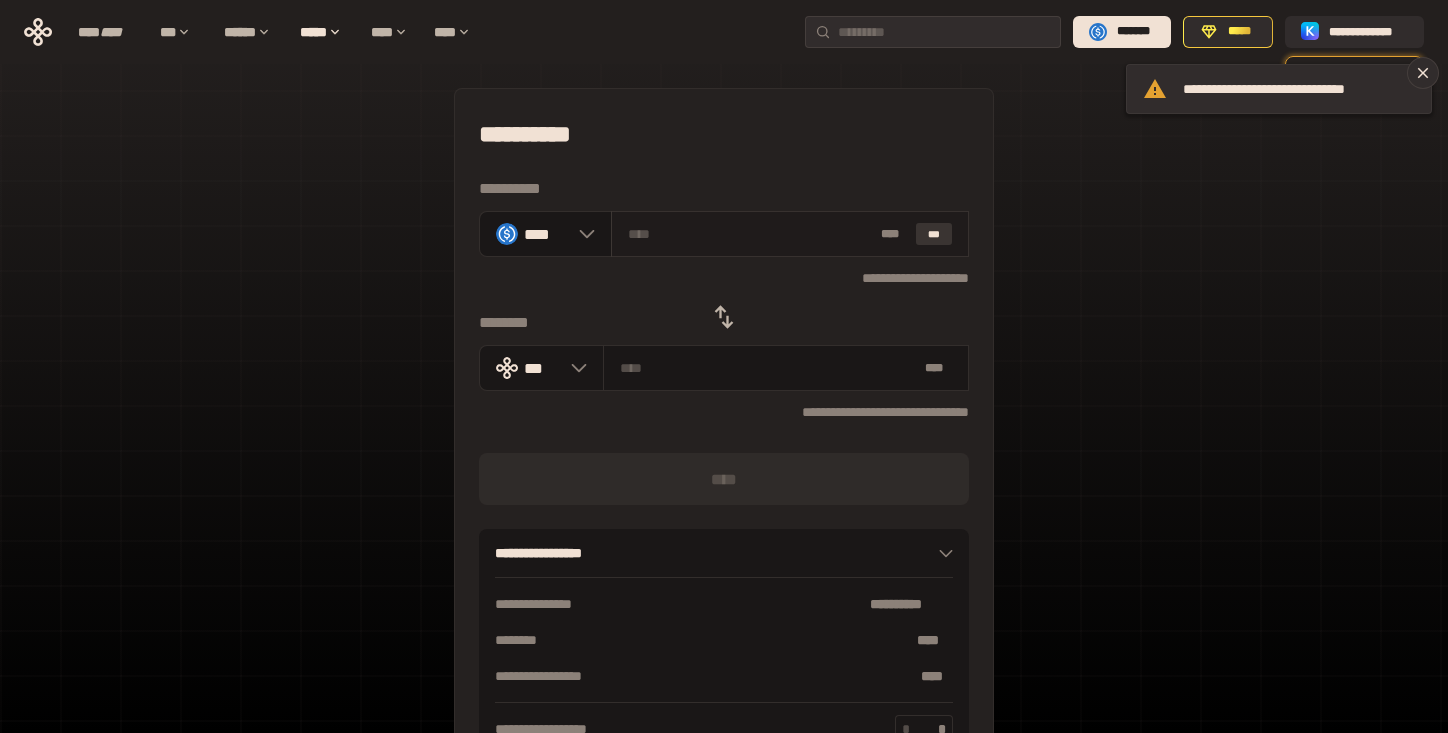 click on "***" at bounding box center [934, 234] 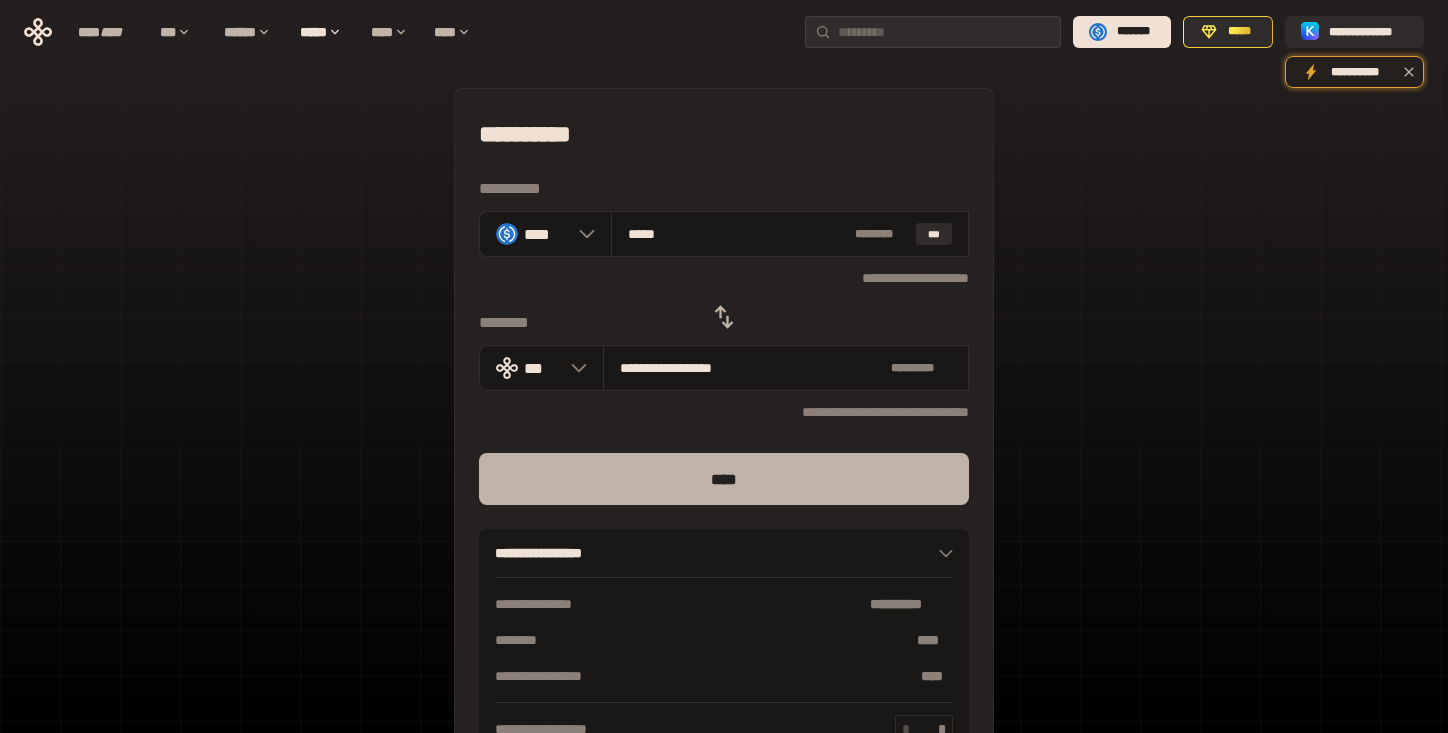 click on "****" at bounding box center [724, 479] 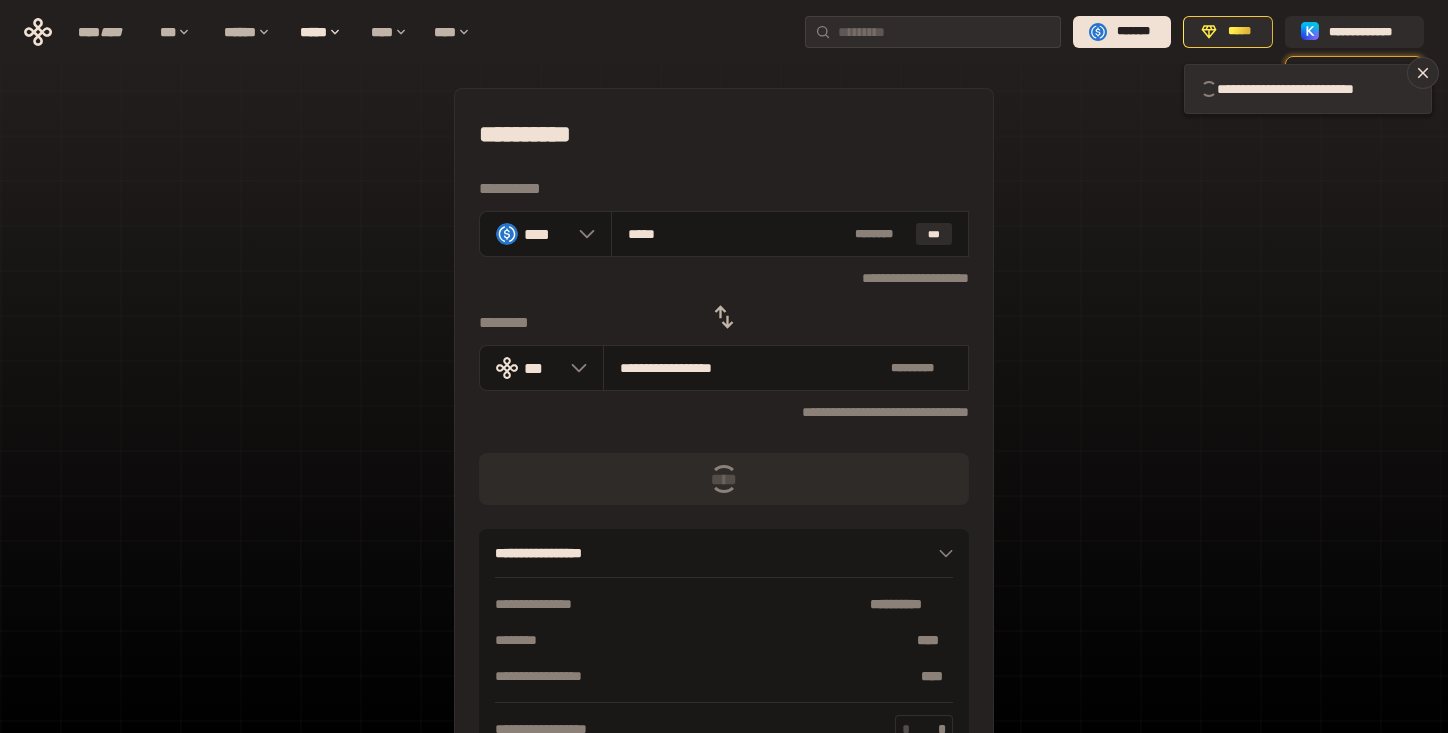 type 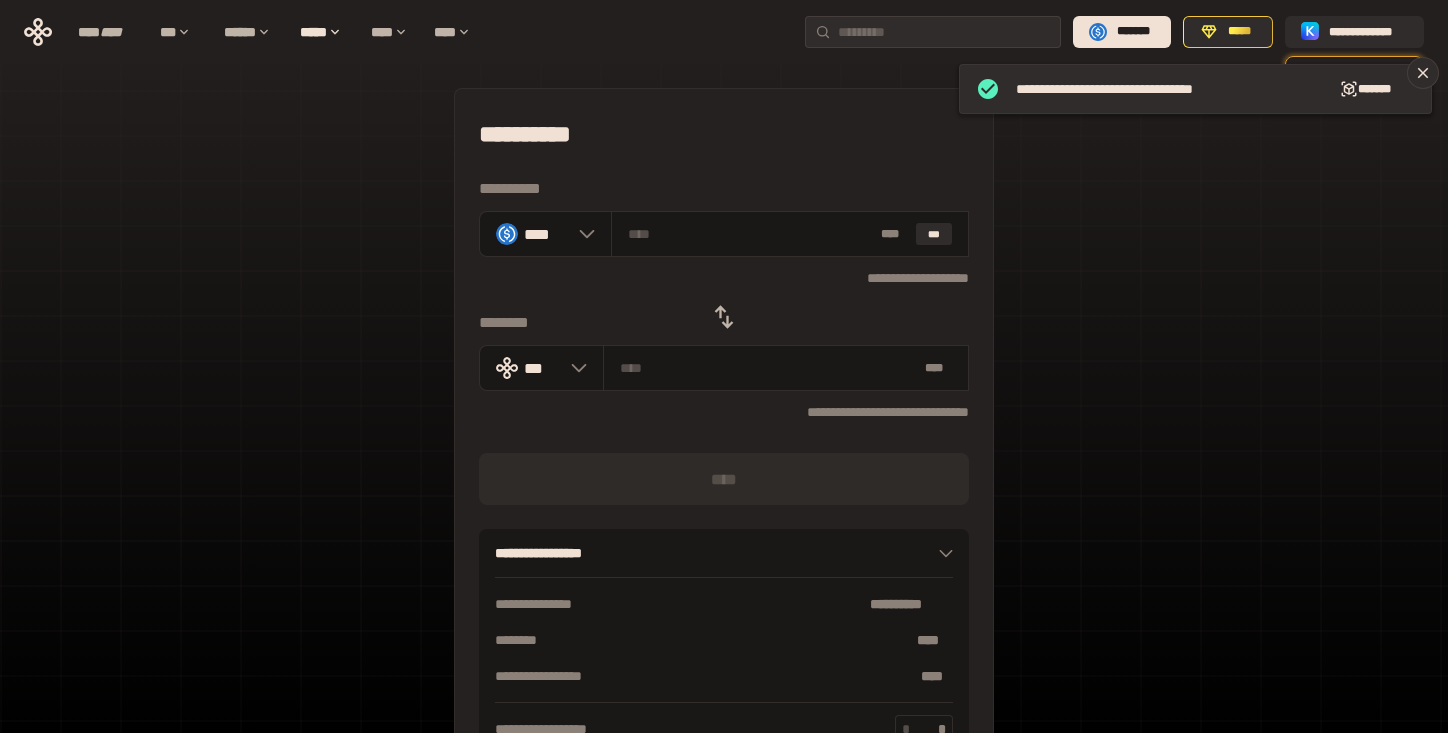 click 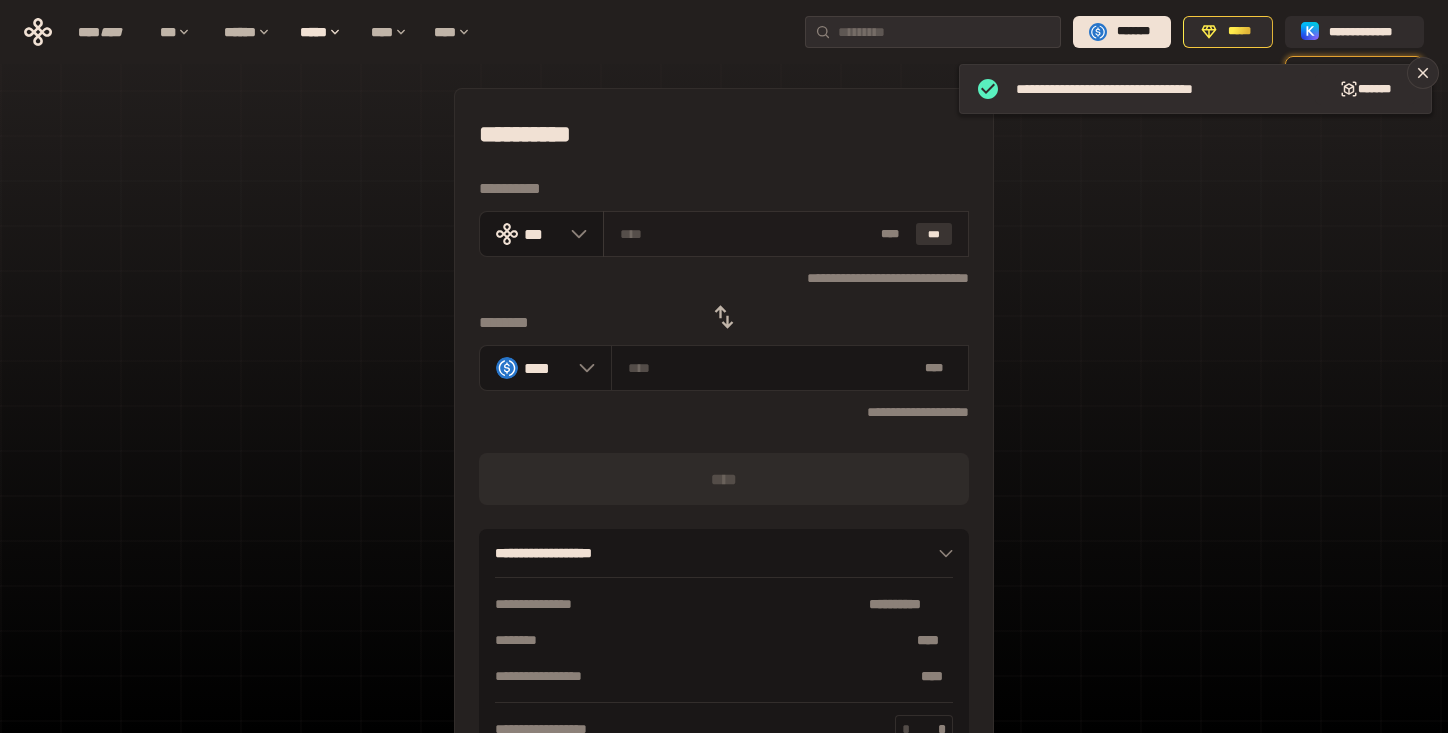 click on "***" at bounding box center (934, 234) 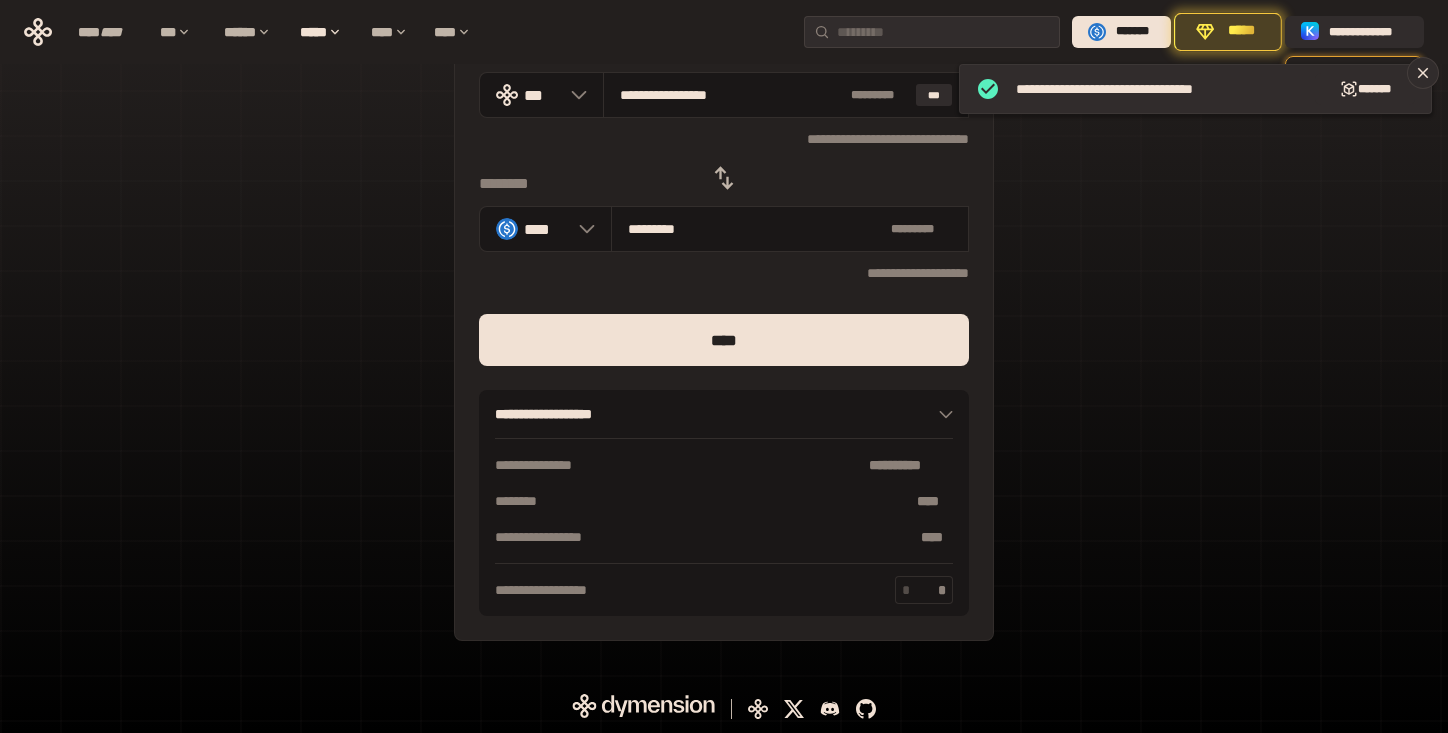 scroll, scrollTop: 0, scrollLeft: 0, axis: both 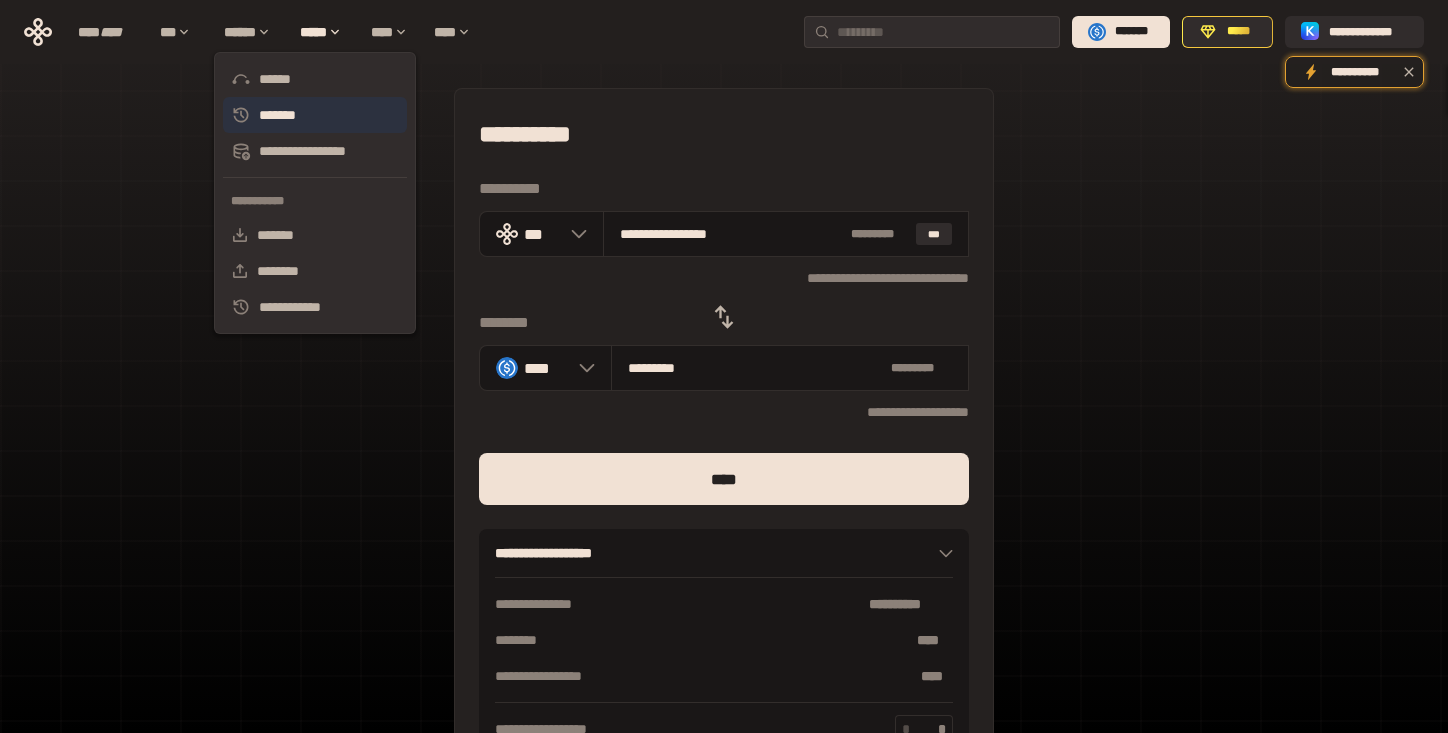 click on "*******" at bounding box center (315, 115) 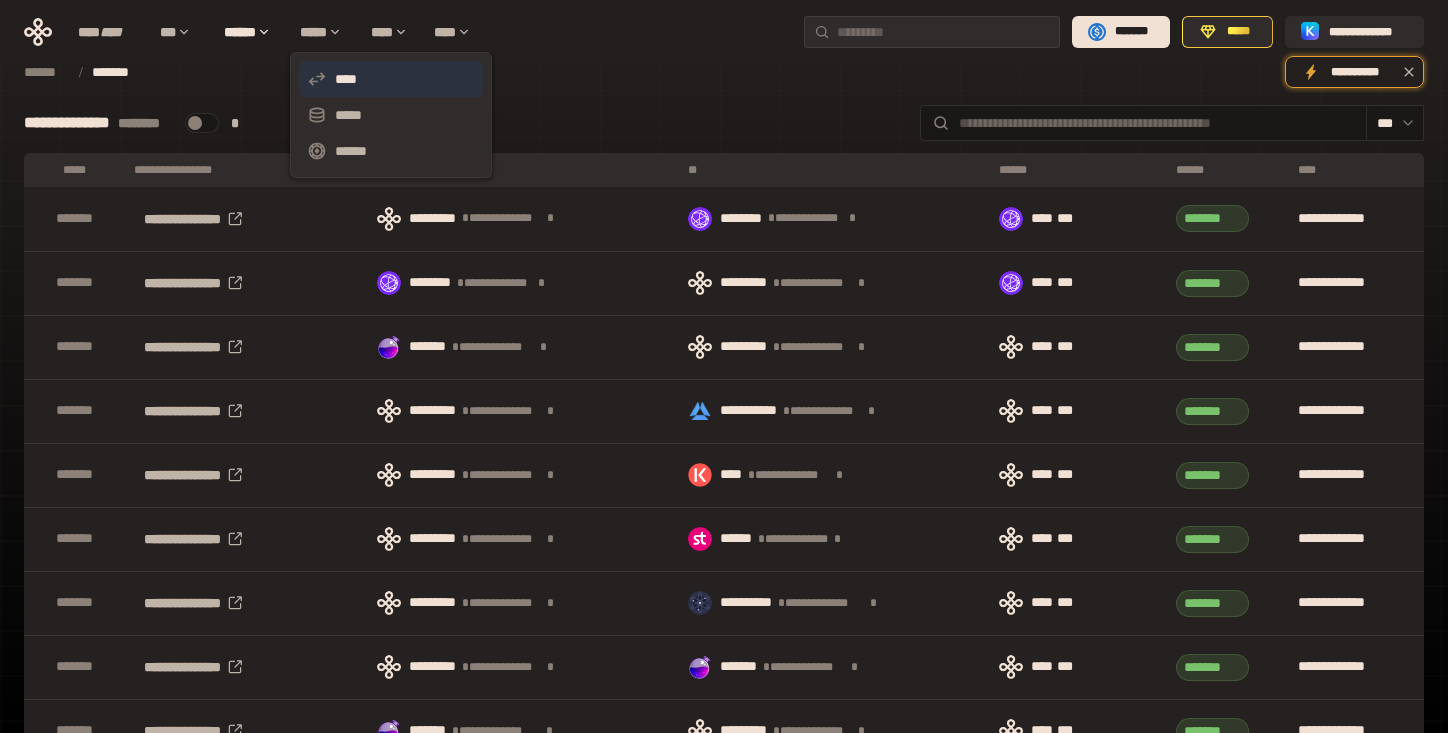 click on "****" at bounding box center [391, 79] 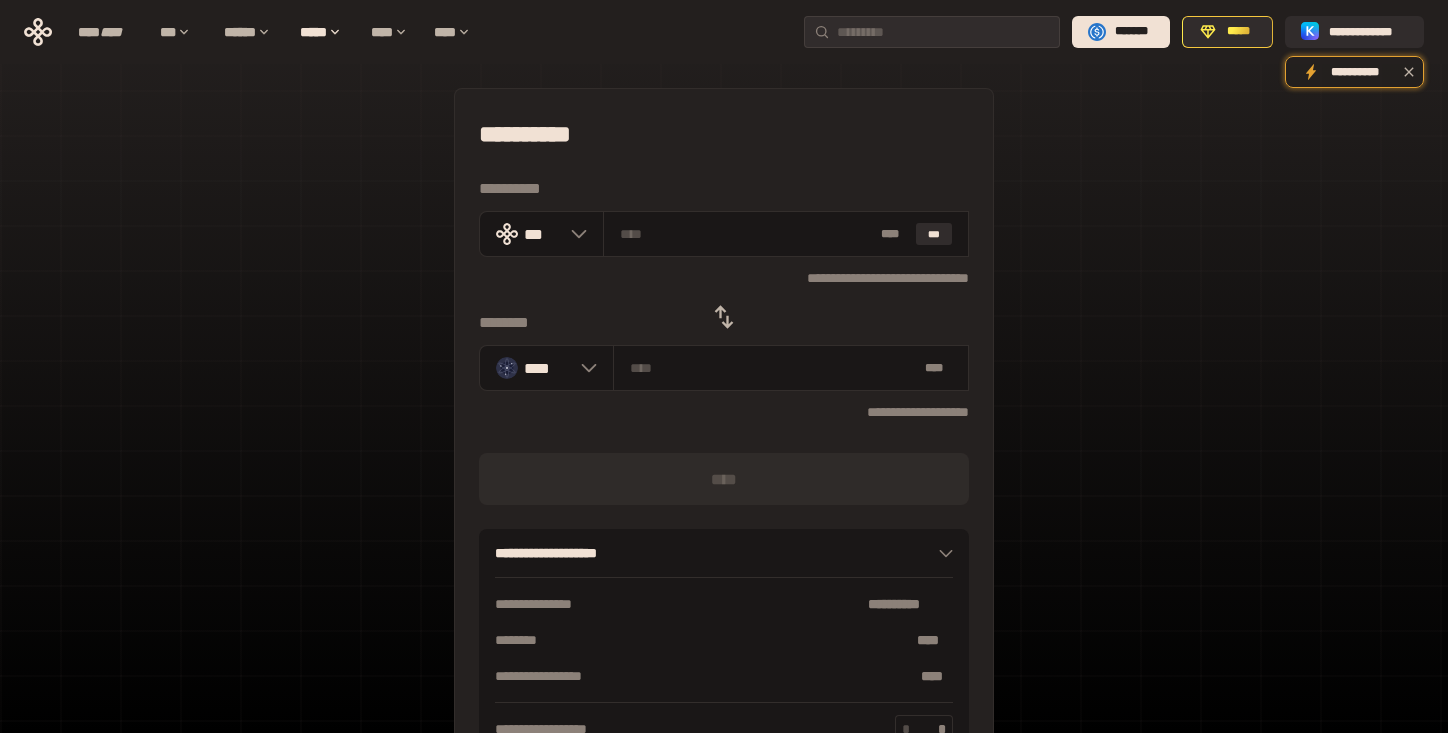 scroll, scrollTop: 0, scrollLeft: 0, axis: both 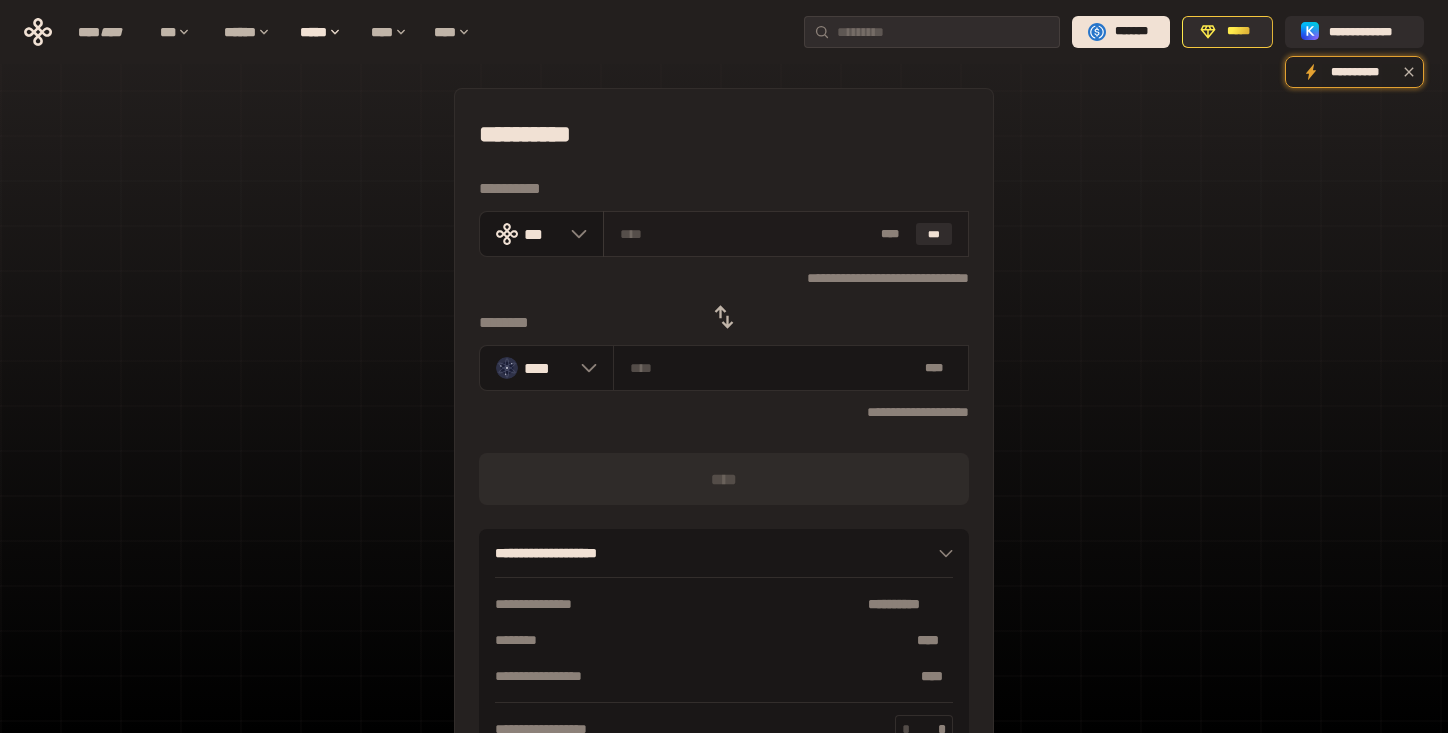 click on "* ** ***" at bounding box center [786, 234] 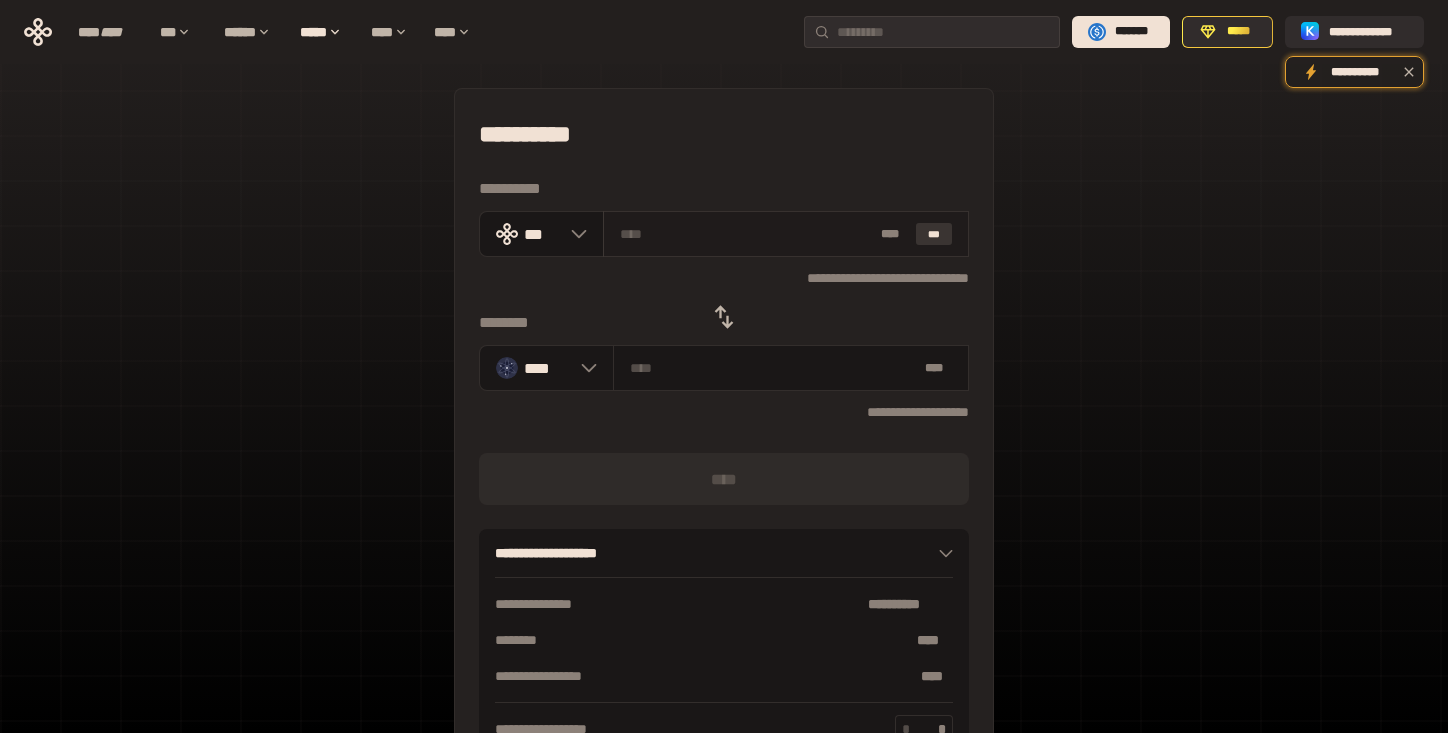 click on "***" at bounding box center [934, 234] 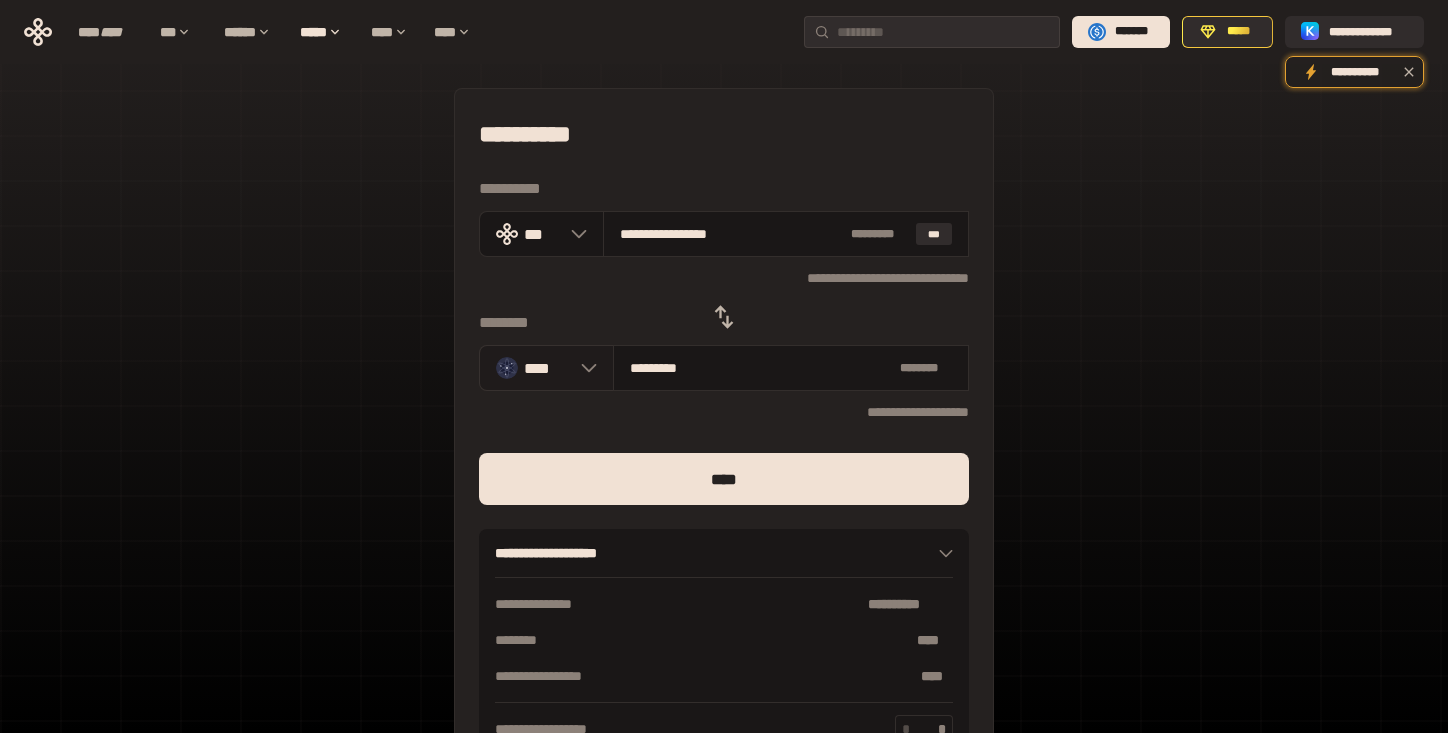 click 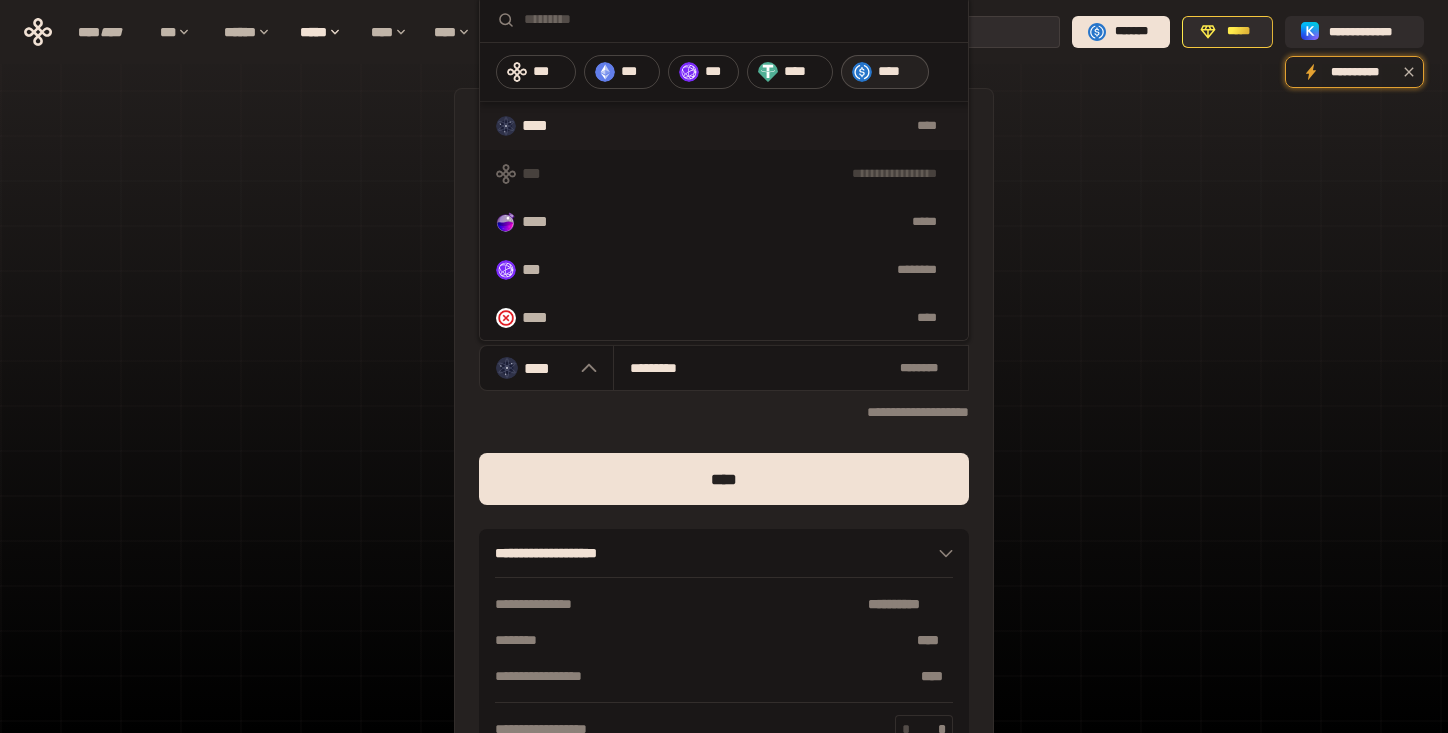 click on "****" at bounding box center [898, 72] 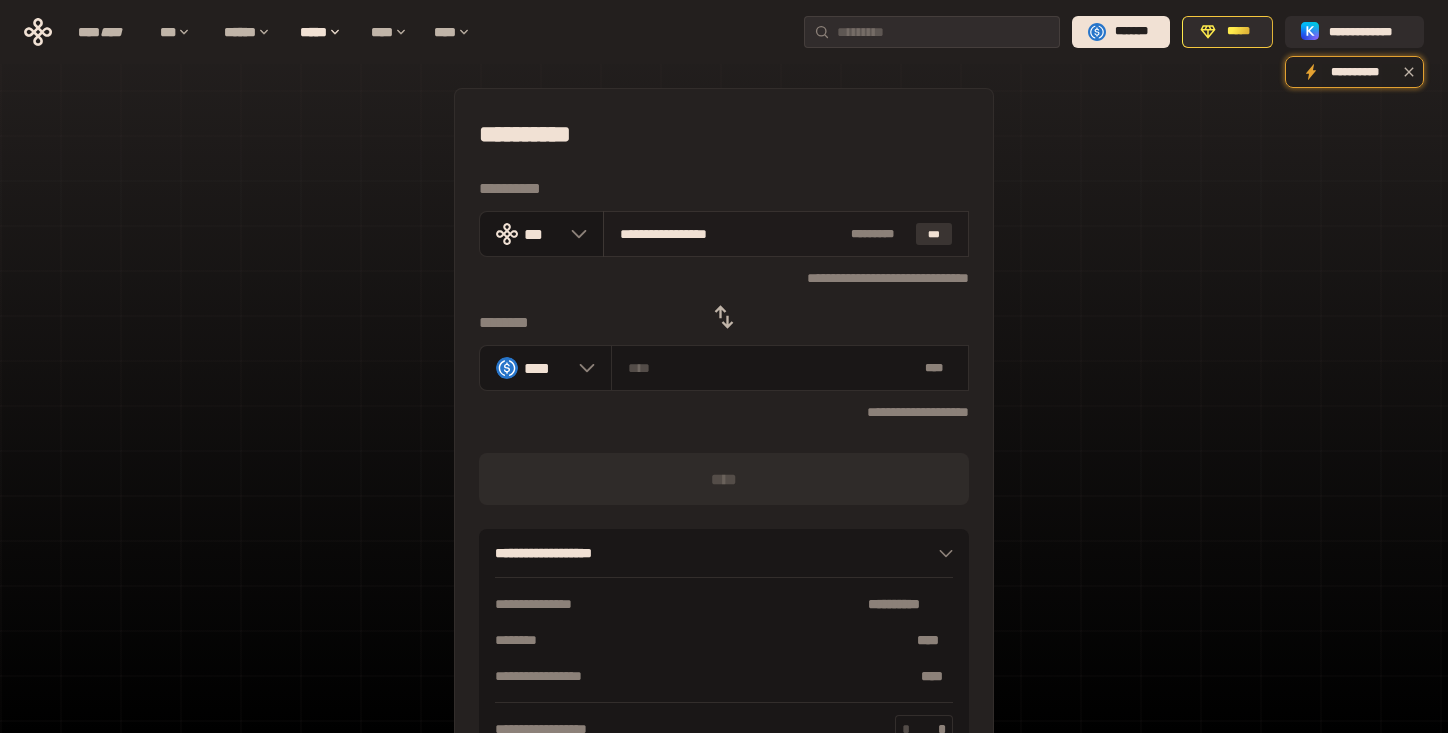 click on "***" at bounding box center (934, 234) 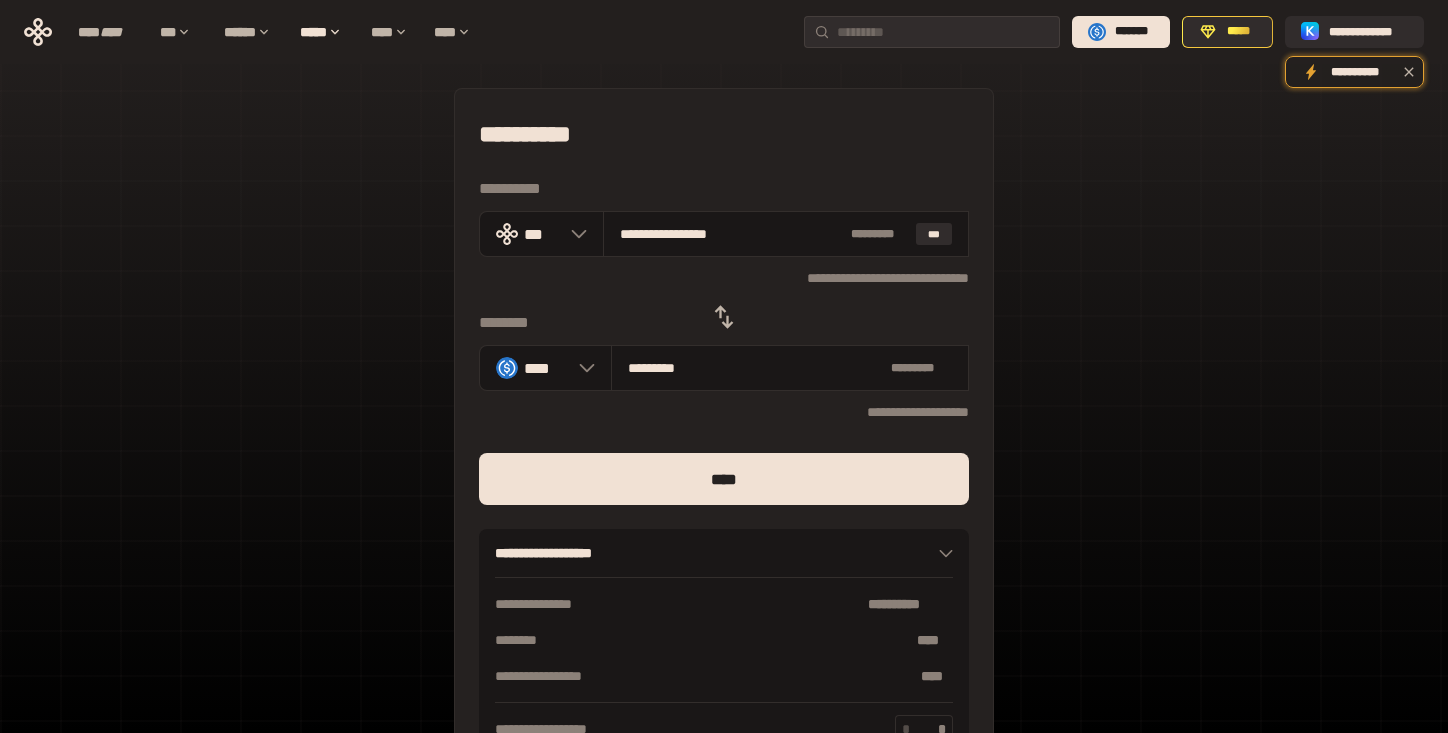 click 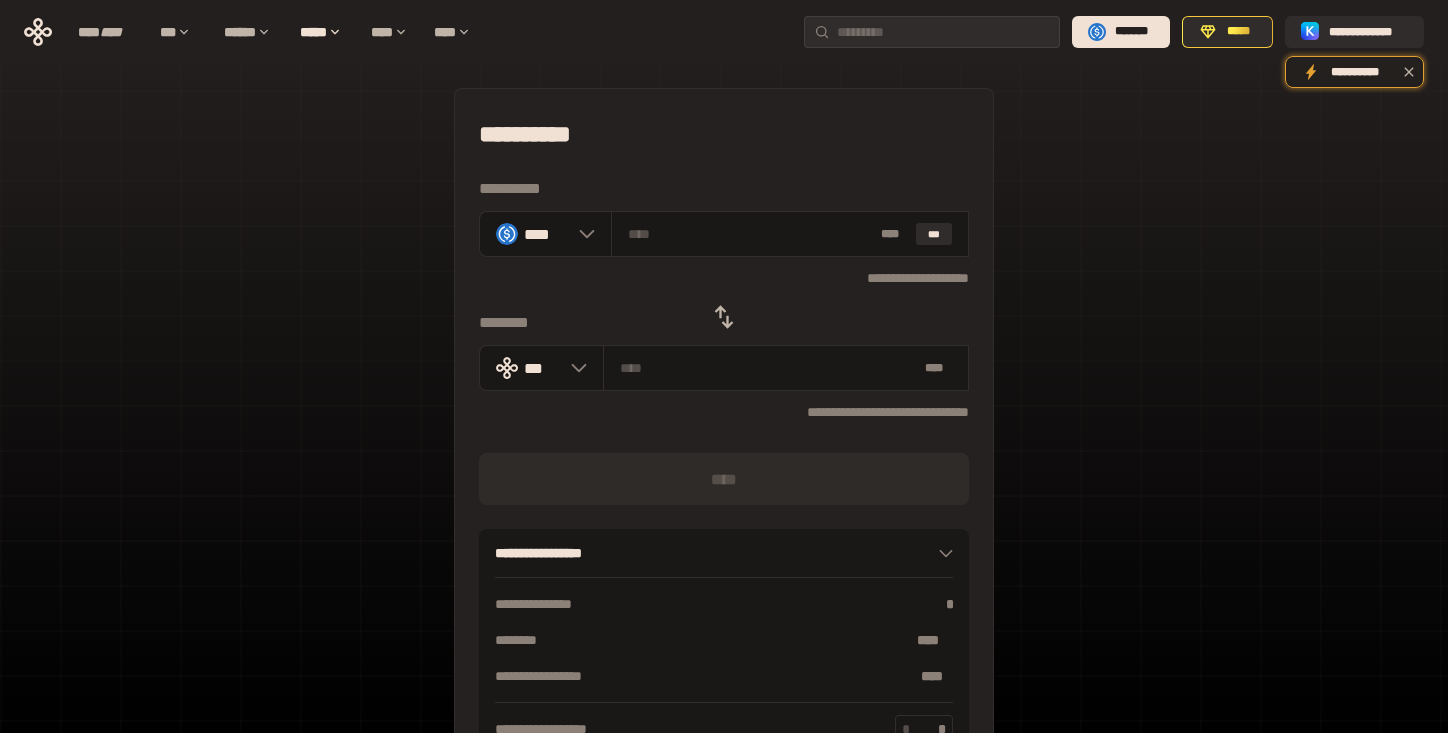 click 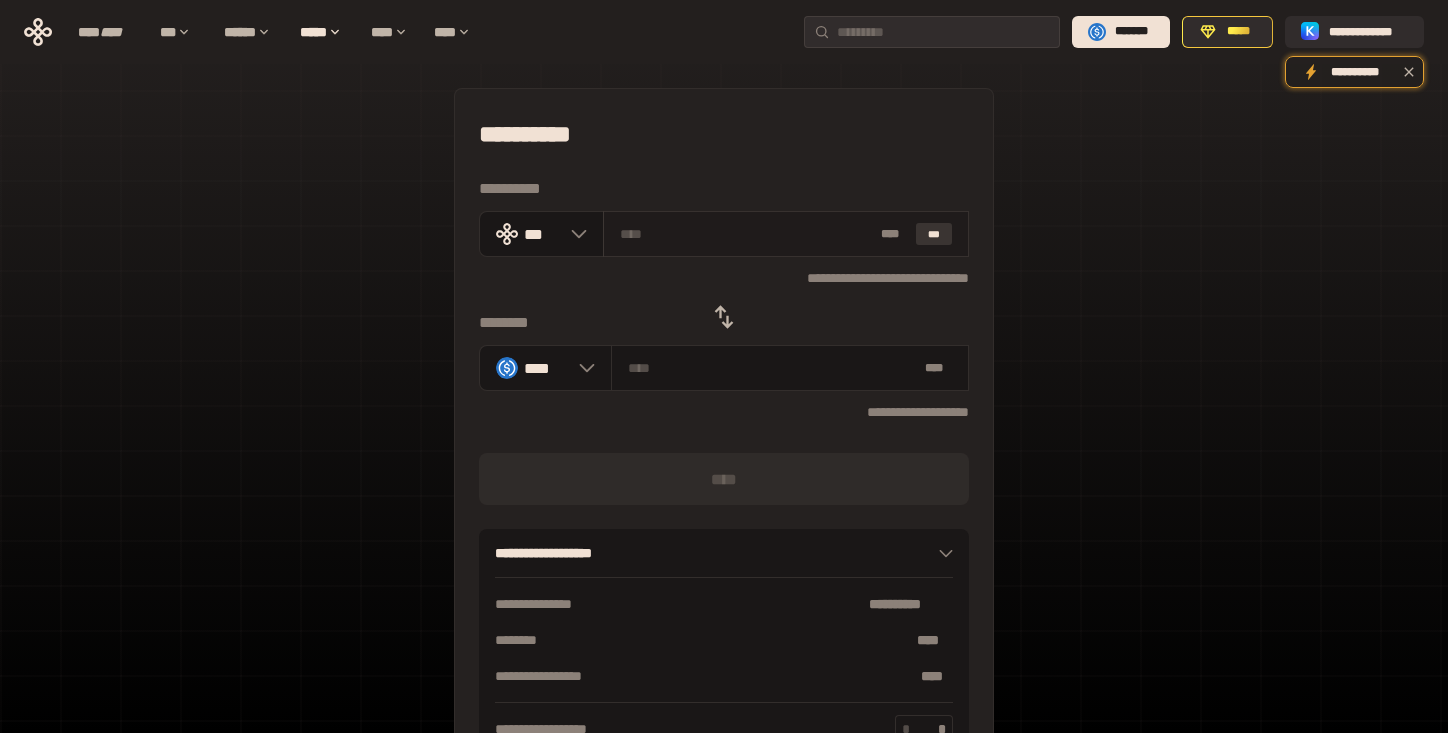 click on "***" at bounding box center (934, 234) 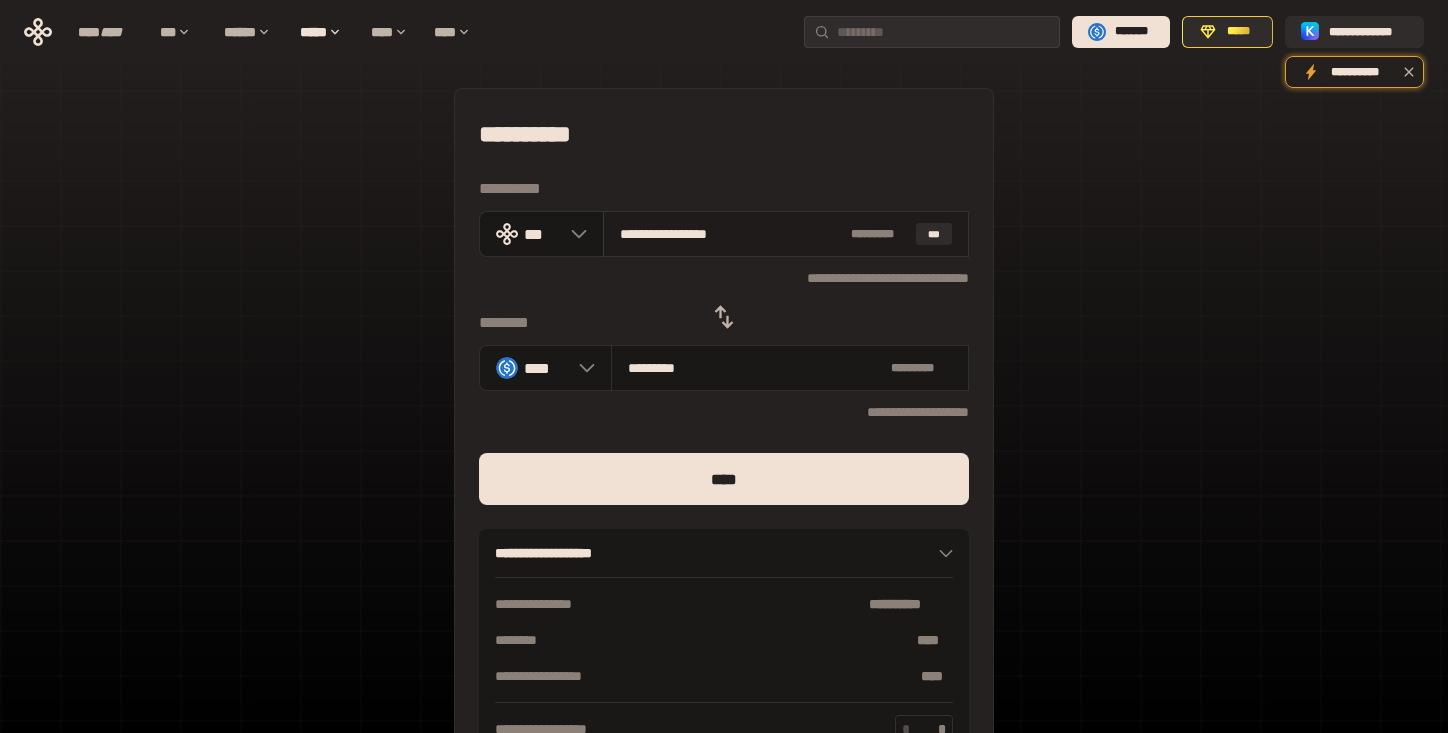 click on "**********" at bounding box center (731, 234) 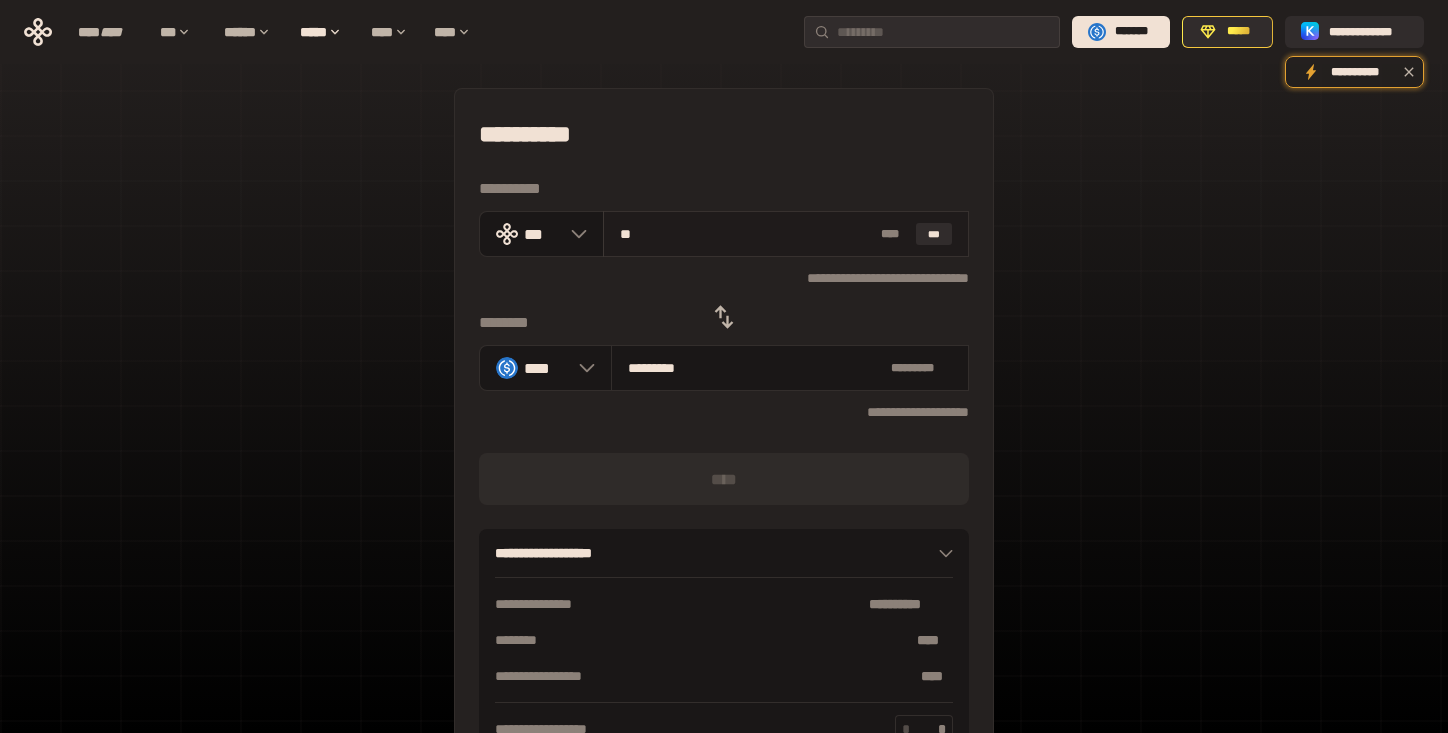 type on "***" 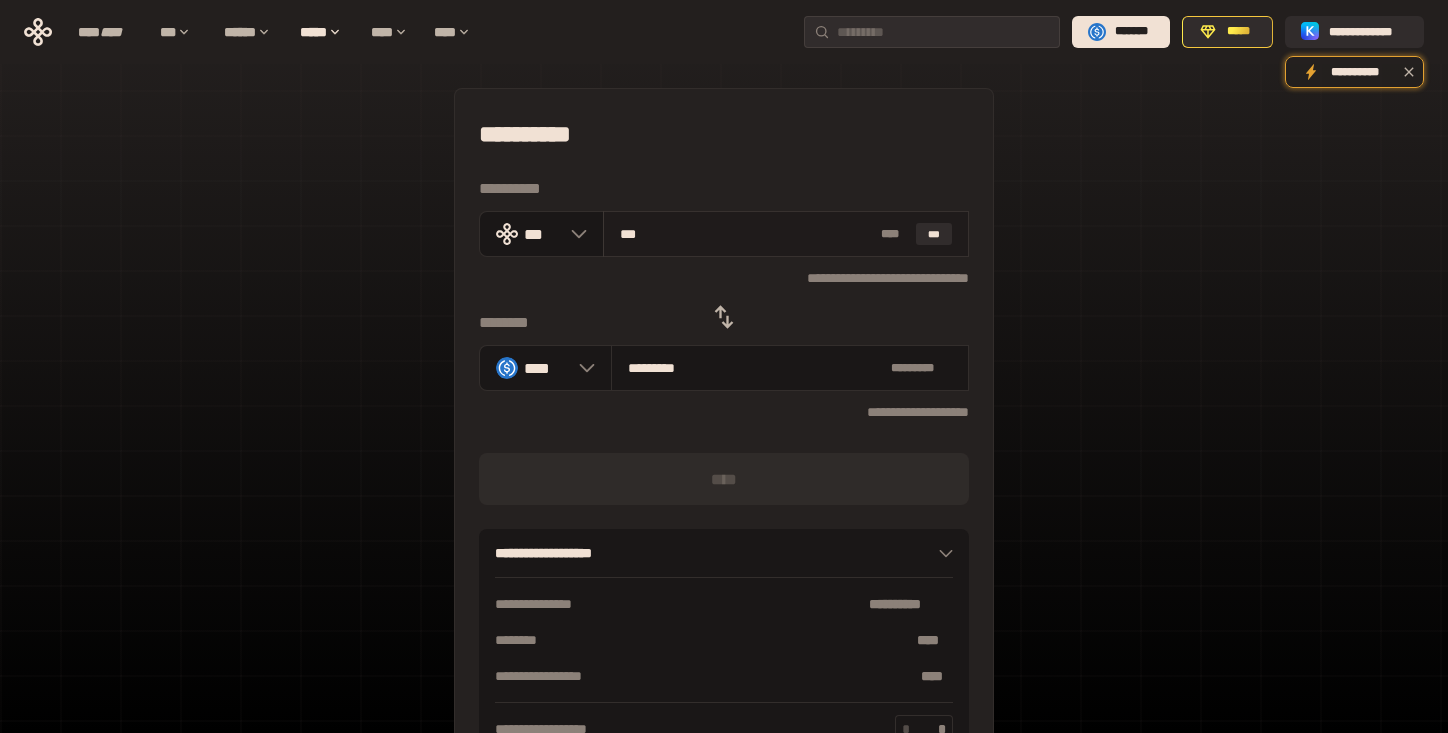type on "********" 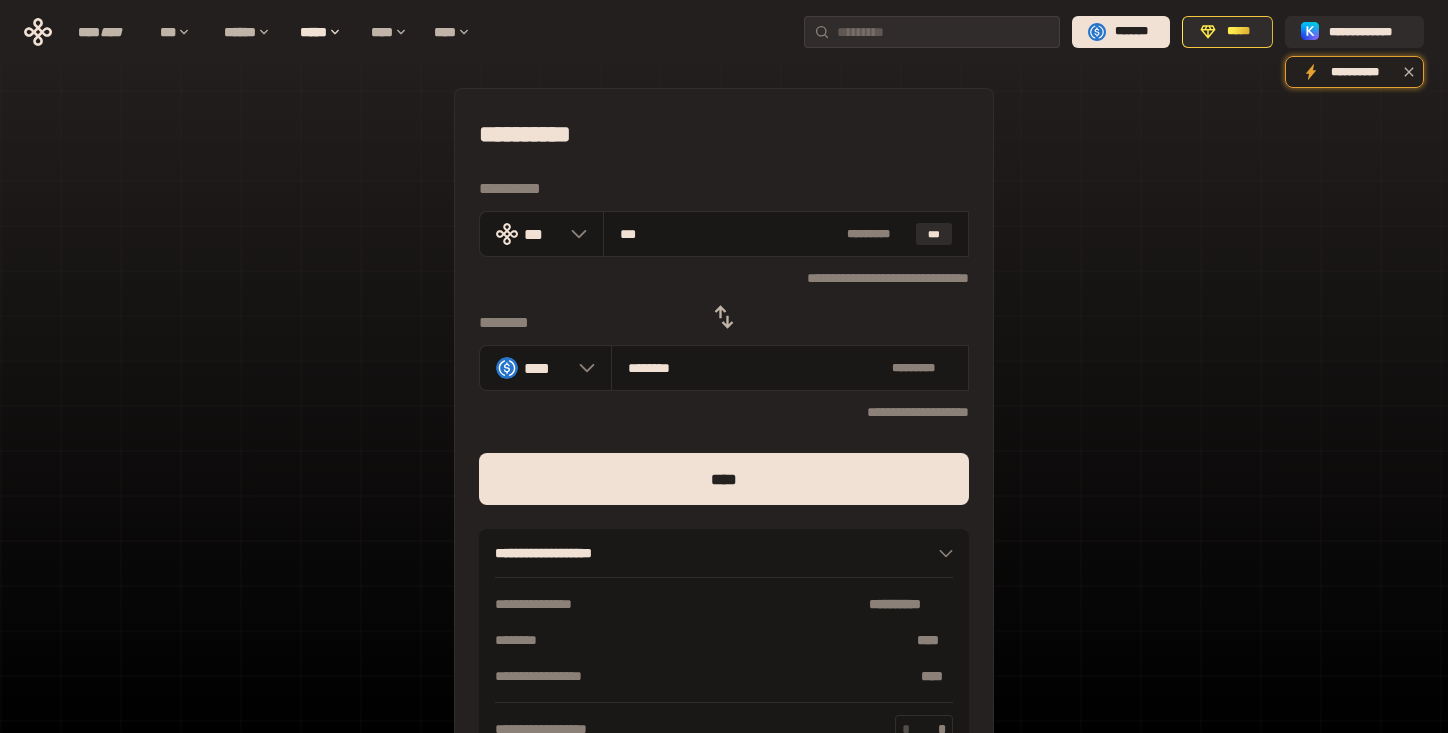 type on "***" 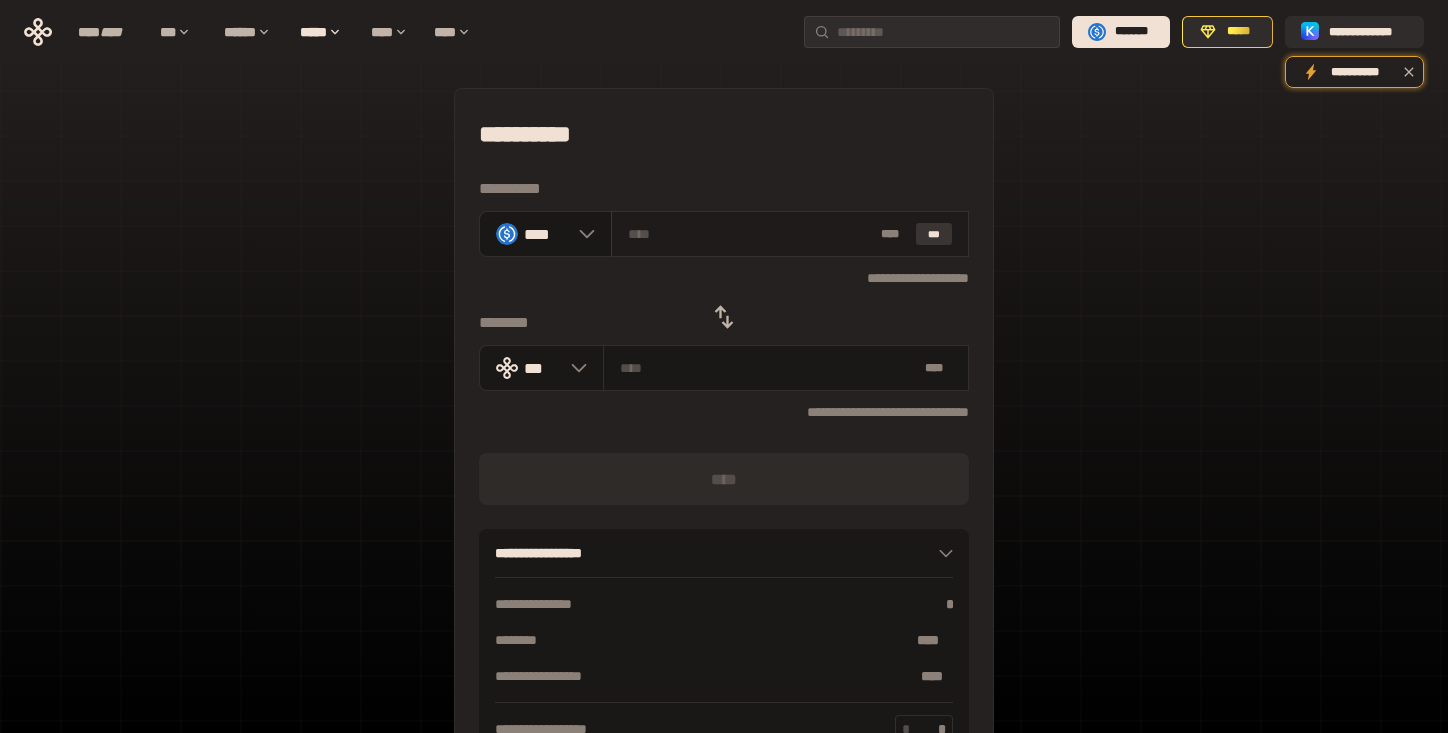 click on "***" at bounding box center [934, 234] 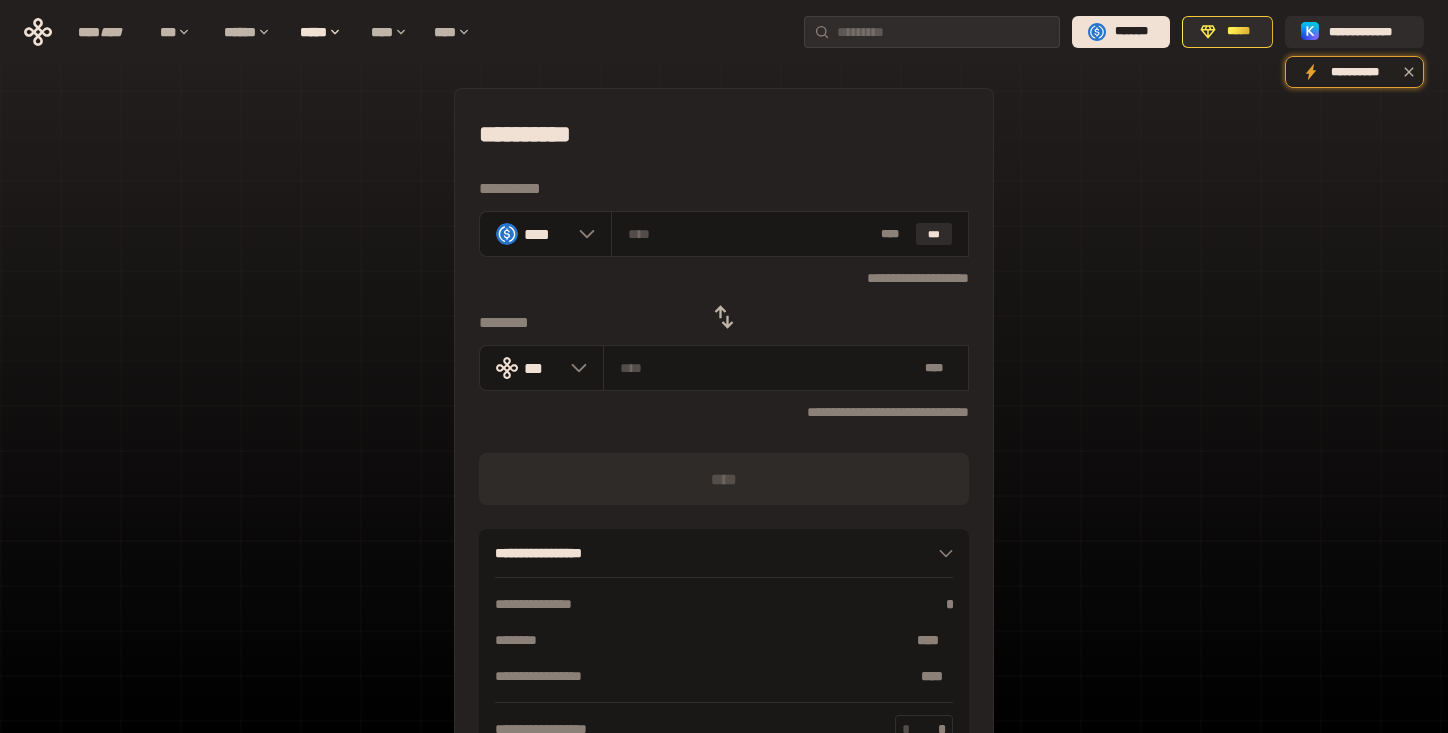 click 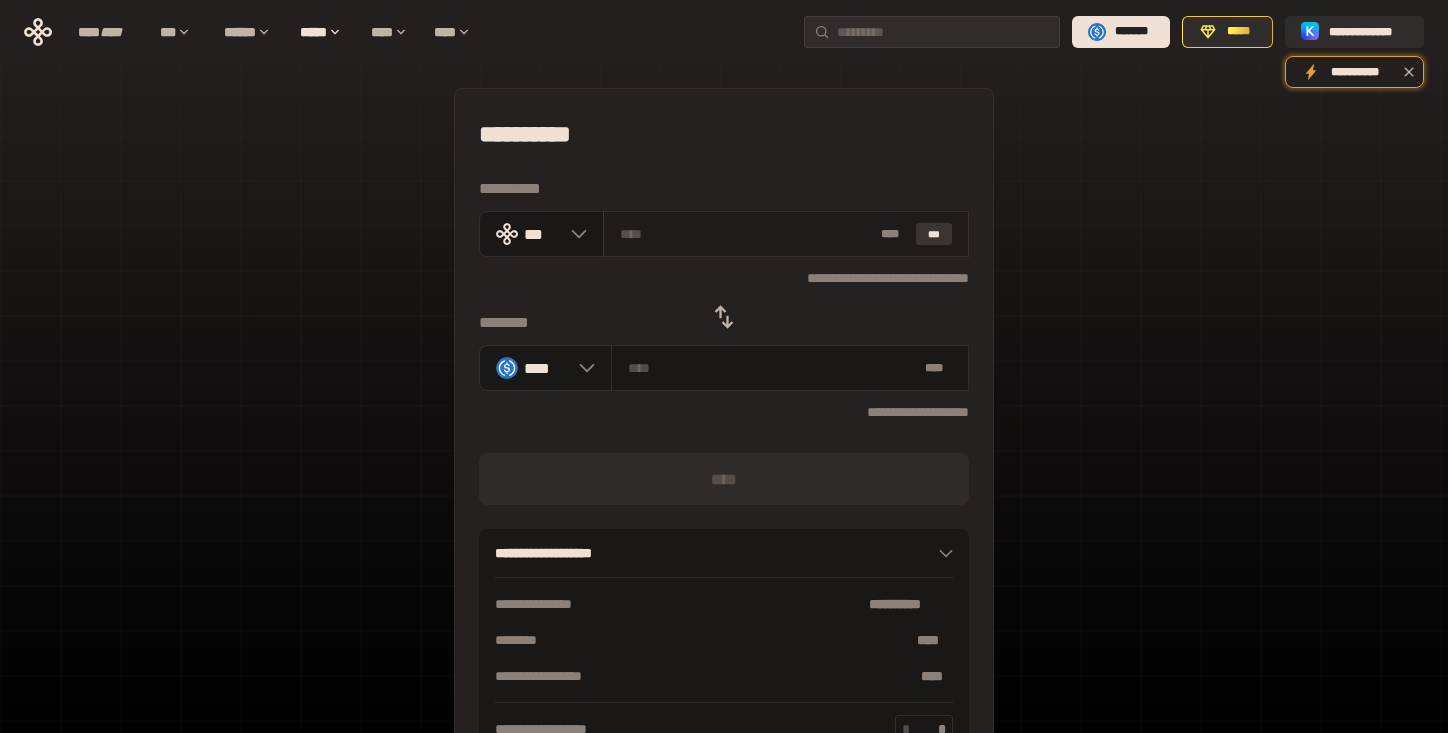 click on "***" at bounding box center [934, 234] 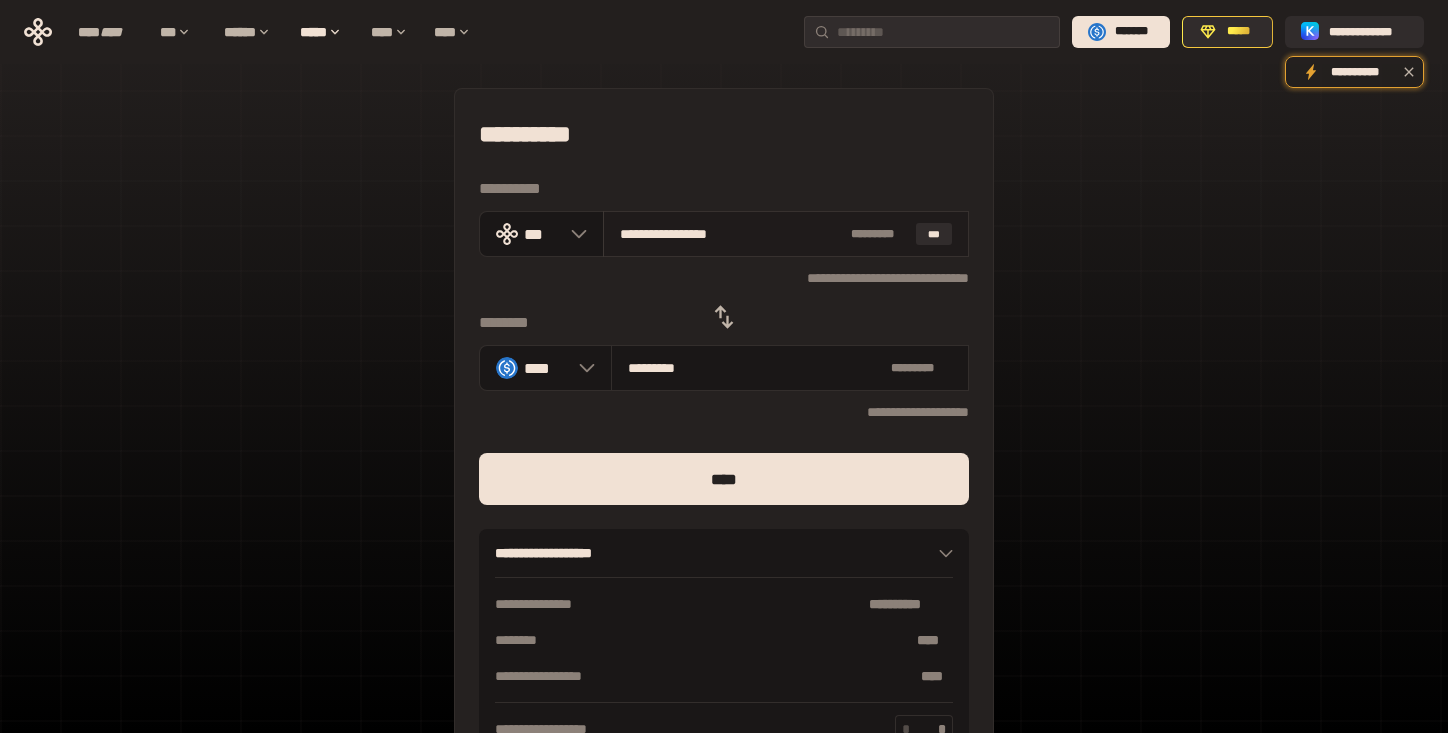 click on "**********" at bounding box center (731, 234) 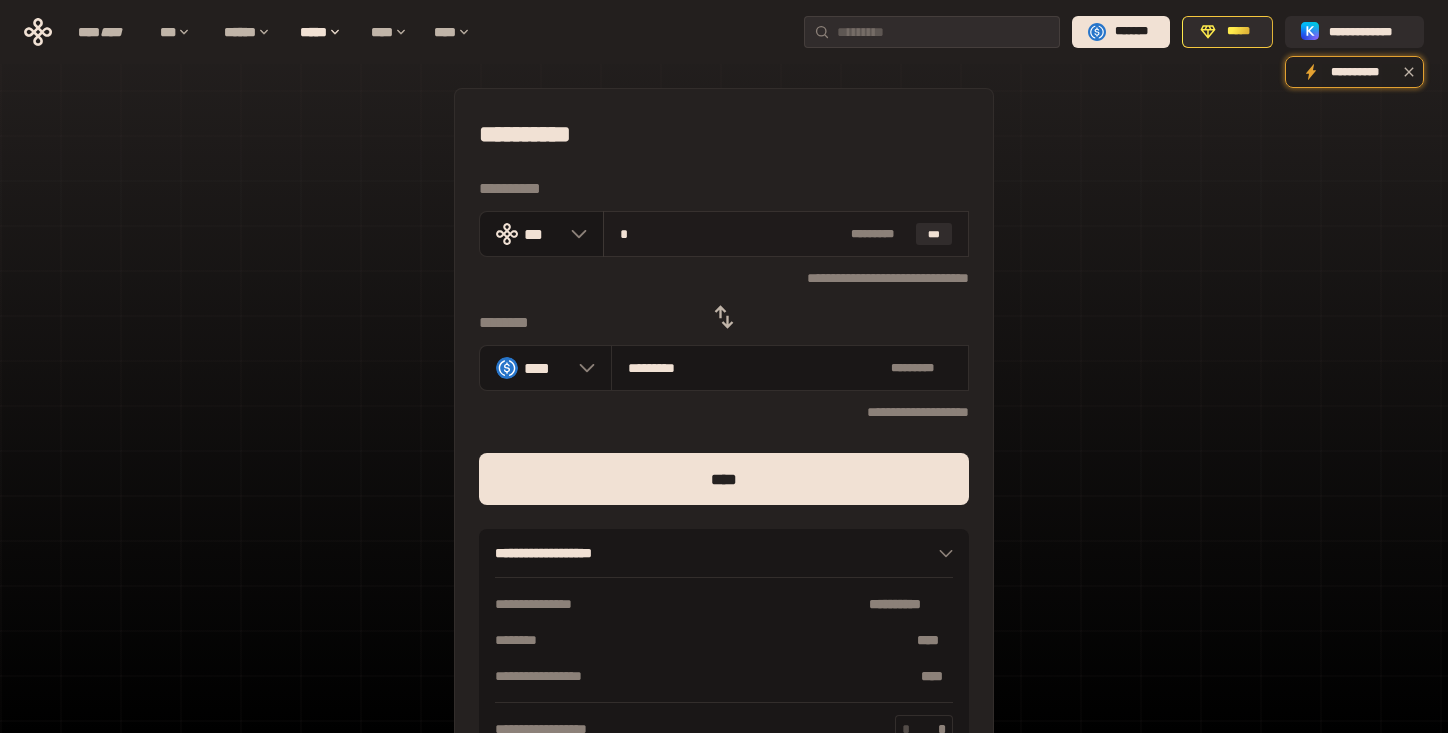 type on "********" 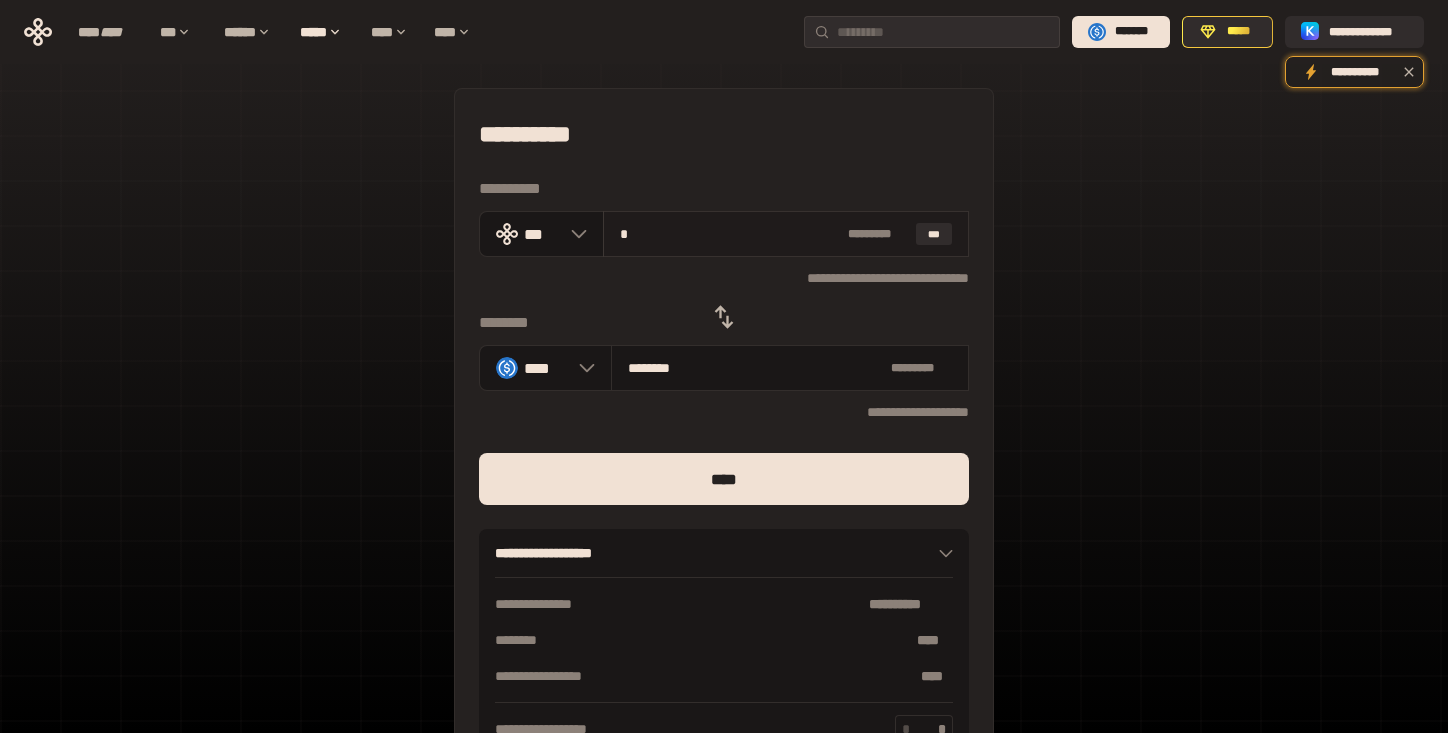 type on "**" 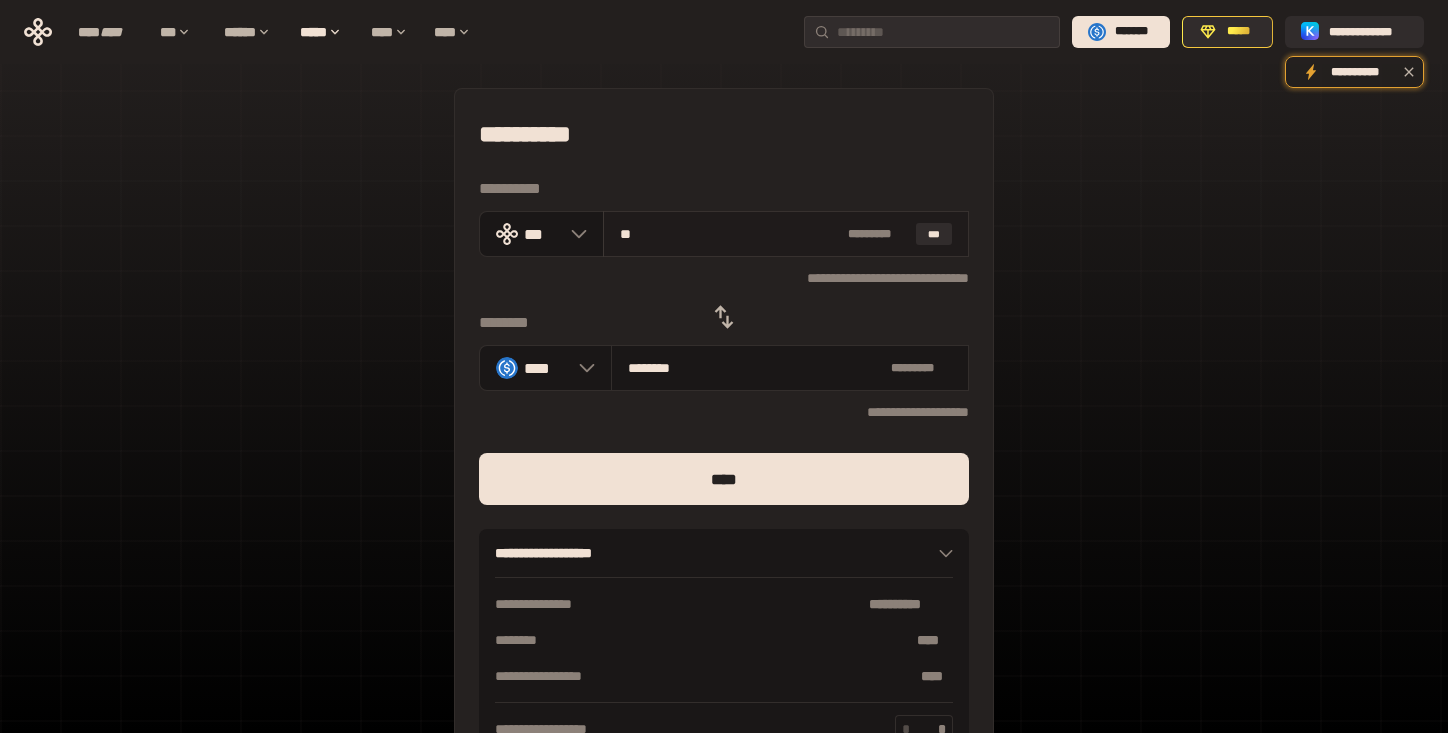 type on "********" 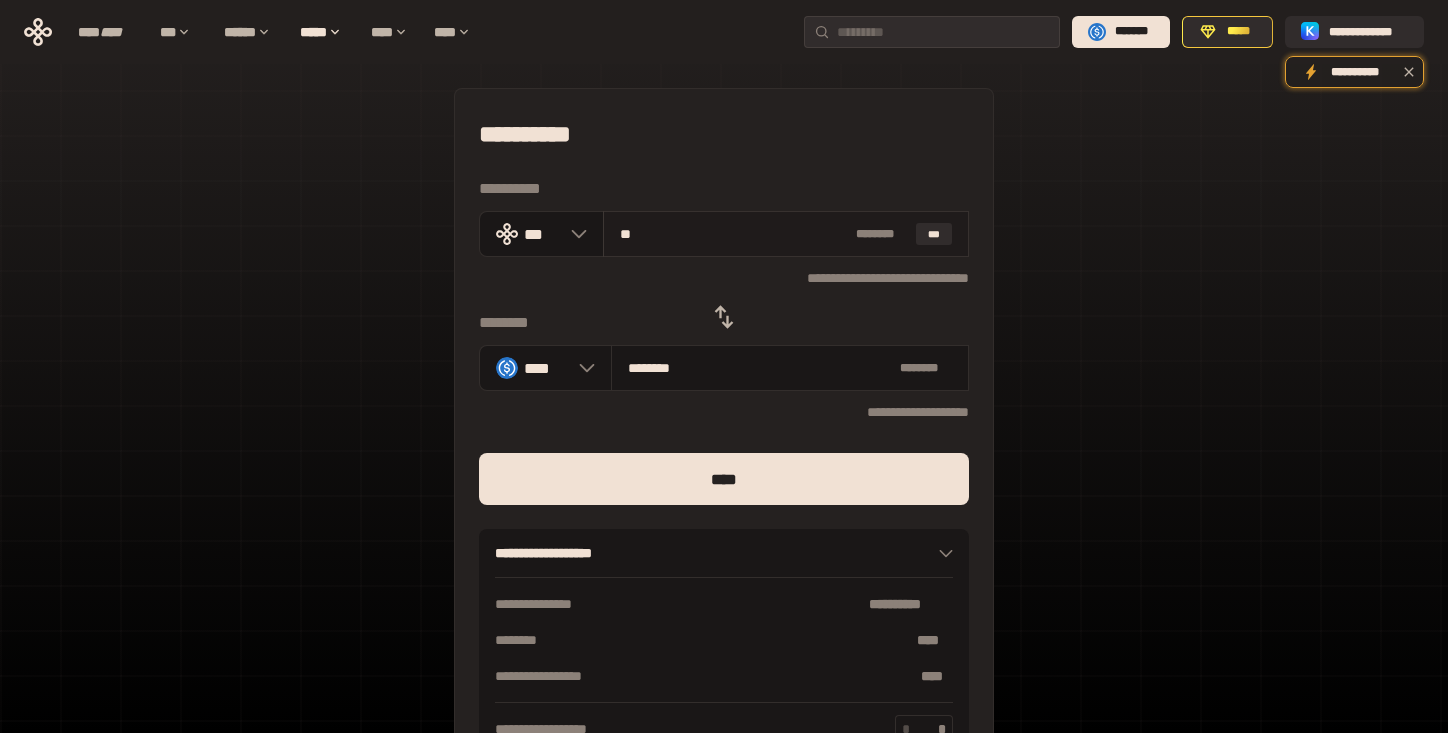 type on "***" 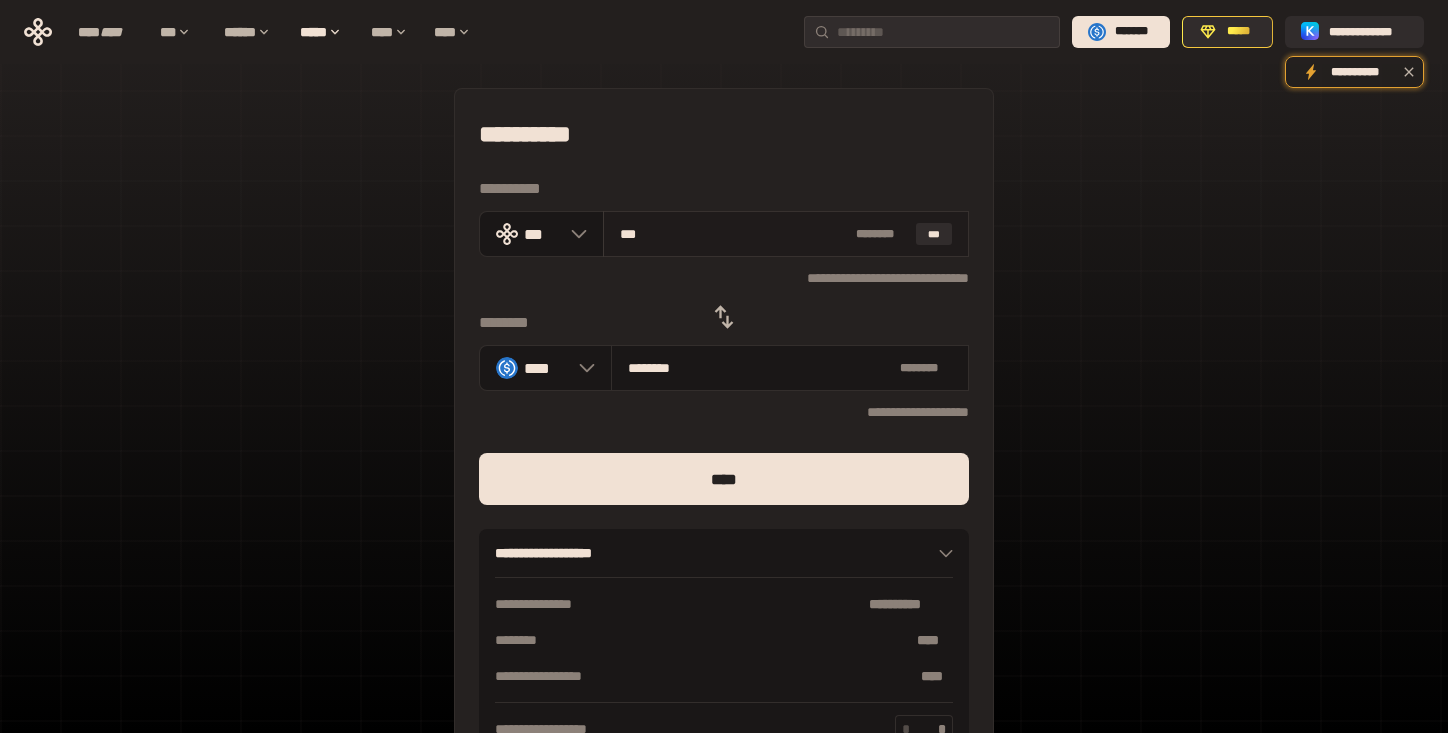 type on "*********" 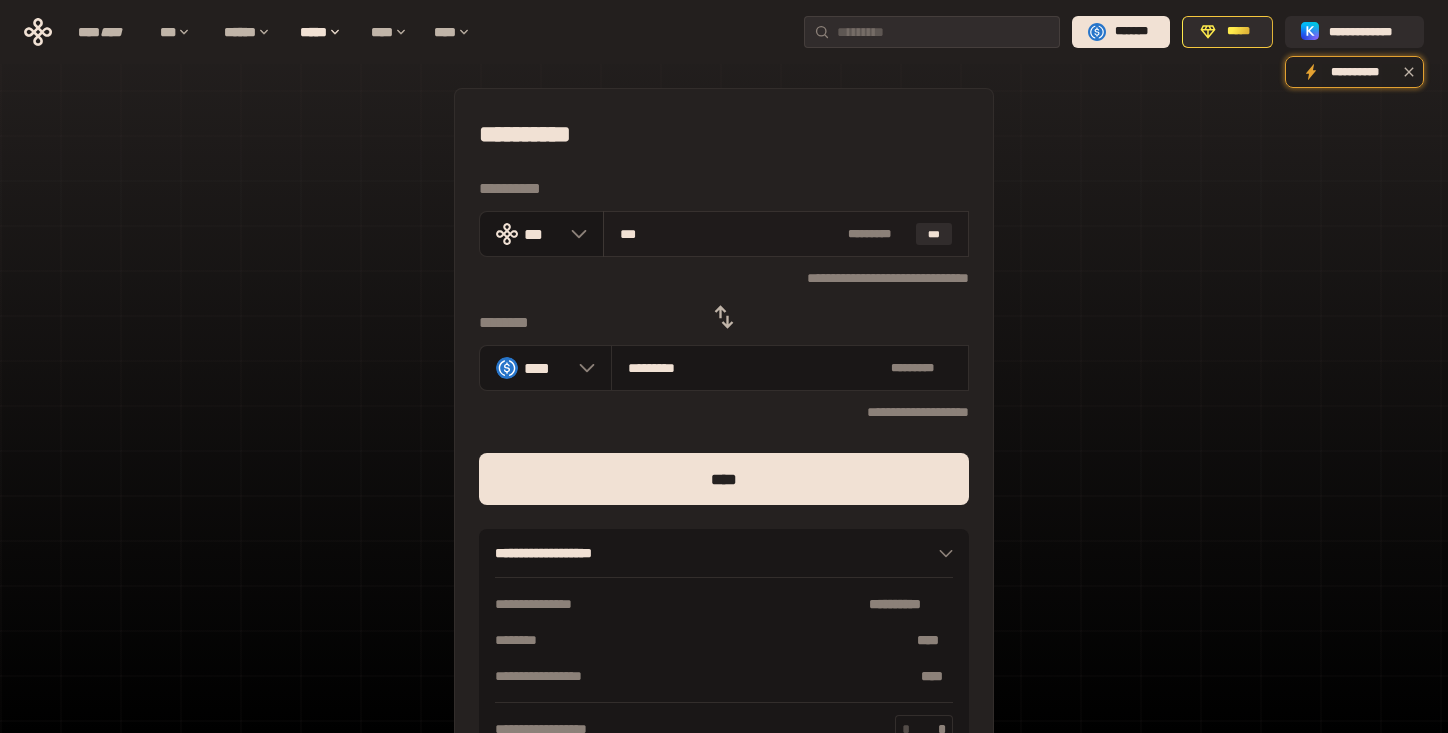 type on "**" 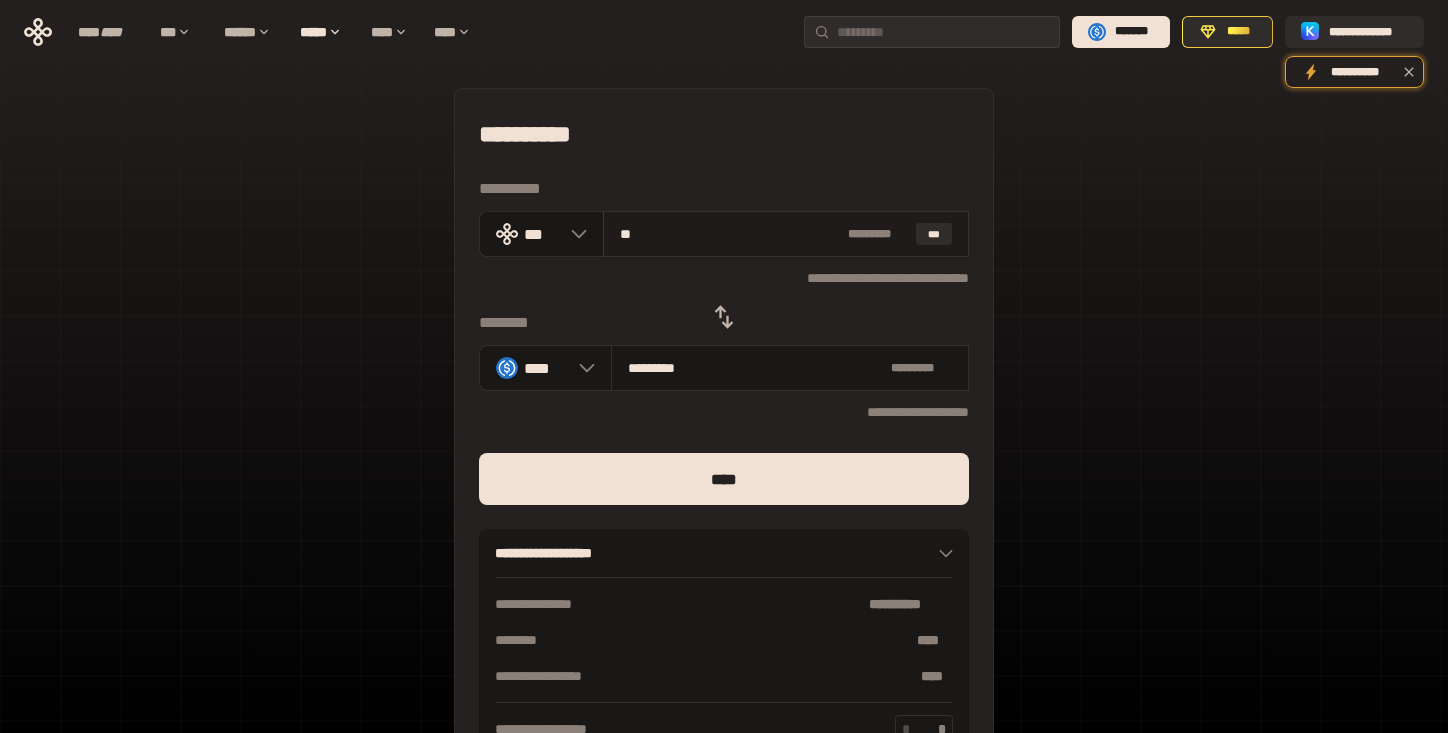 type on "********" 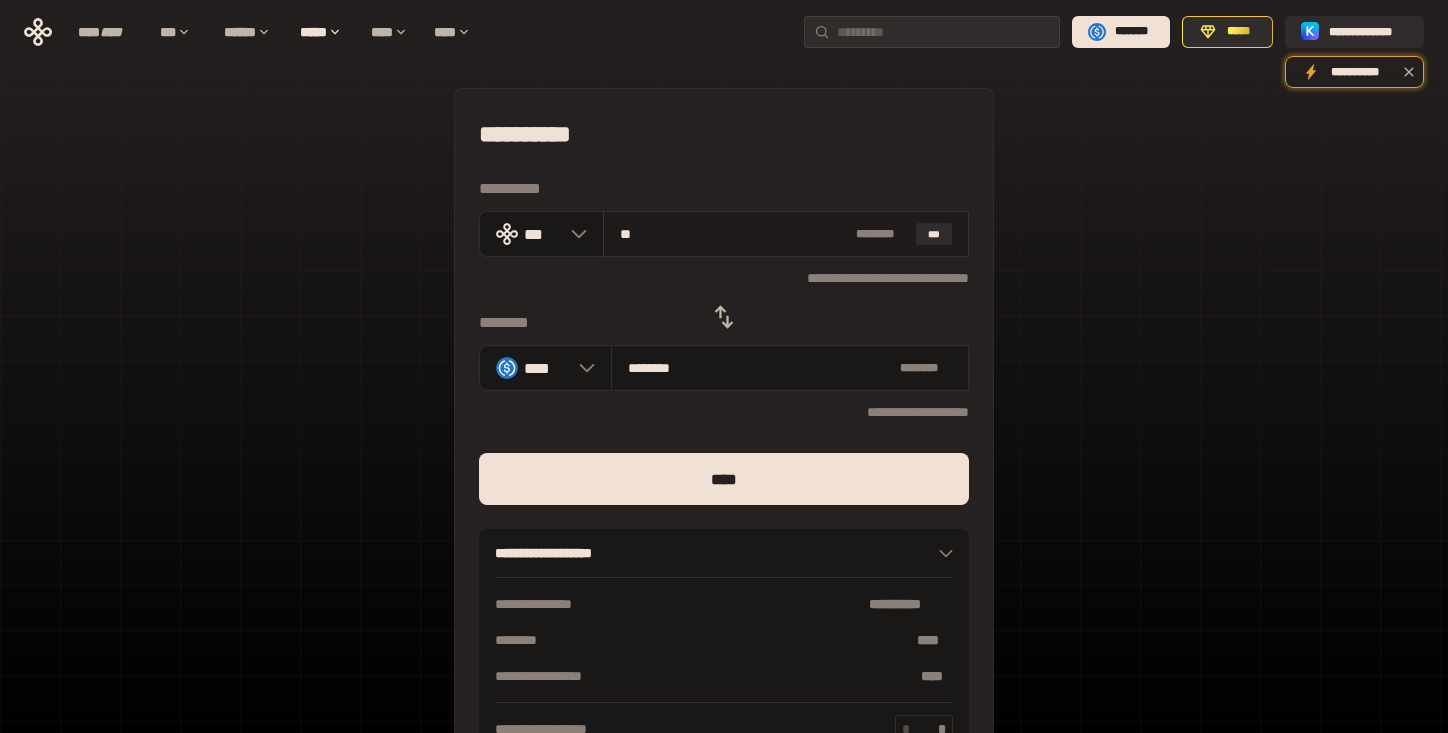 type on "***" 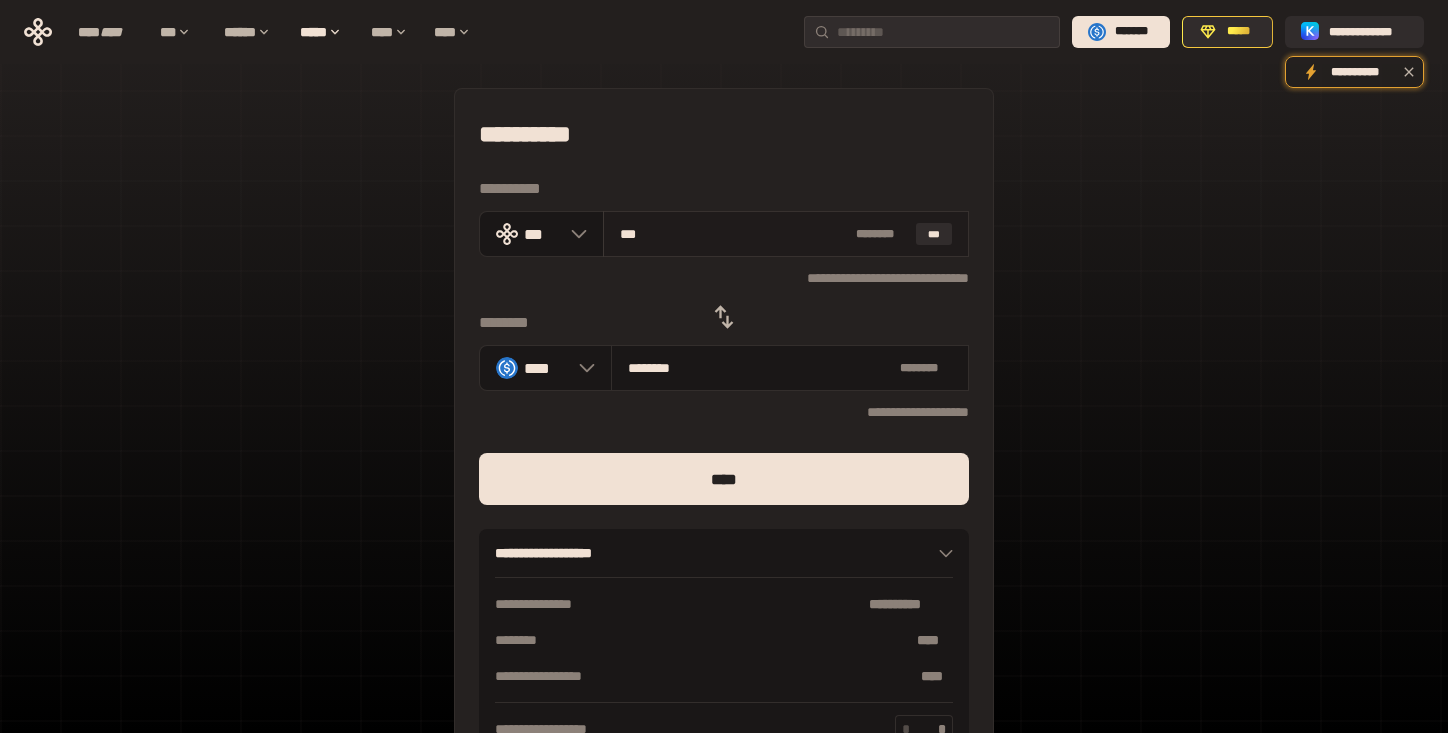 type on "********" 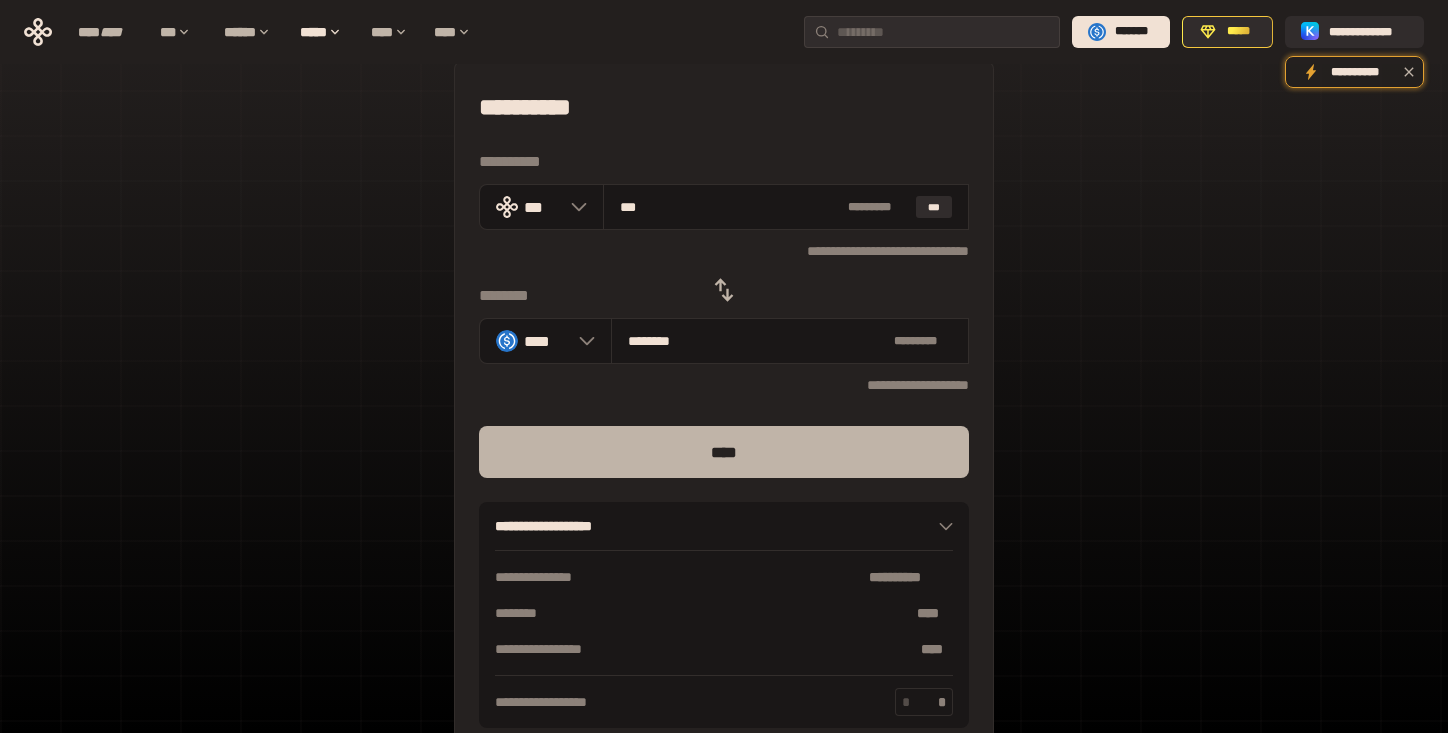 scroll, scrollTop: 0, scrollLeft: 0, axis: both 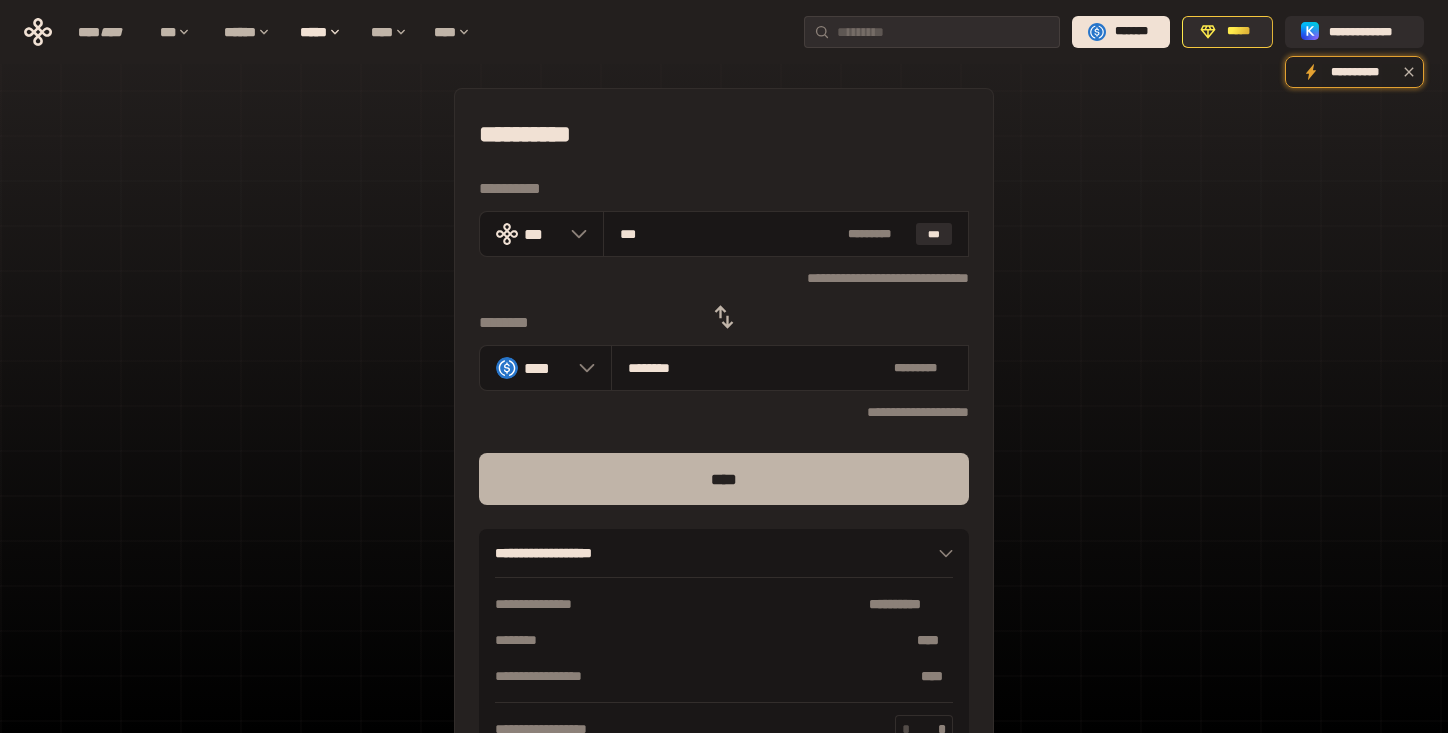 click on "****" at bounding box center (724, 479) 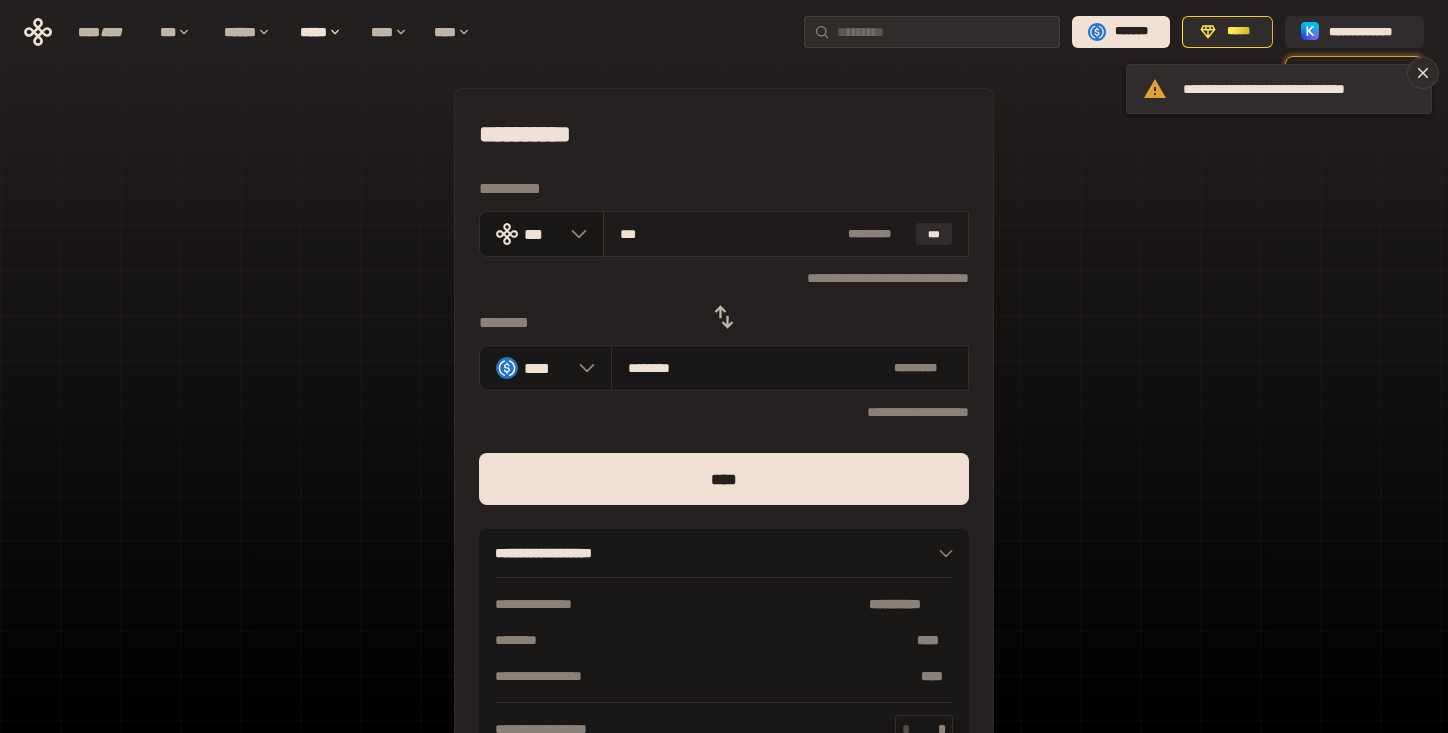 click on "***" at bounding box center (730, 234) 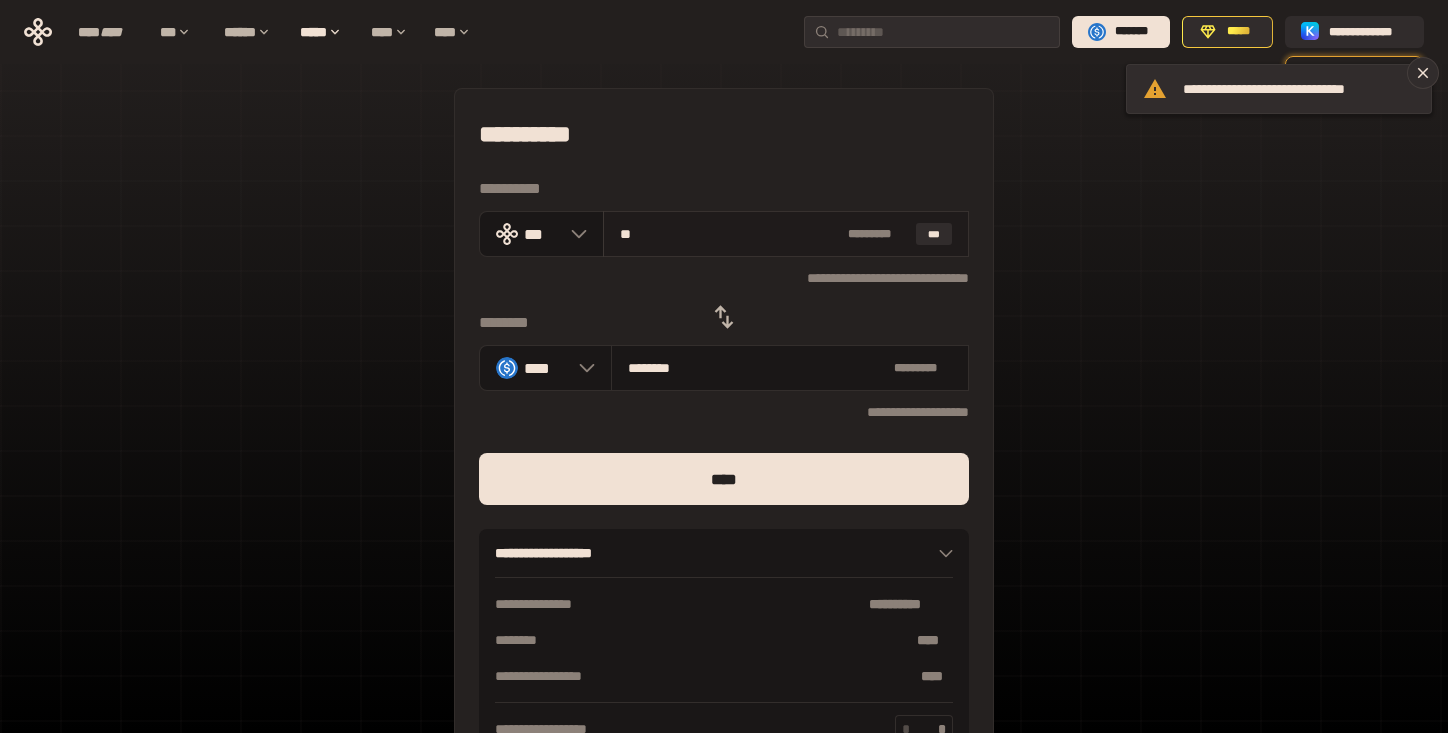 type on "********" 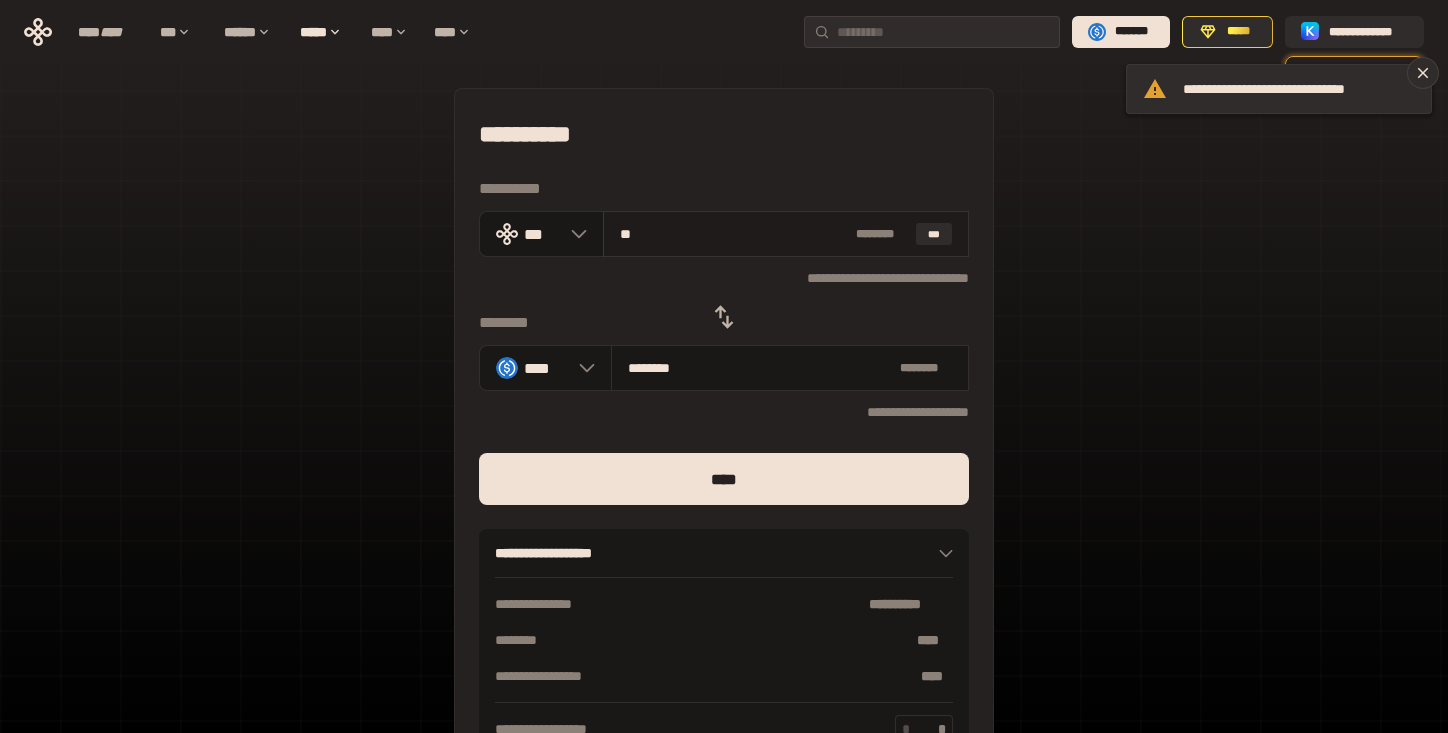 type on "***" 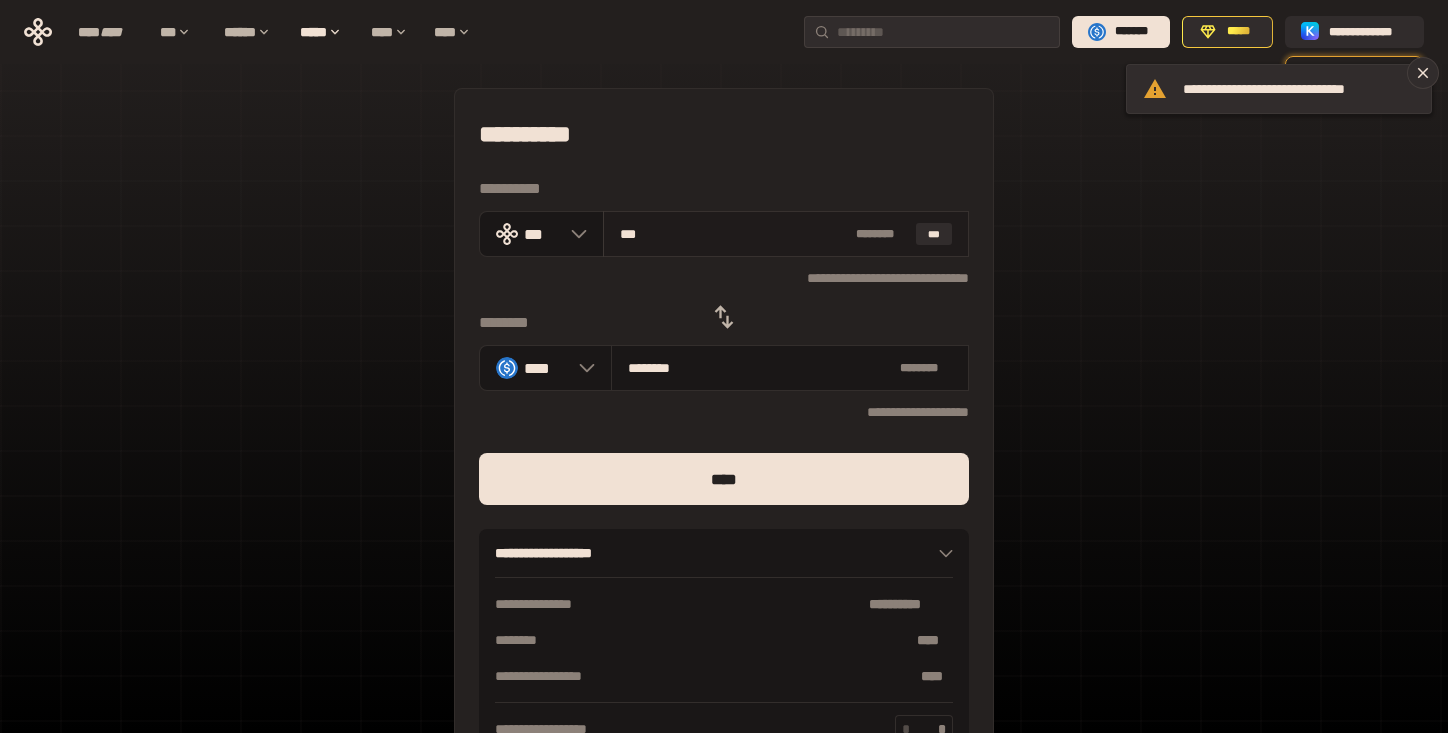 type on "********" 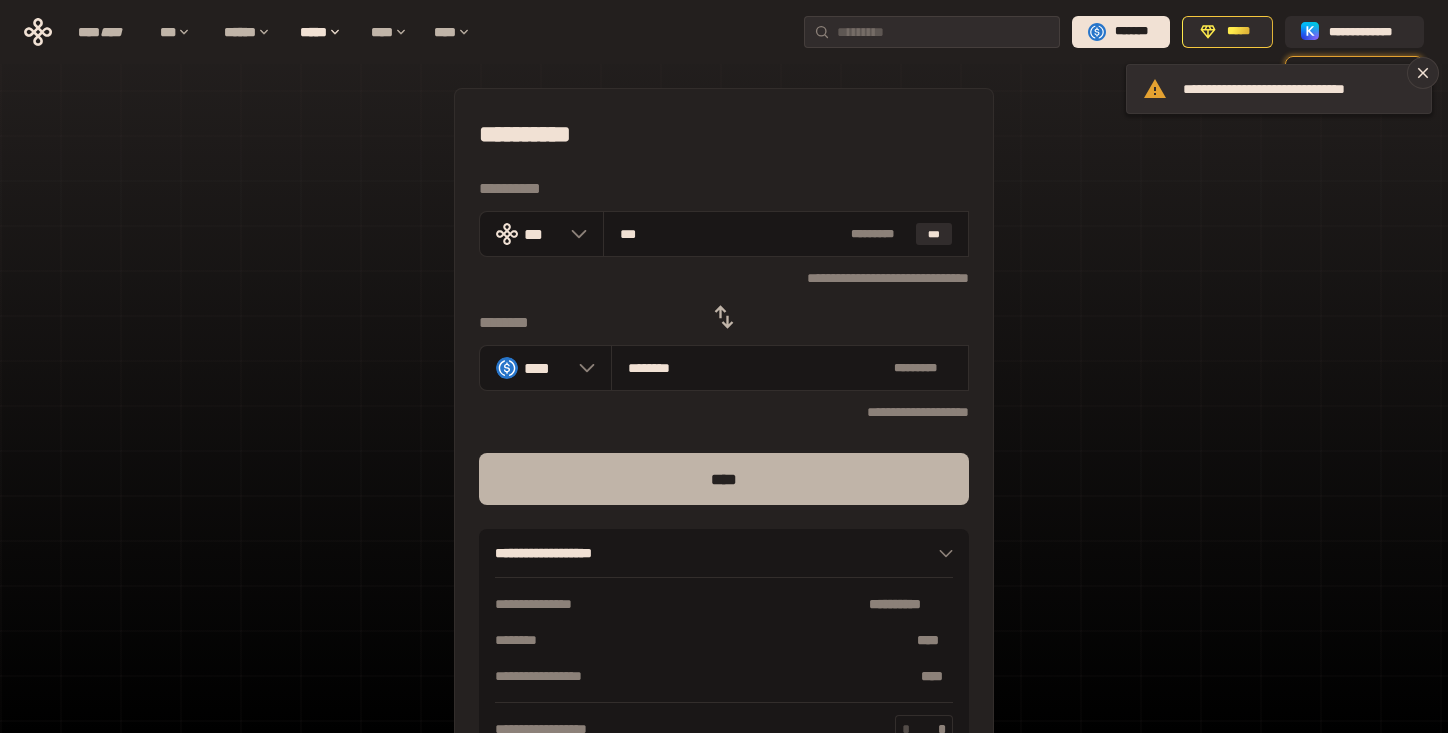 type on "***" 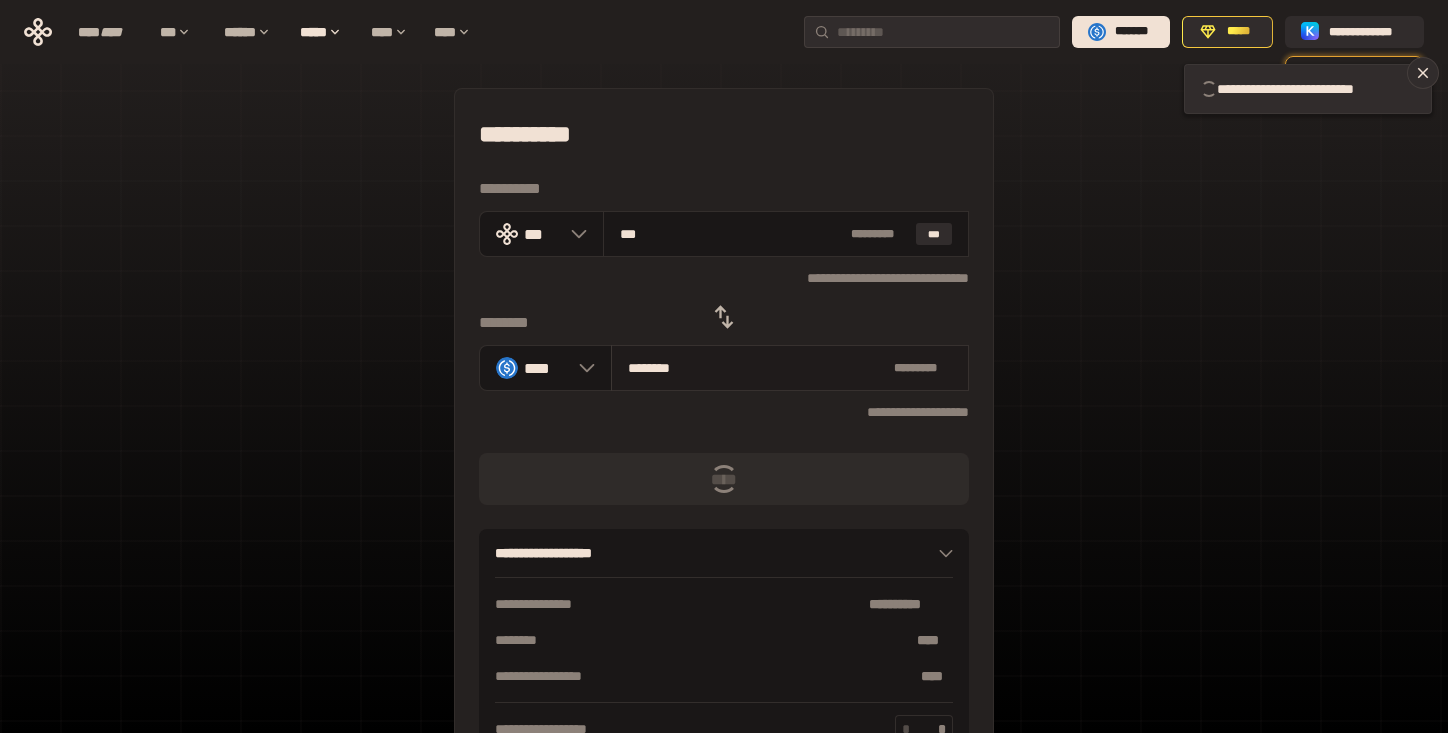 type 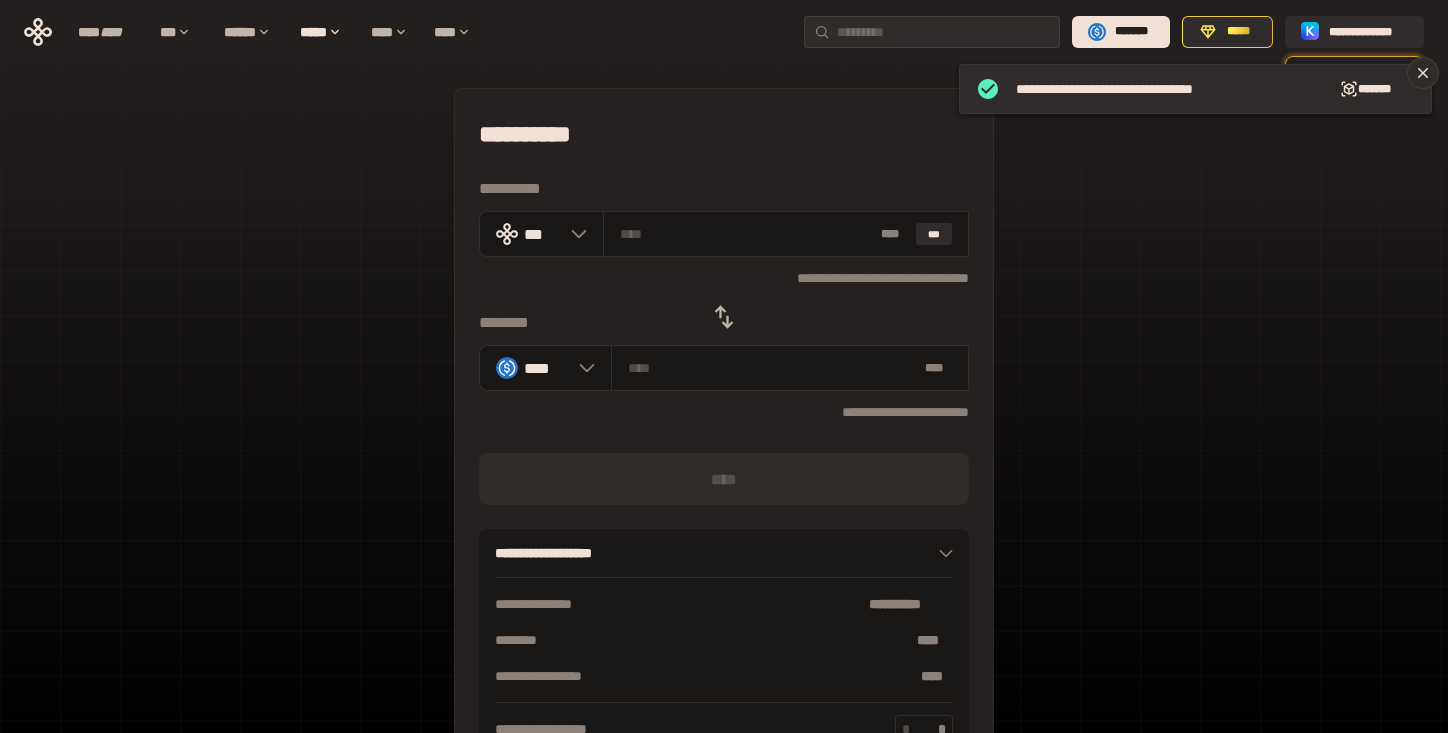 click 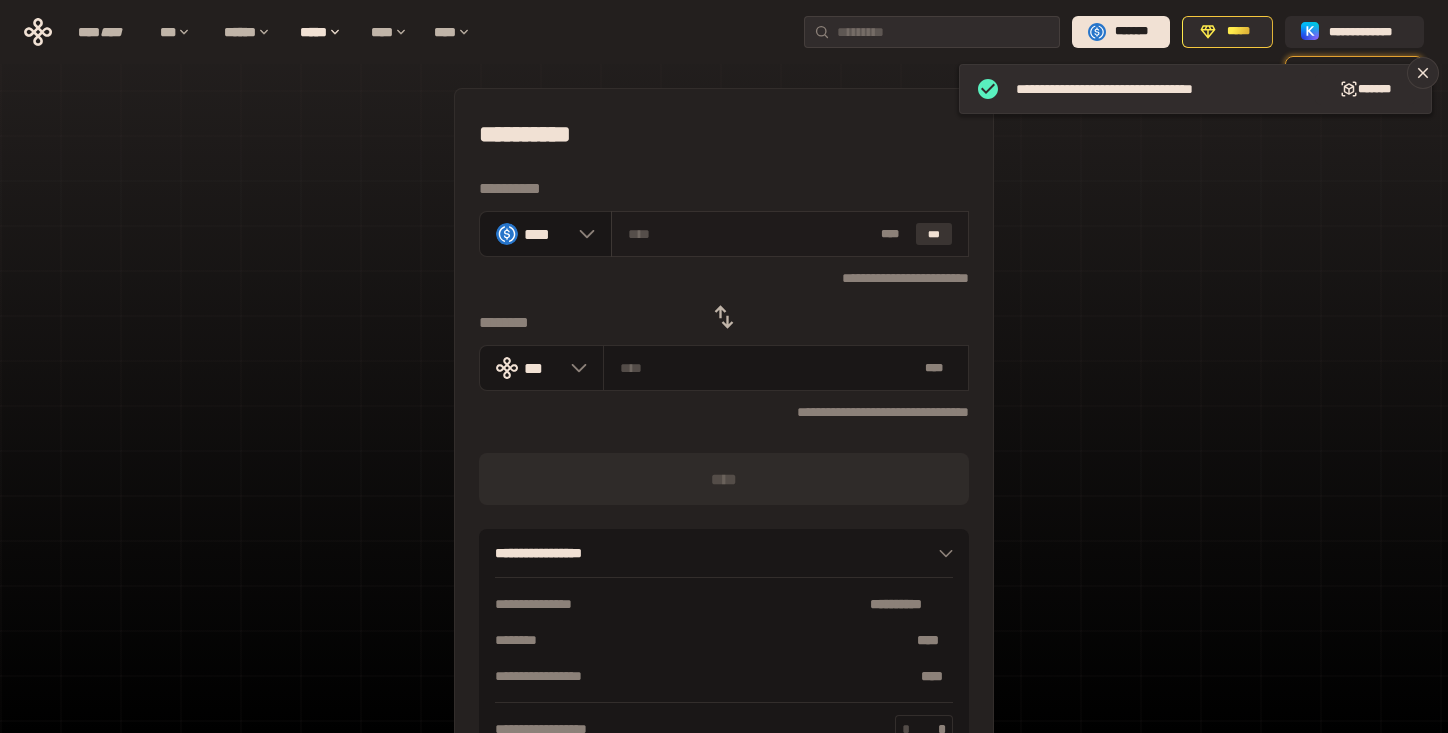 click on "***" at bounding box center [934, 234] 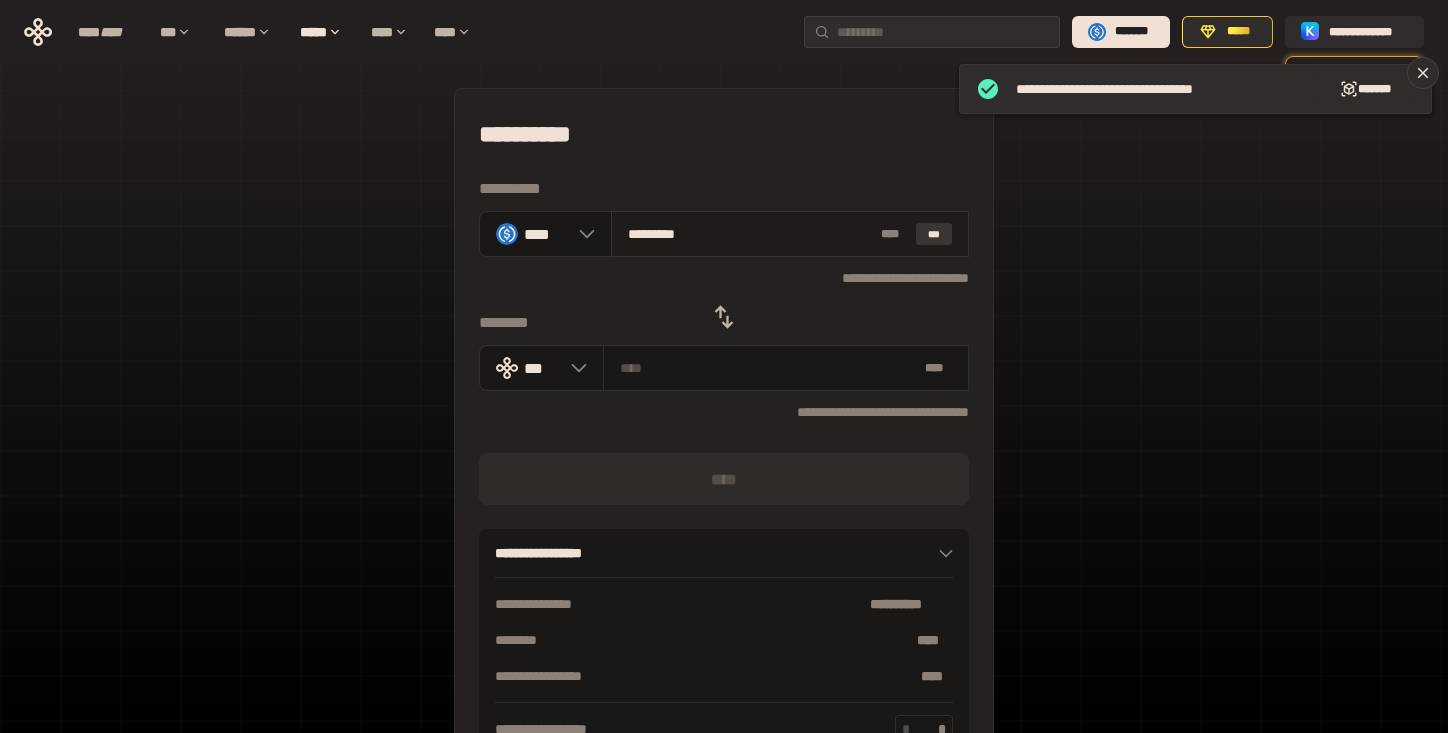 type on "**********" 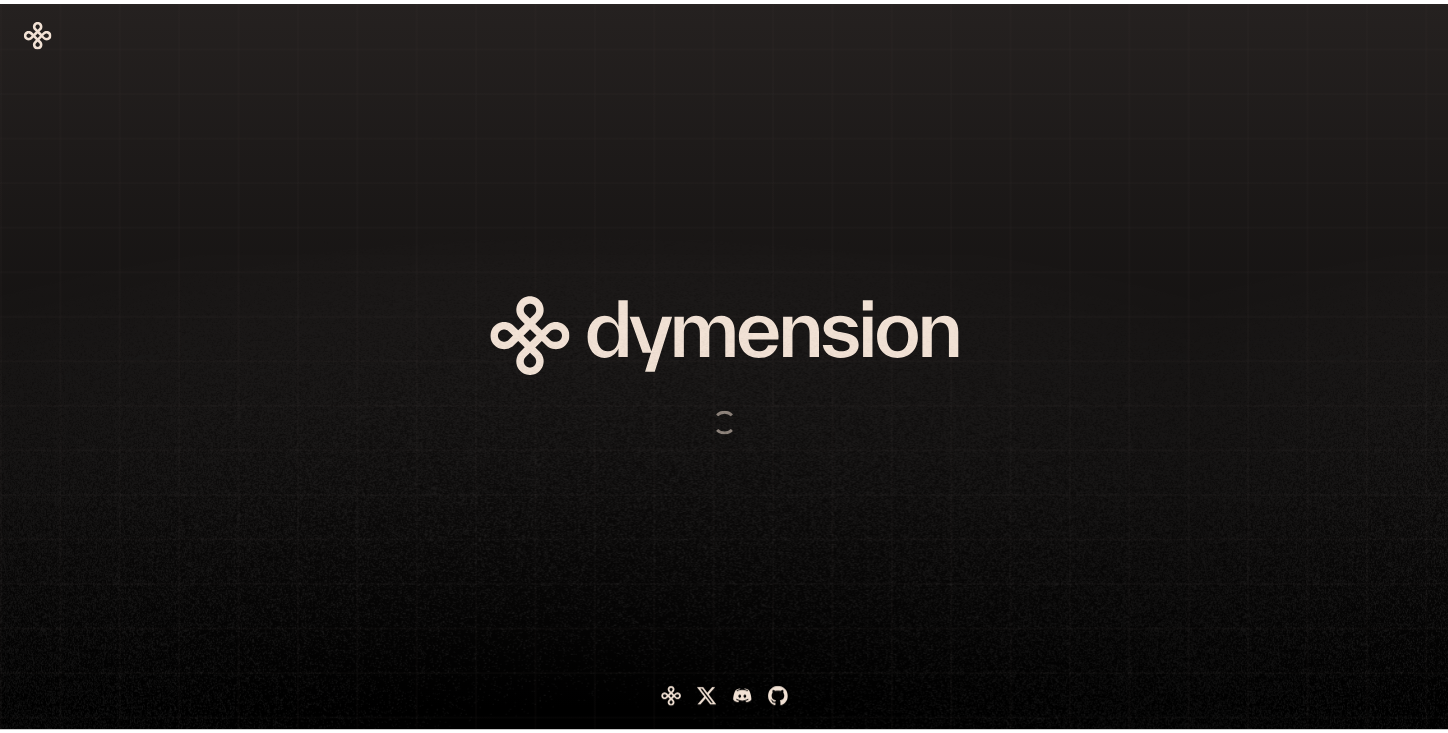 scroll, scrollTop: 0, scrollLeft: 0, axis: both 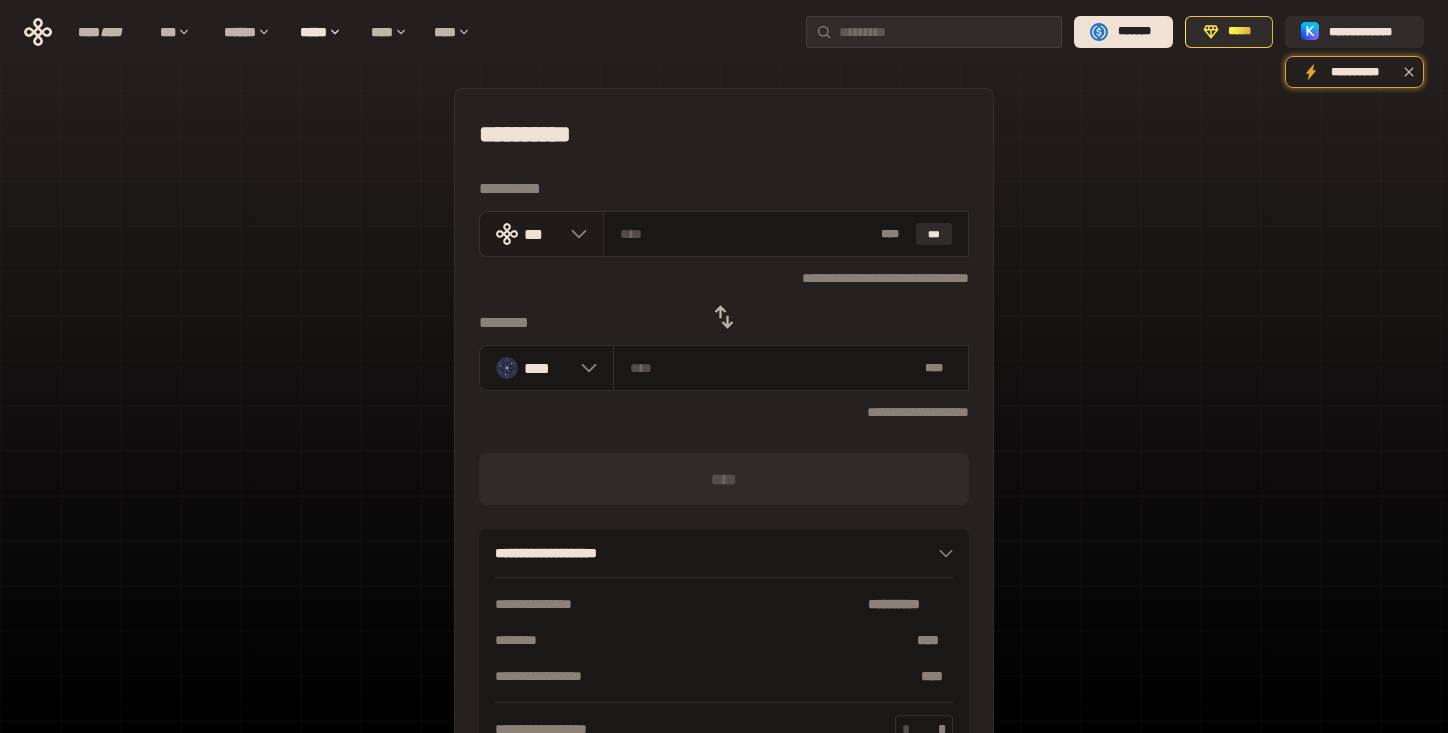 click on "***" at bounding box center [542, 234] 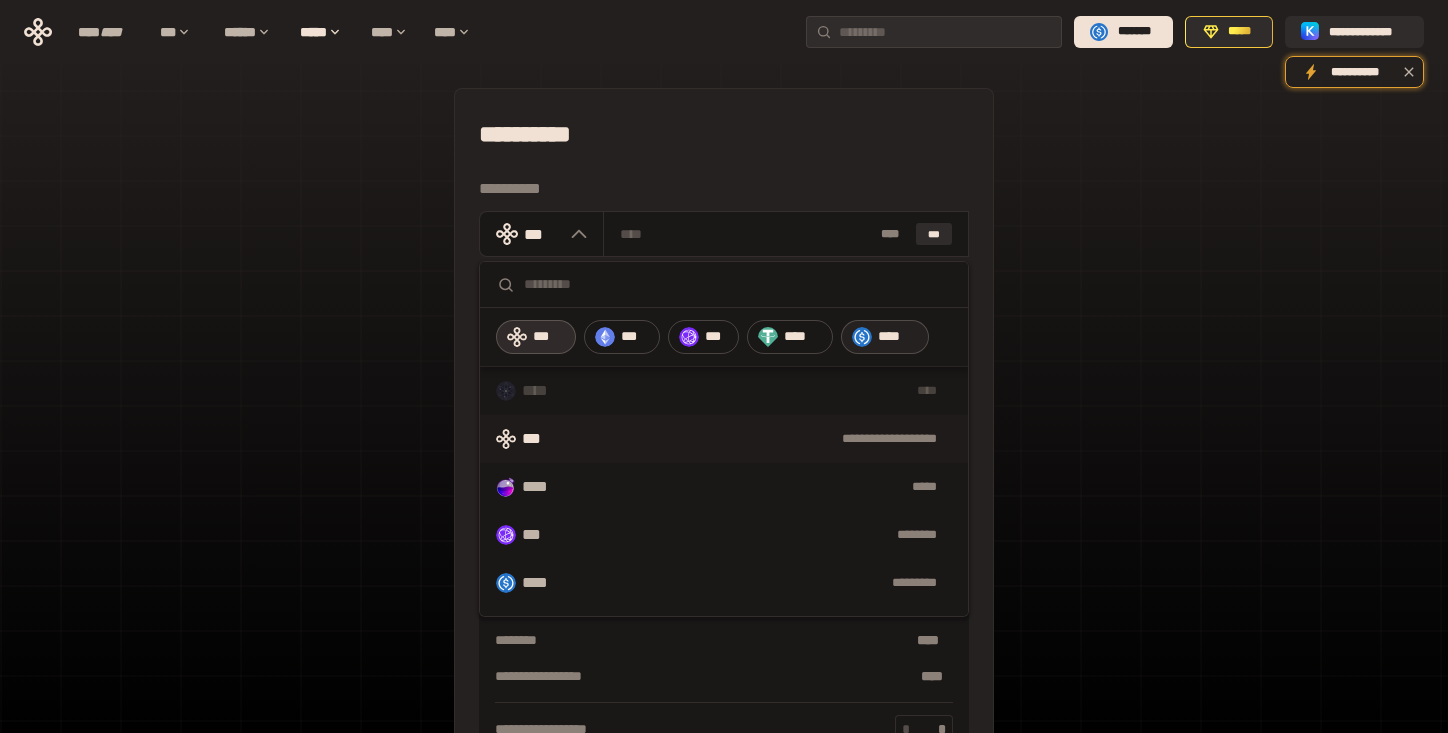 click on "****" at bounding box center (898, 337) 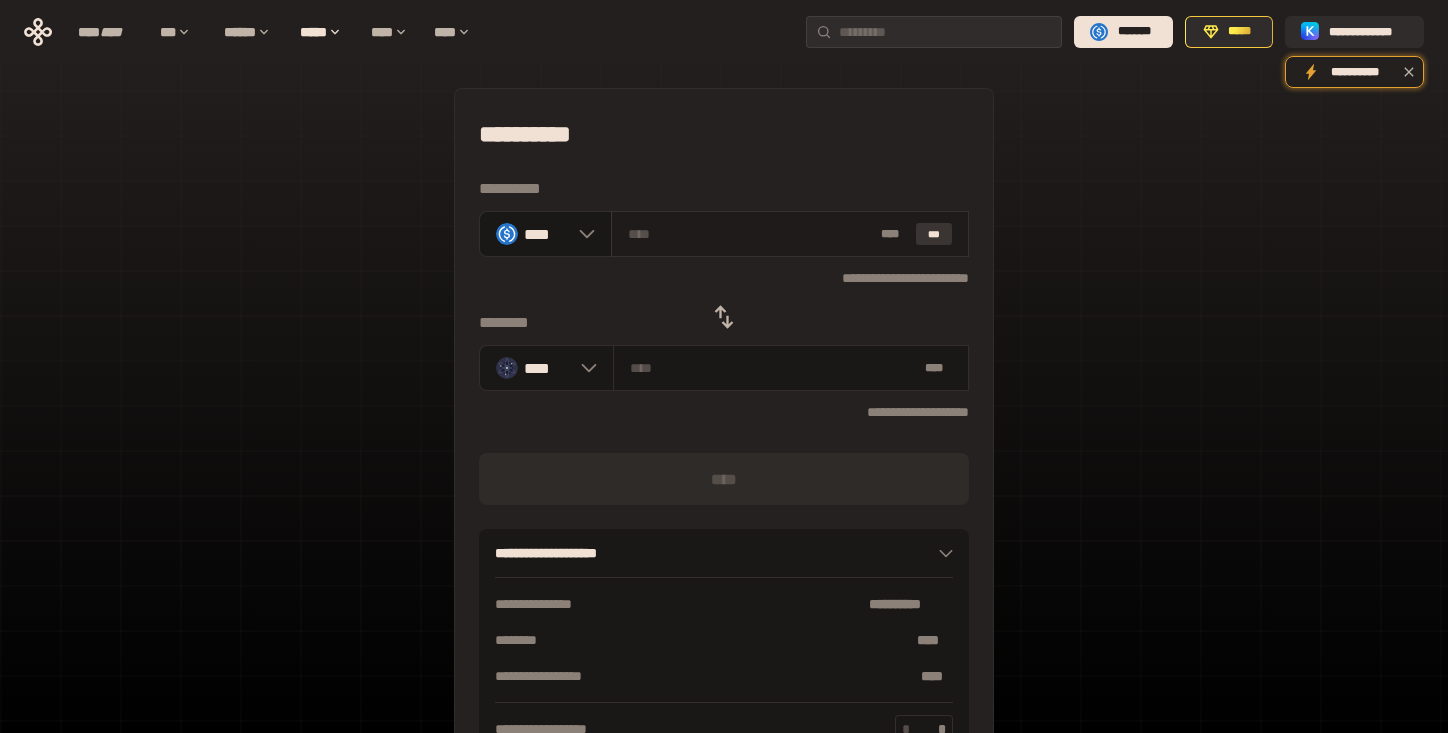 click on "***" at bounding box center [934, 234] 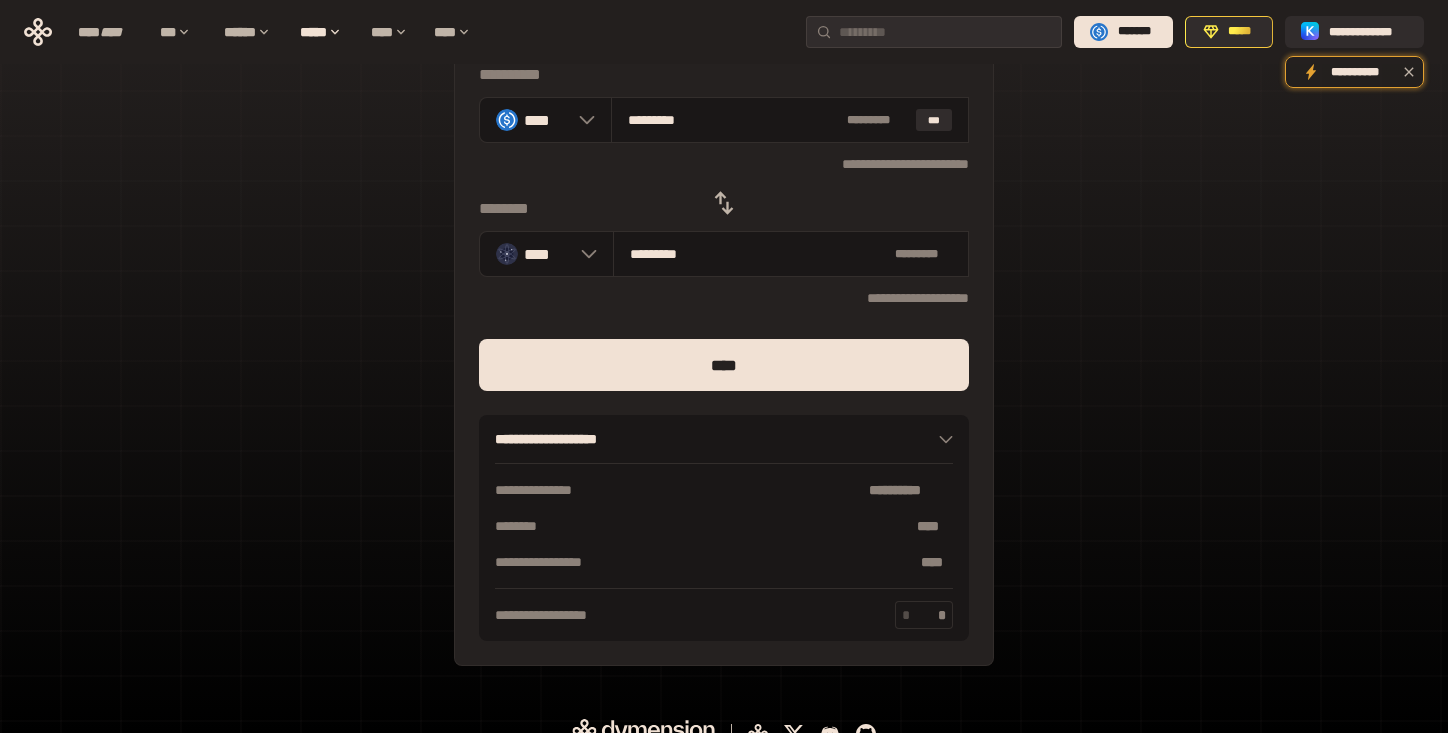 scroll, scrollTop: 139, scrollLeft: 0, axis: vertical 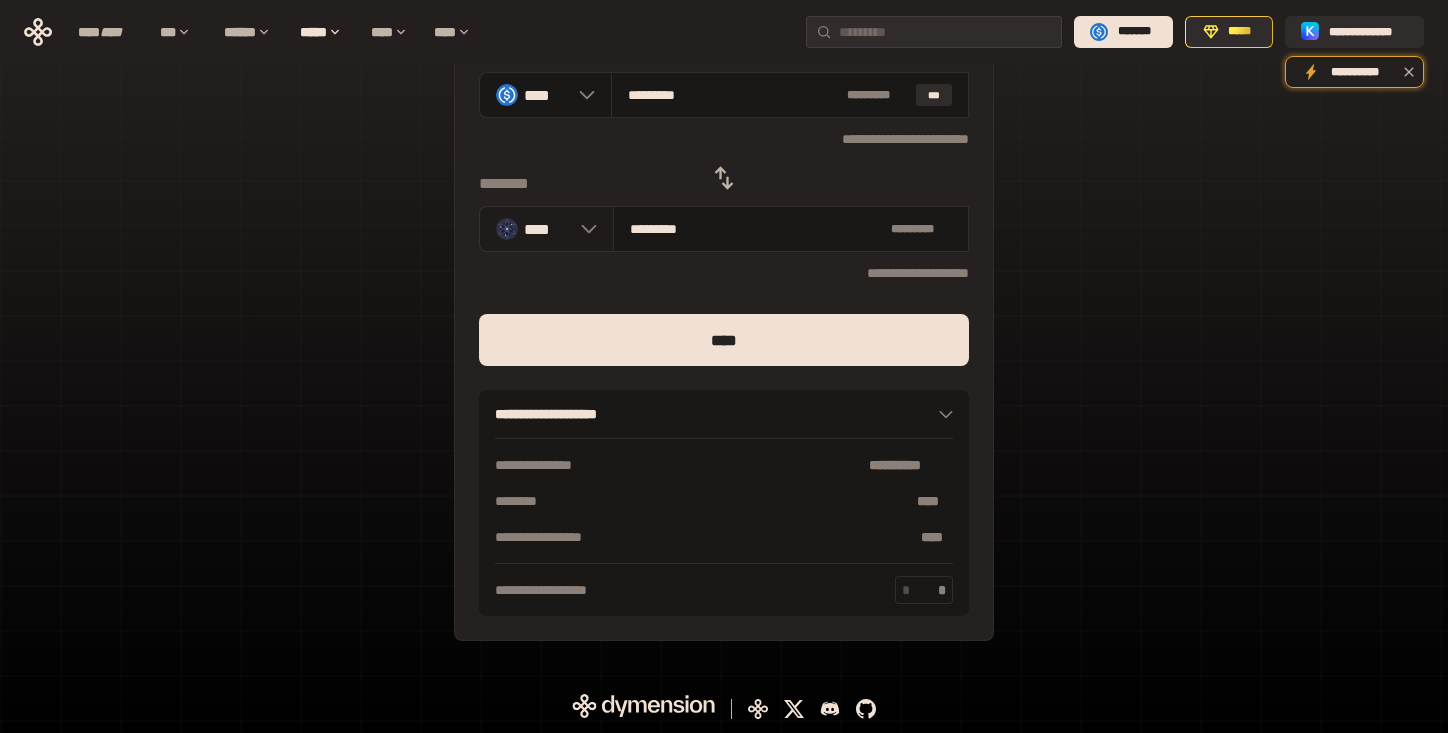 click at bounding box center (584, 229) 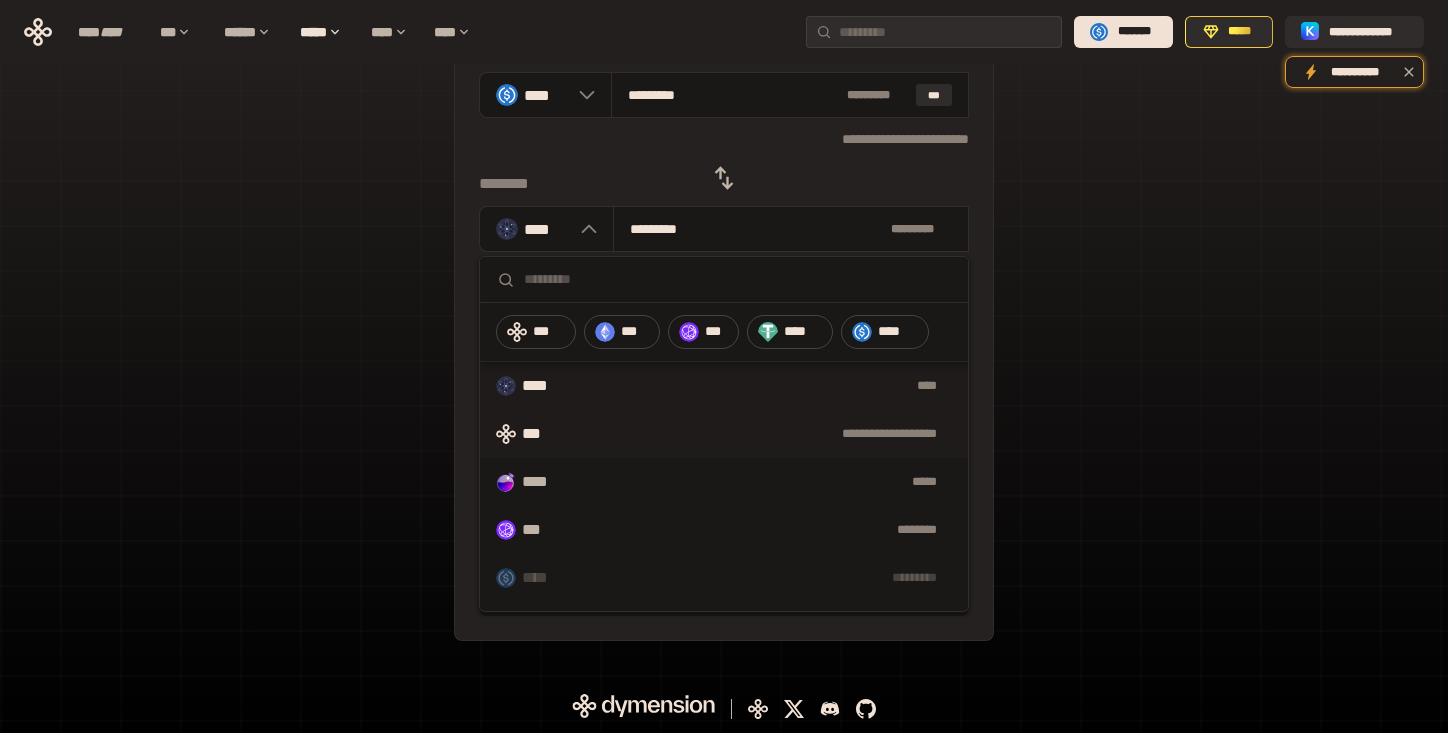 click on "**********" at bounding box center [760, 434] 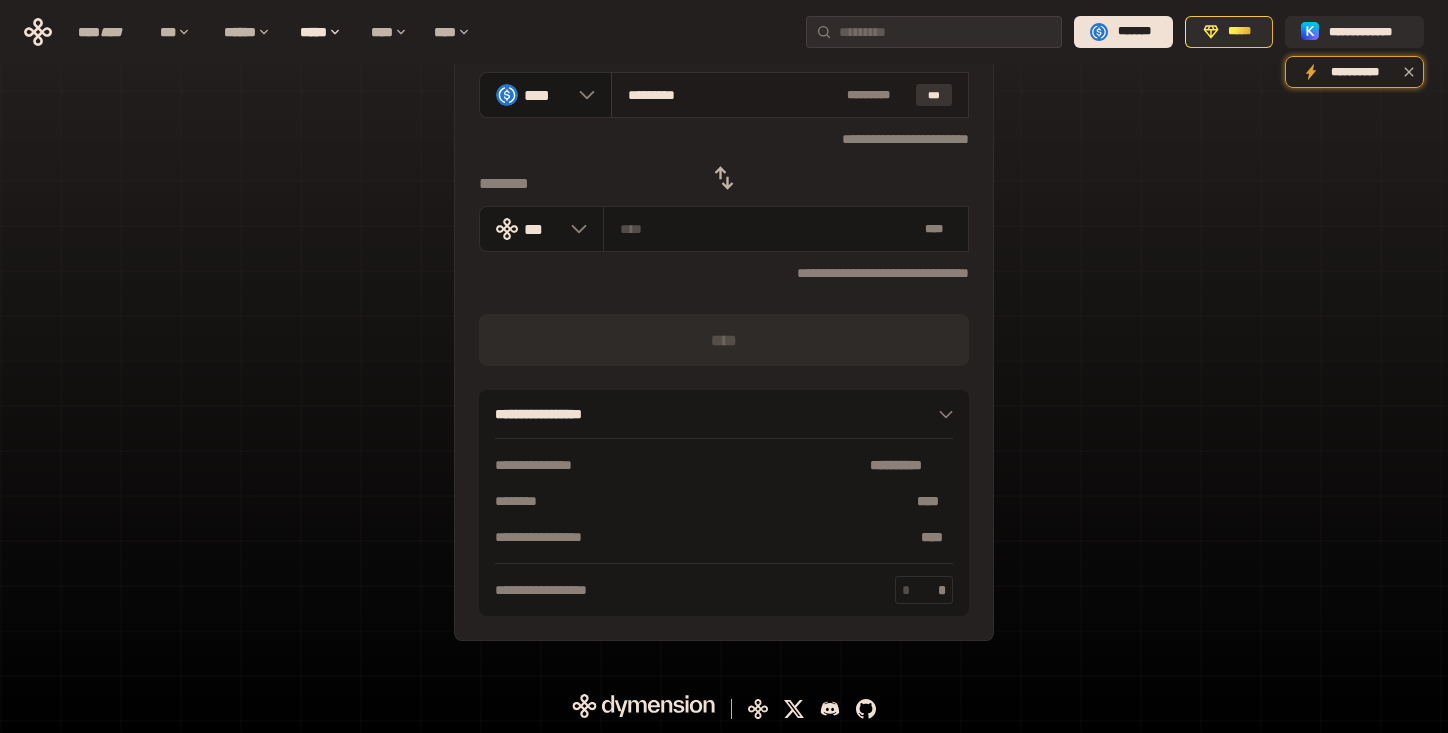 click on "***" at bounding box center (934, 95) 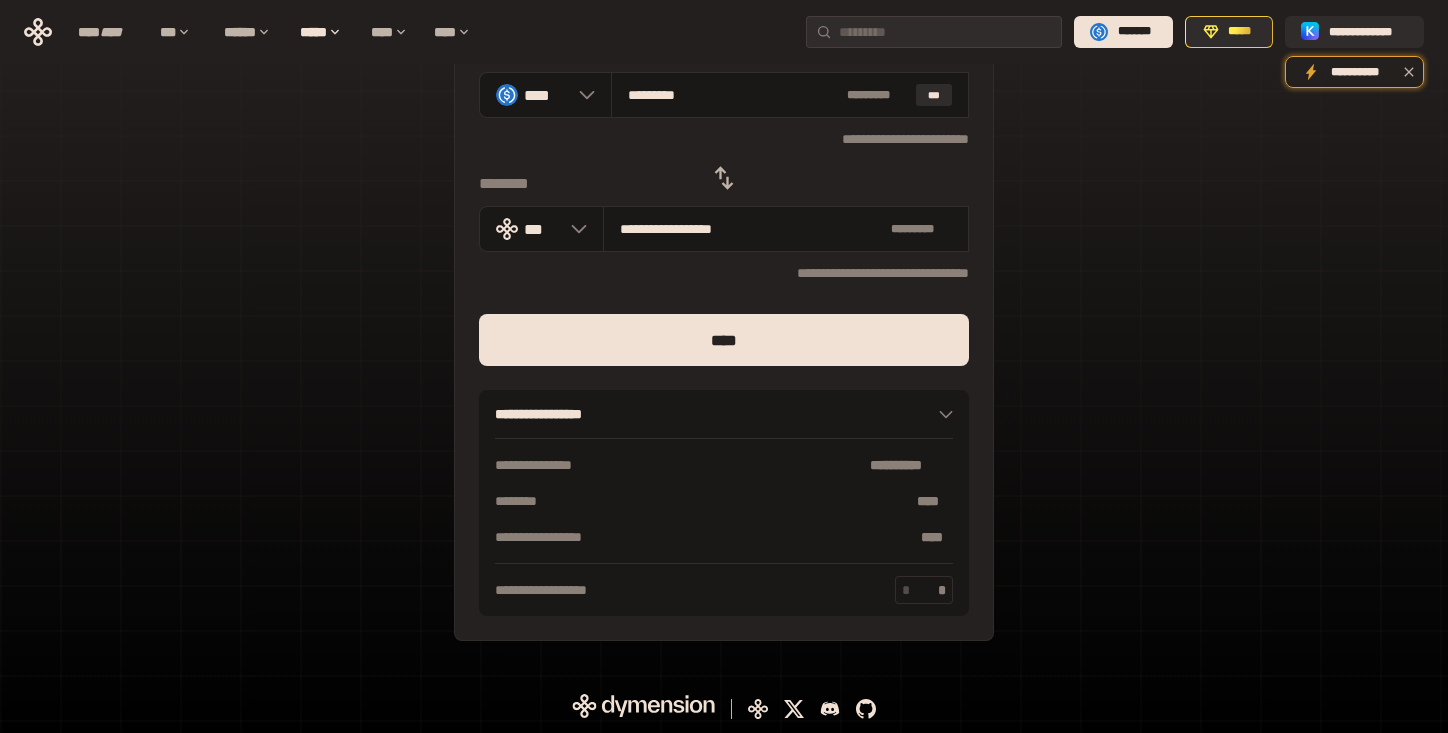 click 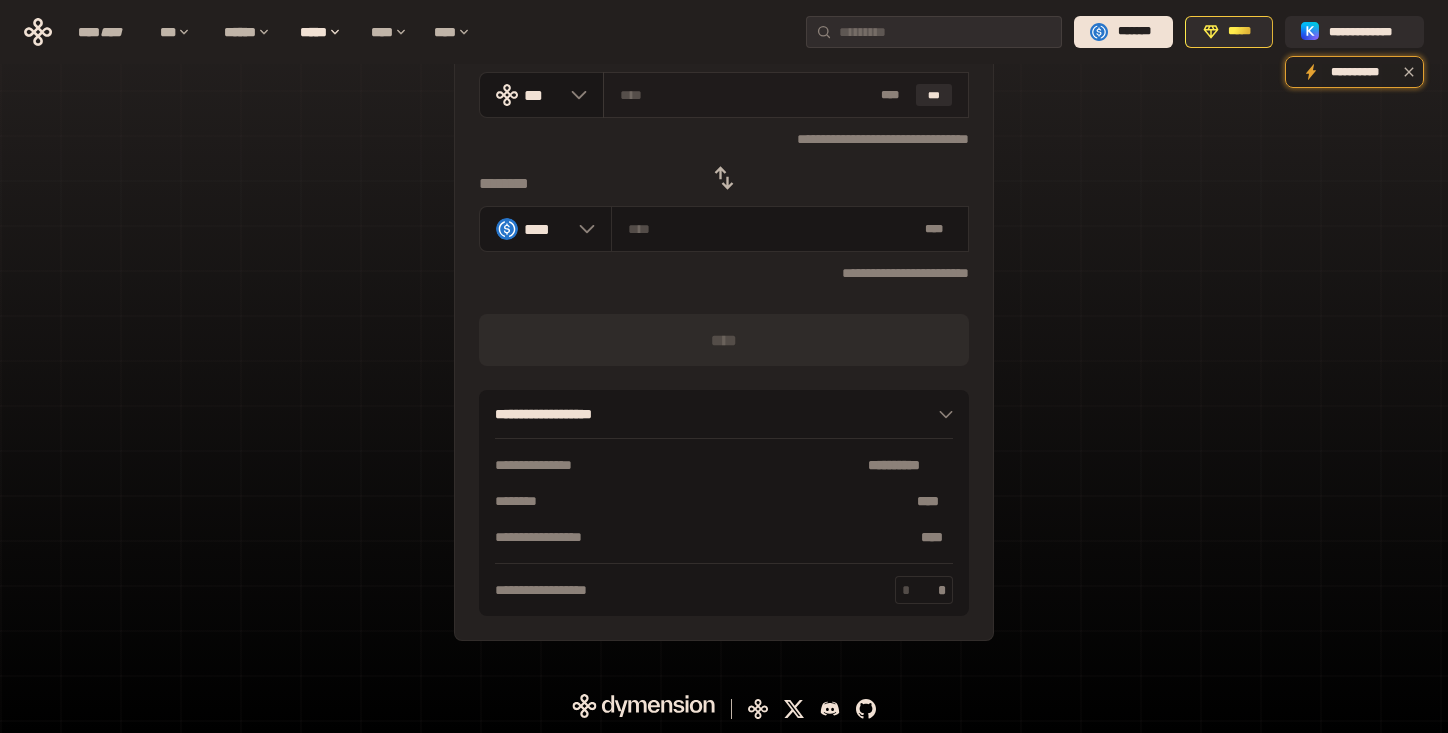 click at bounding box center (747, 95) 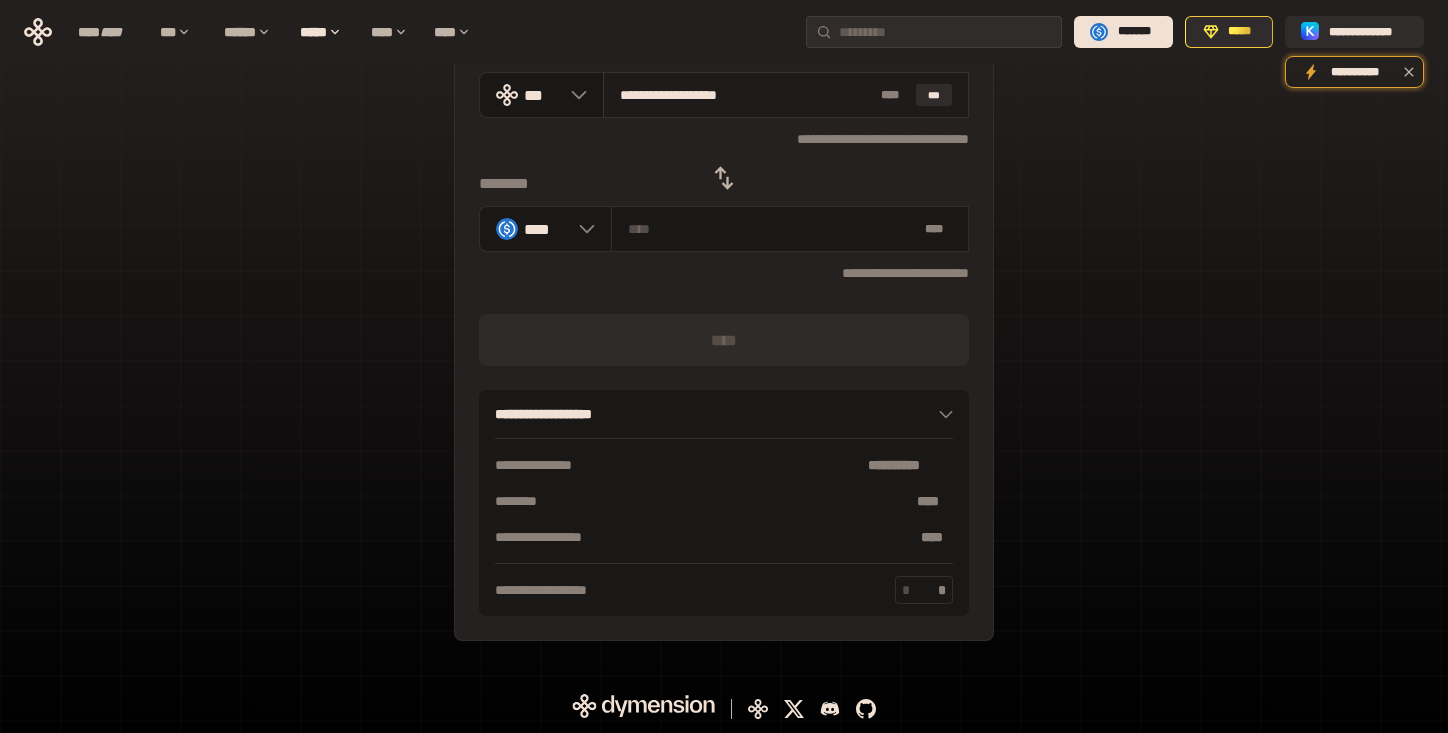 type on "********" 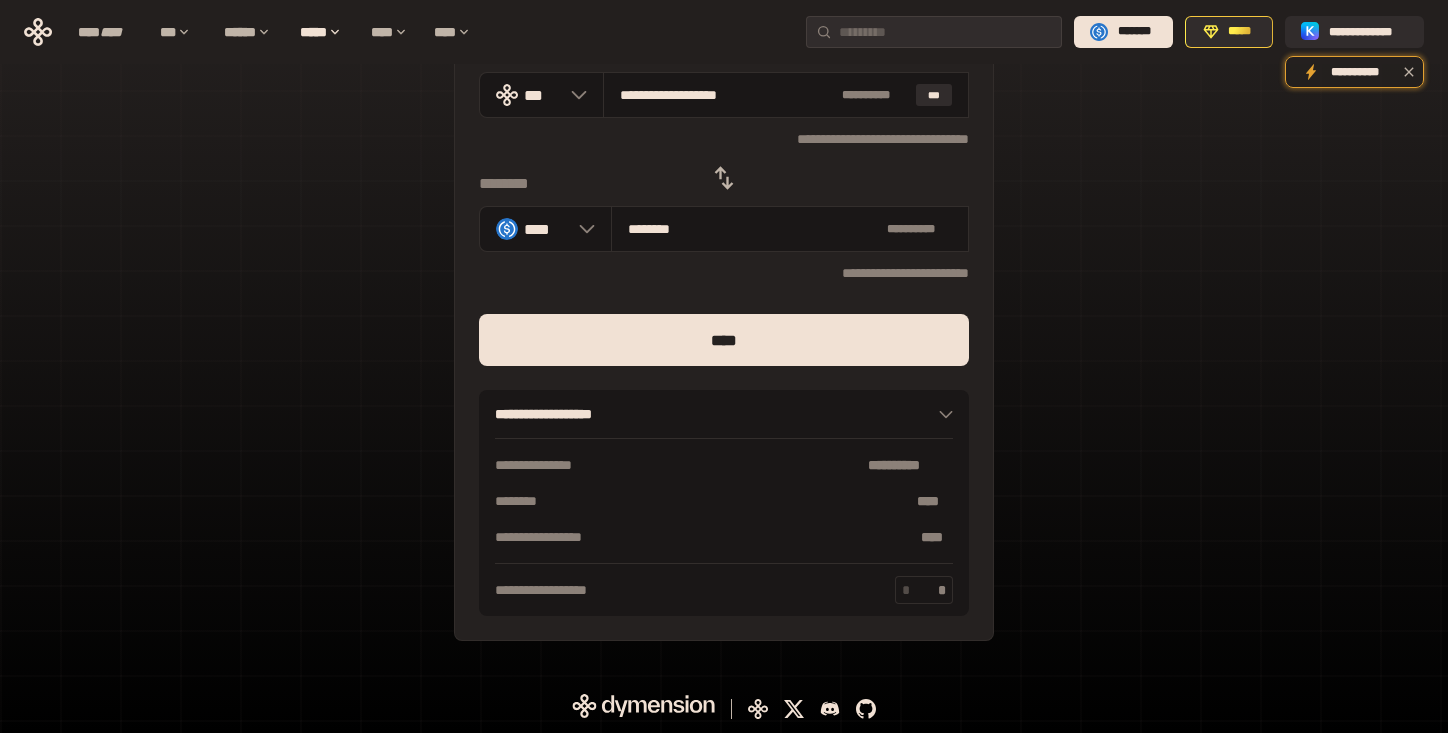 type on "**********" 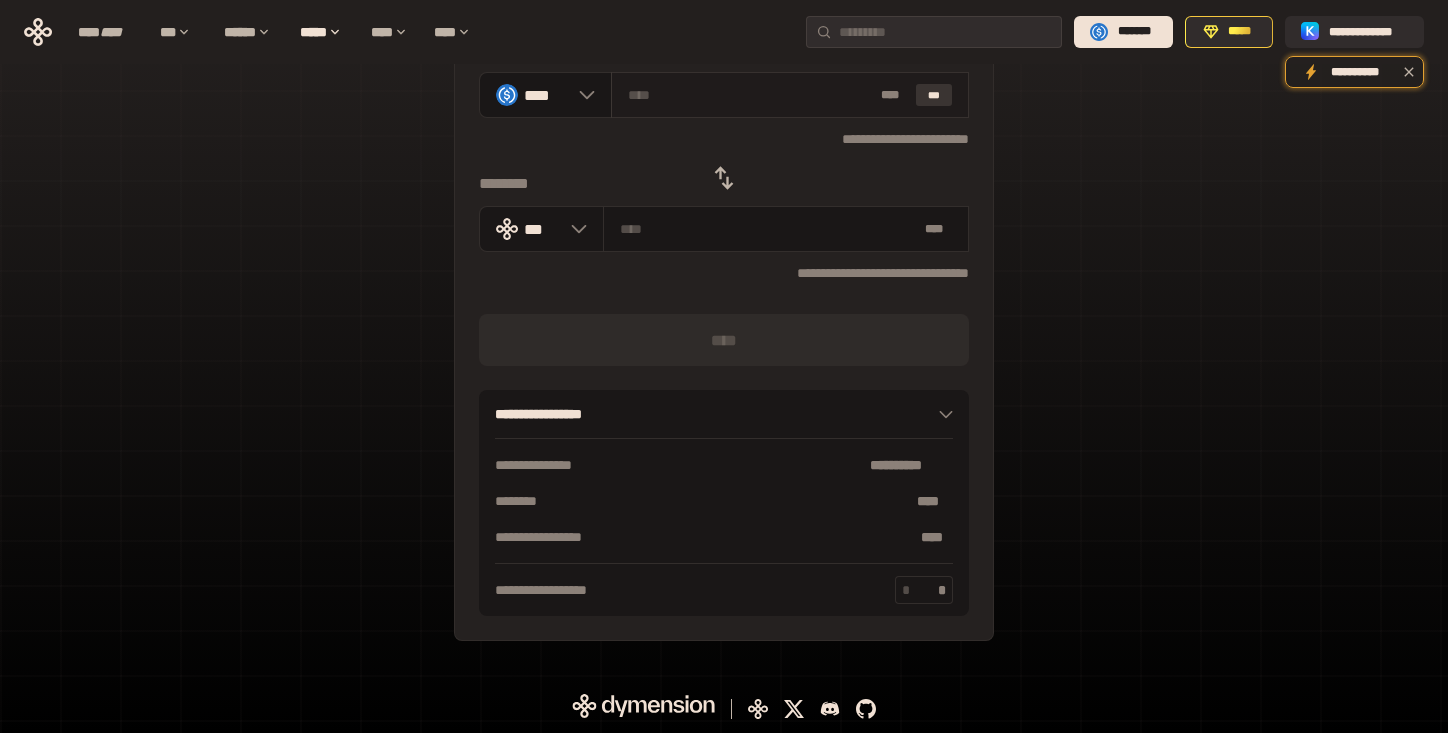 click on "***" at bounding box center (934, 95) 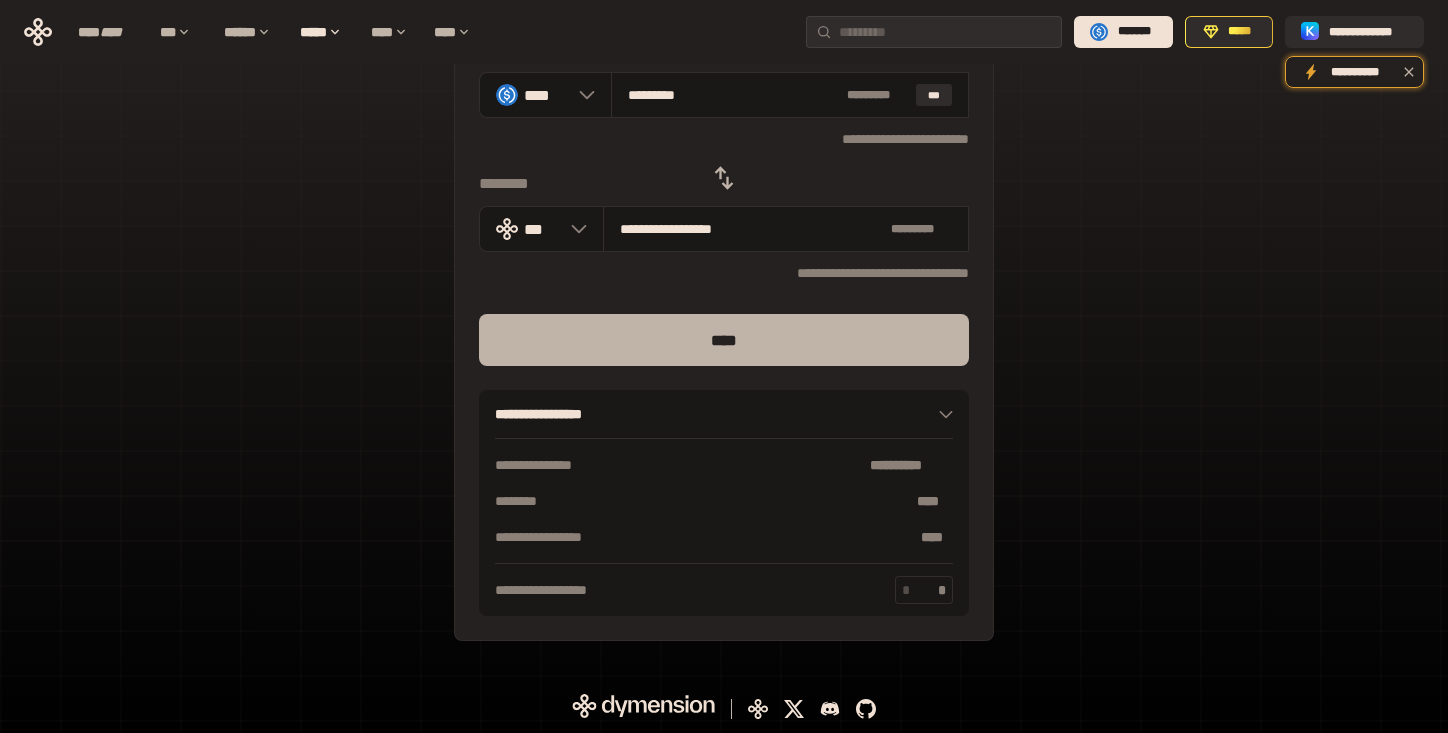 click on "****" at bounding box center [724, 340] 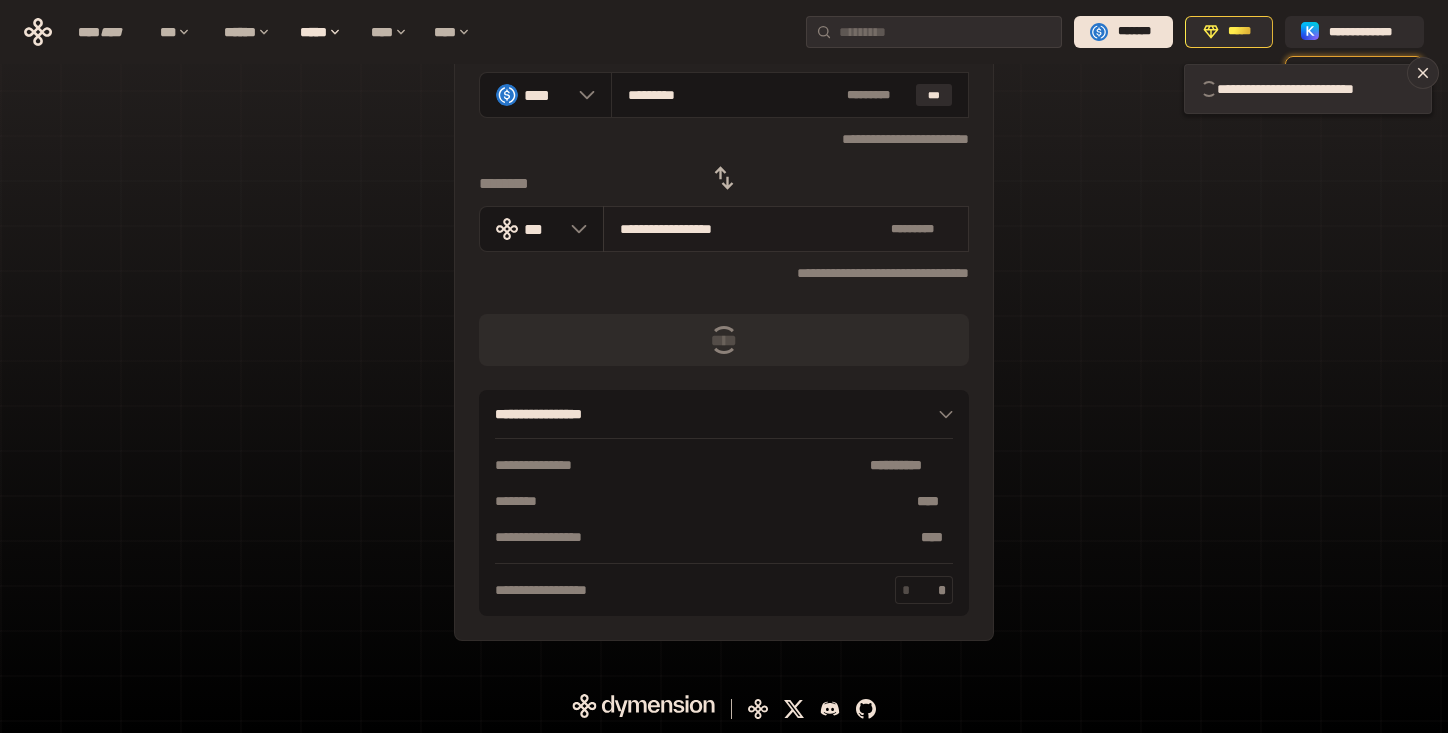 type 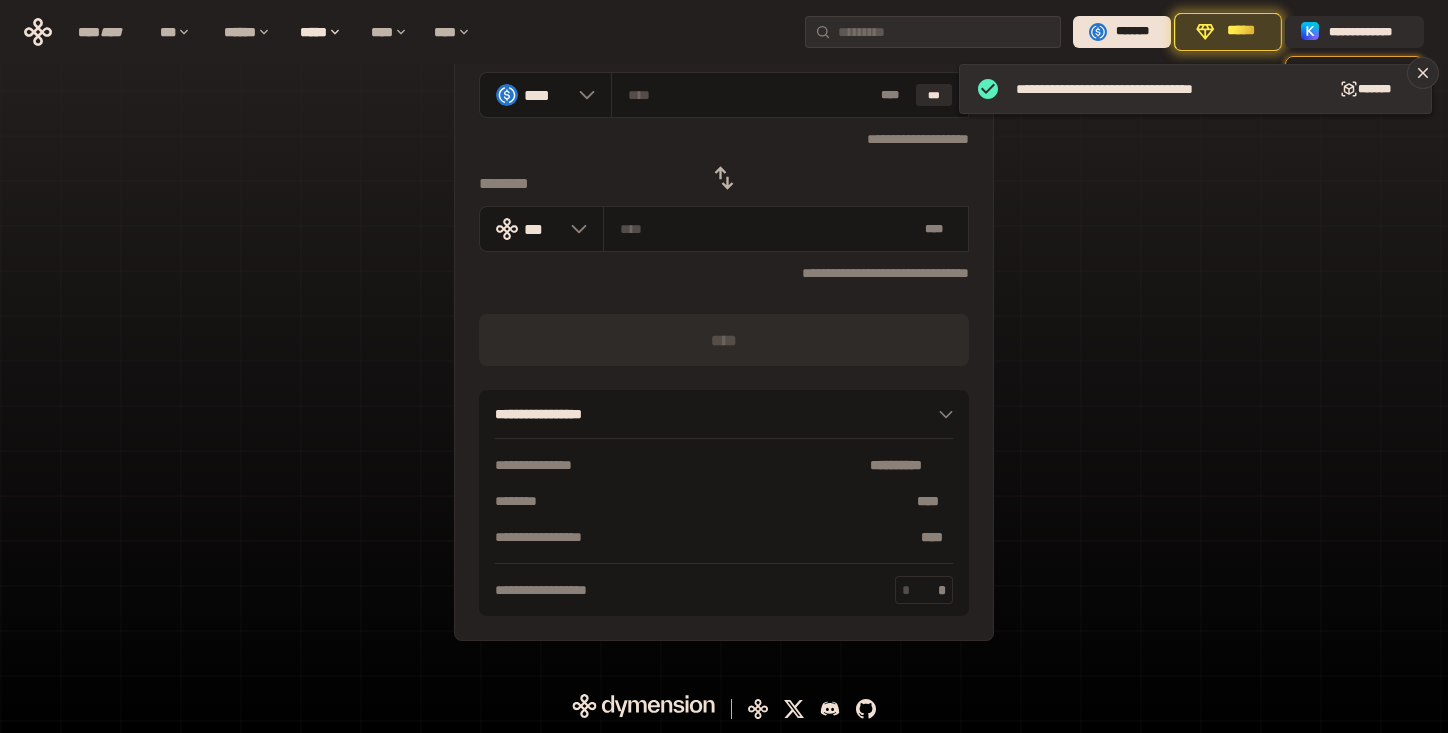 click 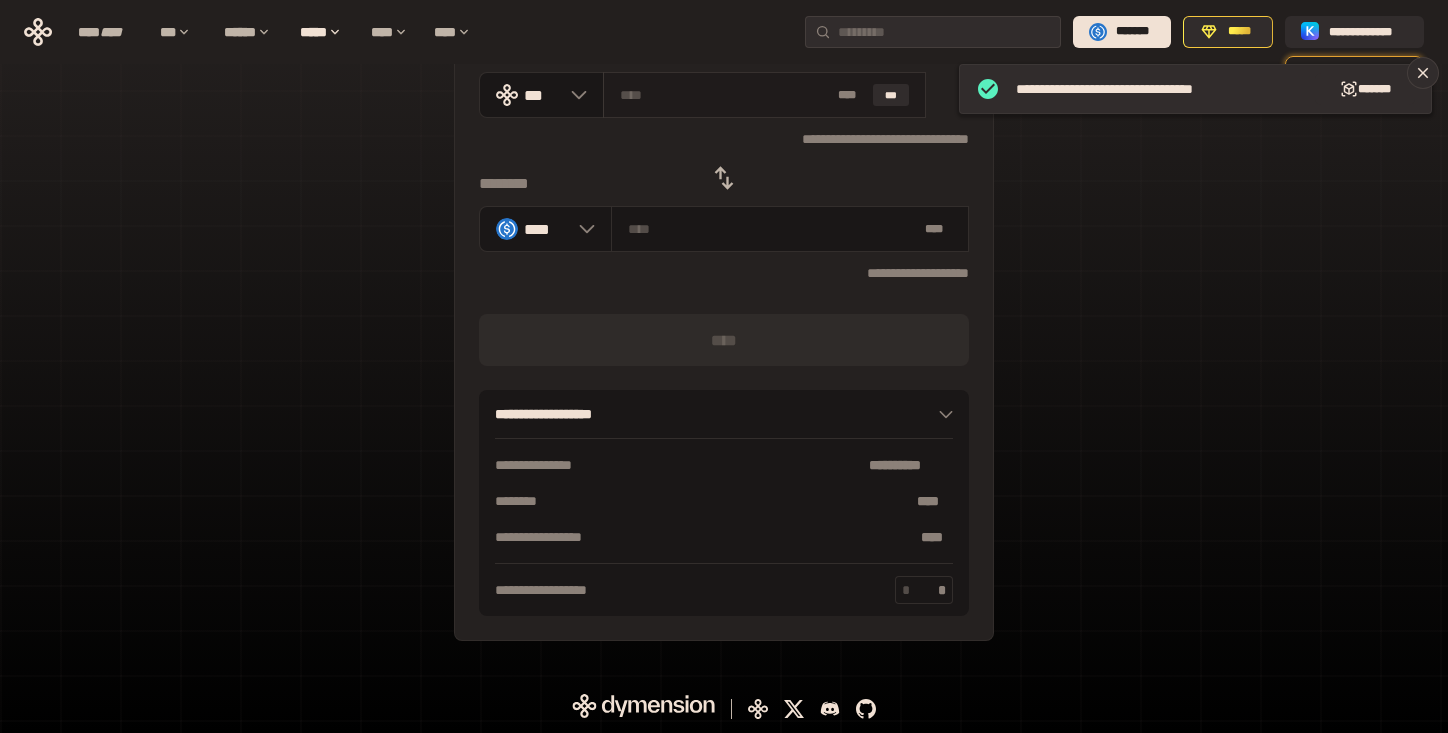 click at bounding box center (725, 95) 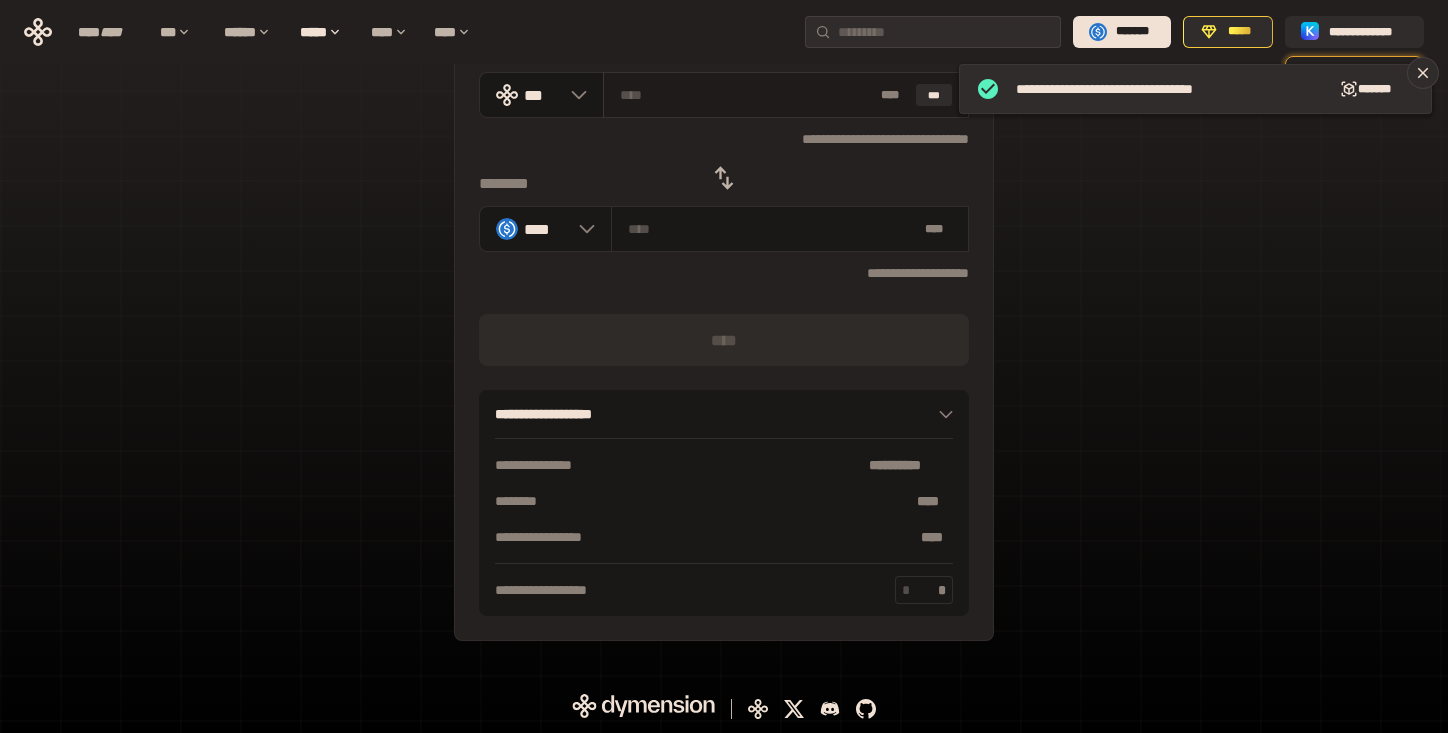 type on "*" 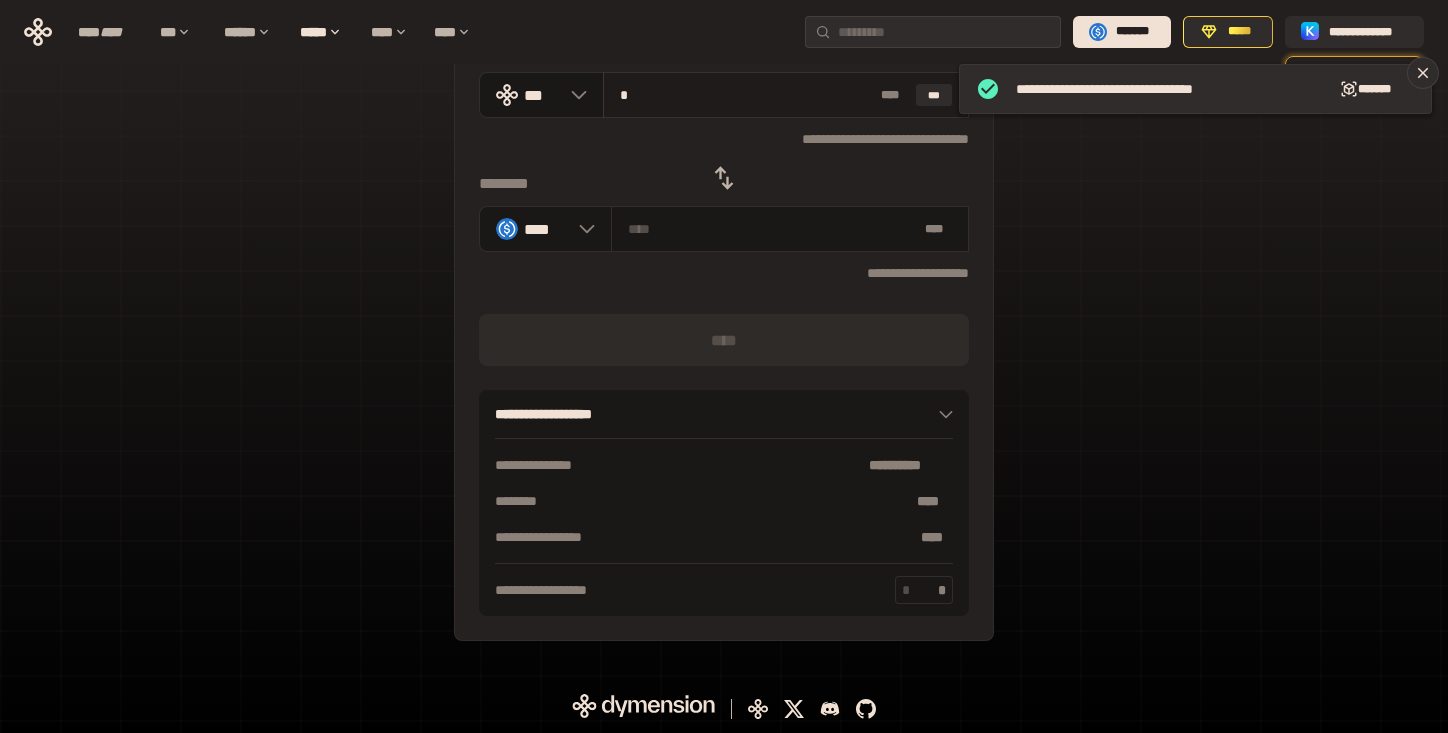 type on "********" 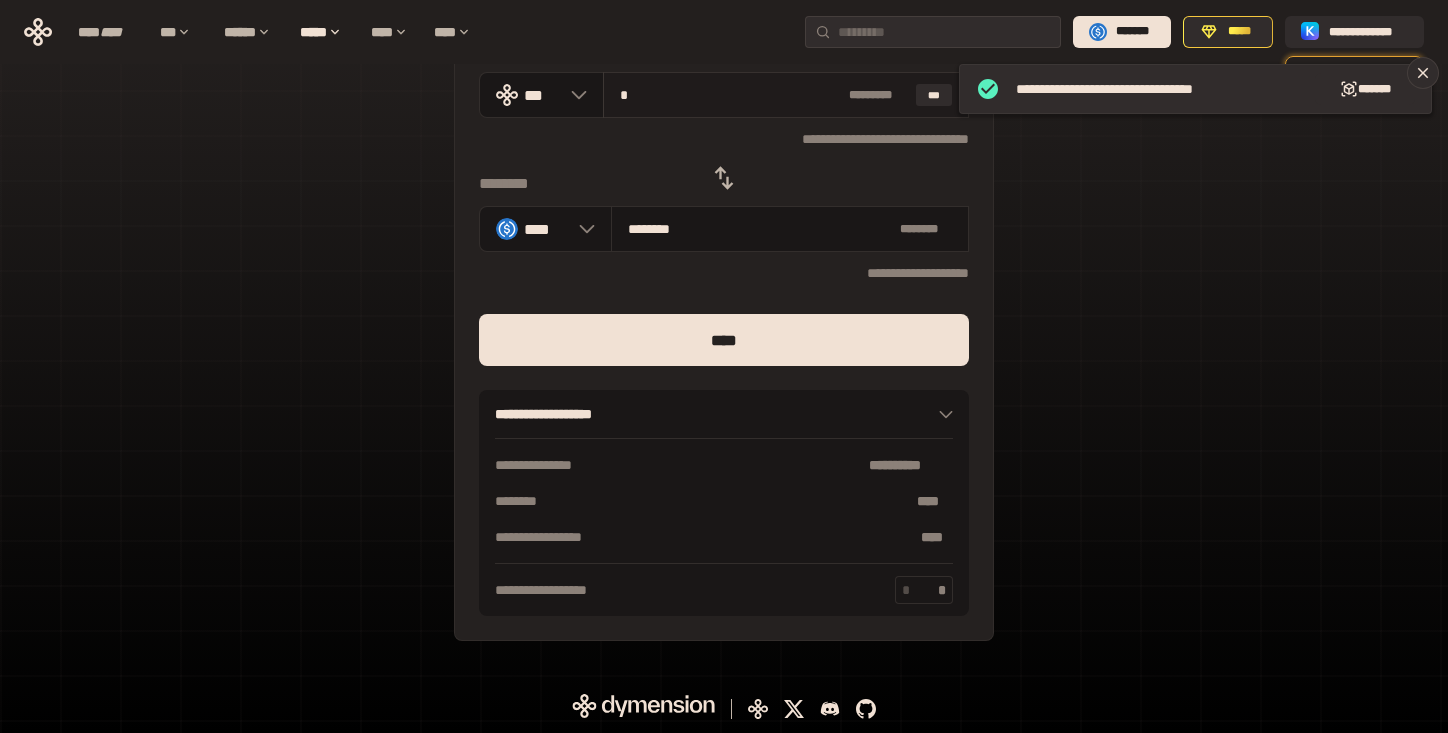 type on "**" 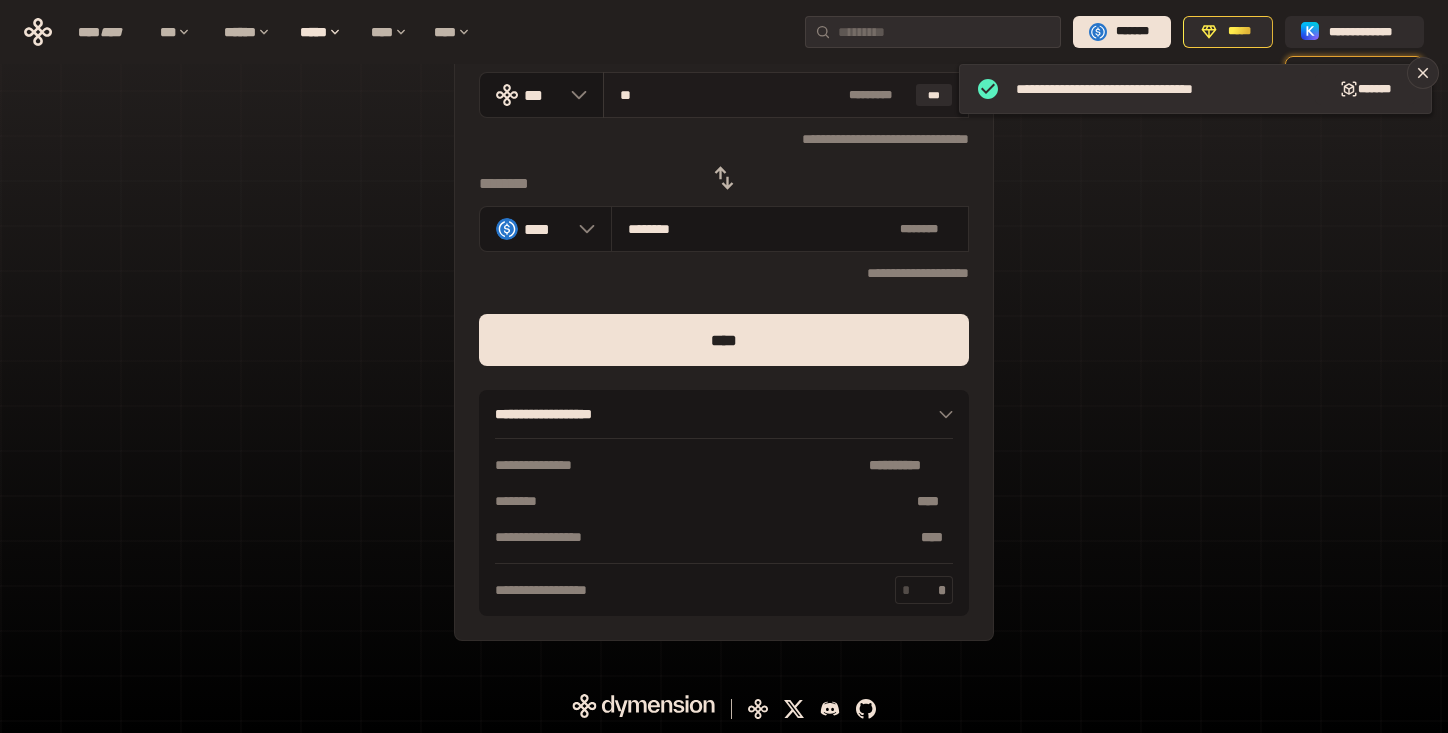 type on "********" 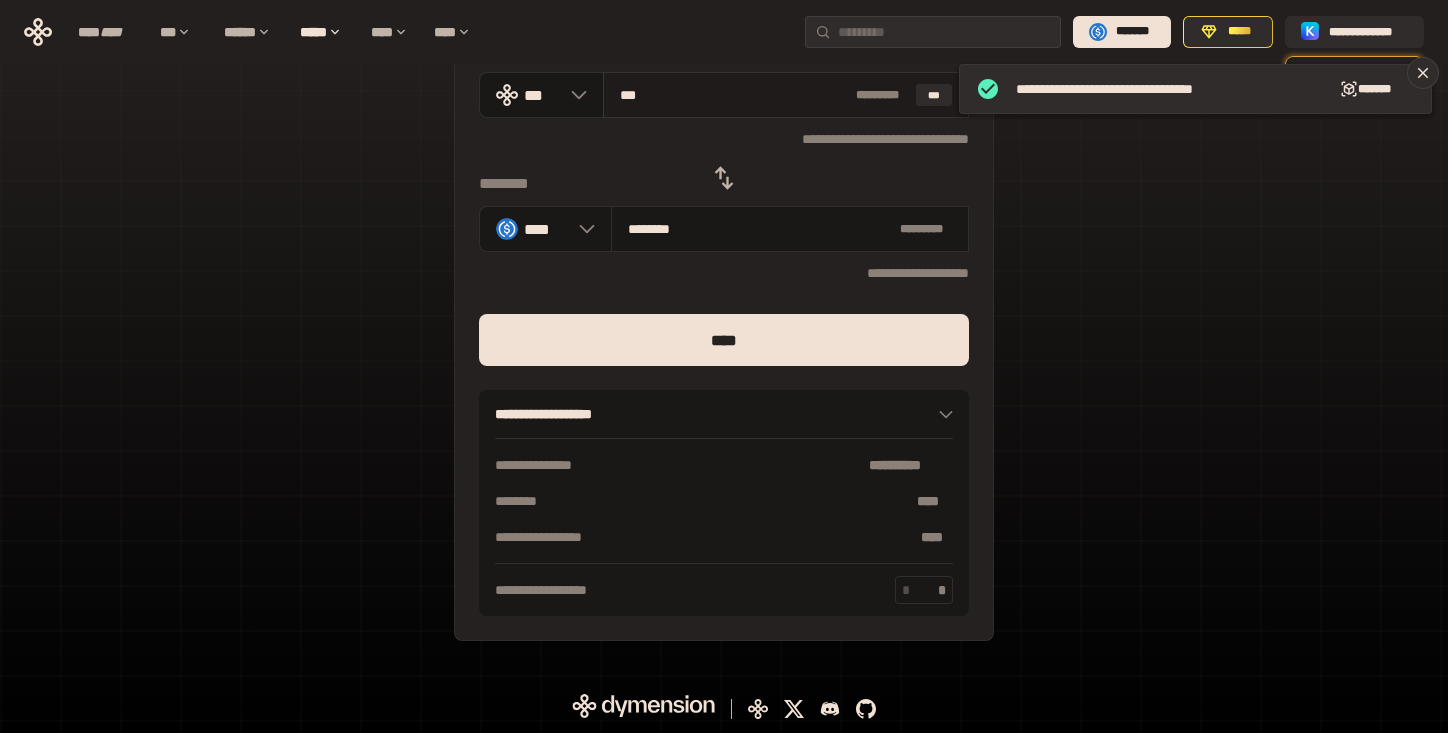 type on "*********" 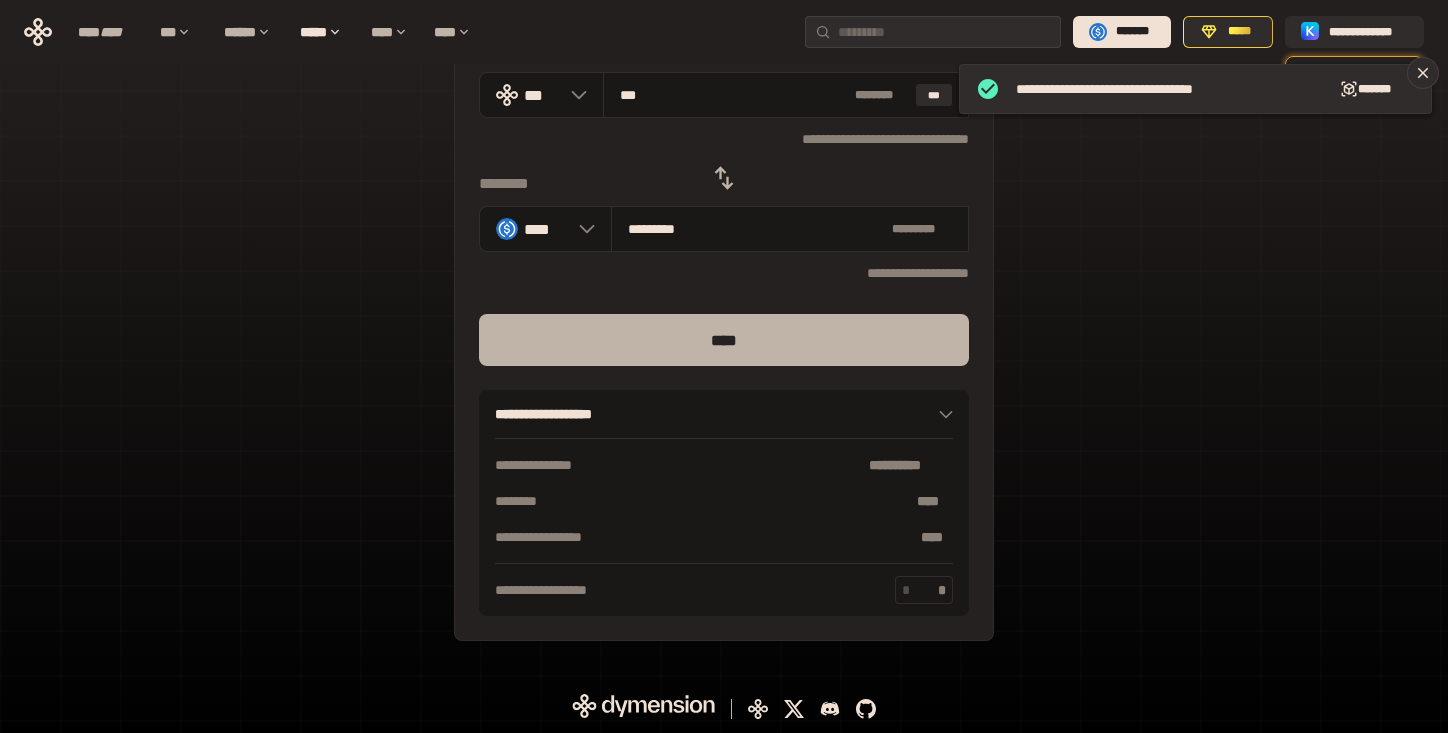 type on "***" 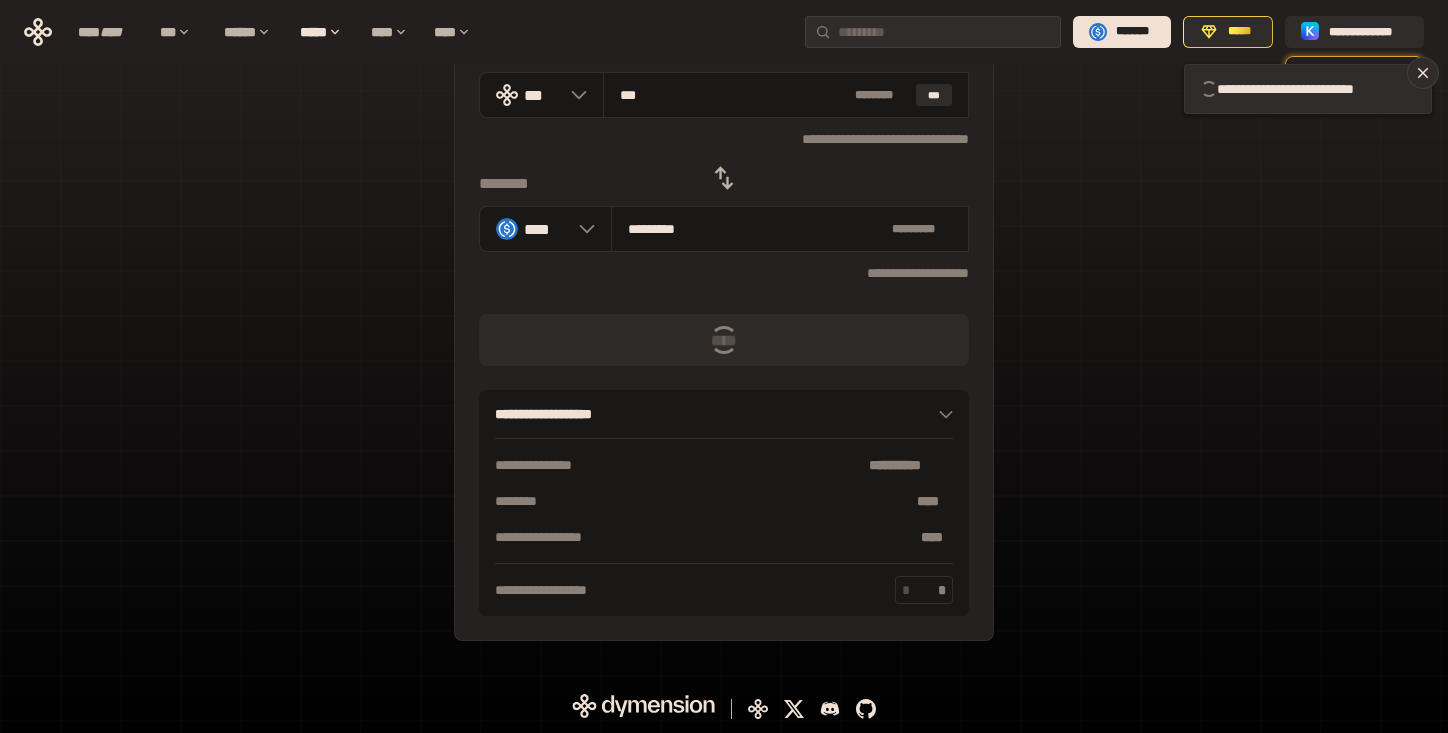 type 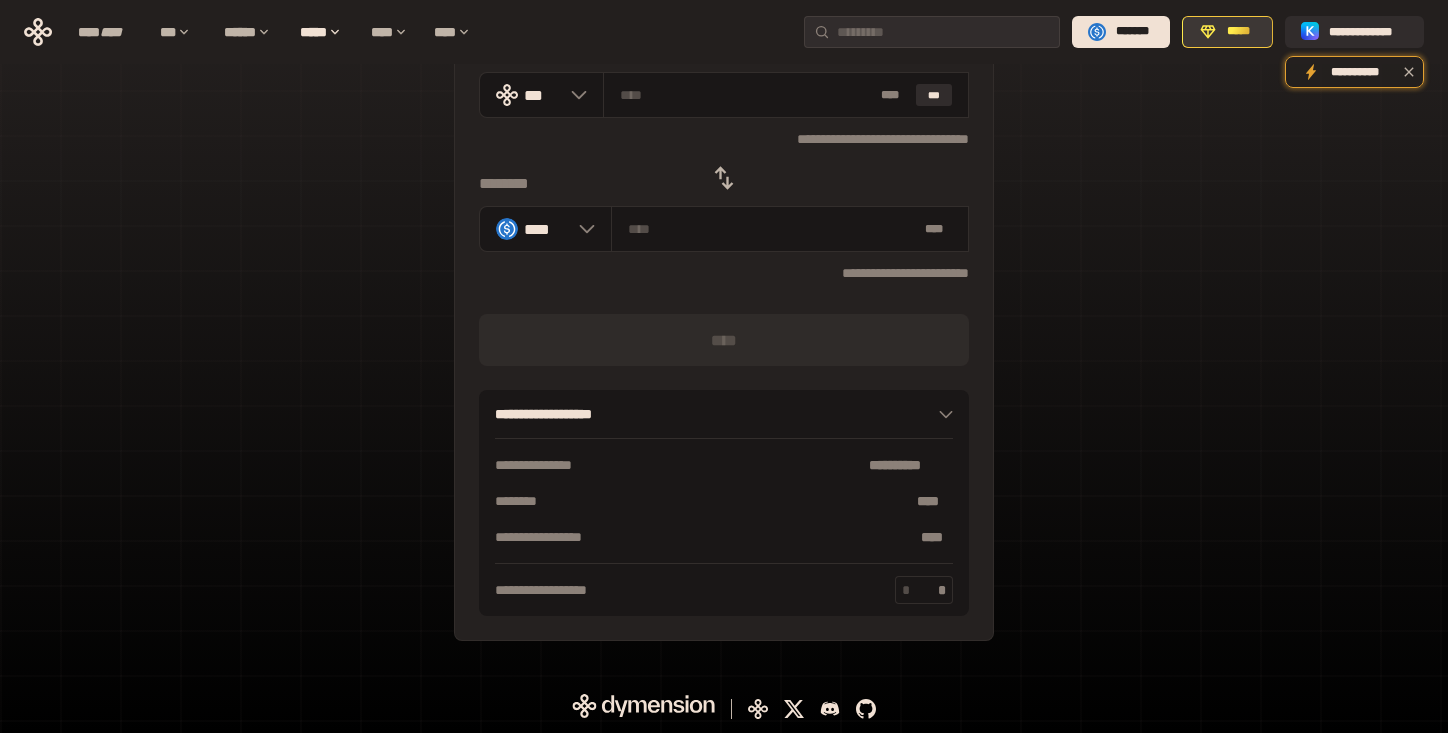 click on "*****" at bounding box center [1238, 32] 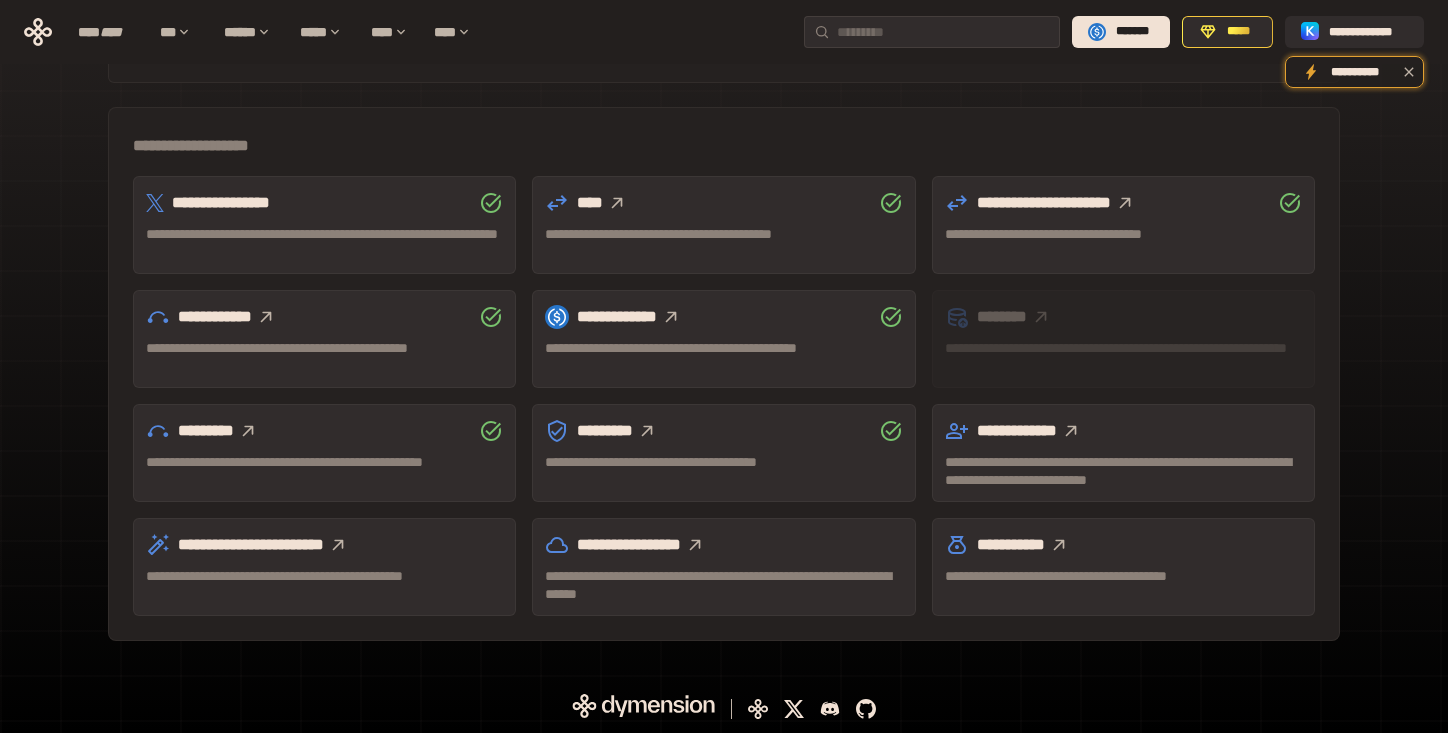 scroll, scrollTop: 145, scrollLeft: 0, axis: vertical 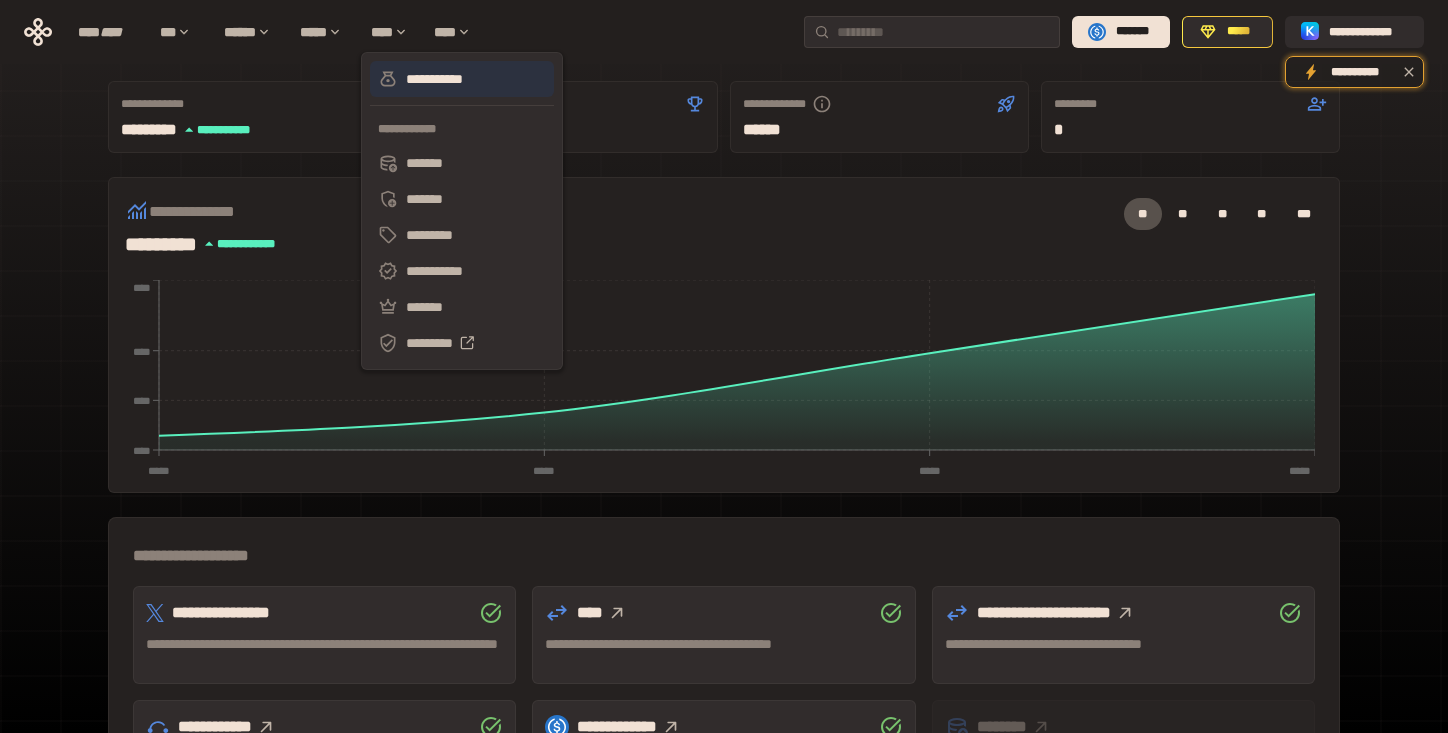 click on "**********" at bounding box center (462, 79) 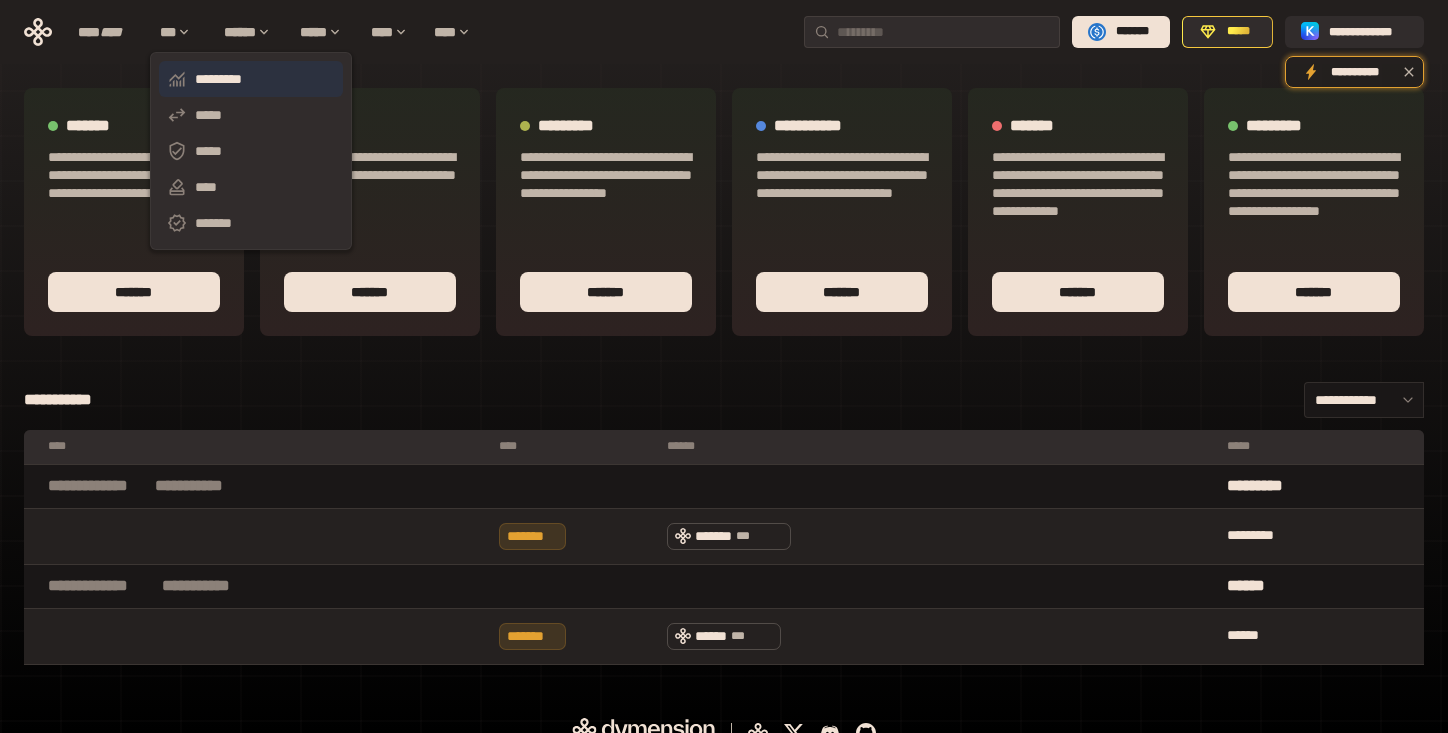 click on "*********" at bounding box center [251, 79] 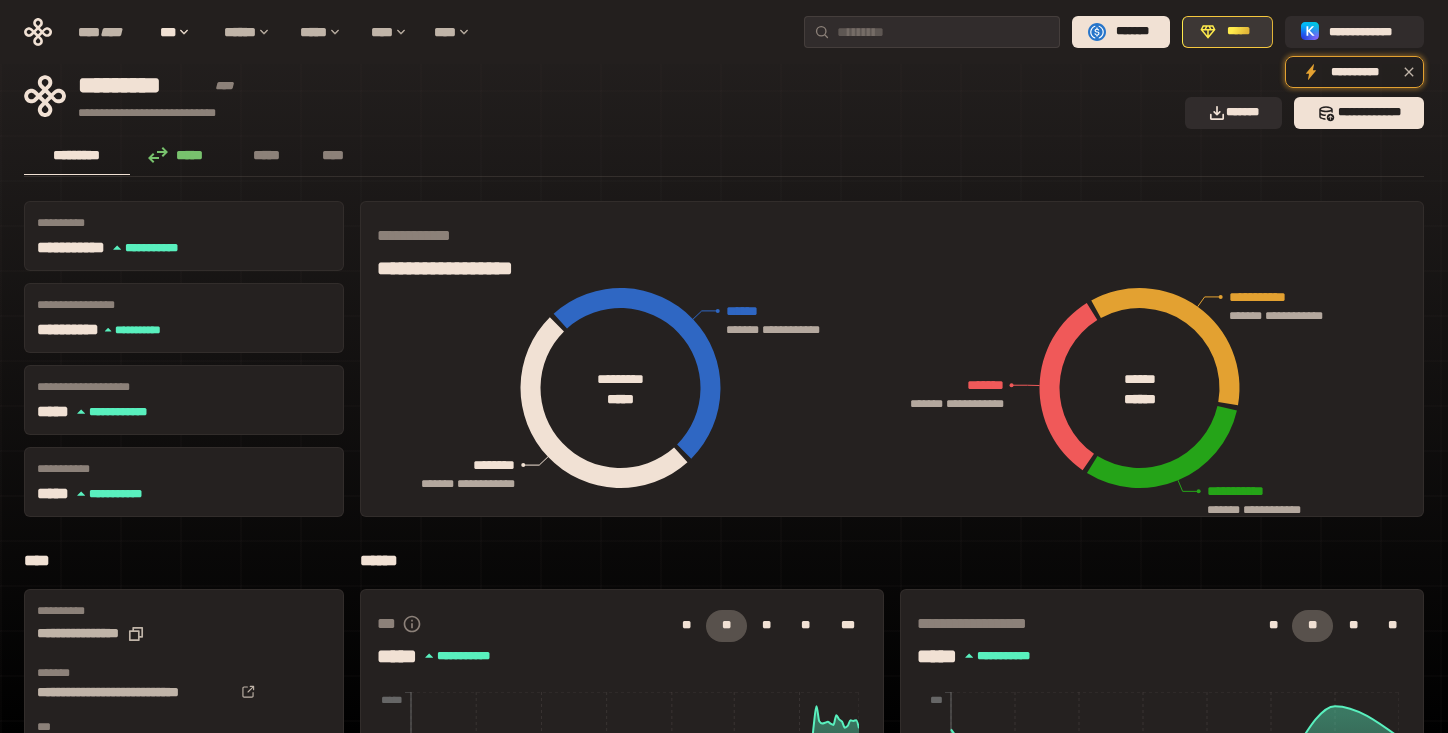 click 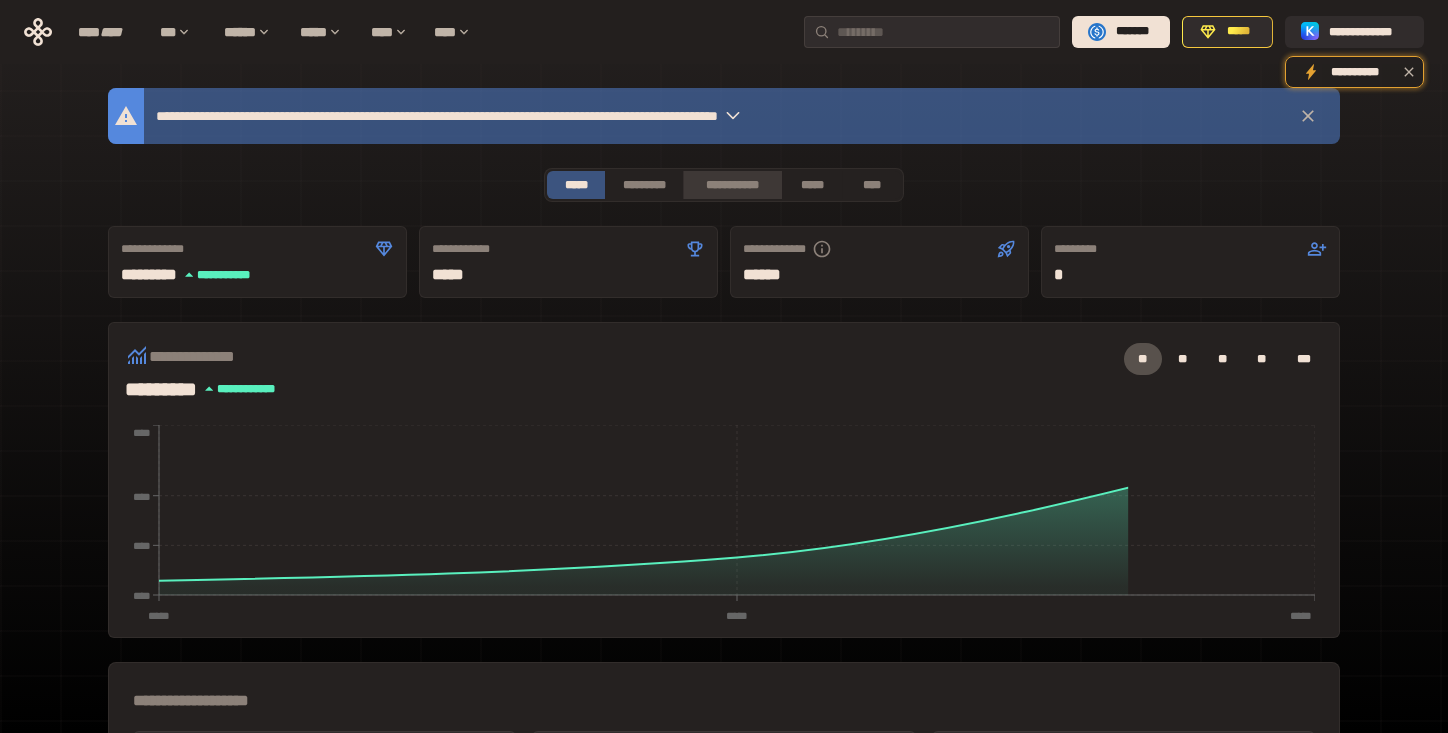 click on "**********" at bounding box center [732, 185] 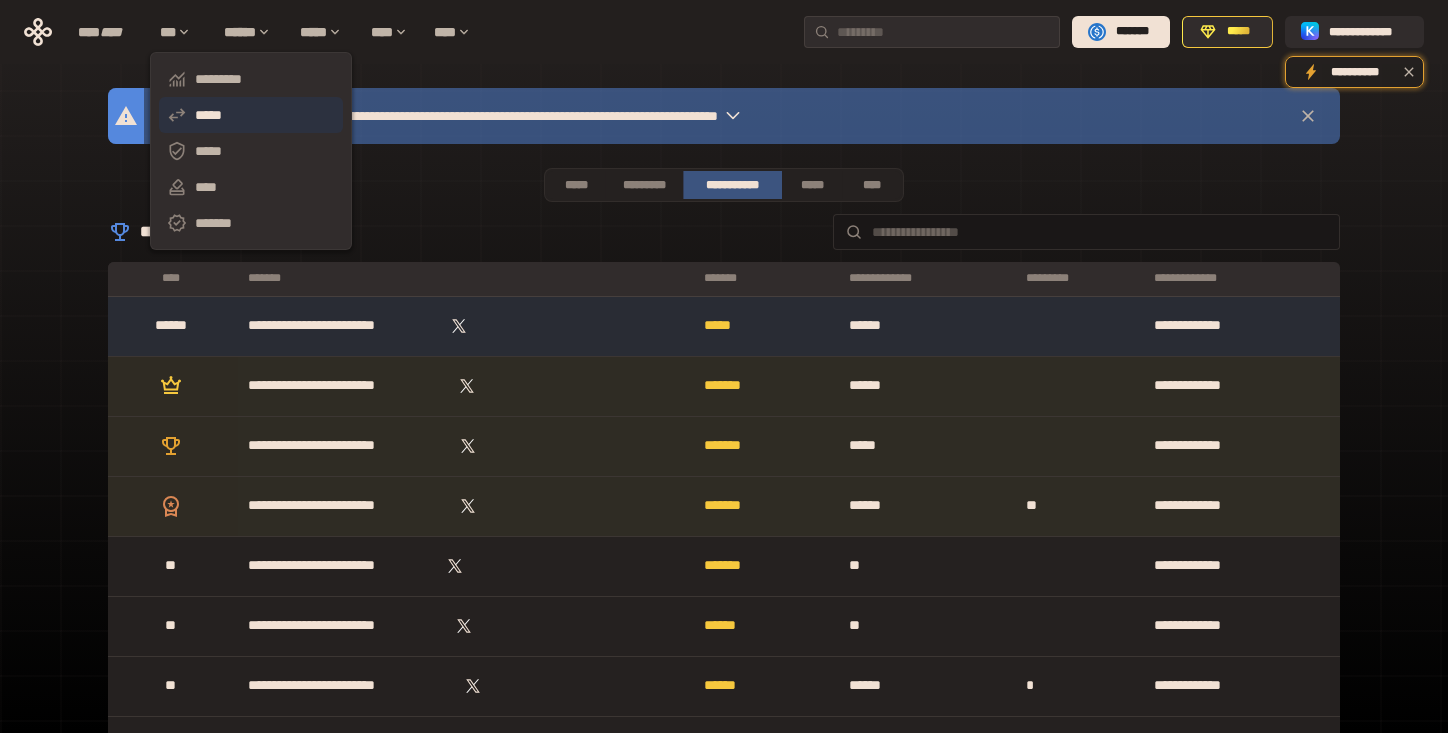 click on "*****" at bounding box center (251, 115) 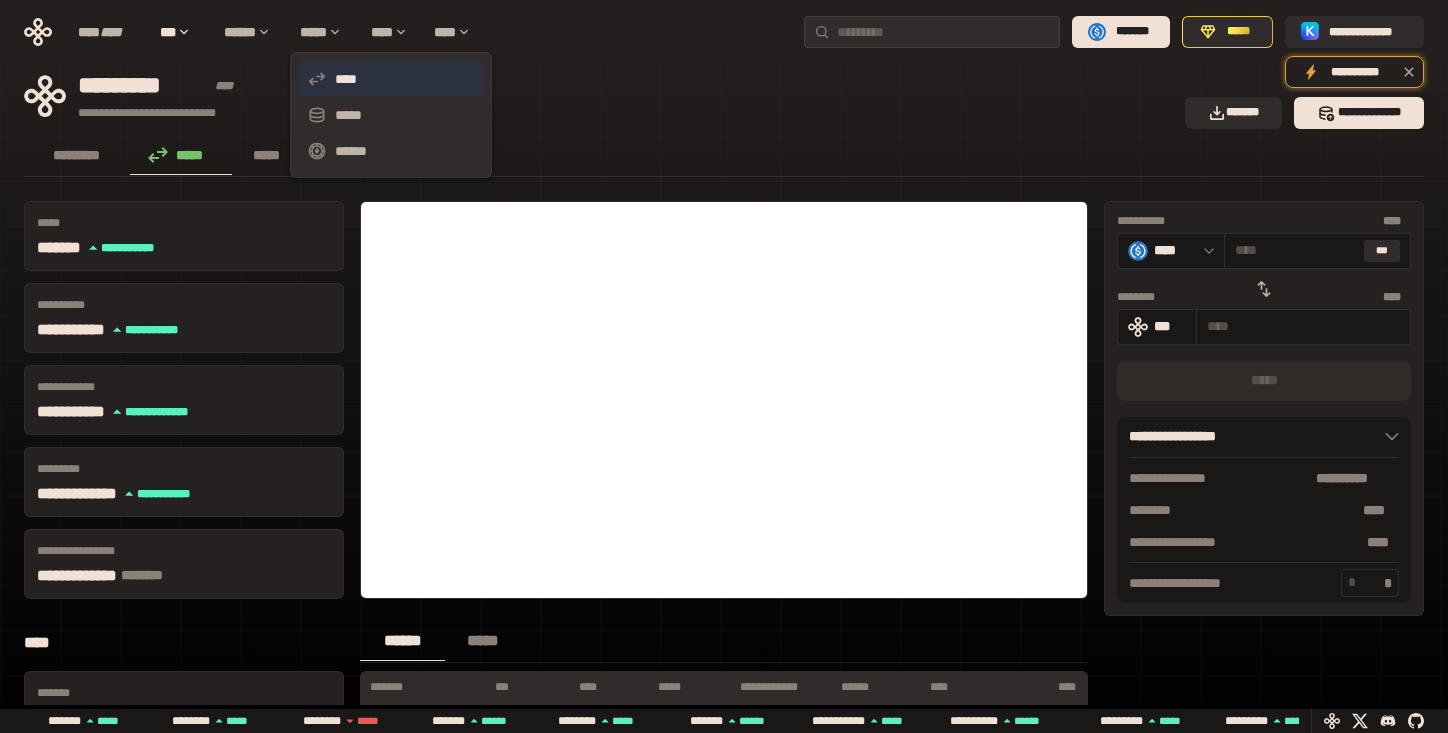 click on "****" at bounding box center [391, 79] 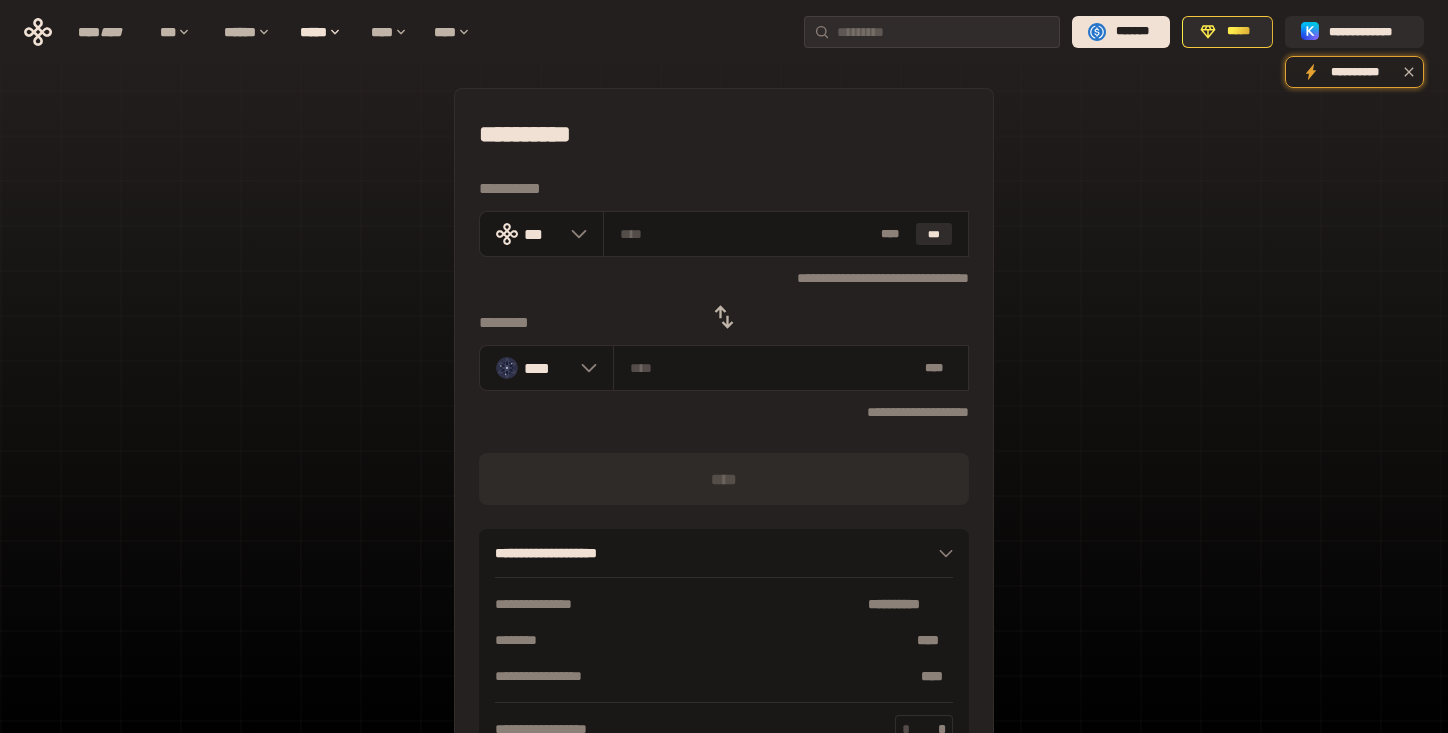 click 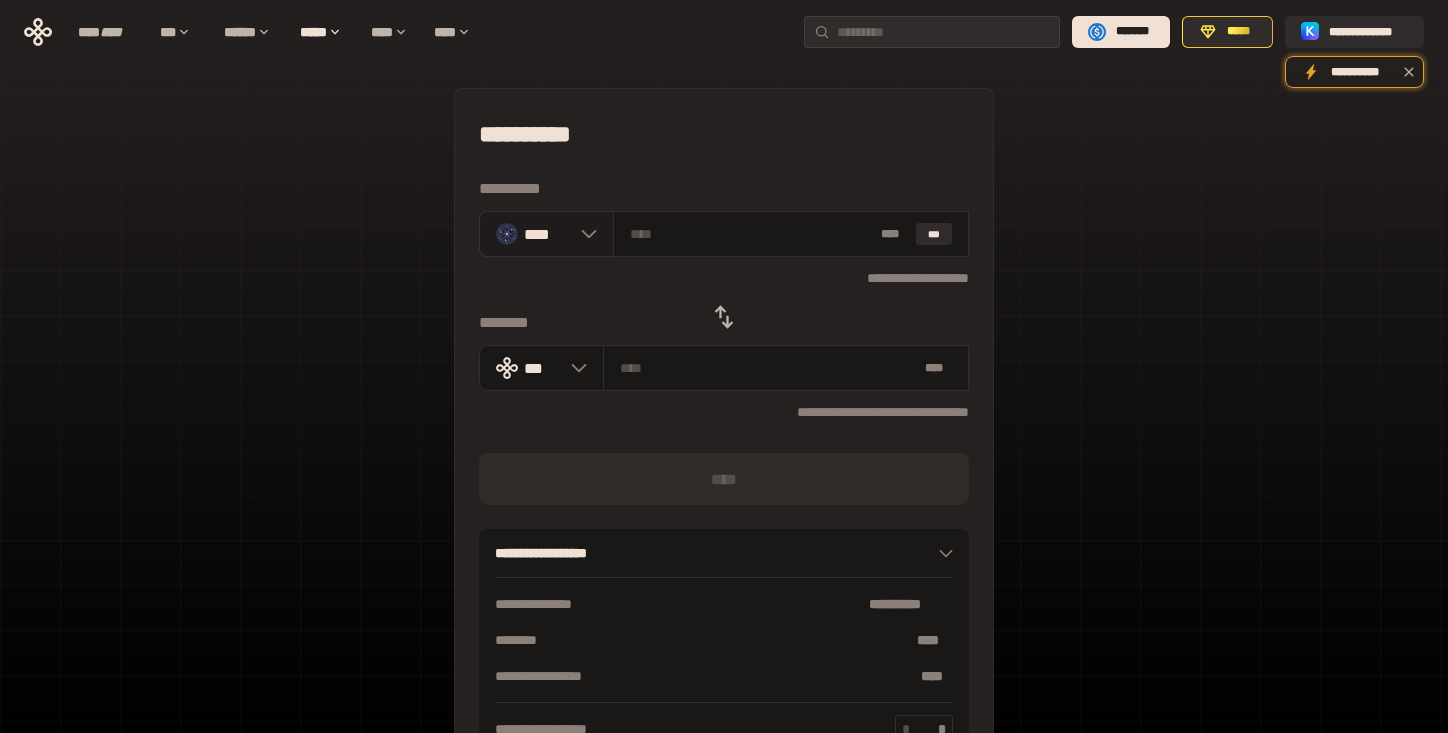 click on "****" at bounding box center [546, 234] 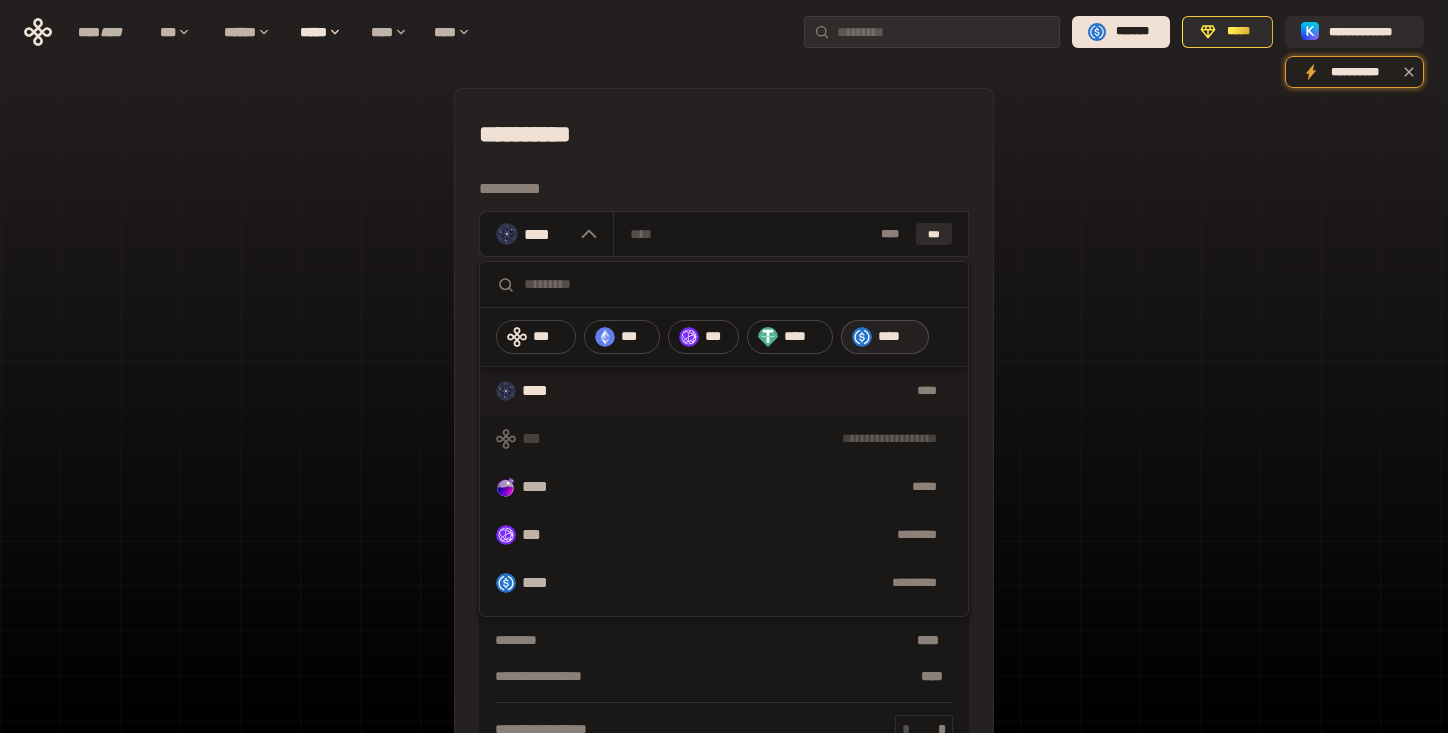 click on "****" at bounding box center (885, 337) 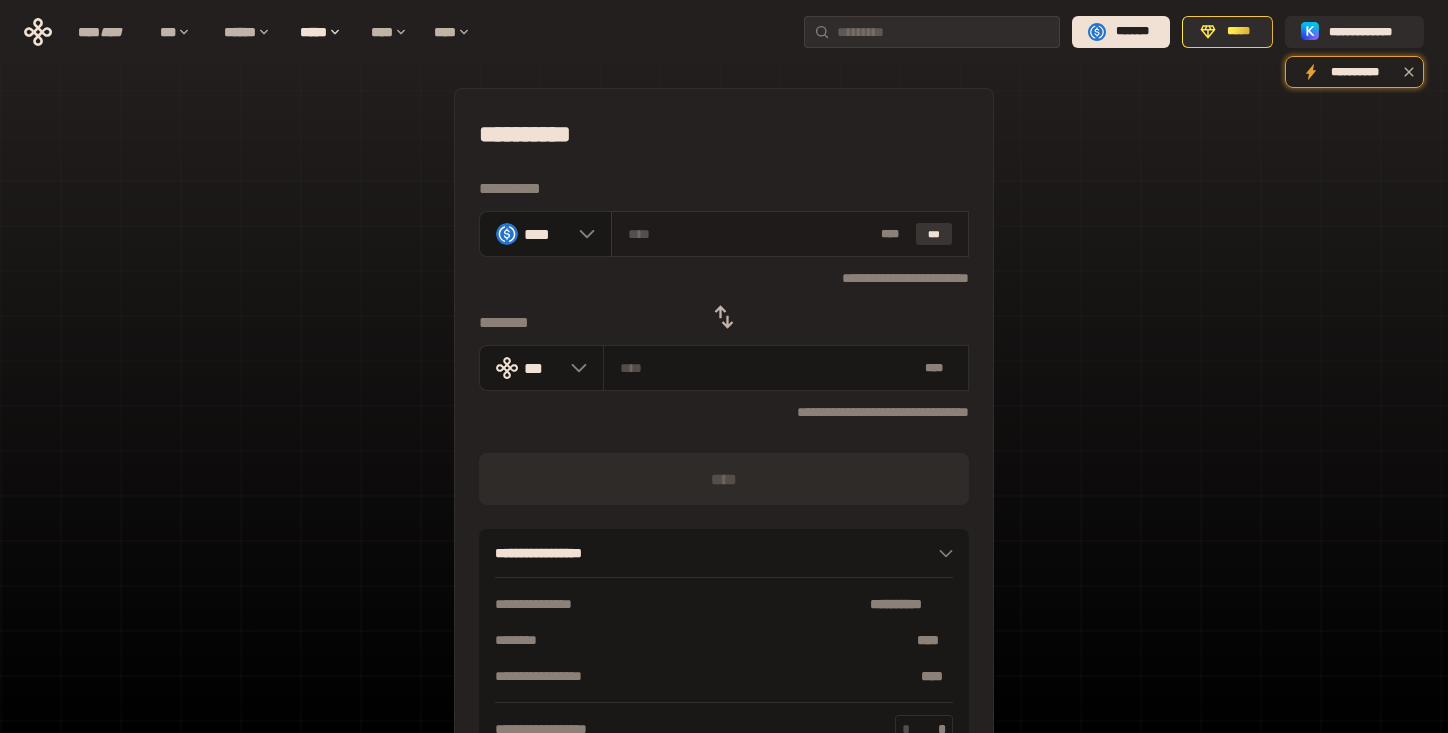 click on "***" at bounding box center (934, 234) 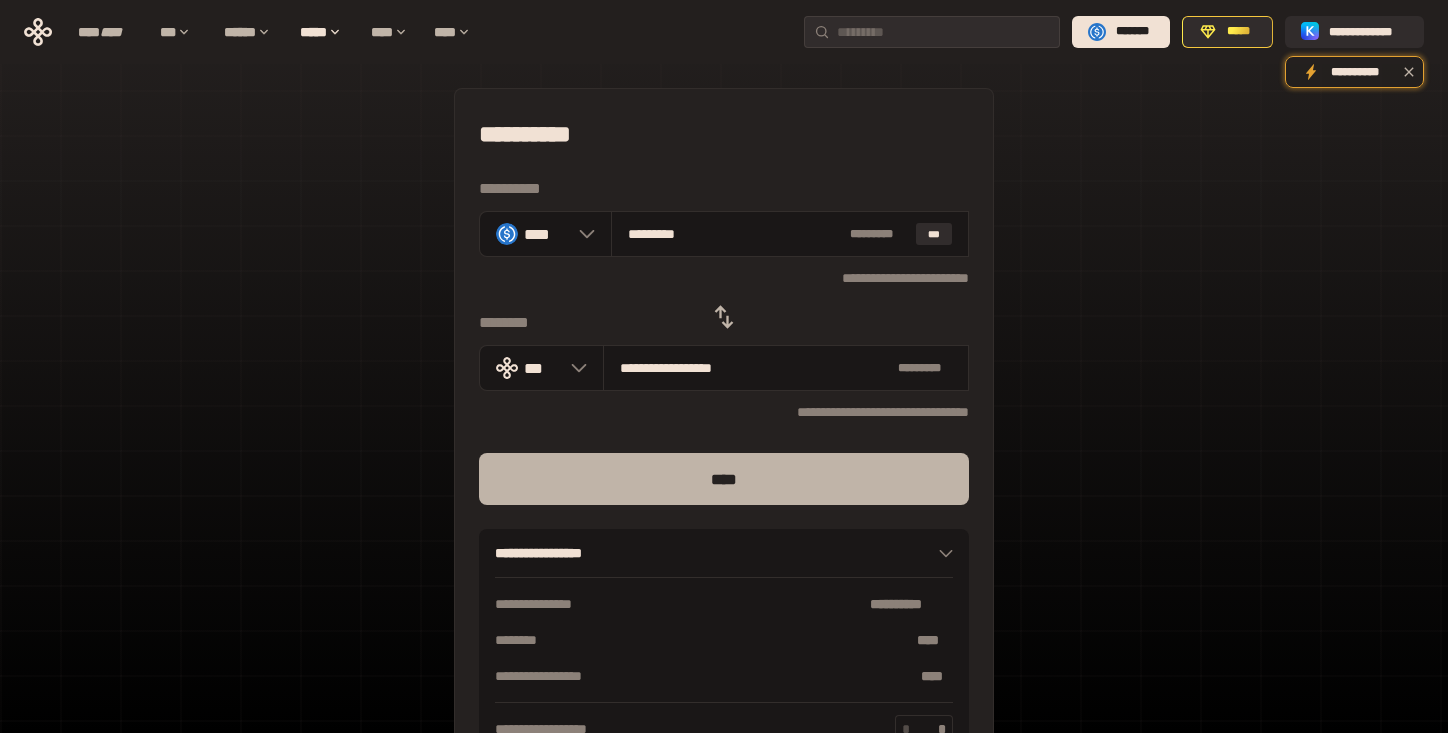 click on "****" at bounding box center [724, 479] 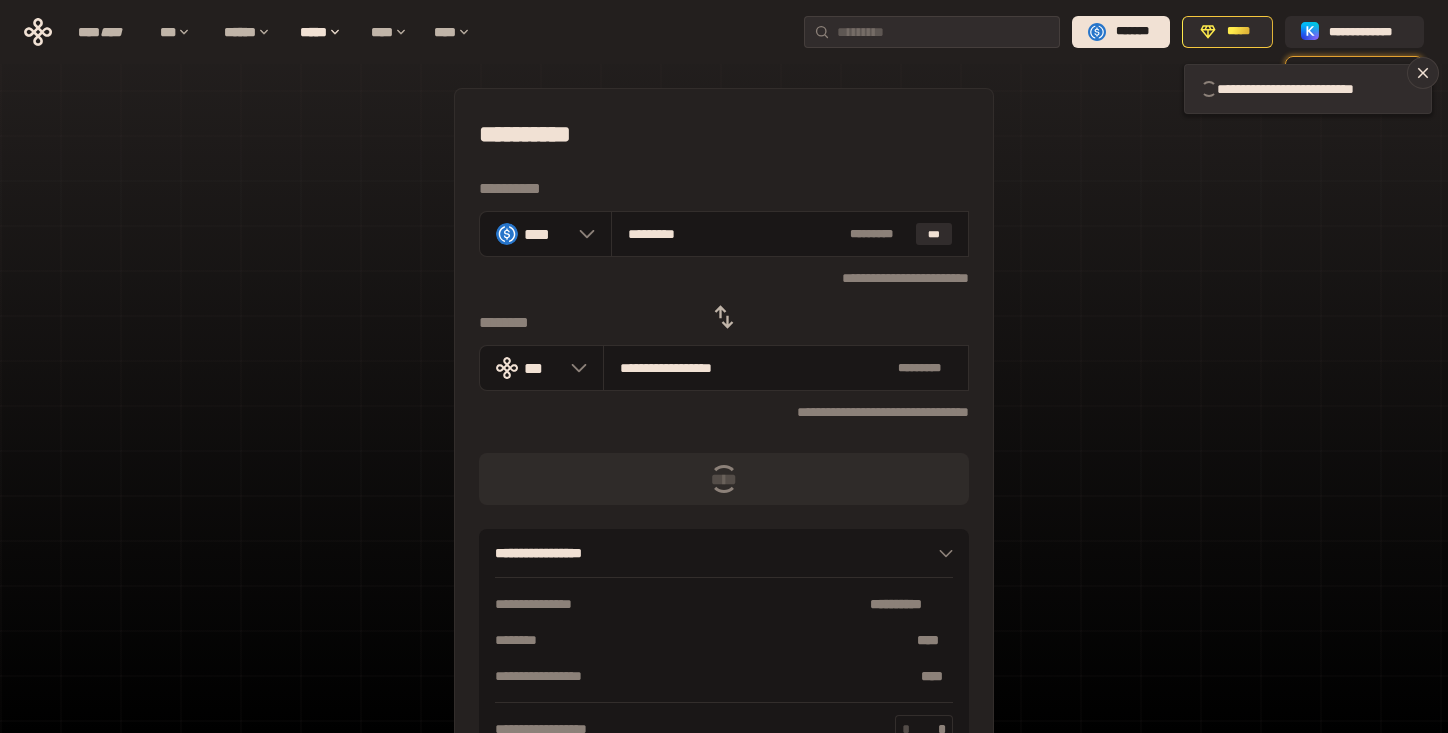 type 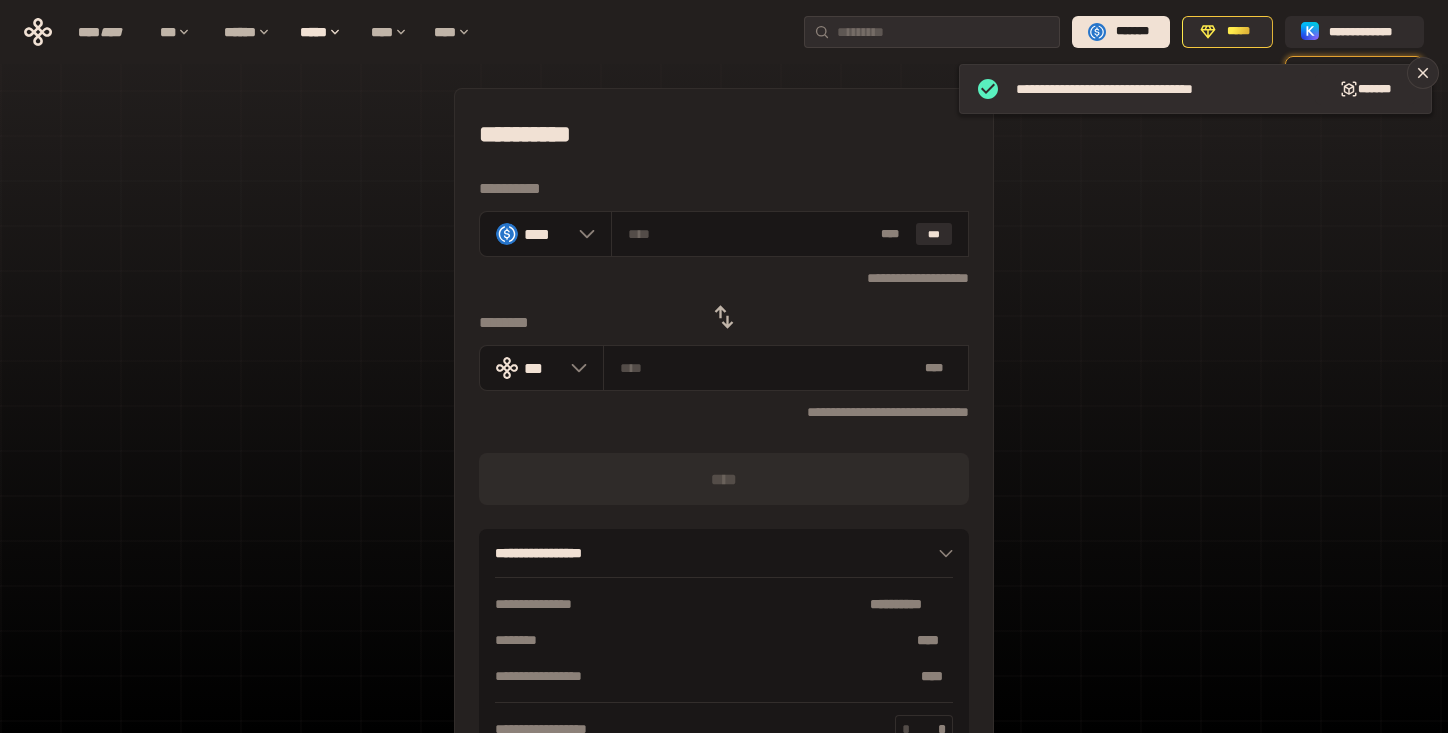 click 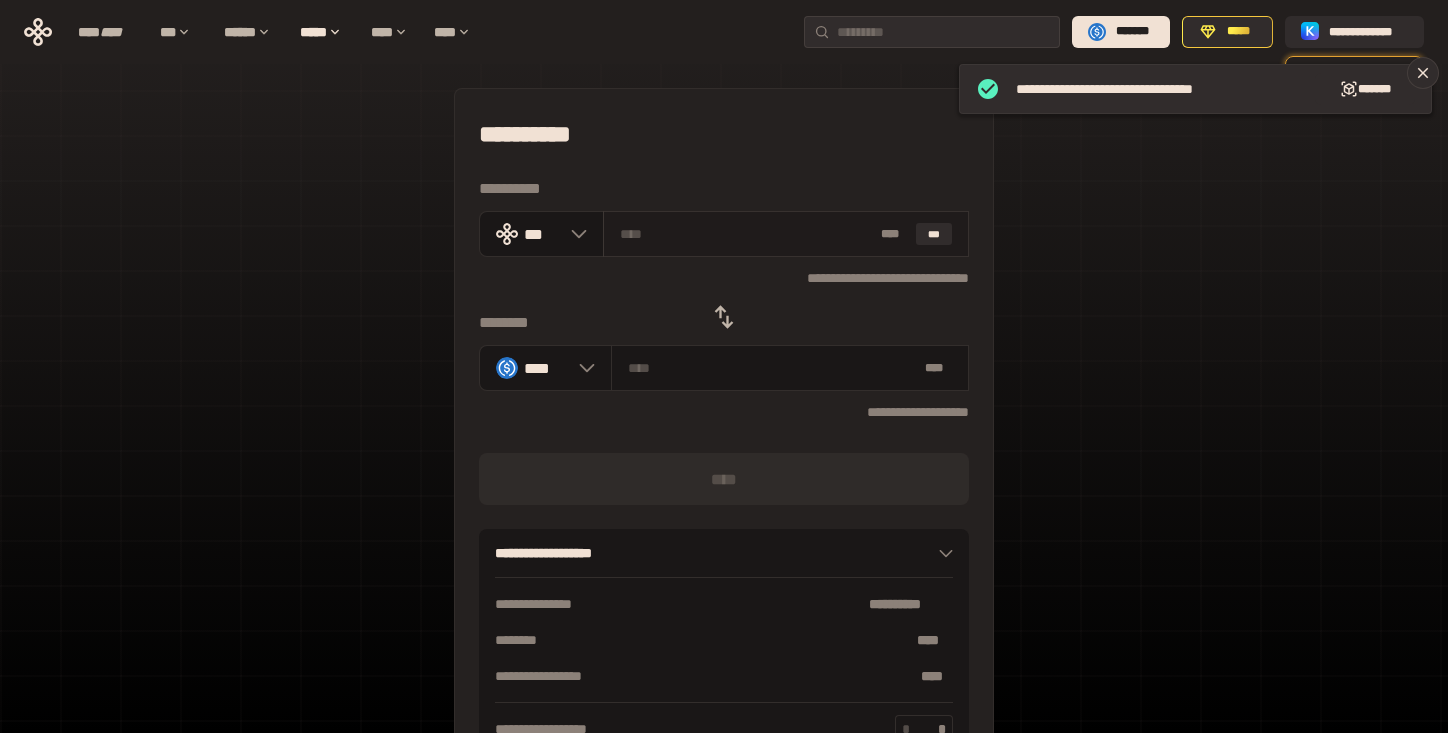 click at bounding box center [747, 234] 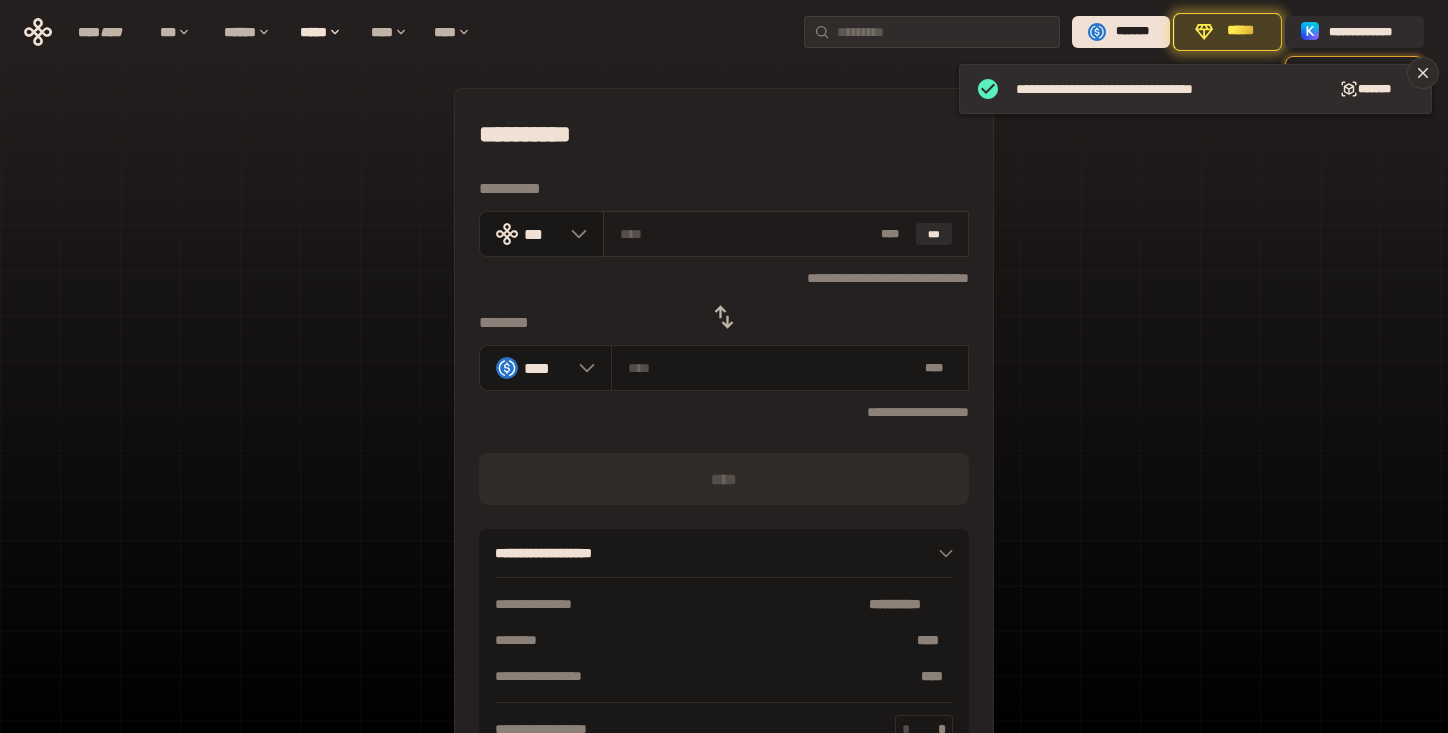 type on "*" 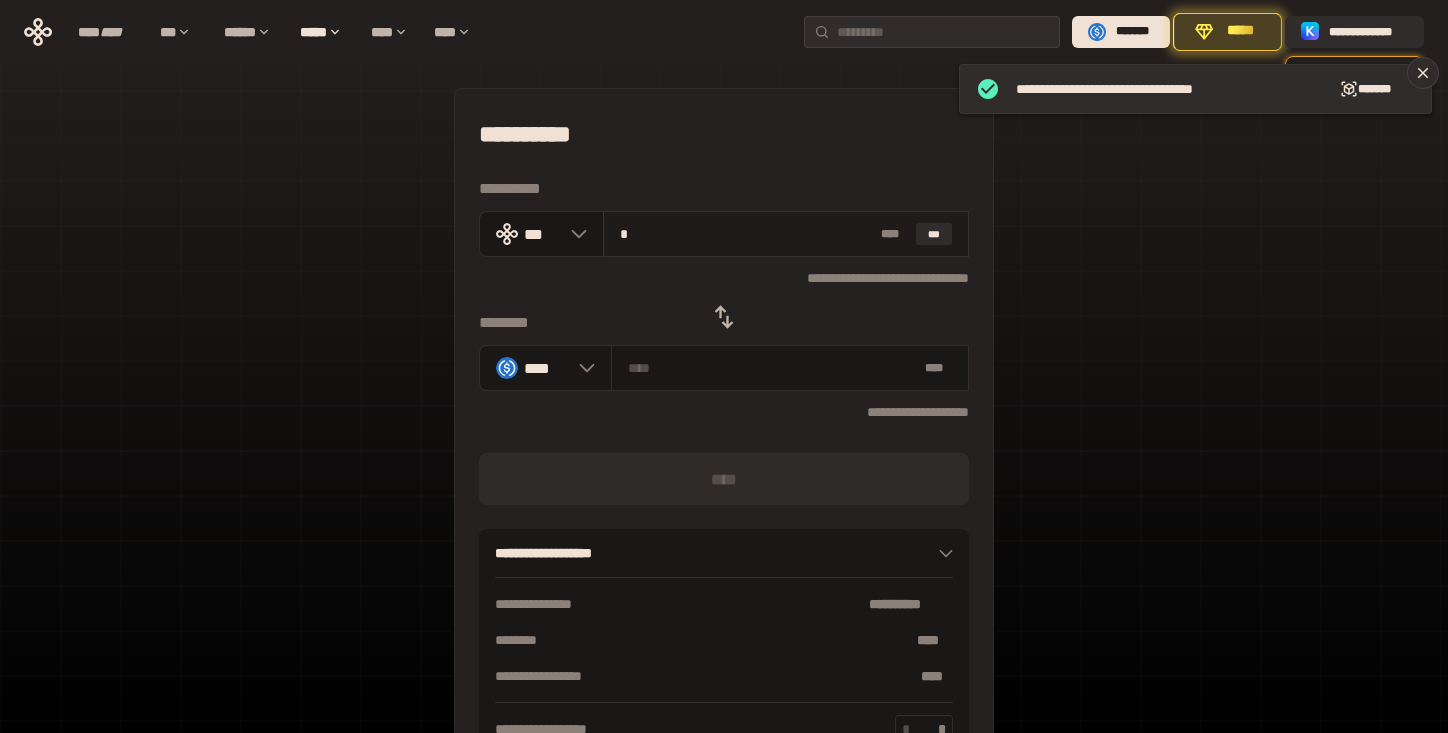 type on "********" 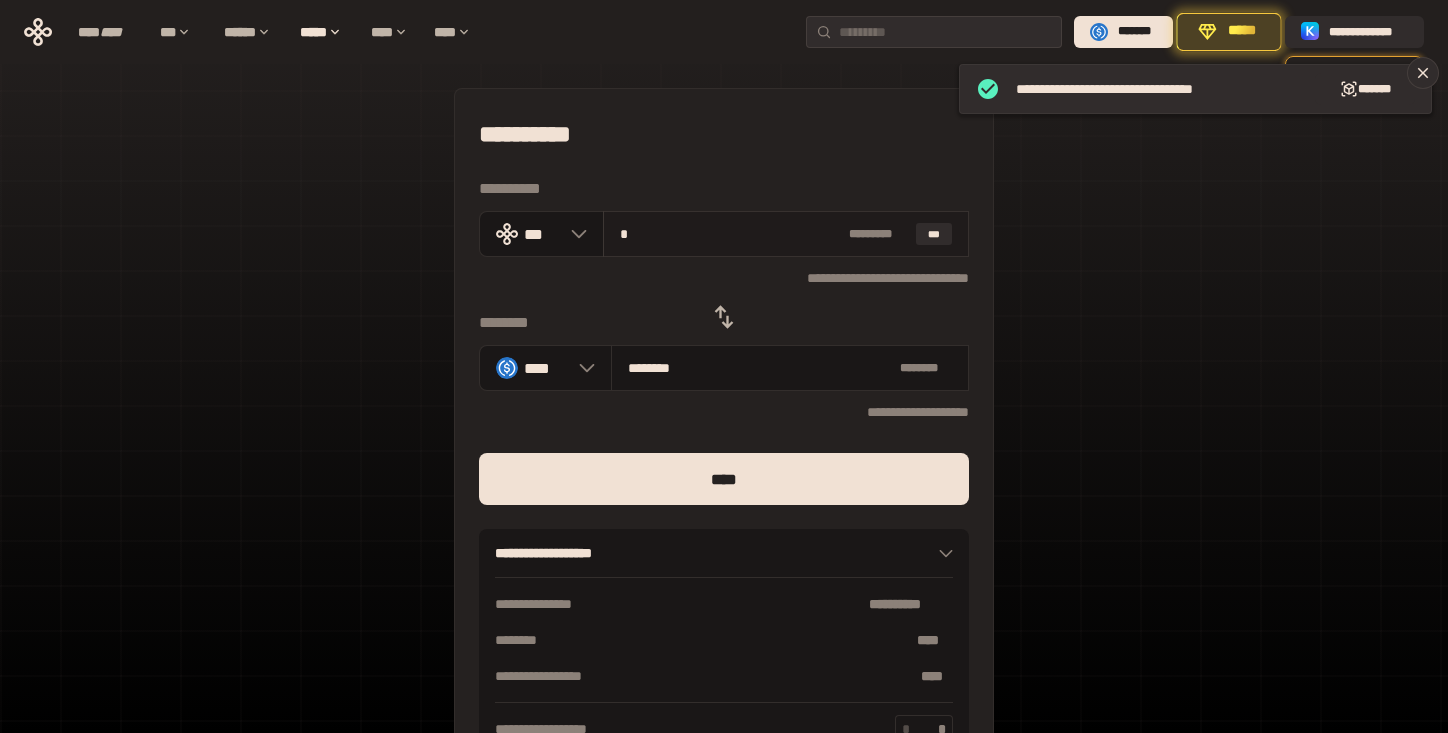 type on "**" 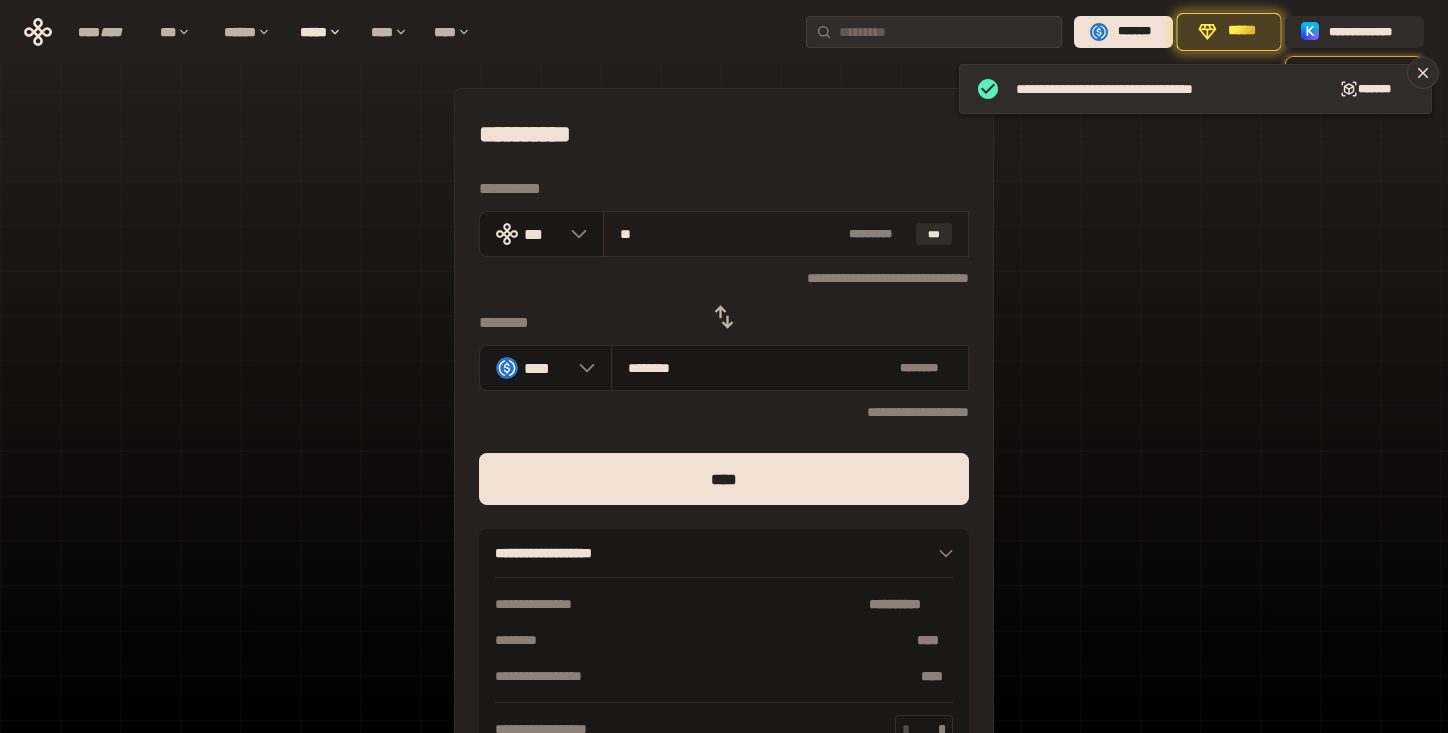 type on "********" 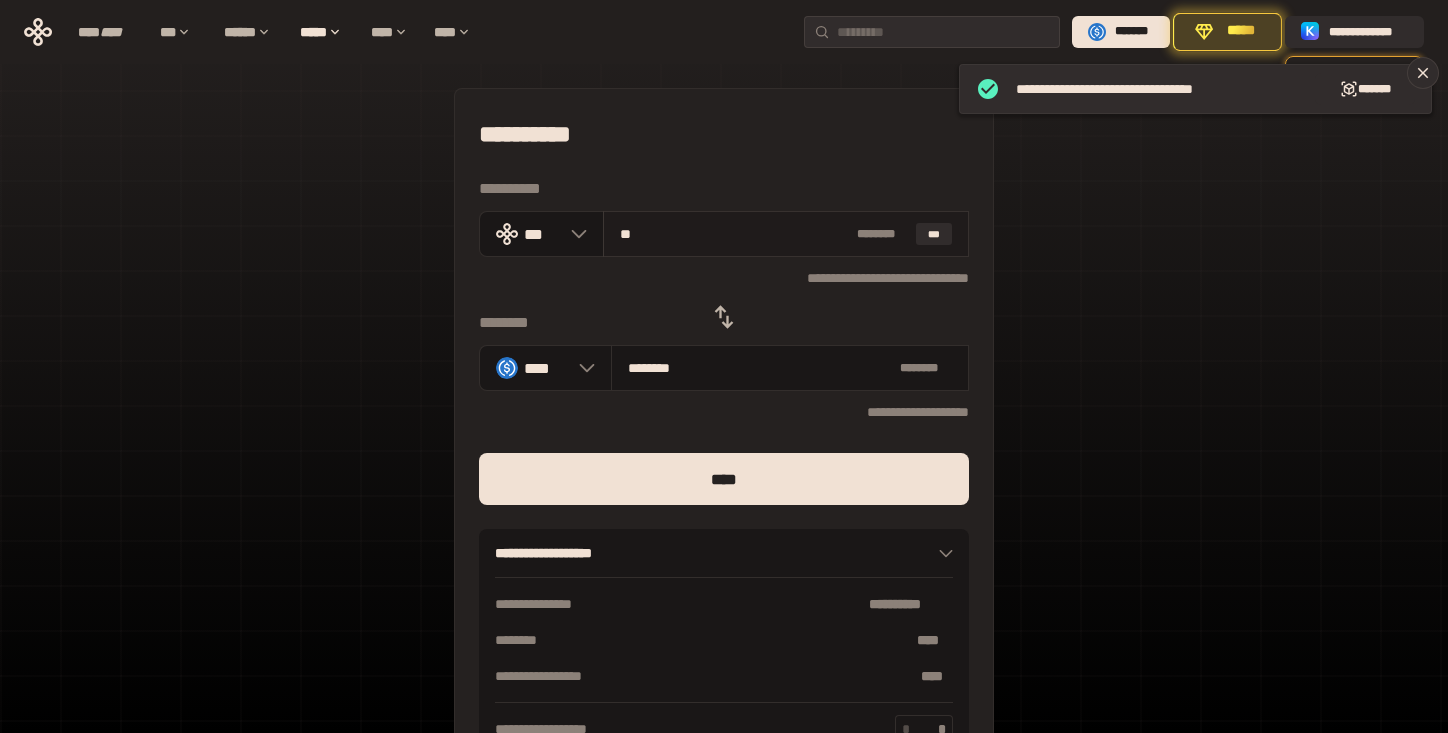 type on "***" 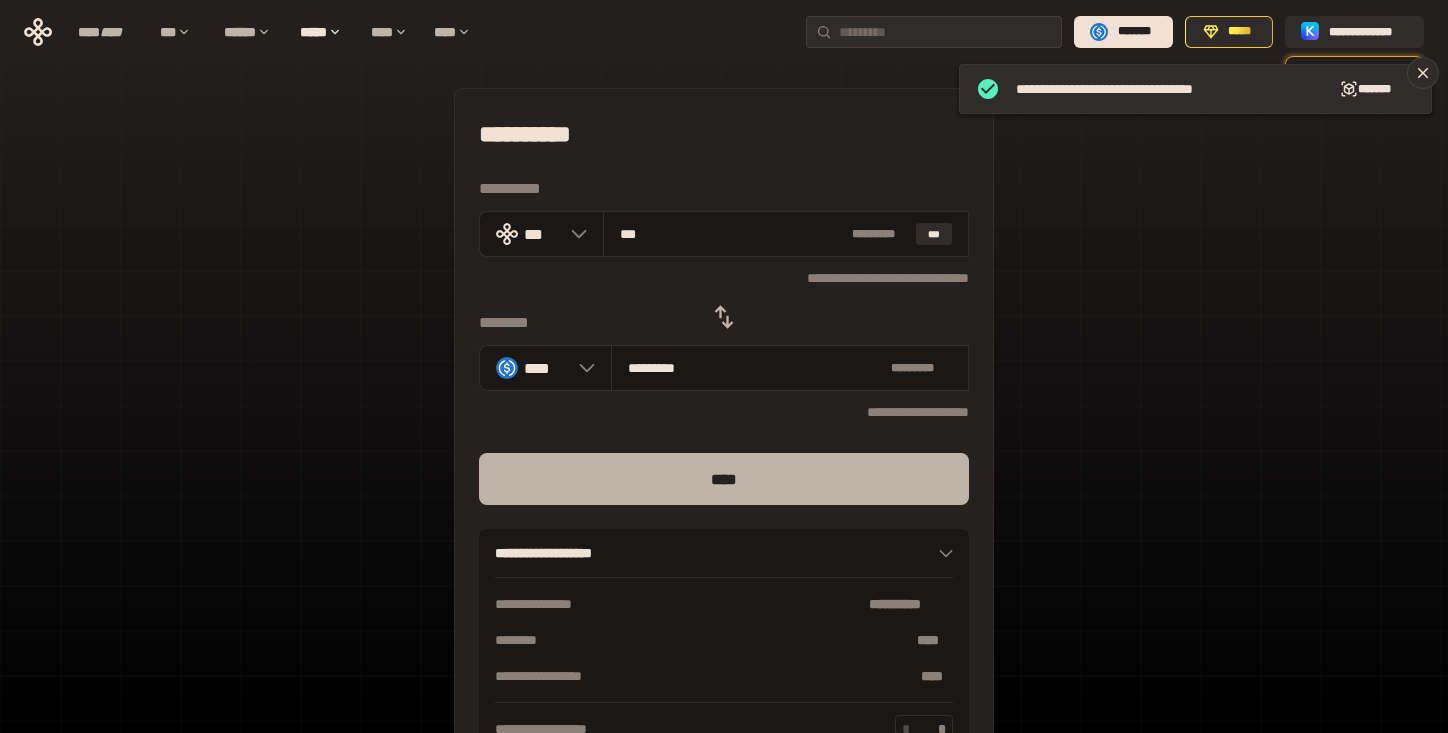 type on "***" 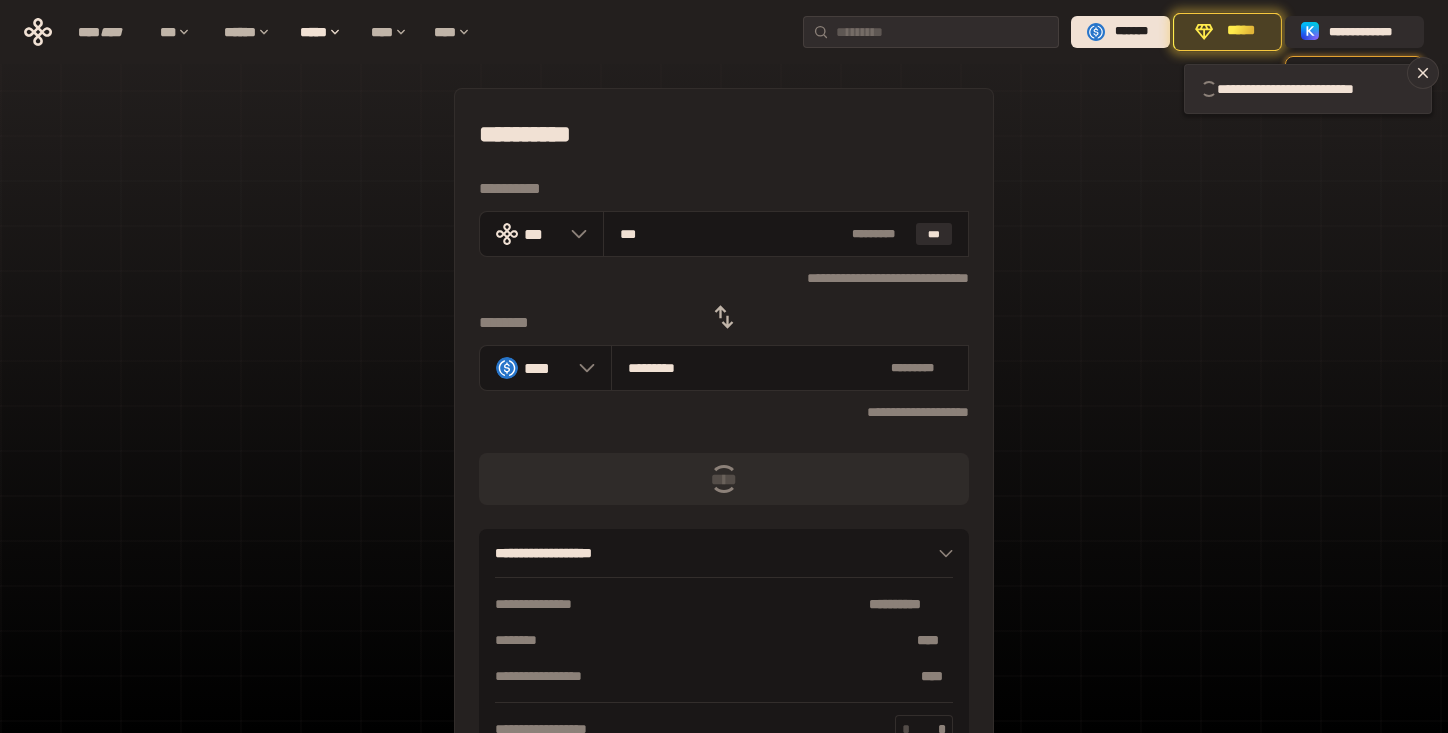 type 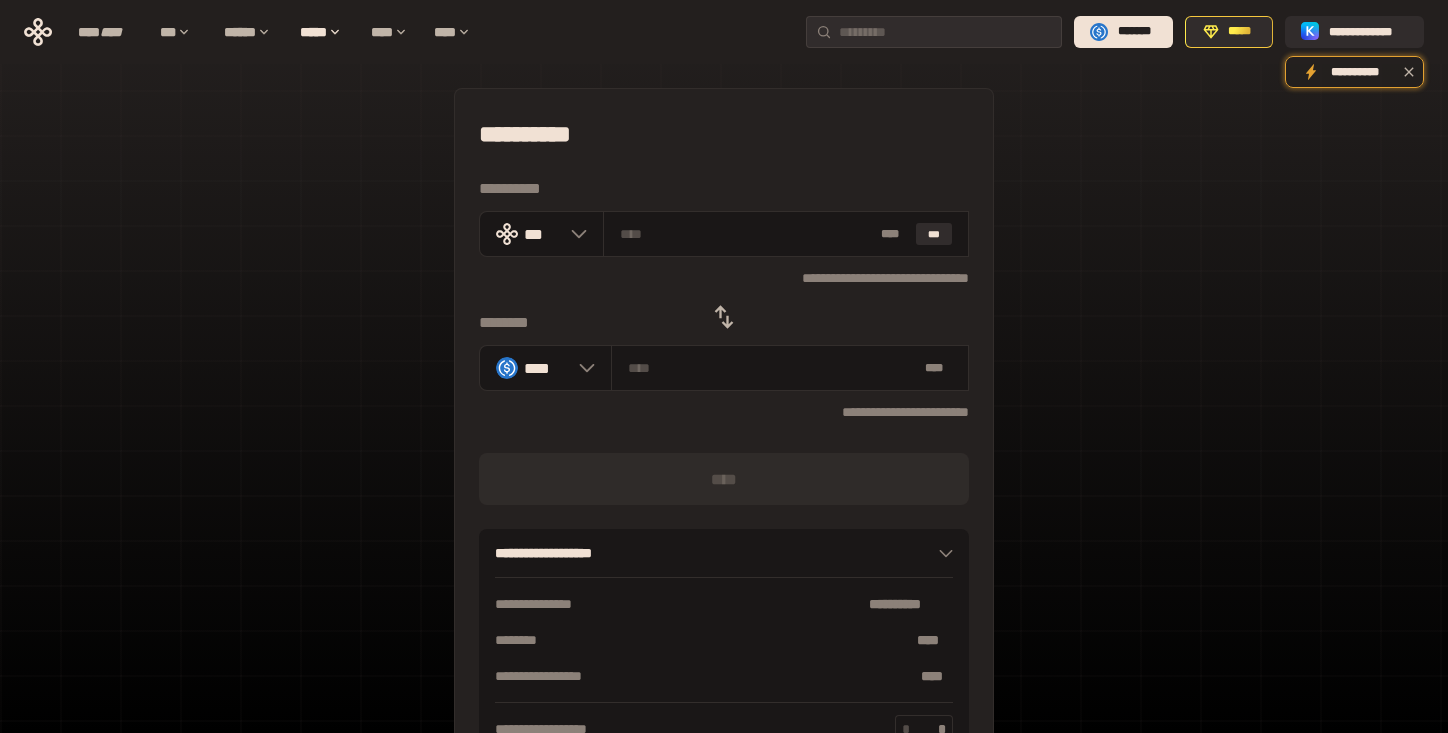 click at bounding box center (724, 317) 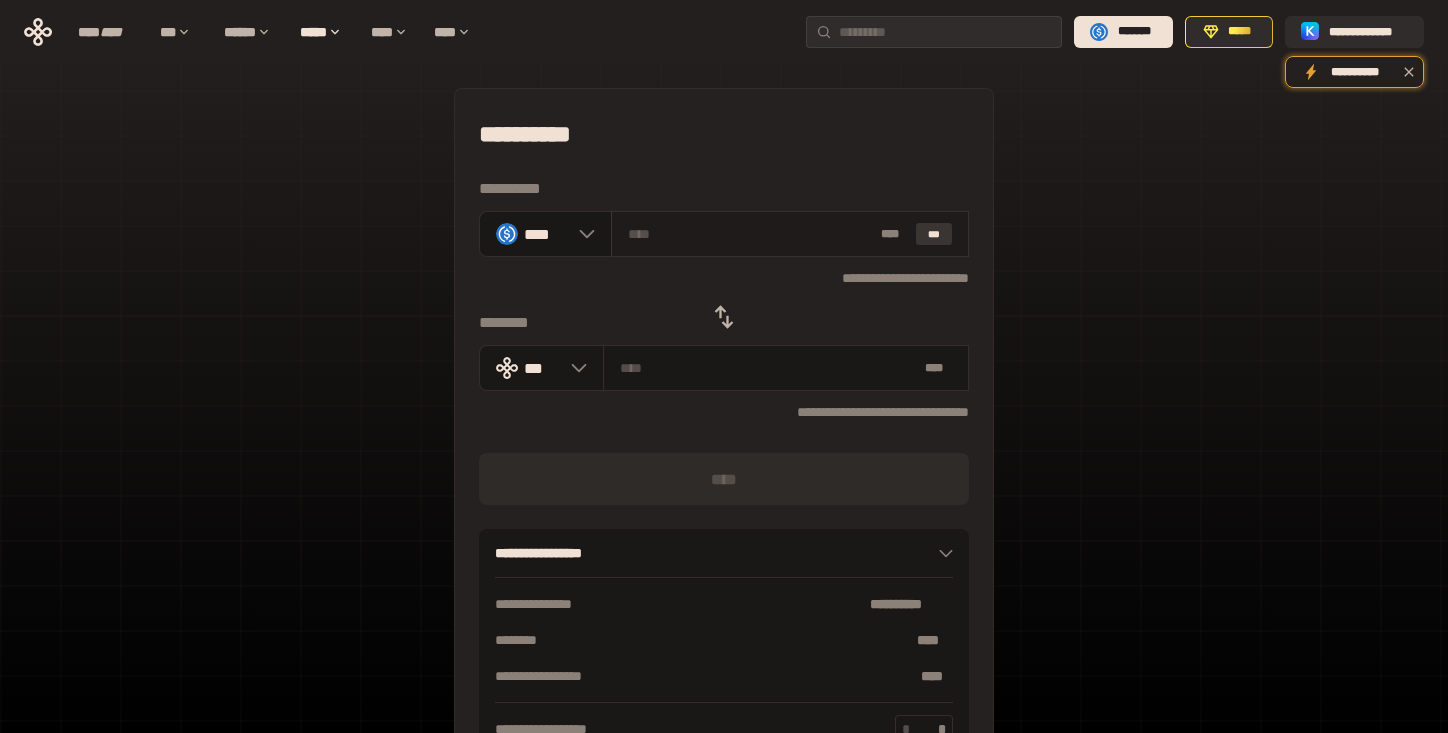 click on "***" at bounding box center (934, 234) 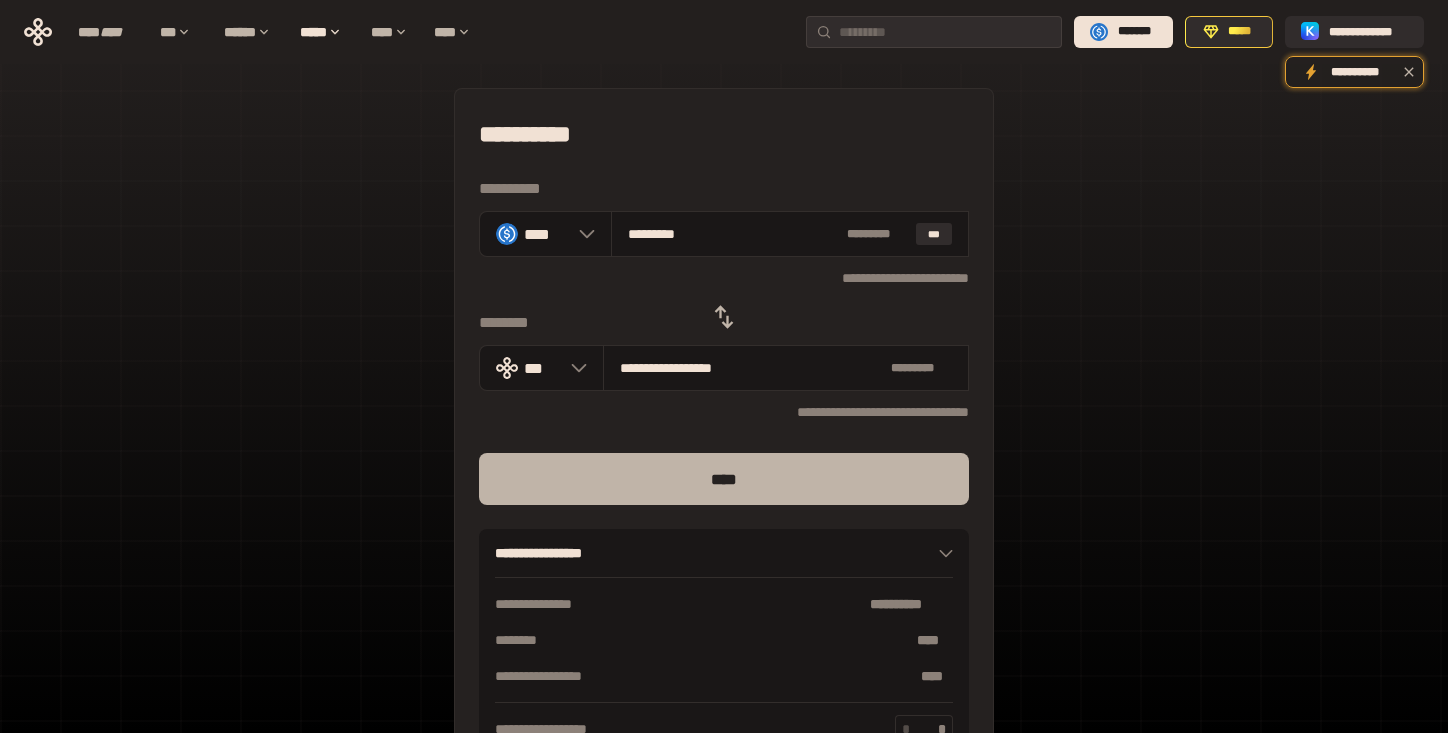 click on "****" at bounding box center (724, 479) 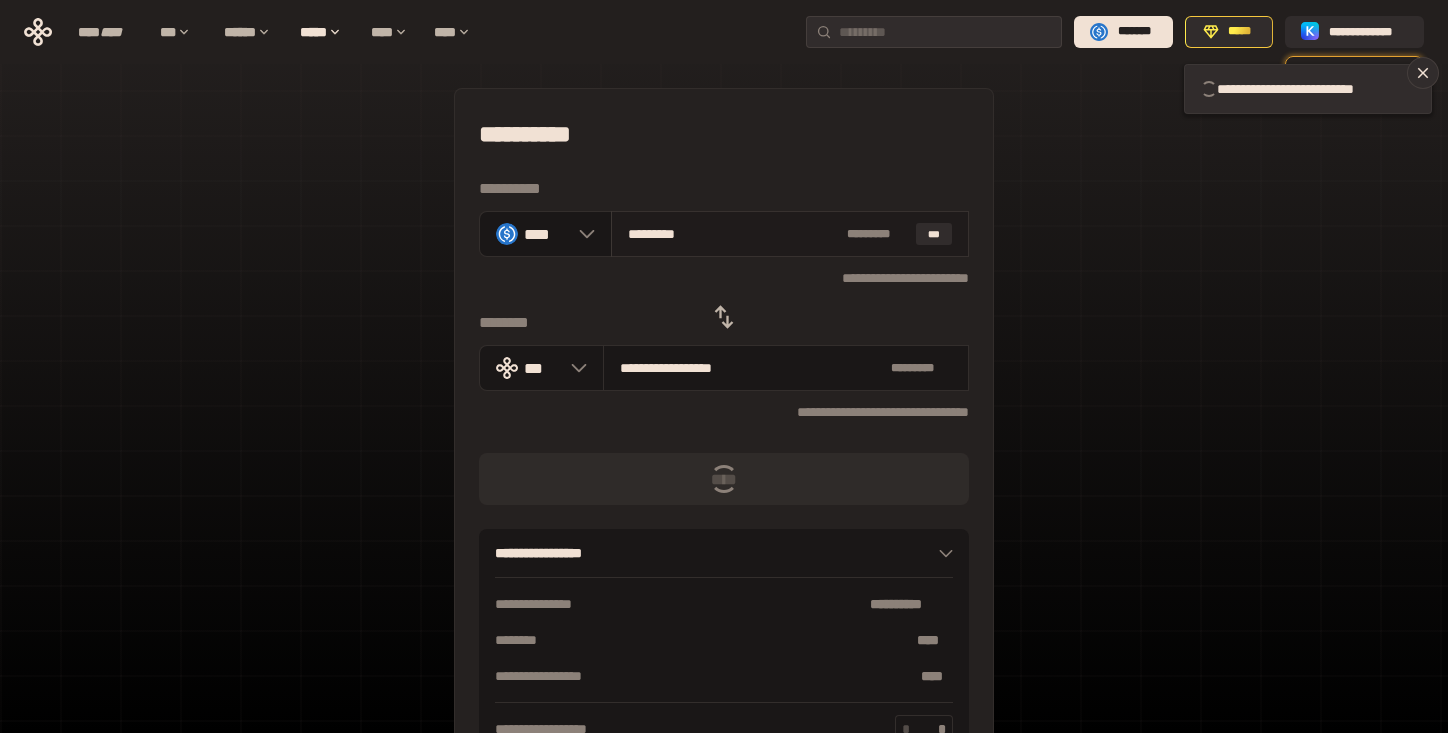 type 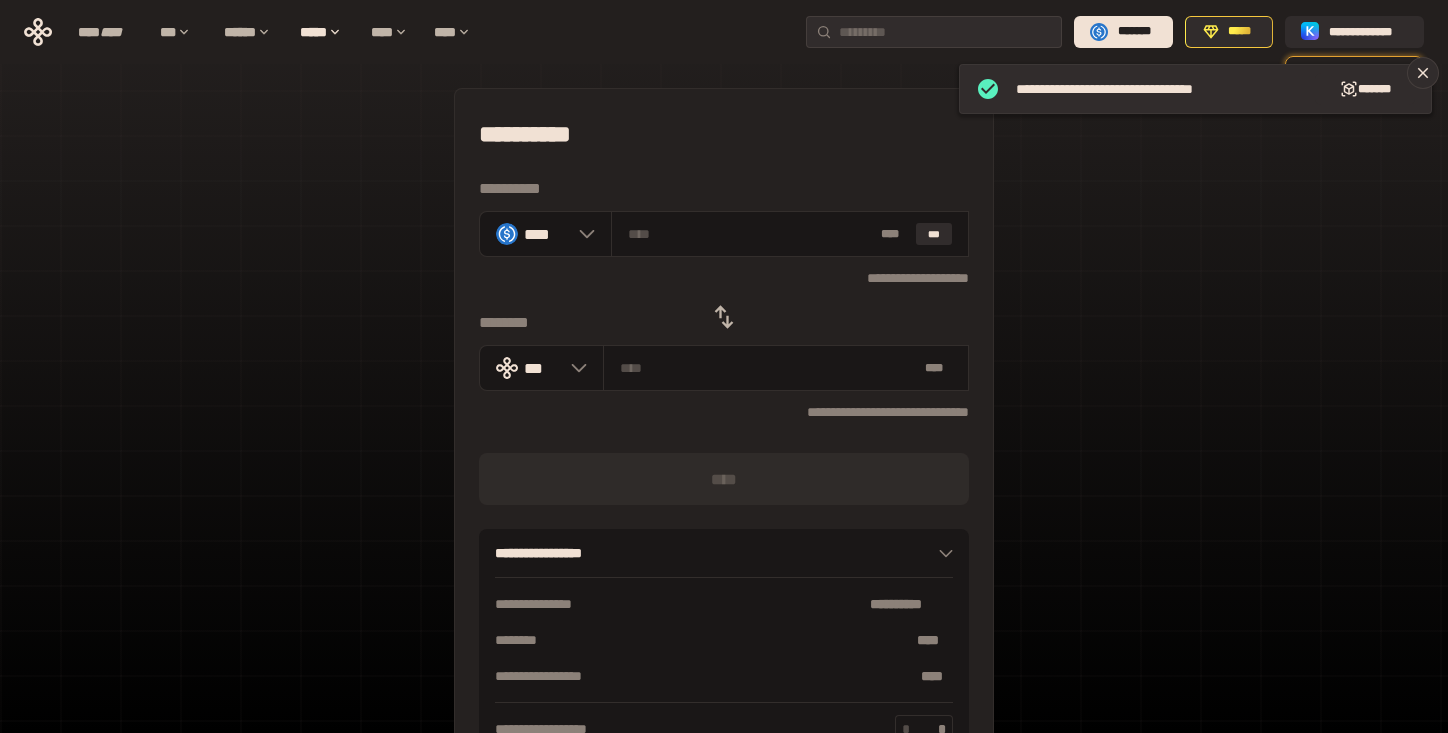 click 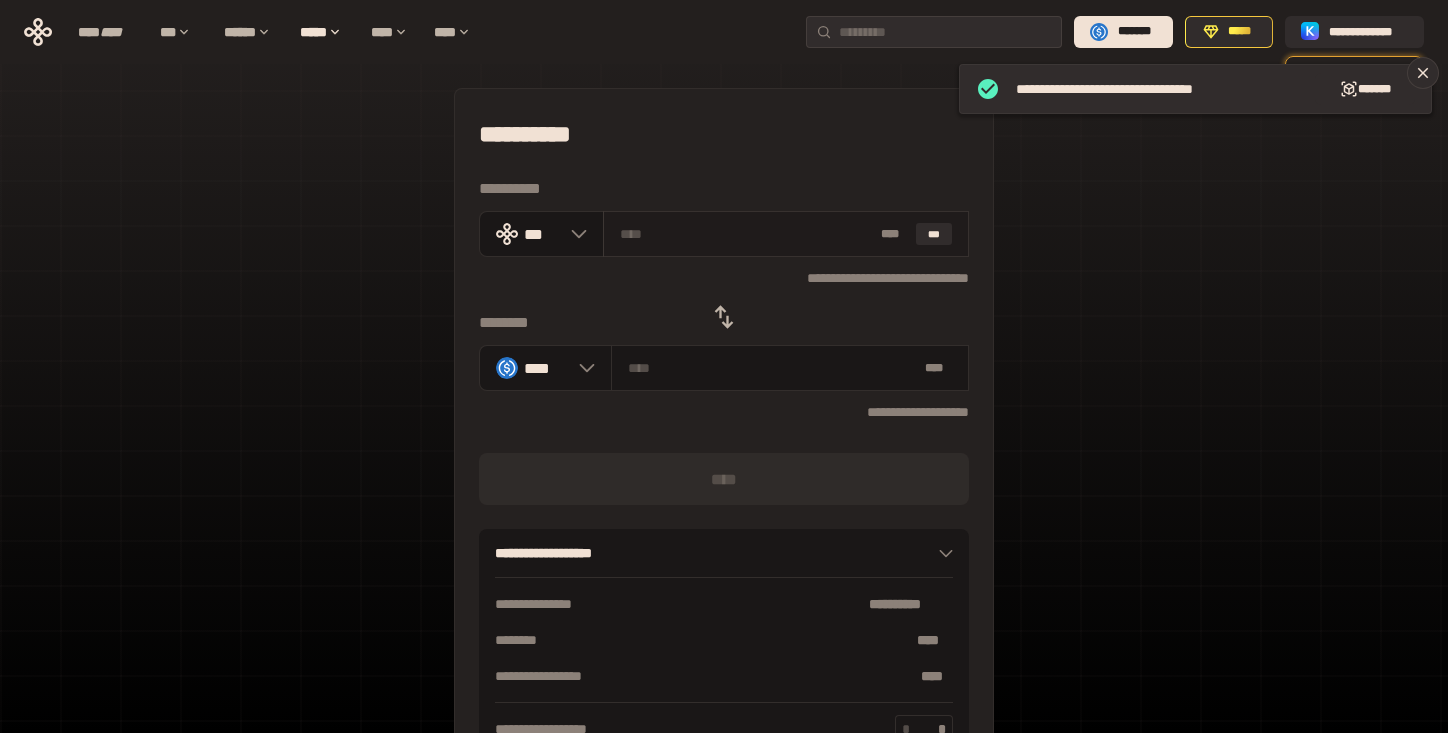 click at bounding box center (747, 234) 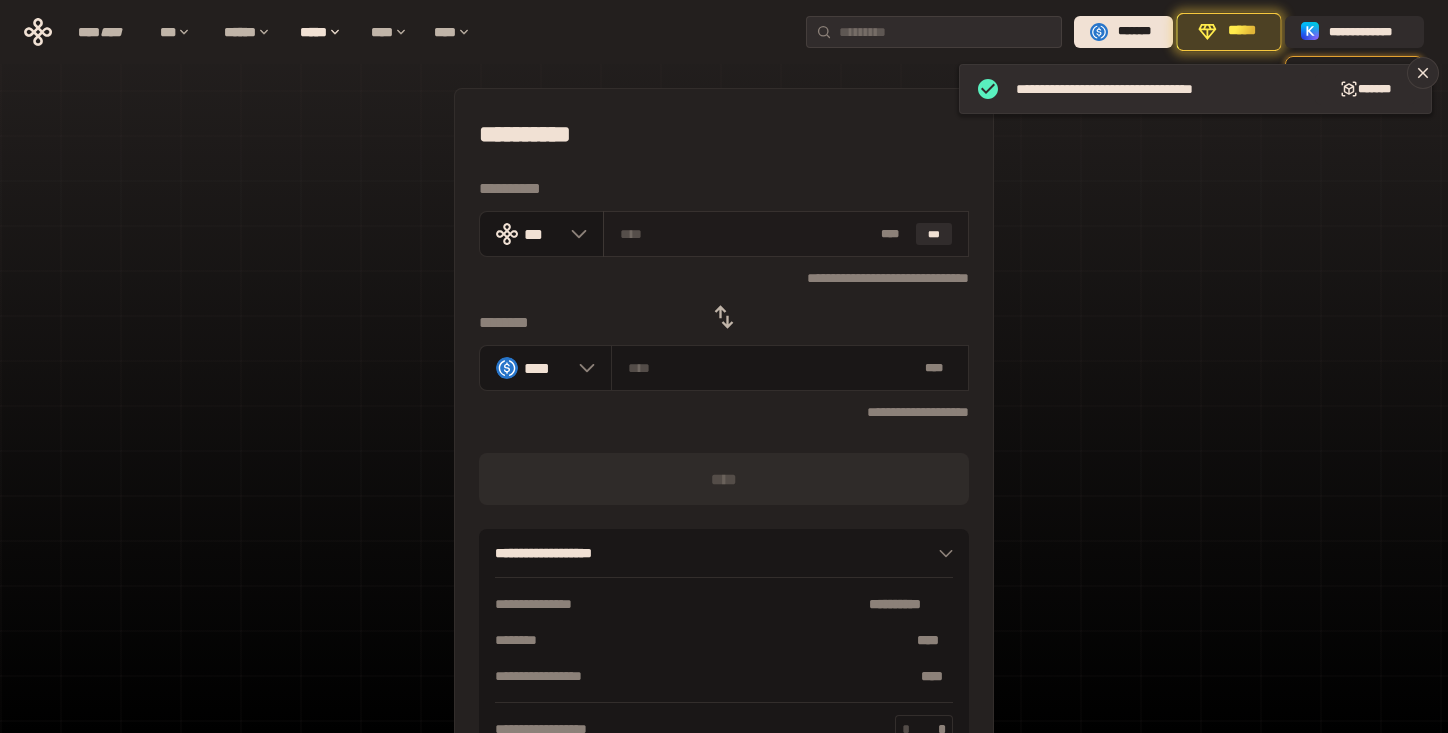 type on "*" 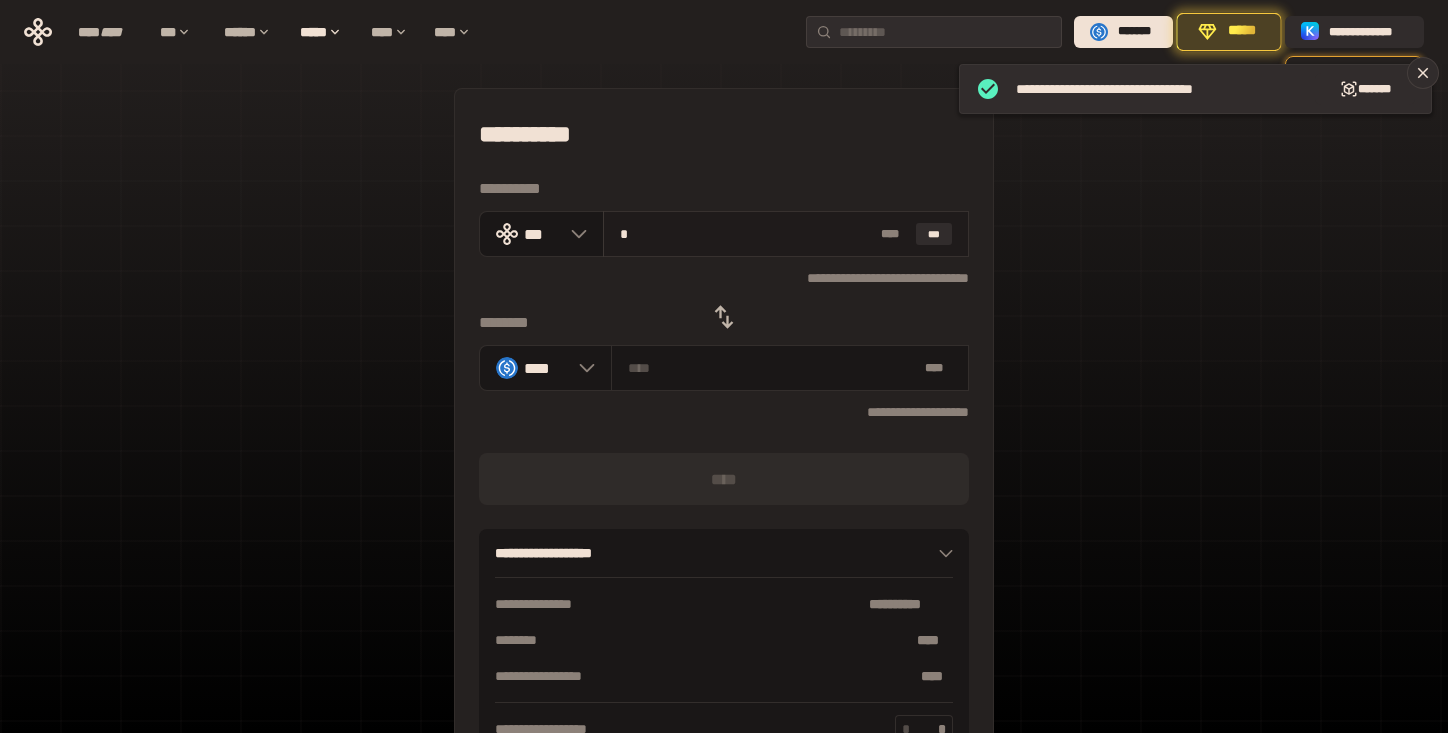 type on "********" 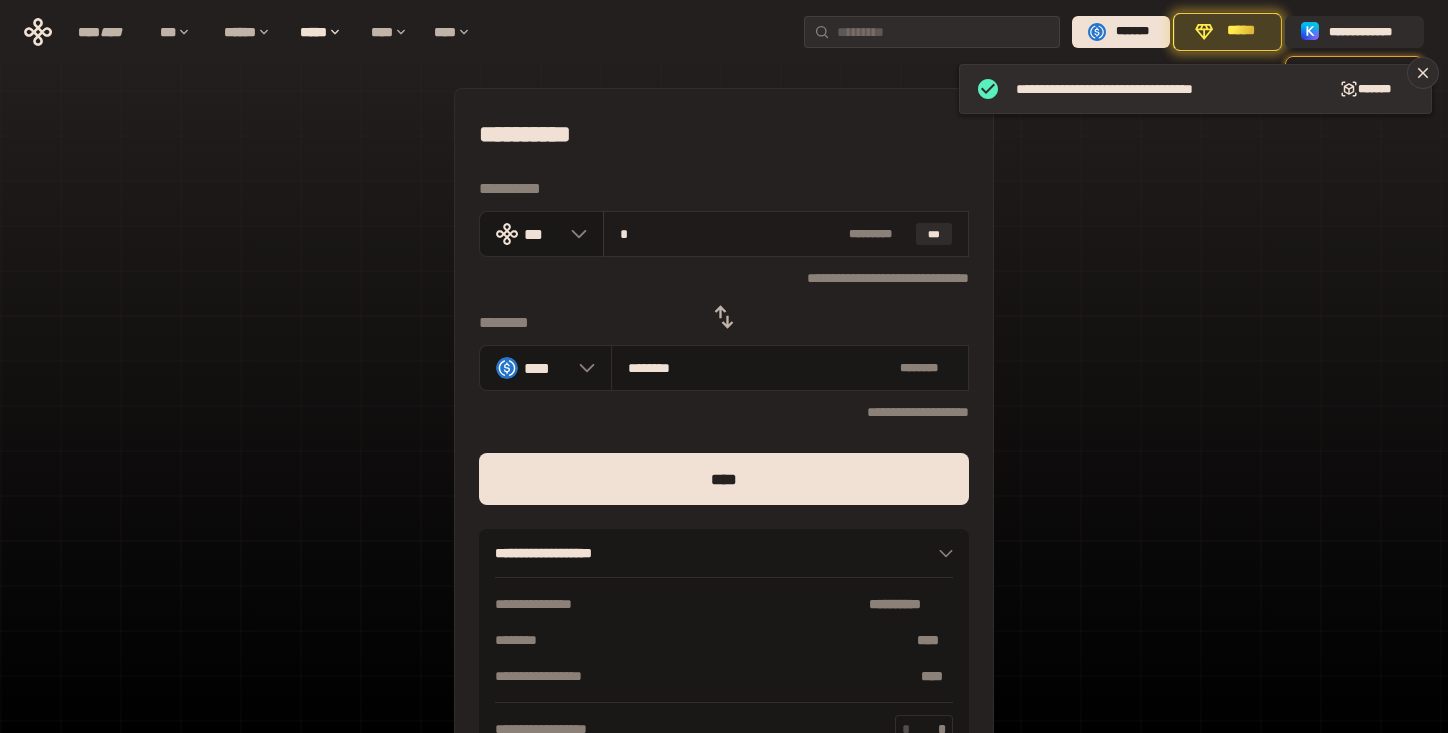 type on "**" 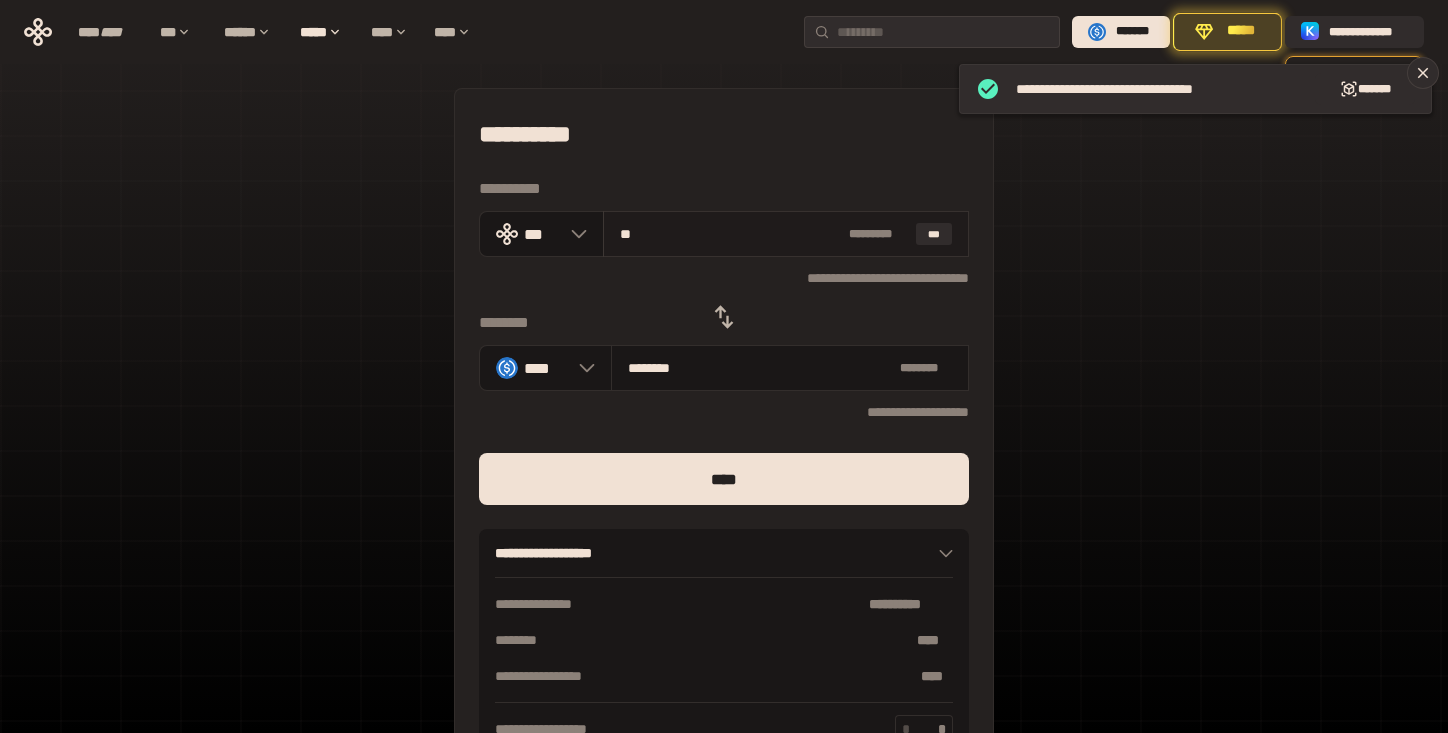 type on "********" 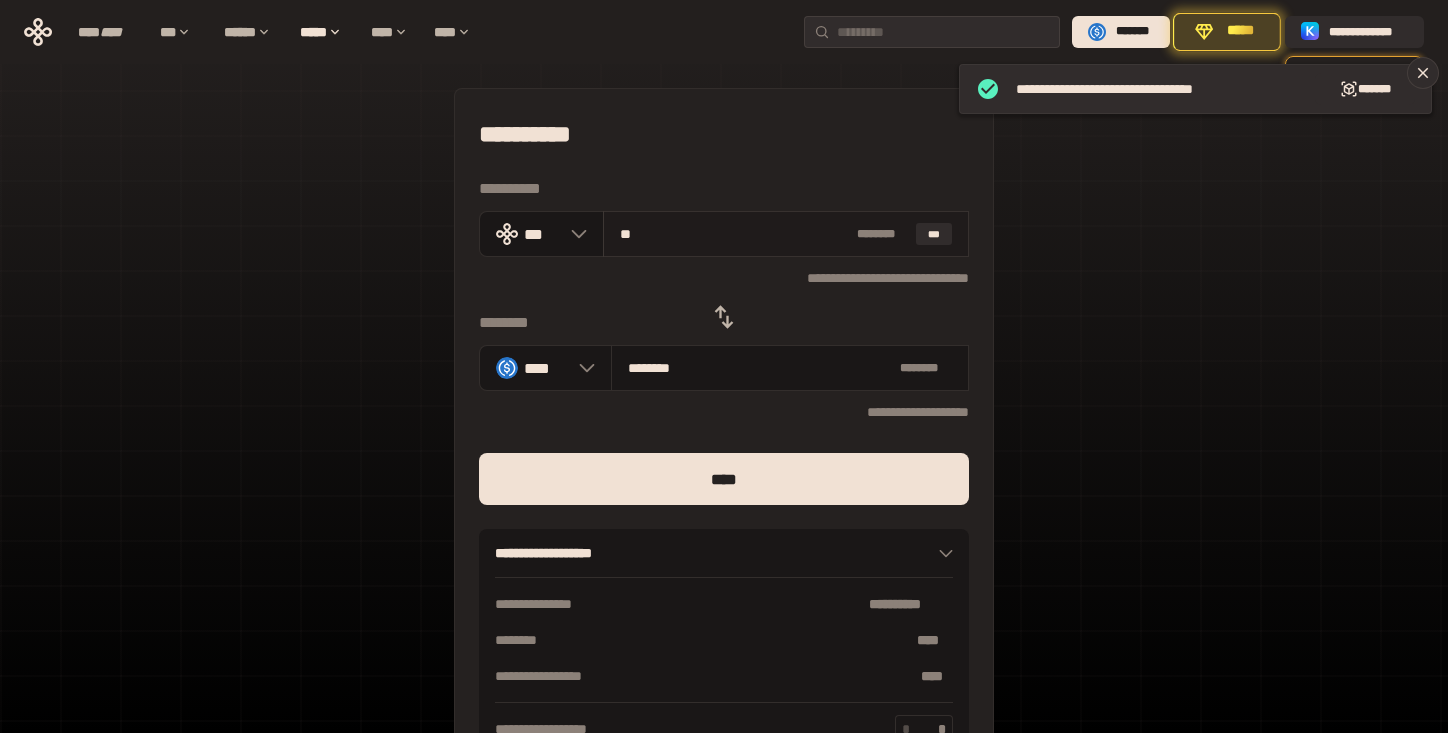 type on "***" 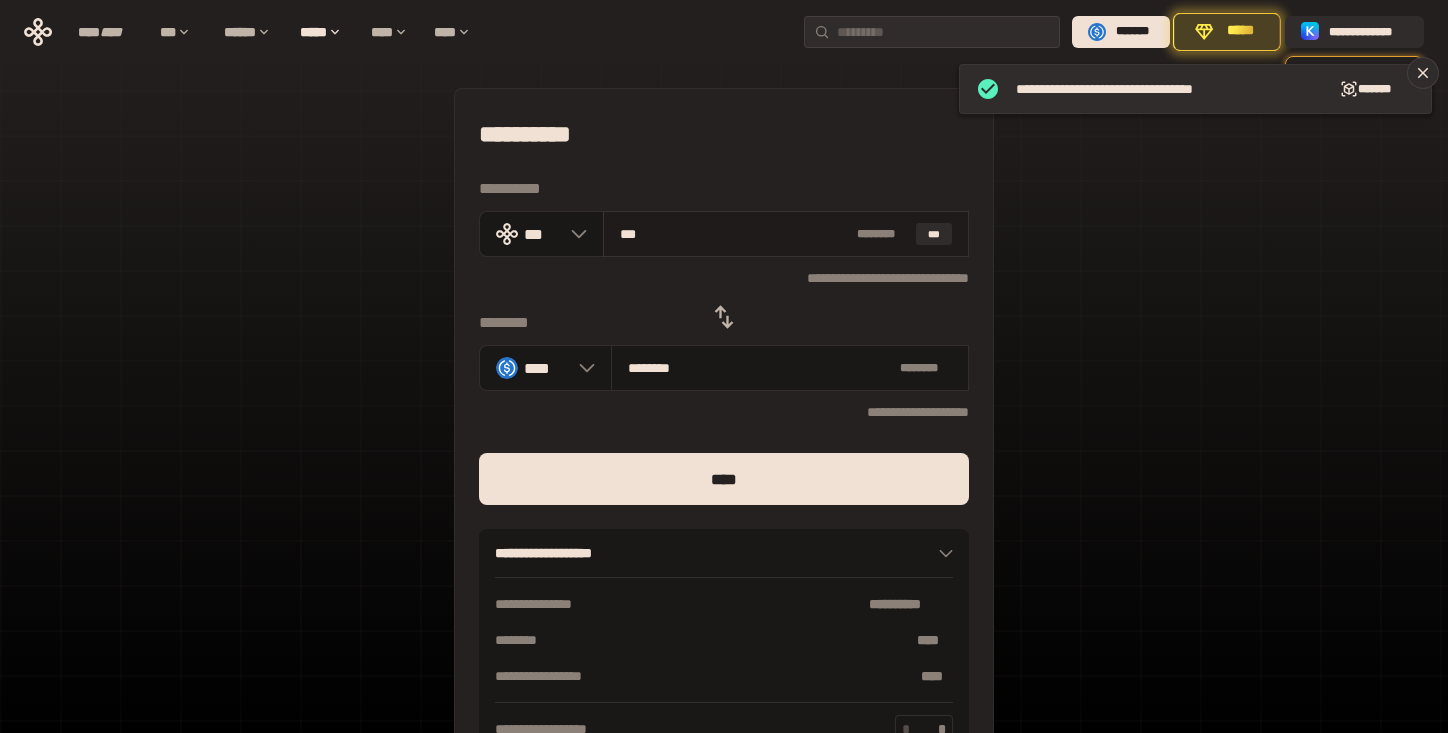 type on "*********" 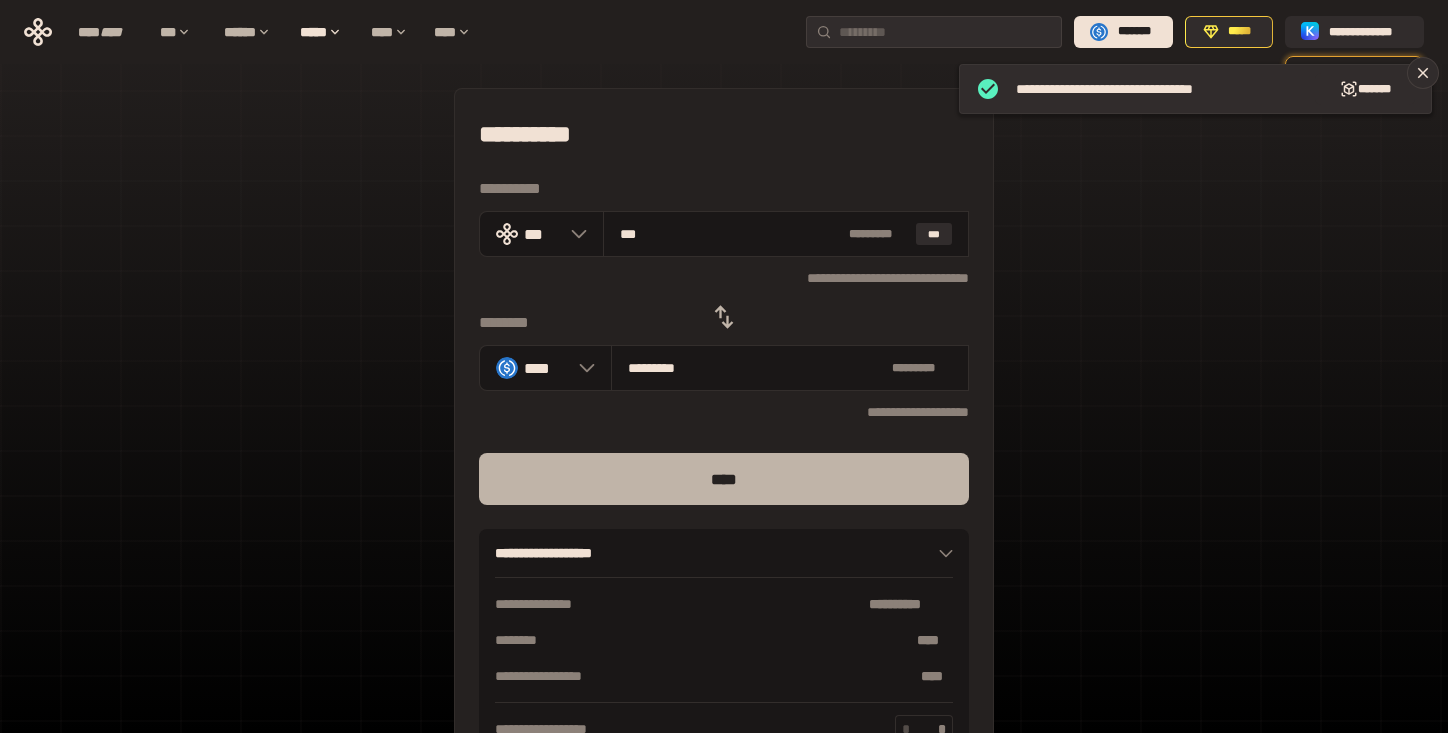 type on "***" 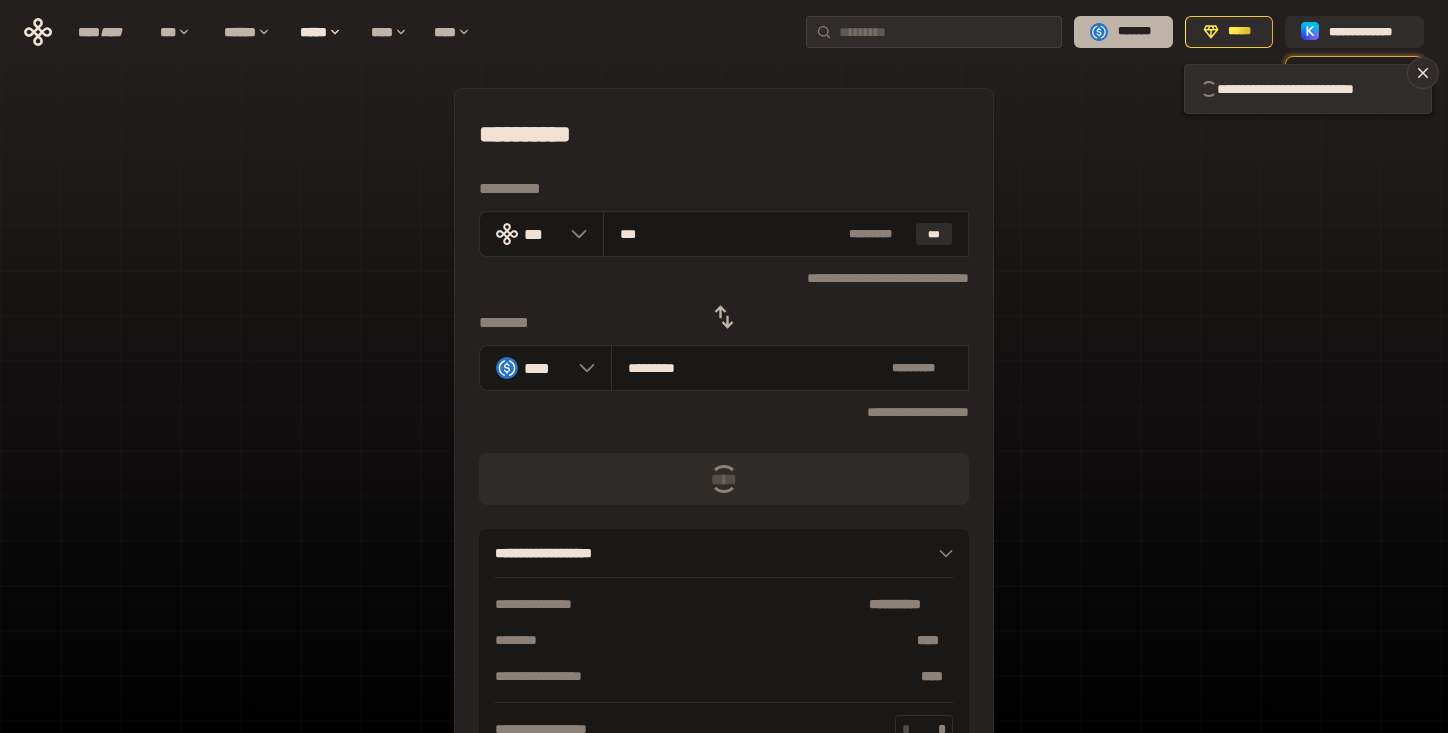 type 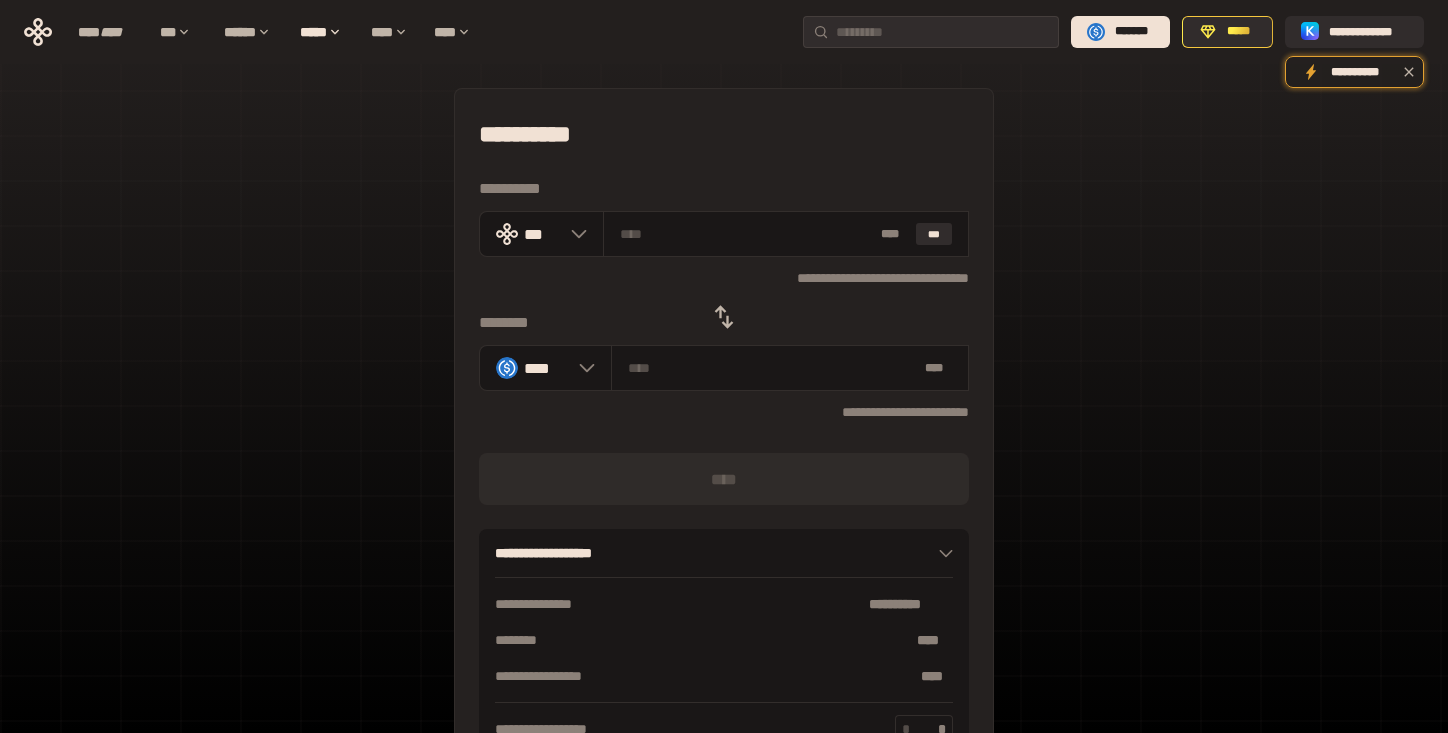 click 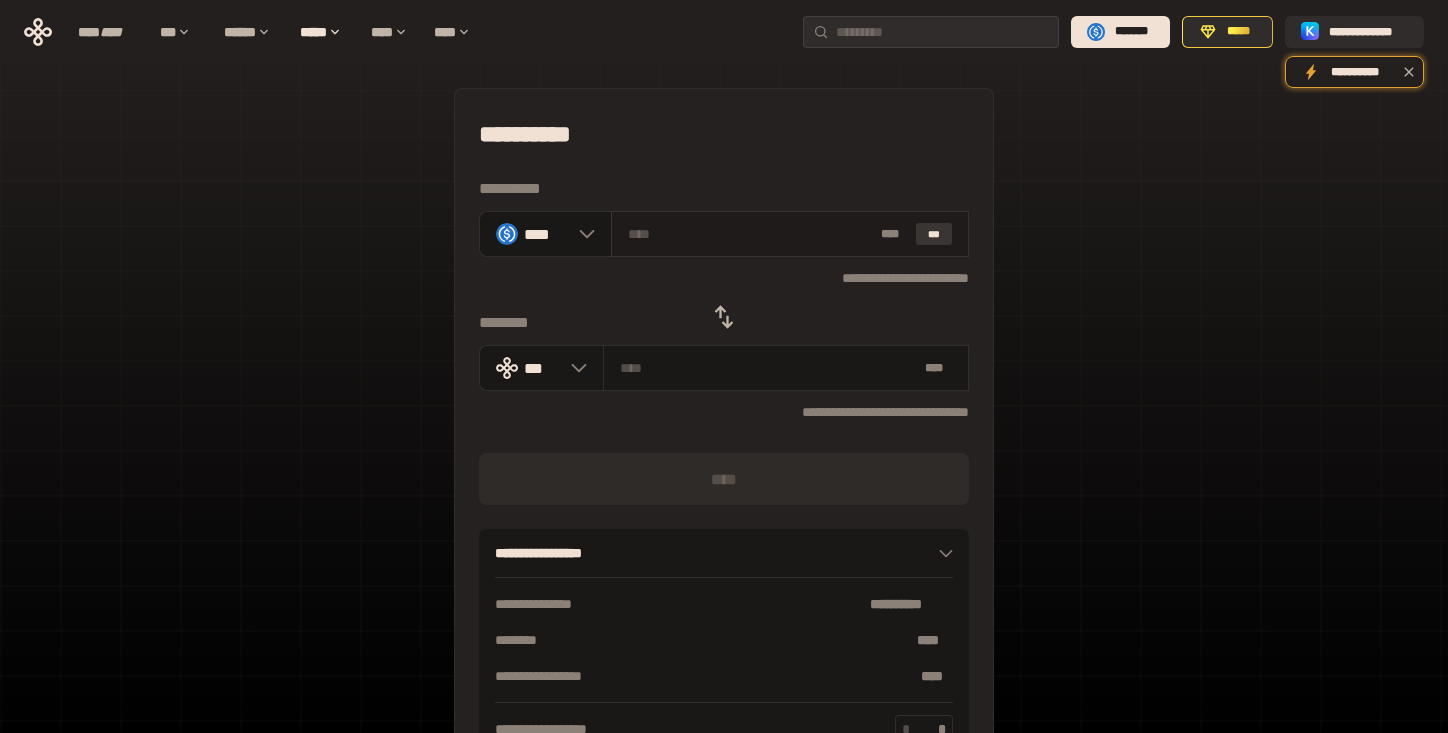 click on "***" at bounding box center [934, 234] 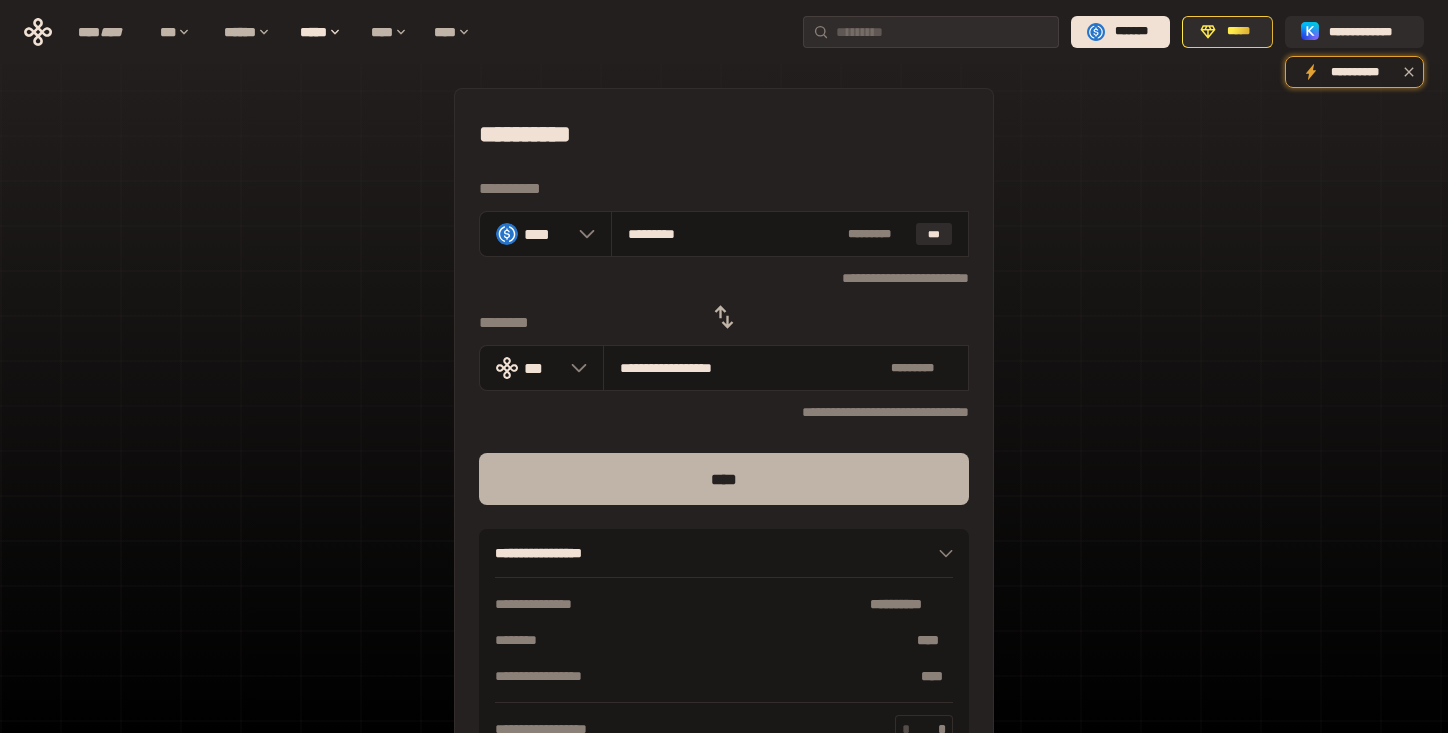 click on "****" at bounding box center [724, 479] 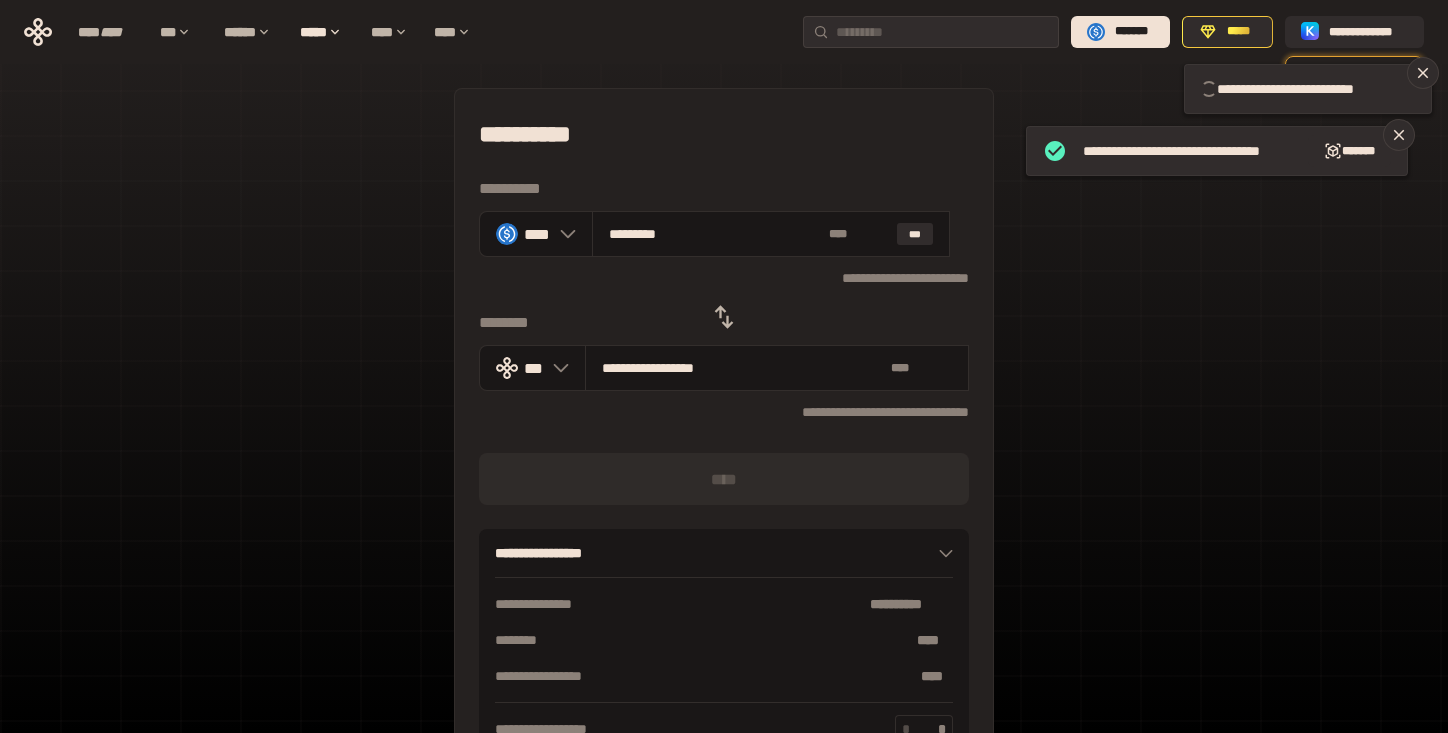 type 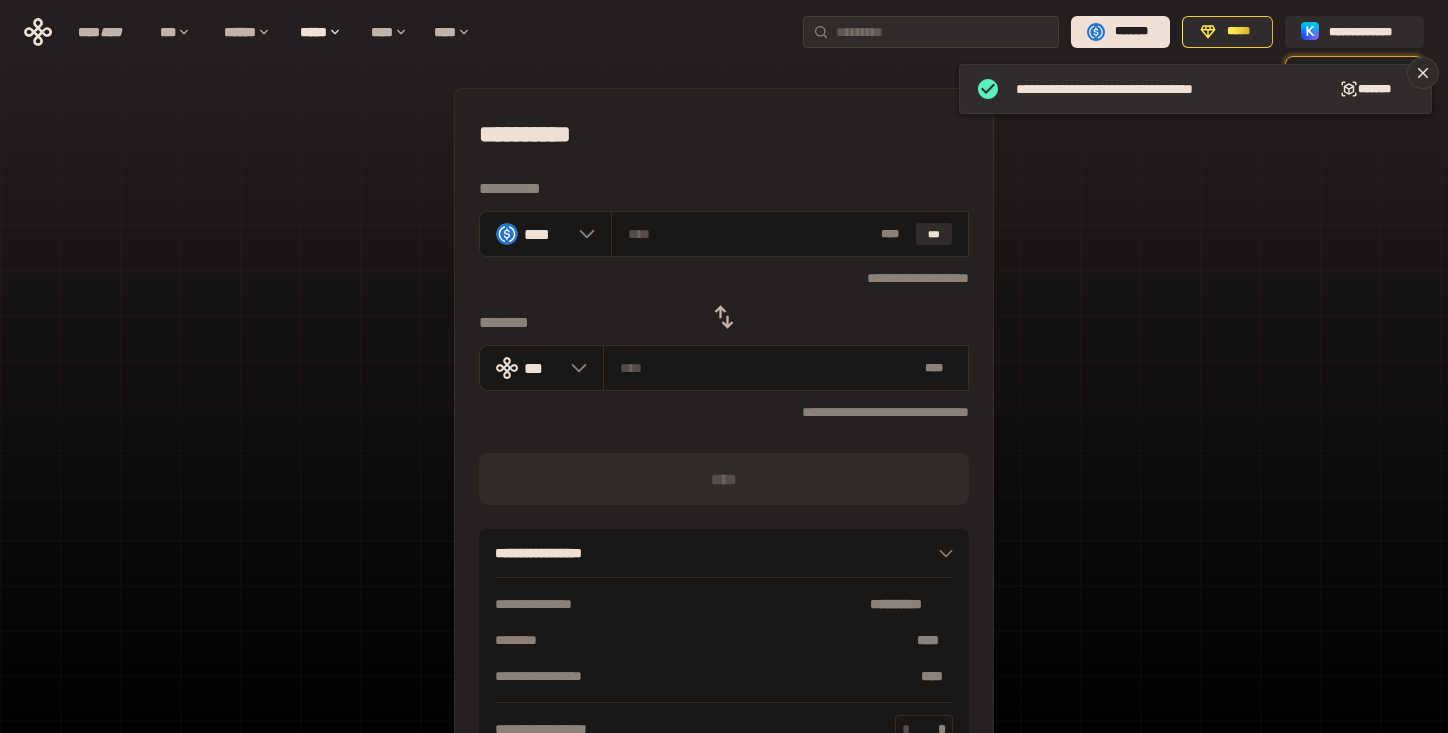 click 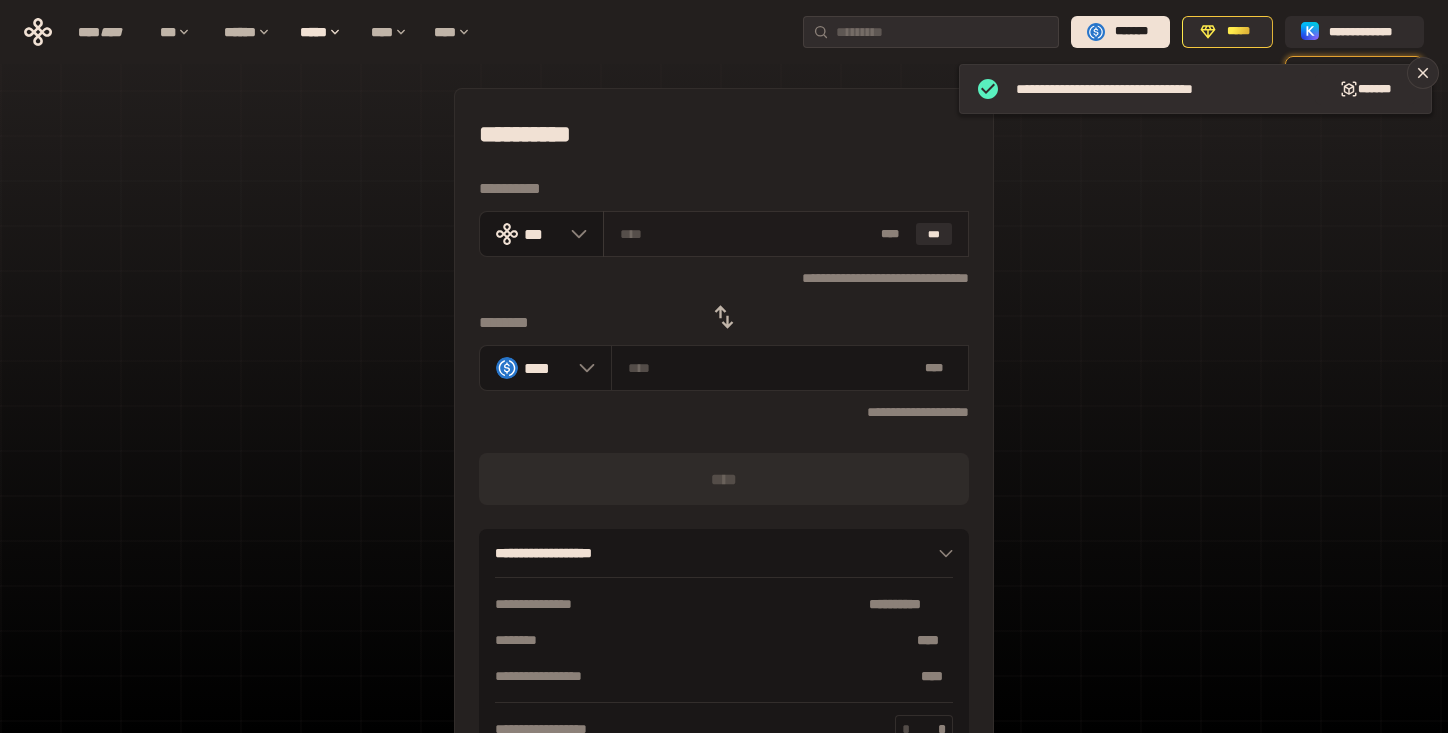 click at bounding box center [747, 234] 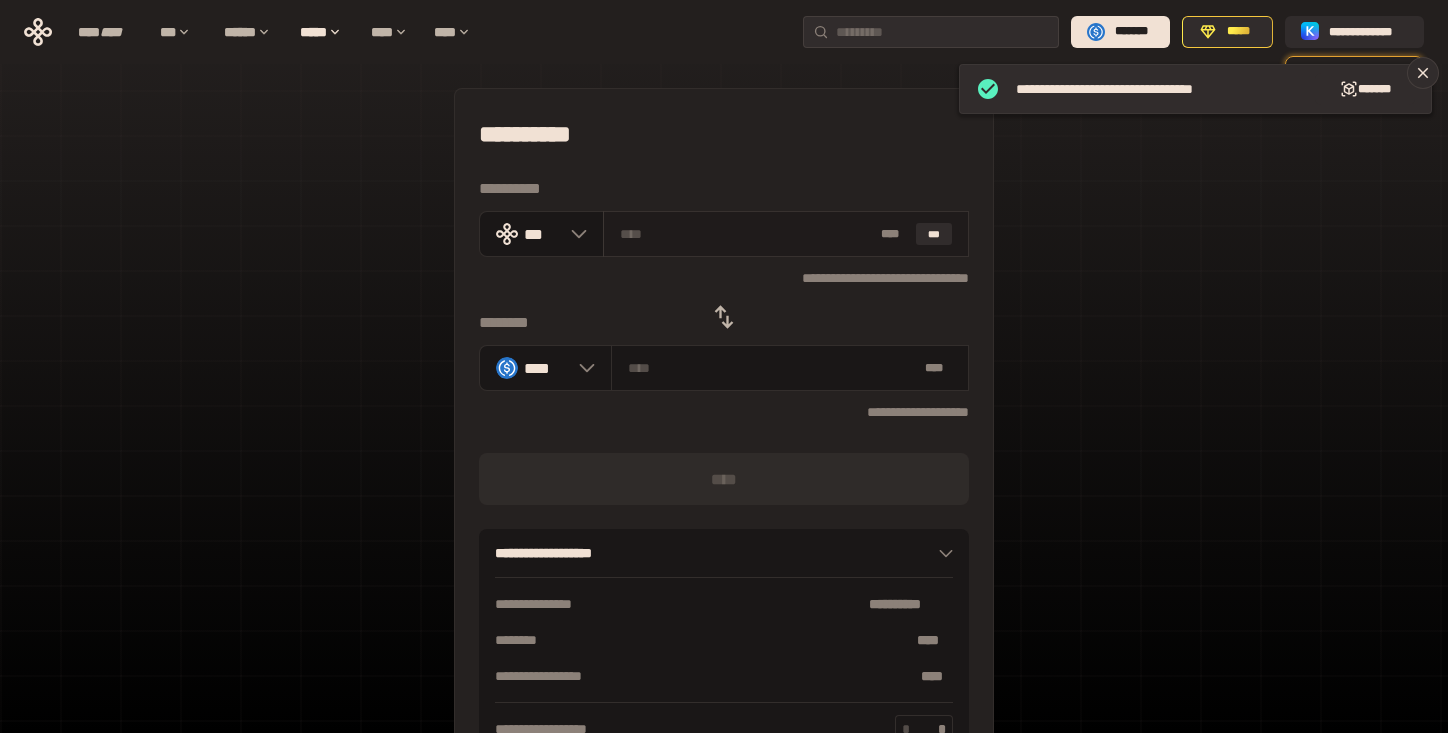 type on "*" 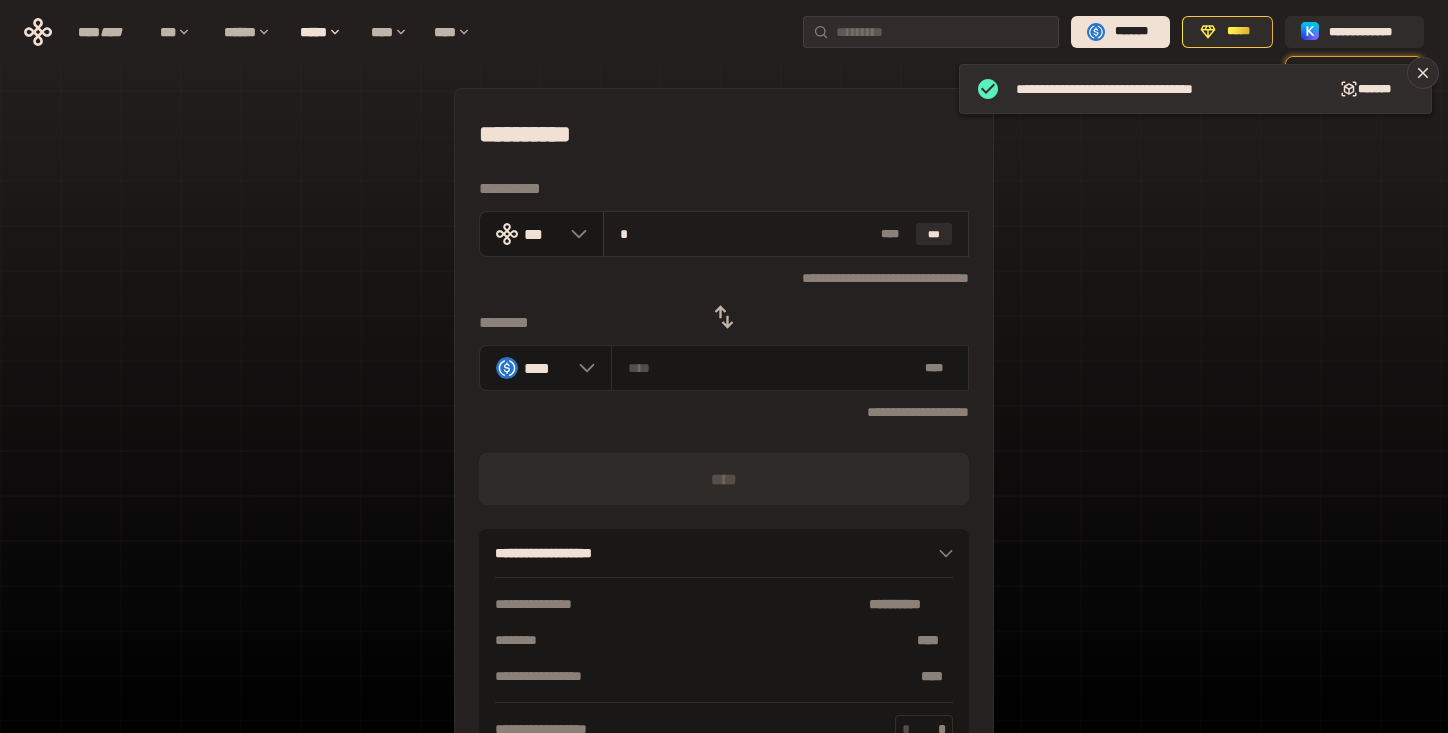 type on "********" 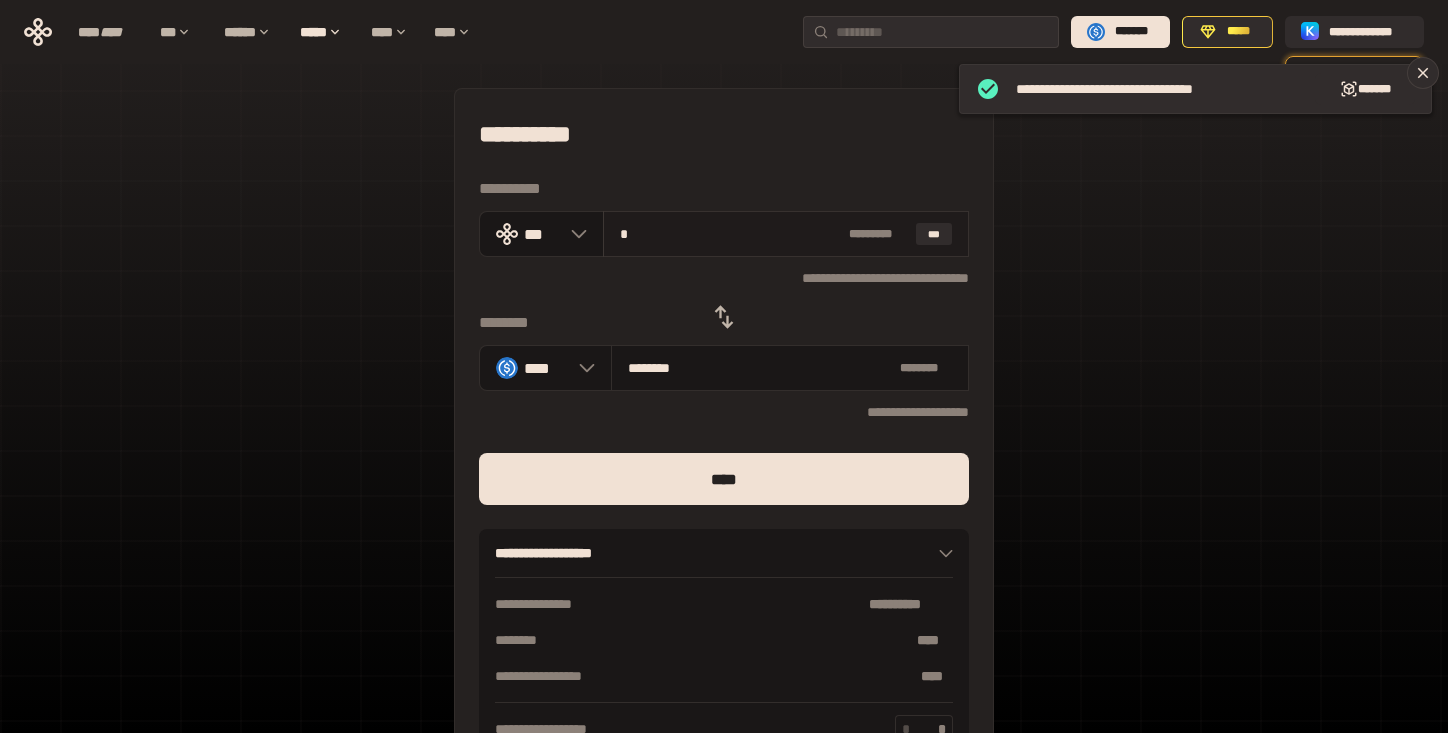type on "**" 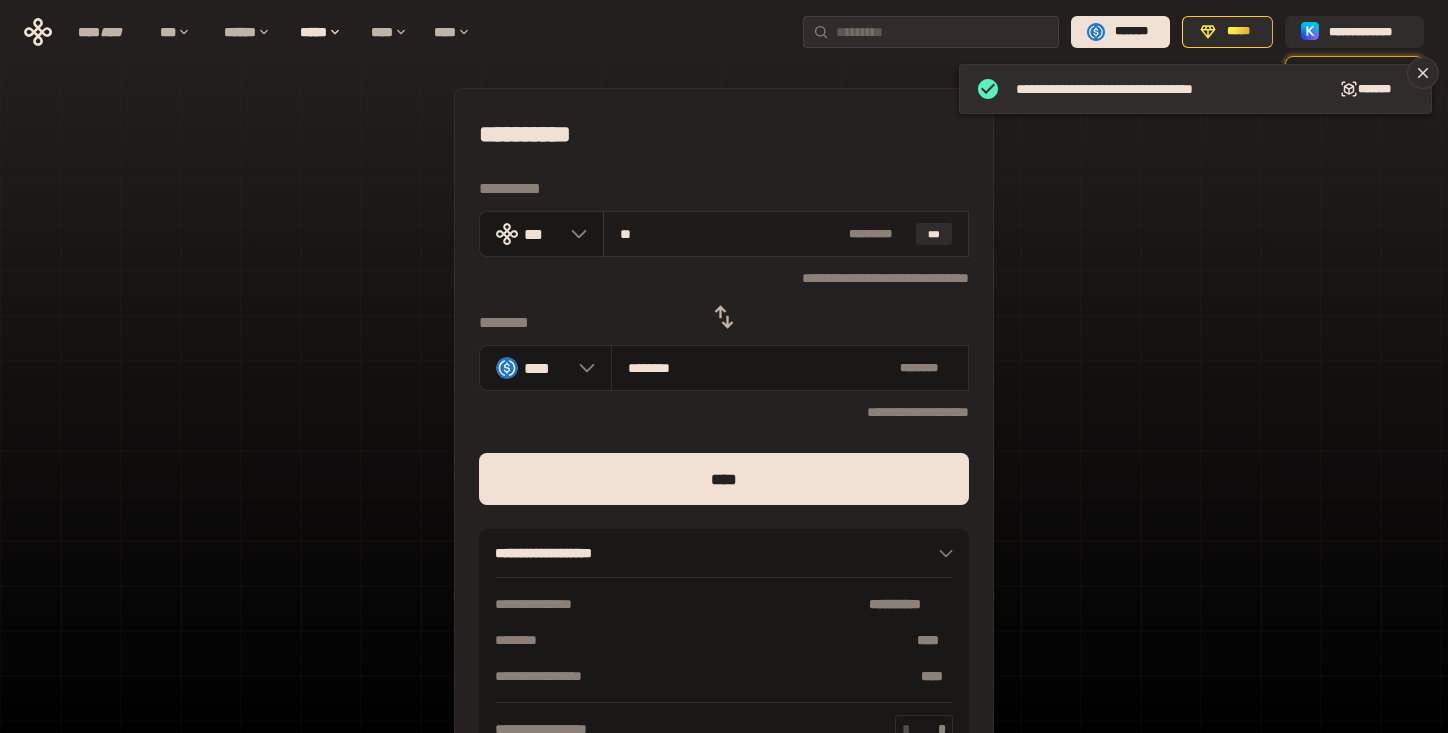 type on "********" 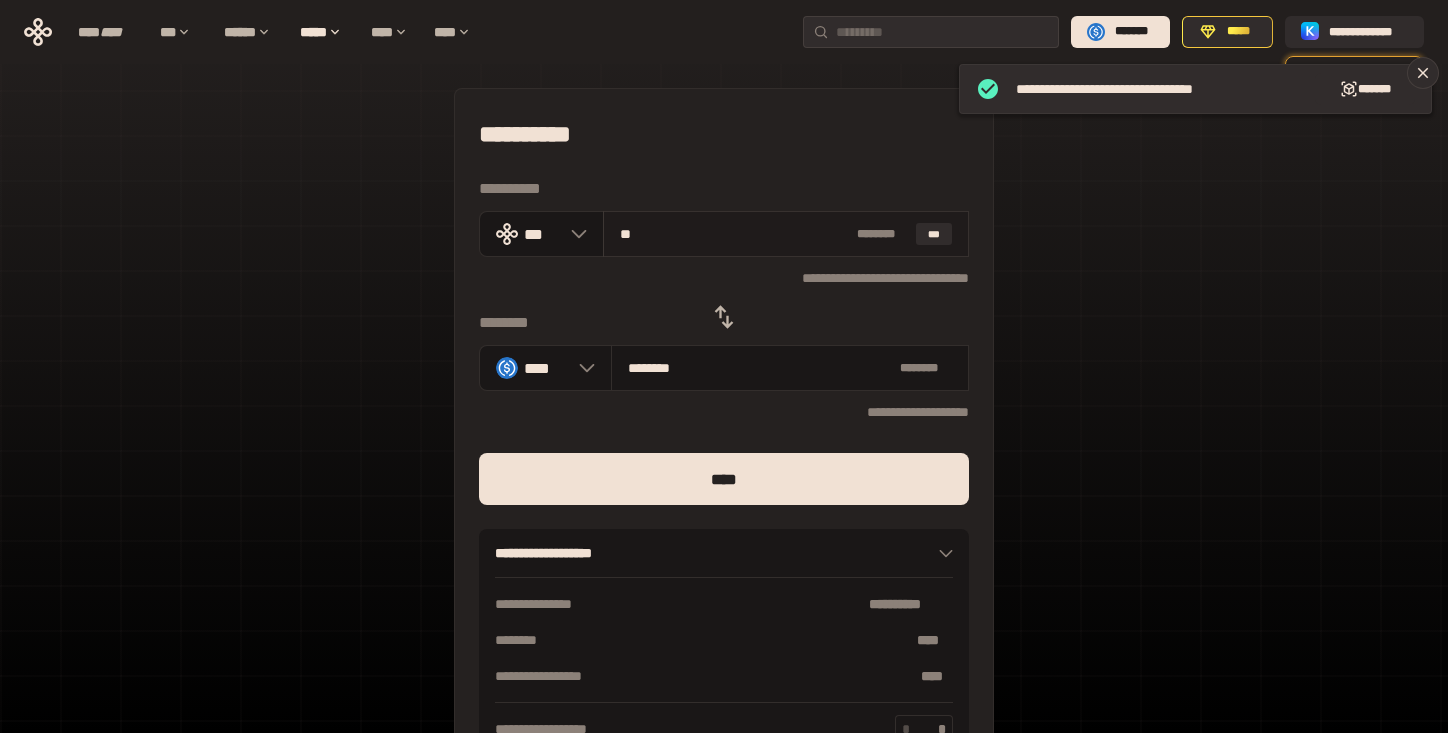 type on "***" 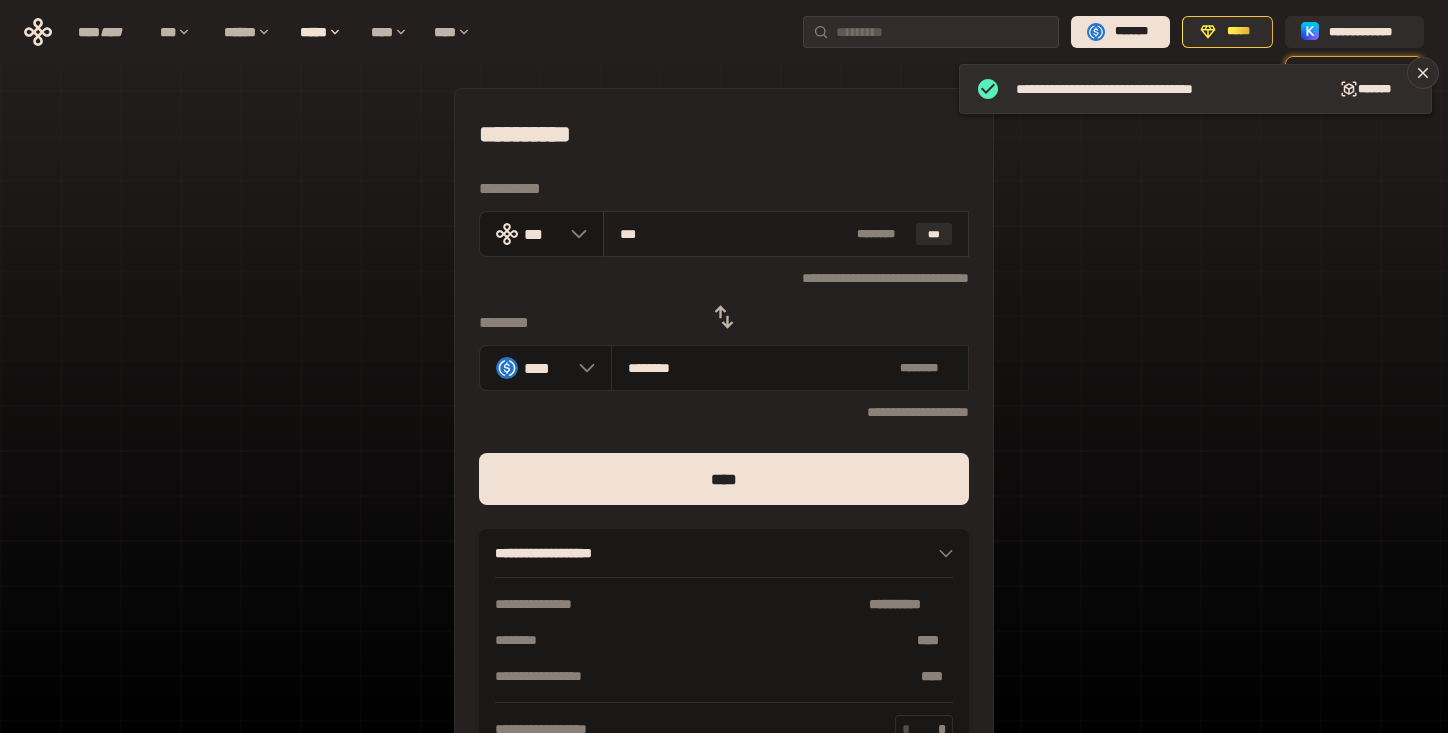 type on "*********" 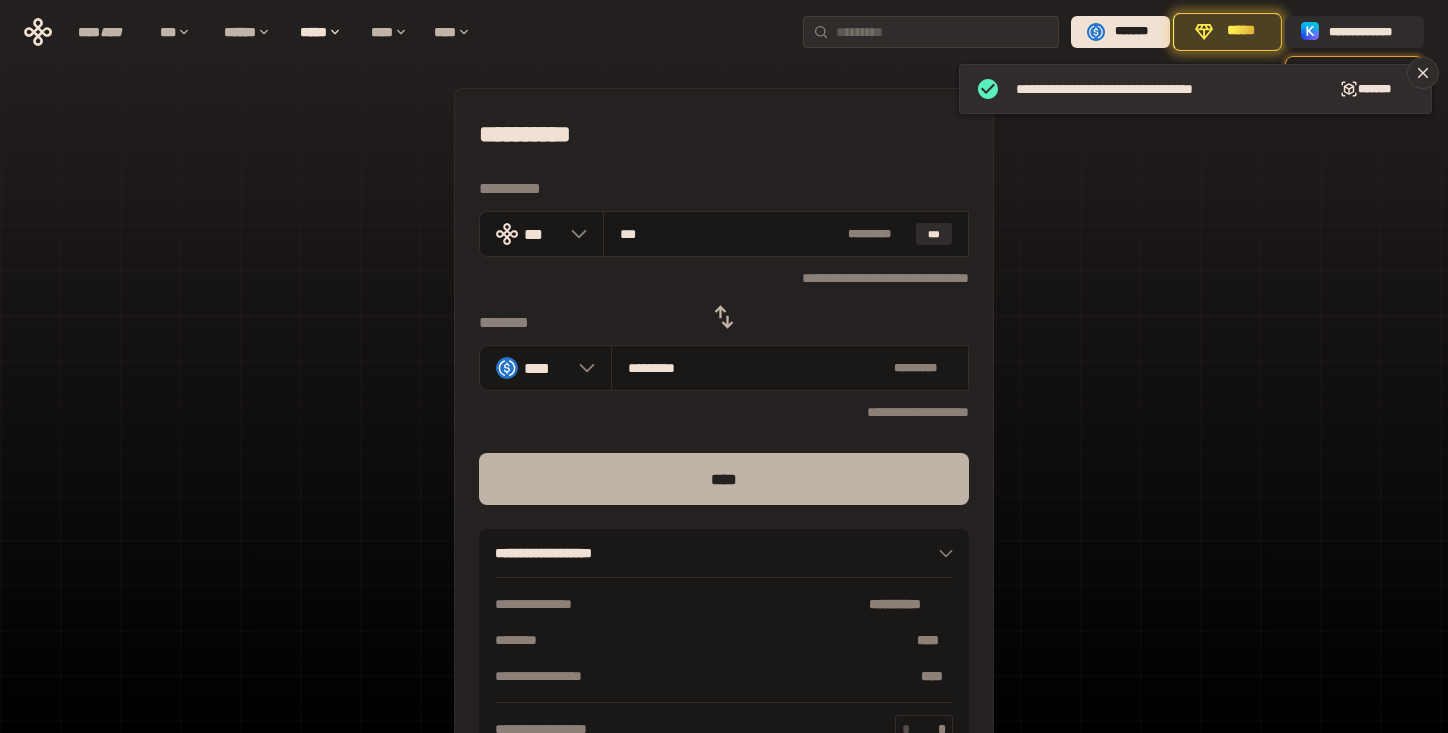 type on "***" 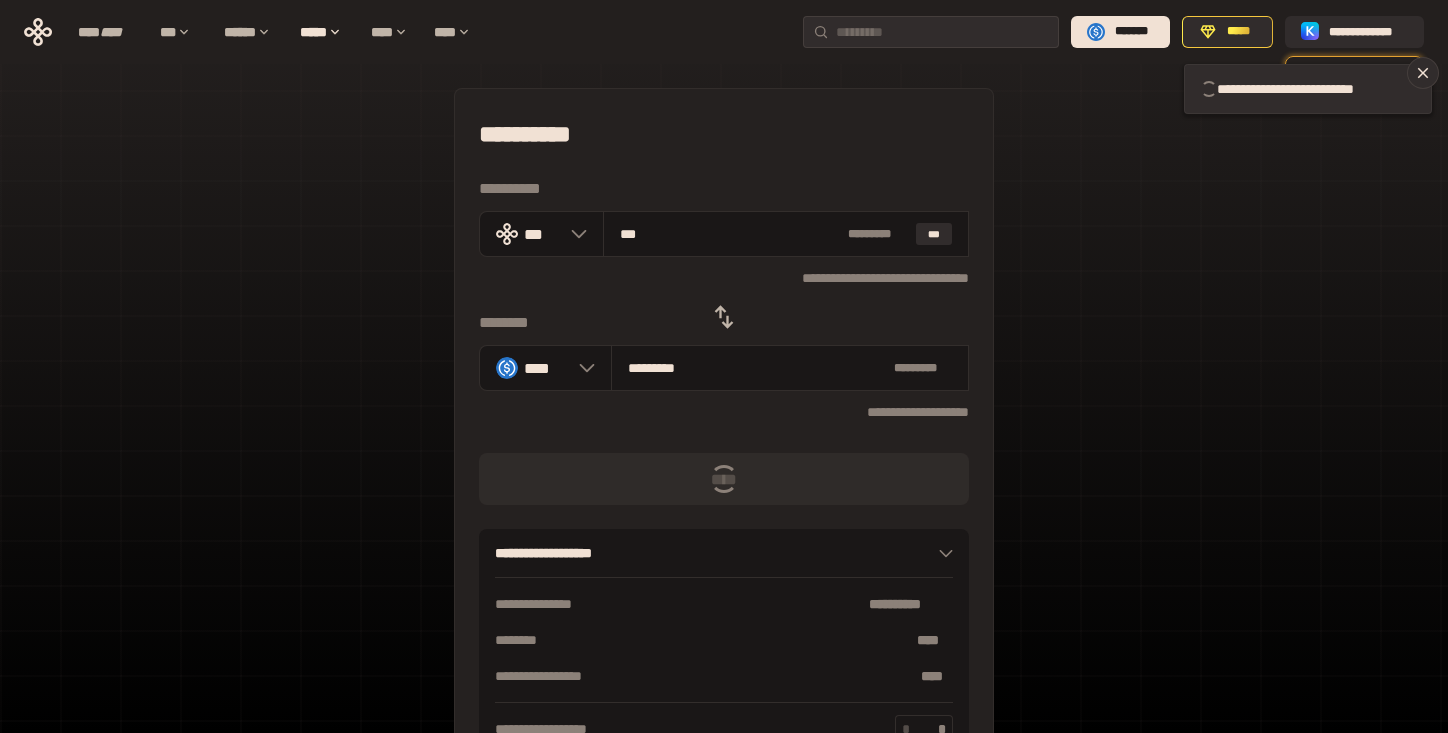 type 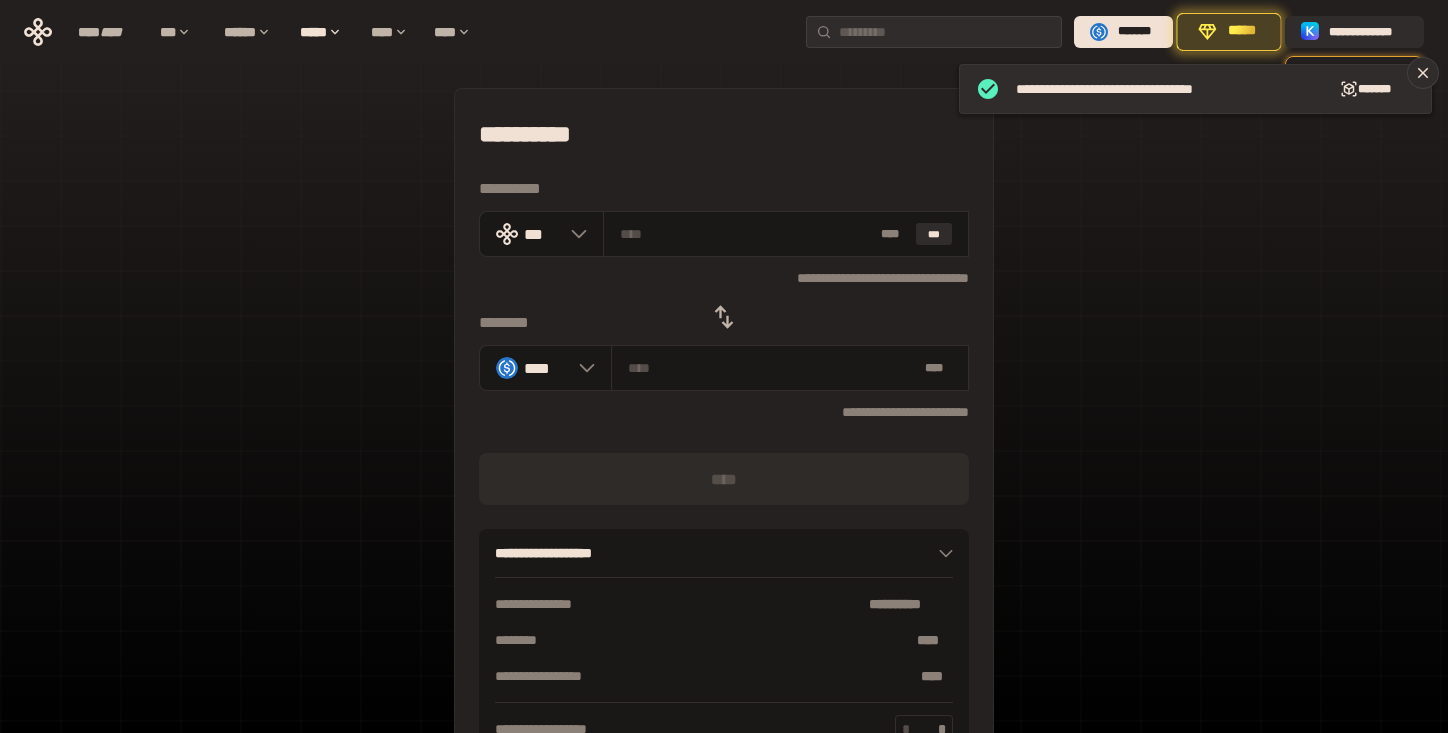click 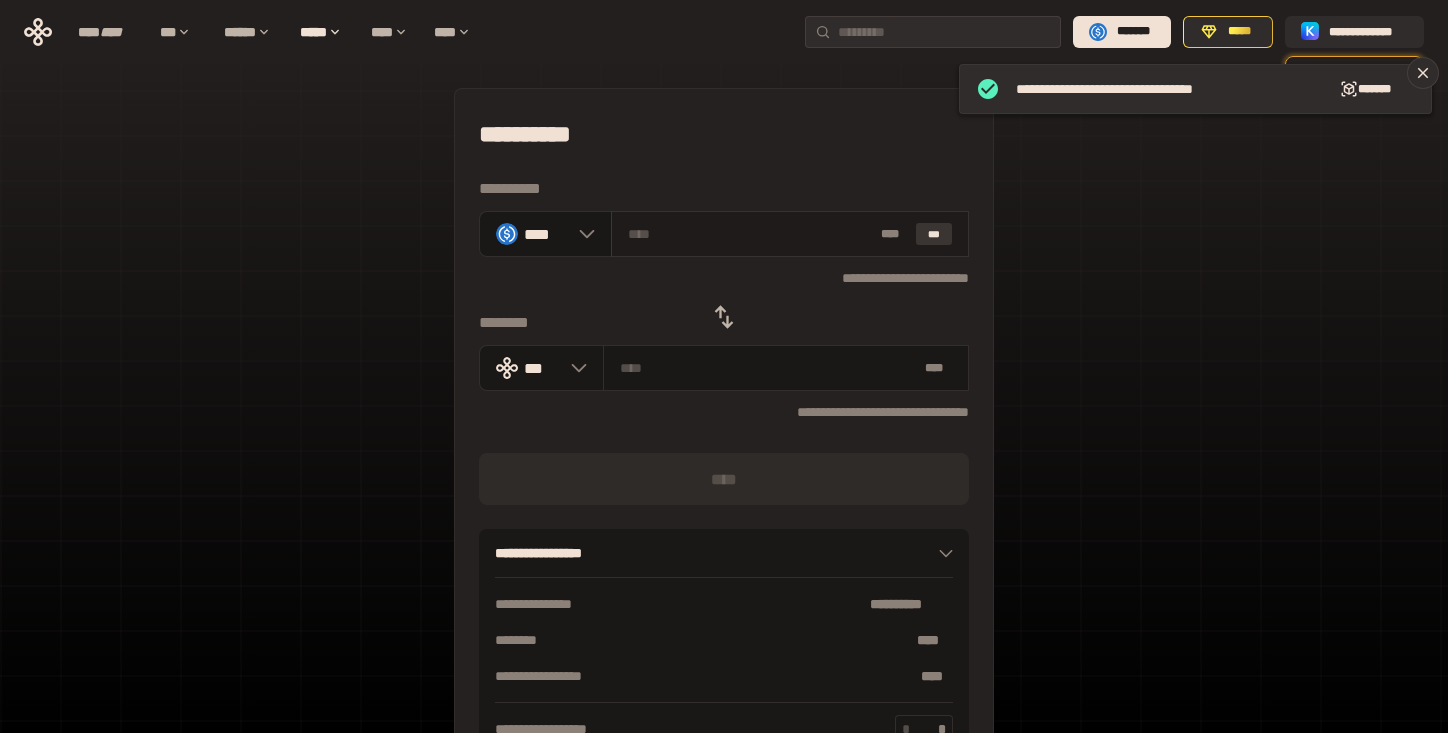 click on "***" at bounding box center [934, 234] 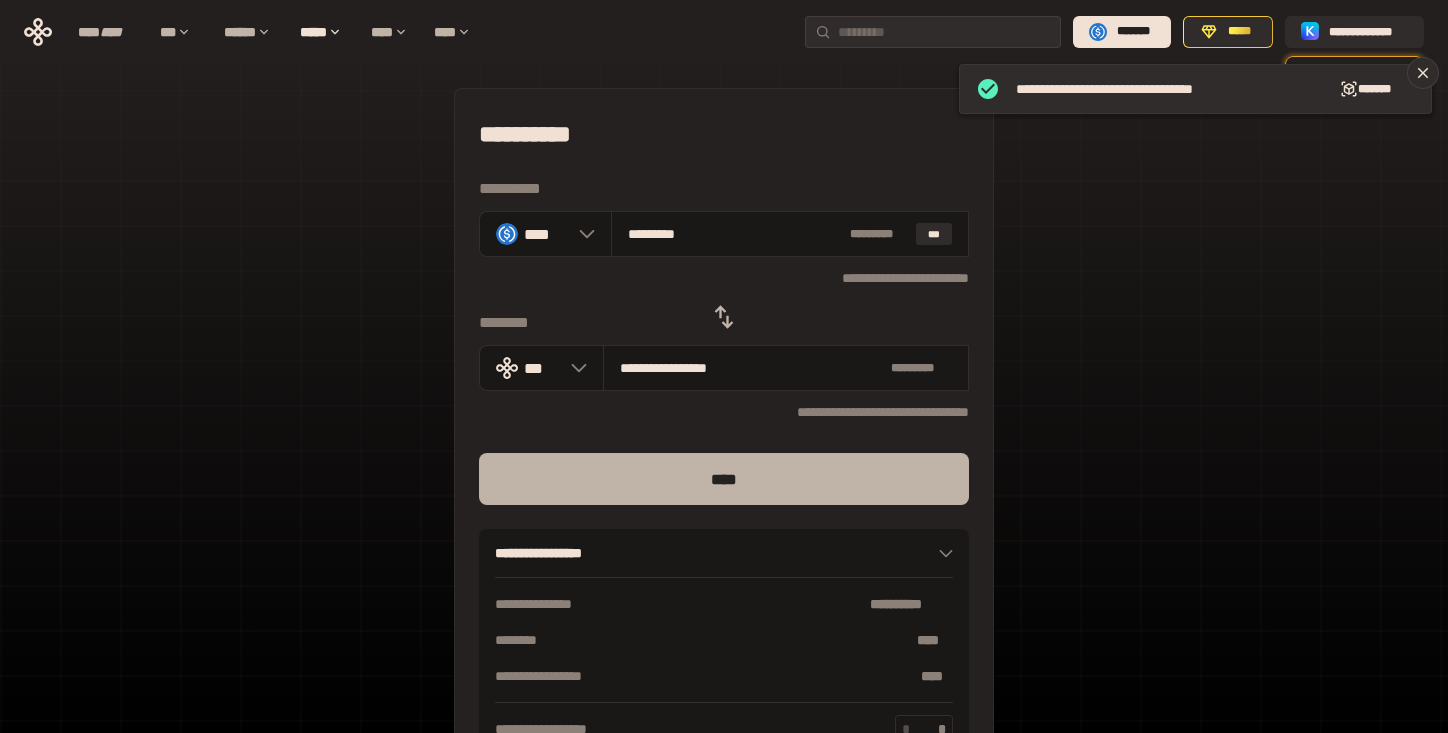 click on "****" at bounding box center [724, 479] 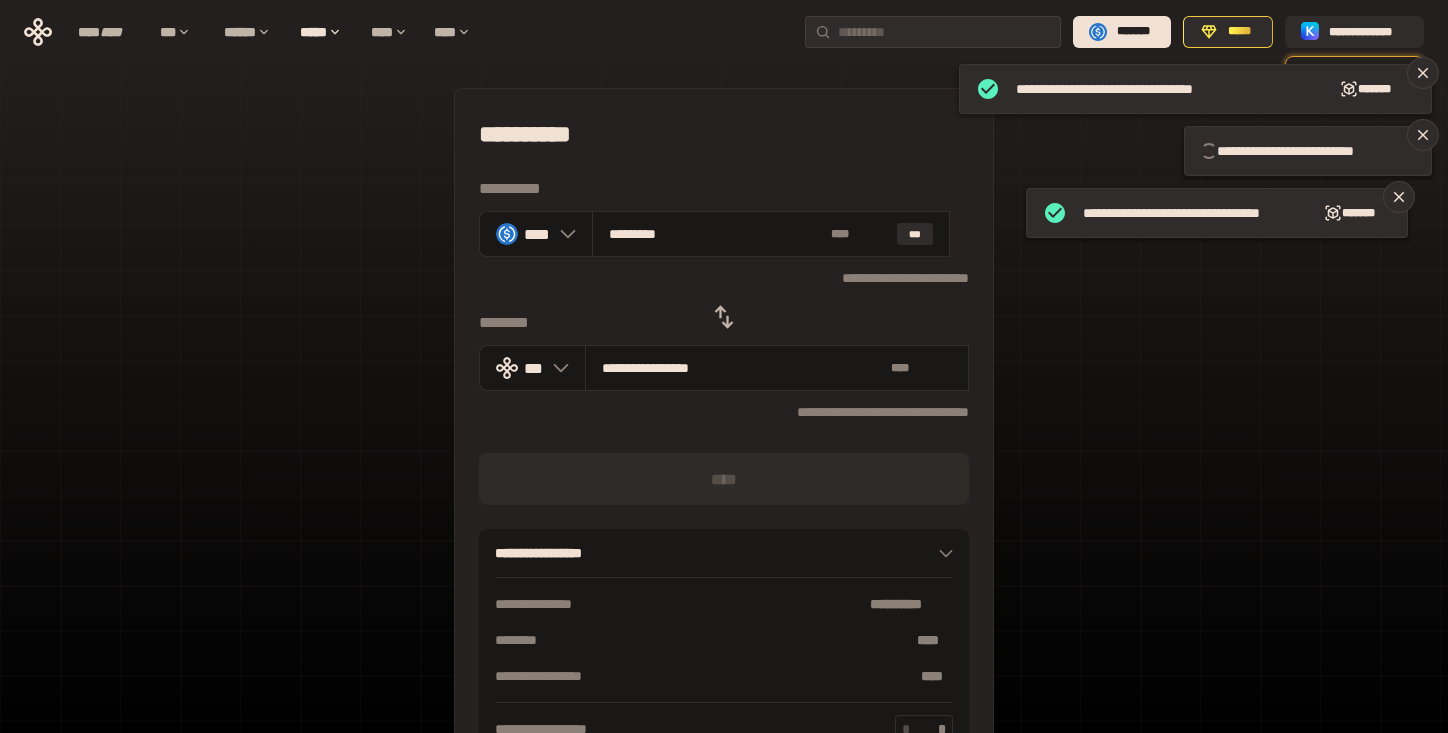 type 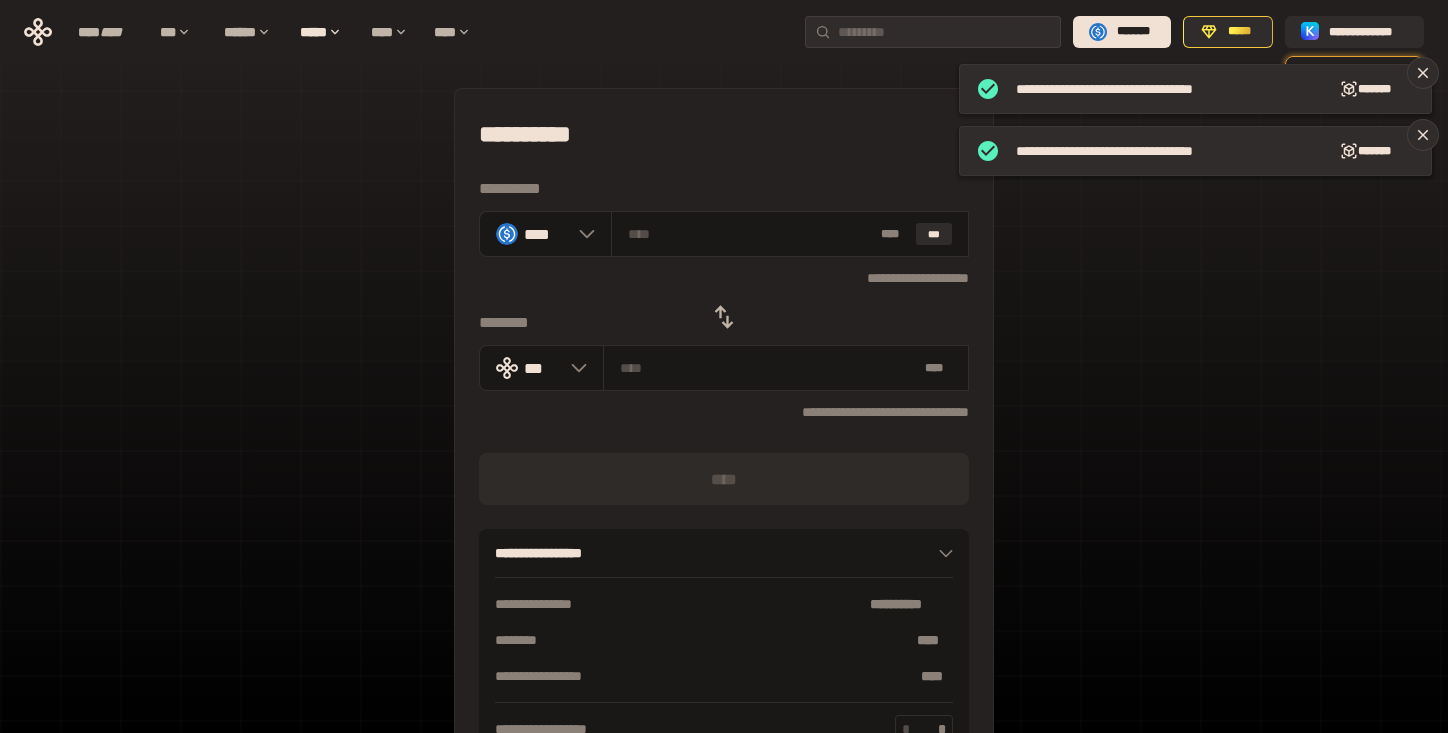 click 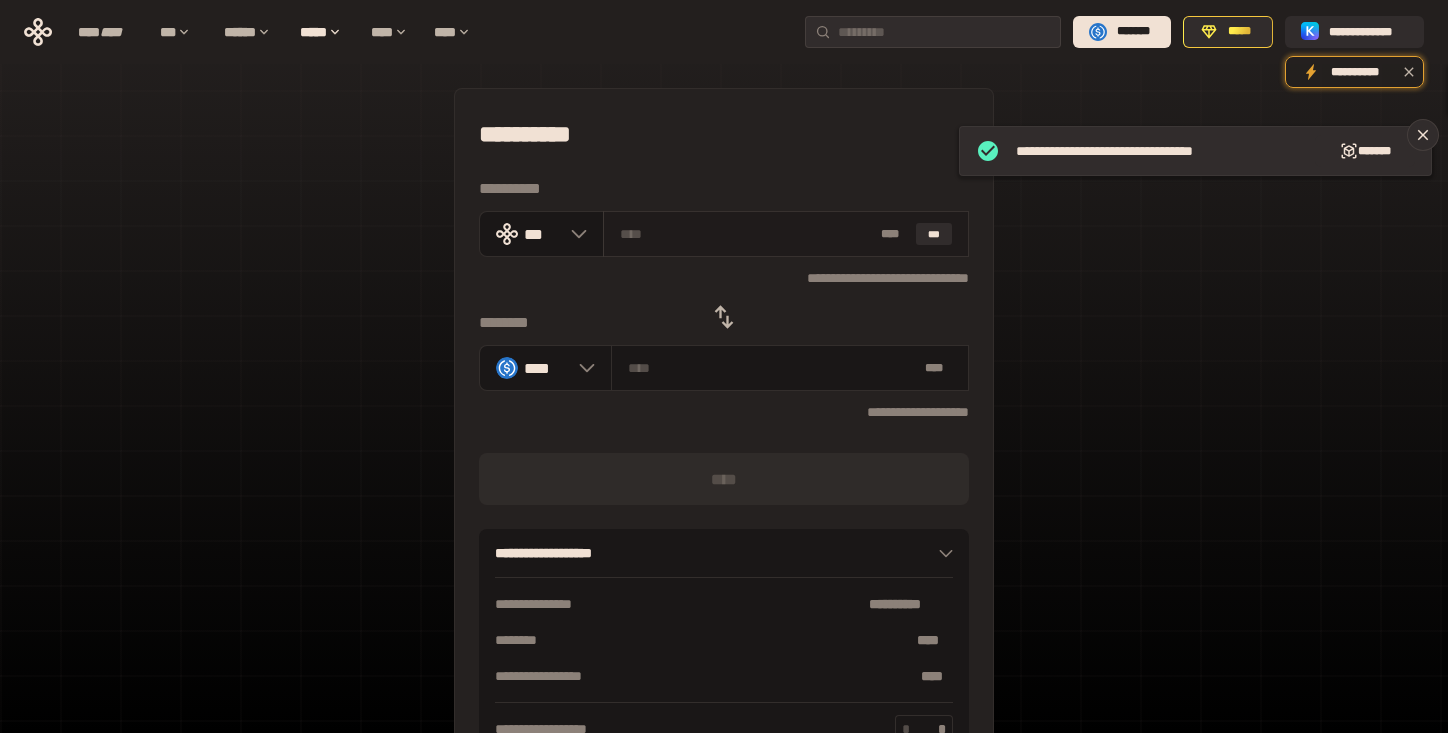 click at bounding box center [747, 234] 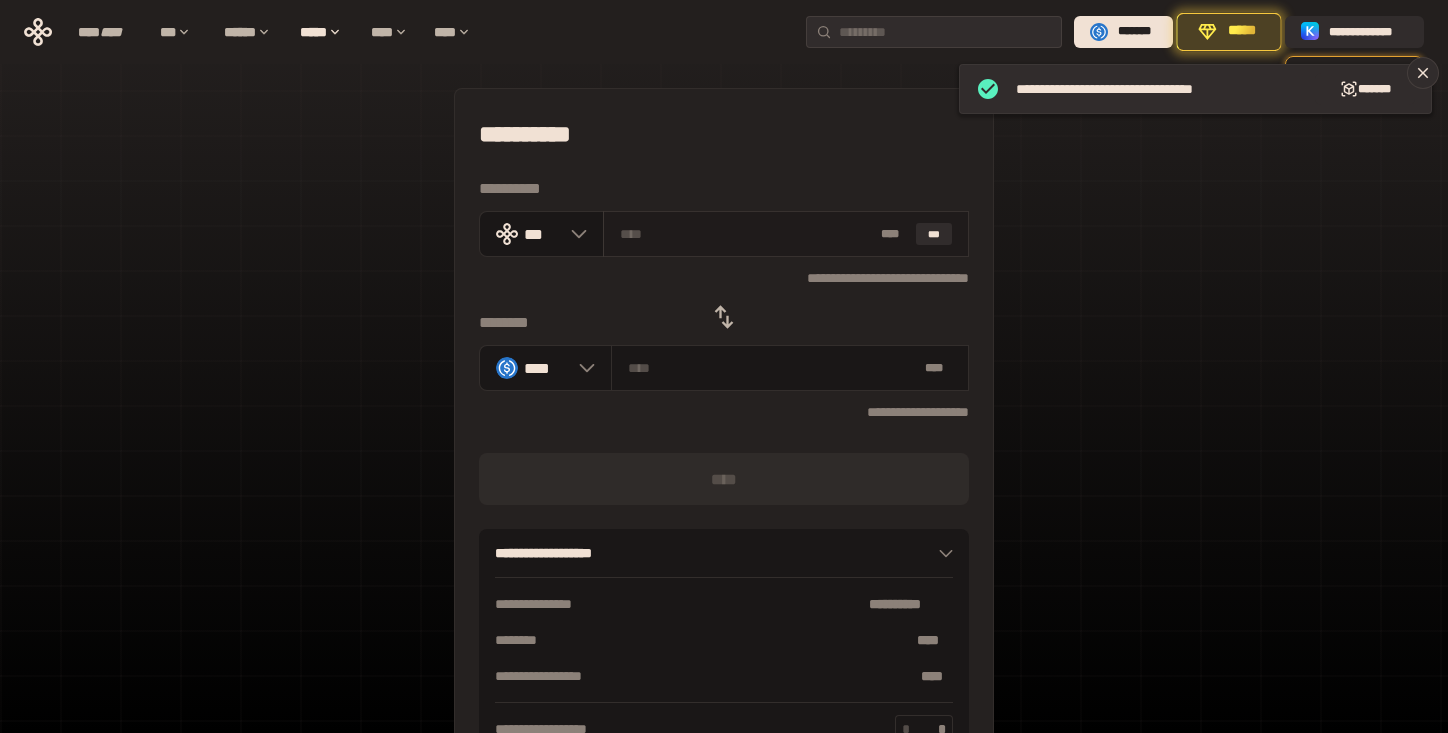 type on "*" 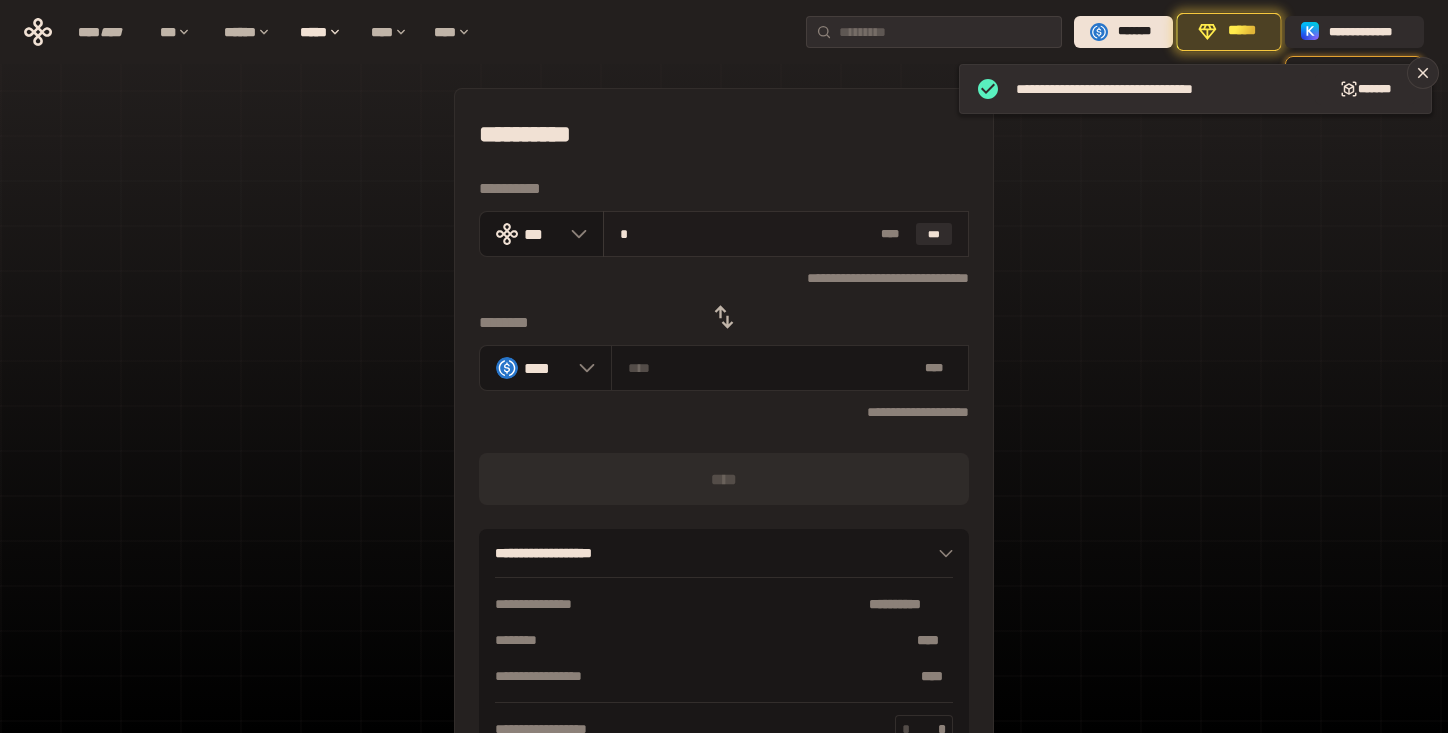 type on "********" 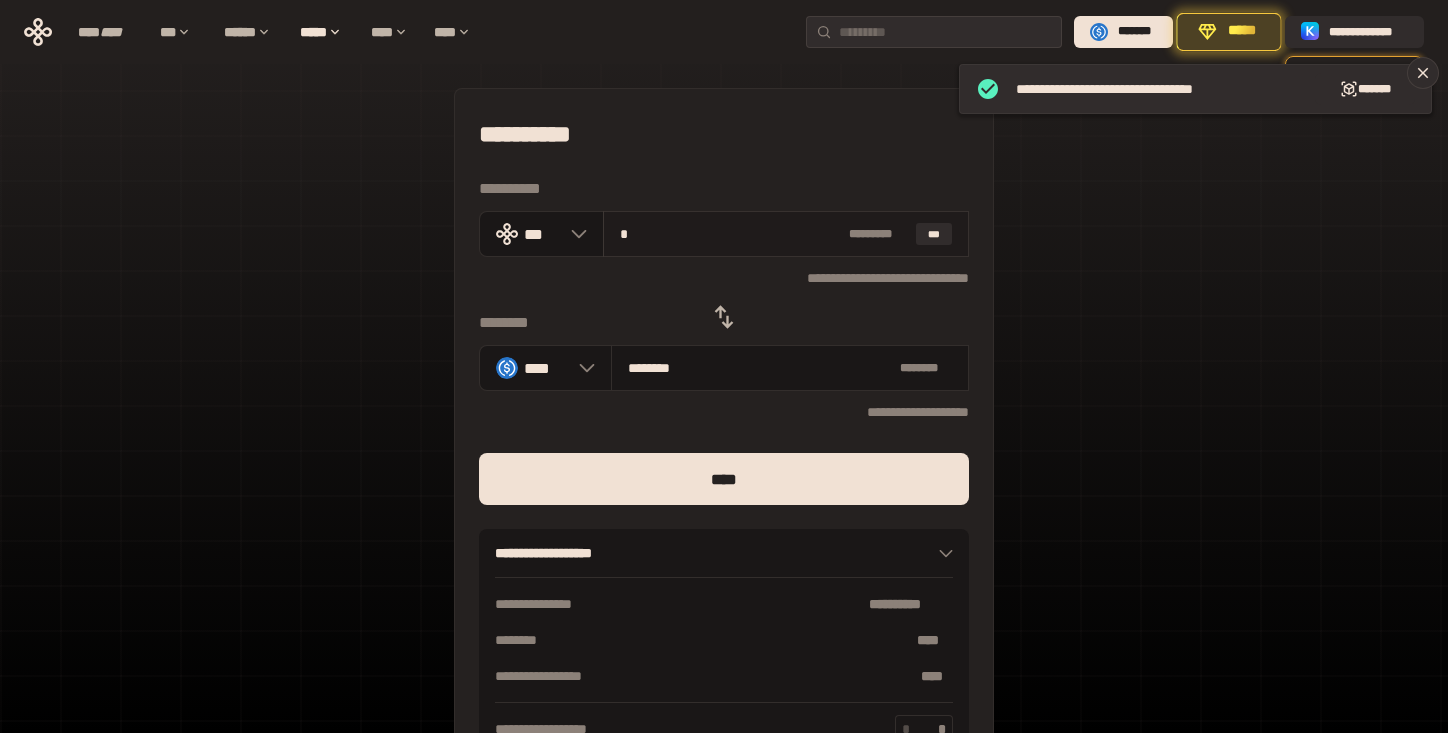 type on "**" 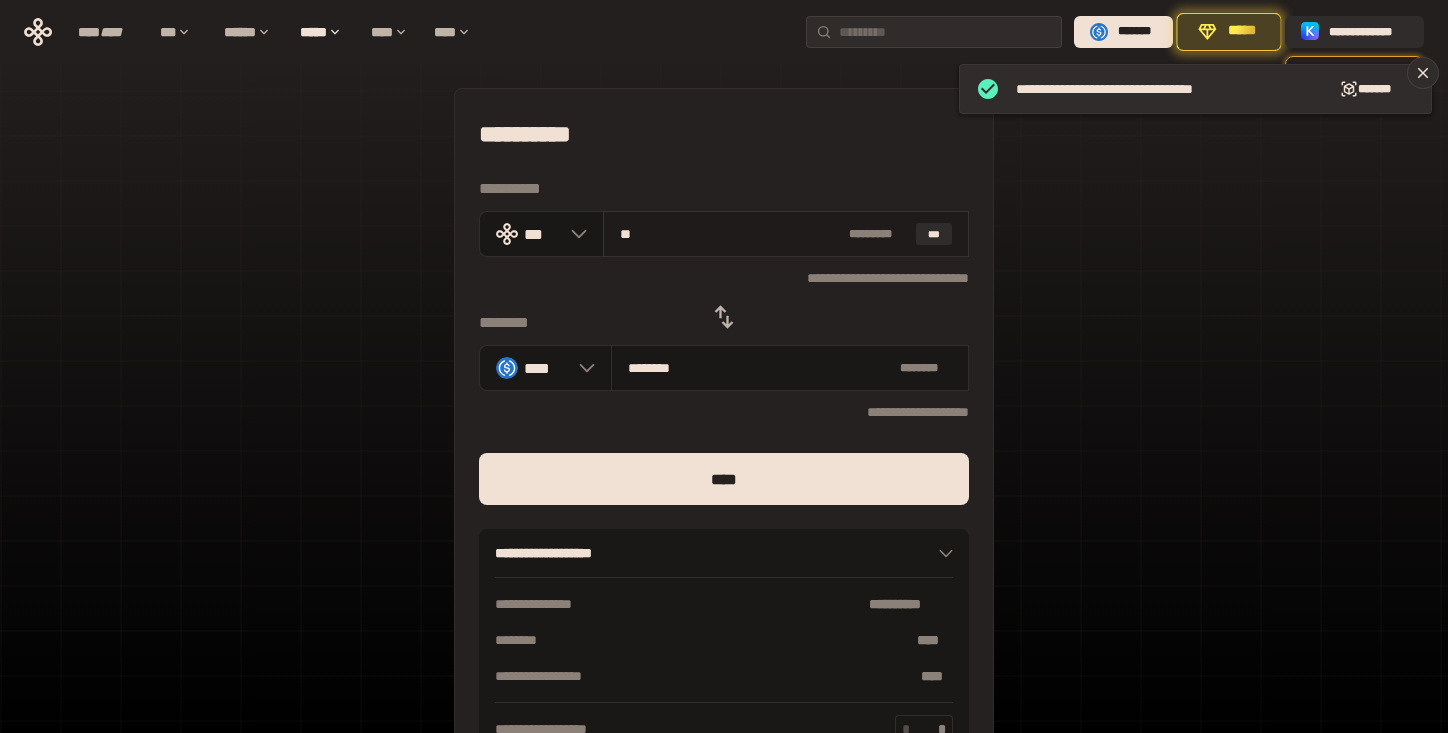 type on "*******" 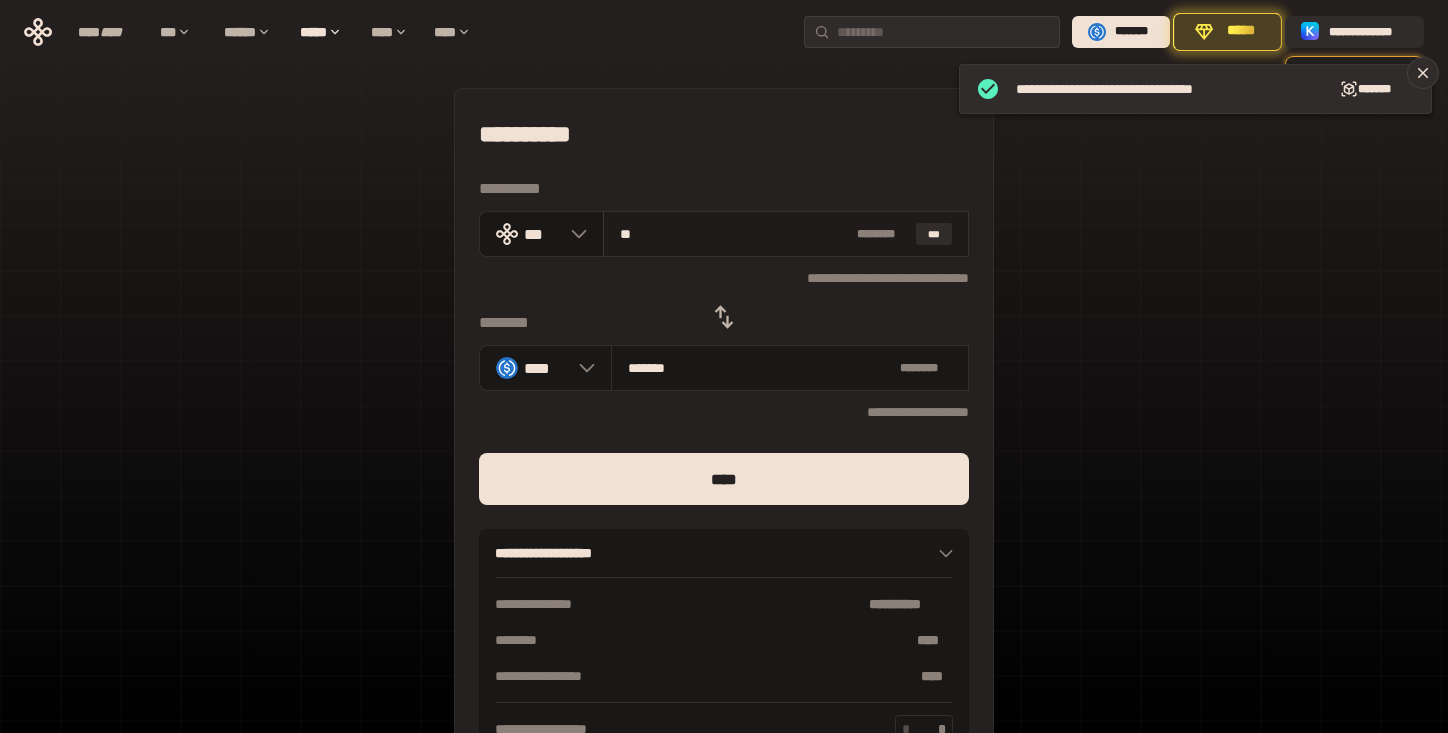 type on "***" 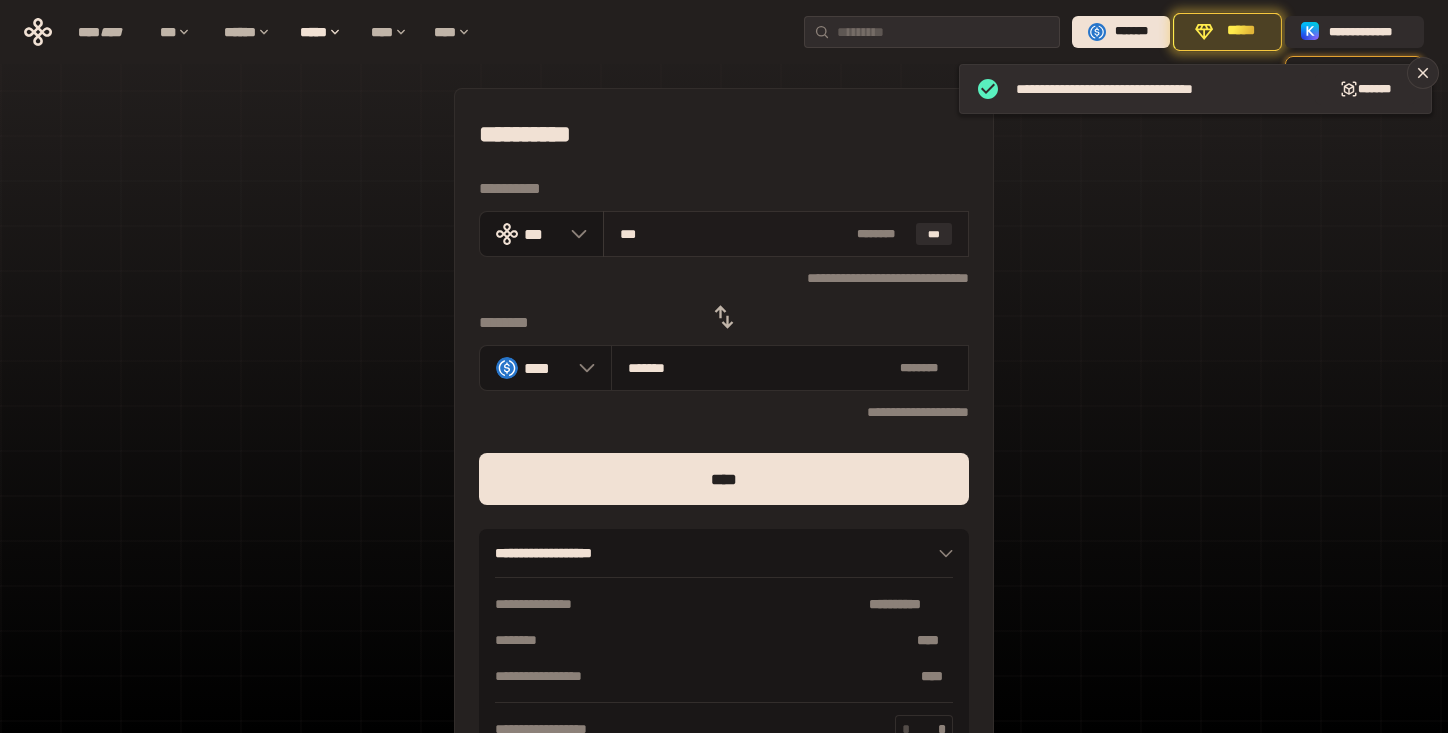 type on "*********" 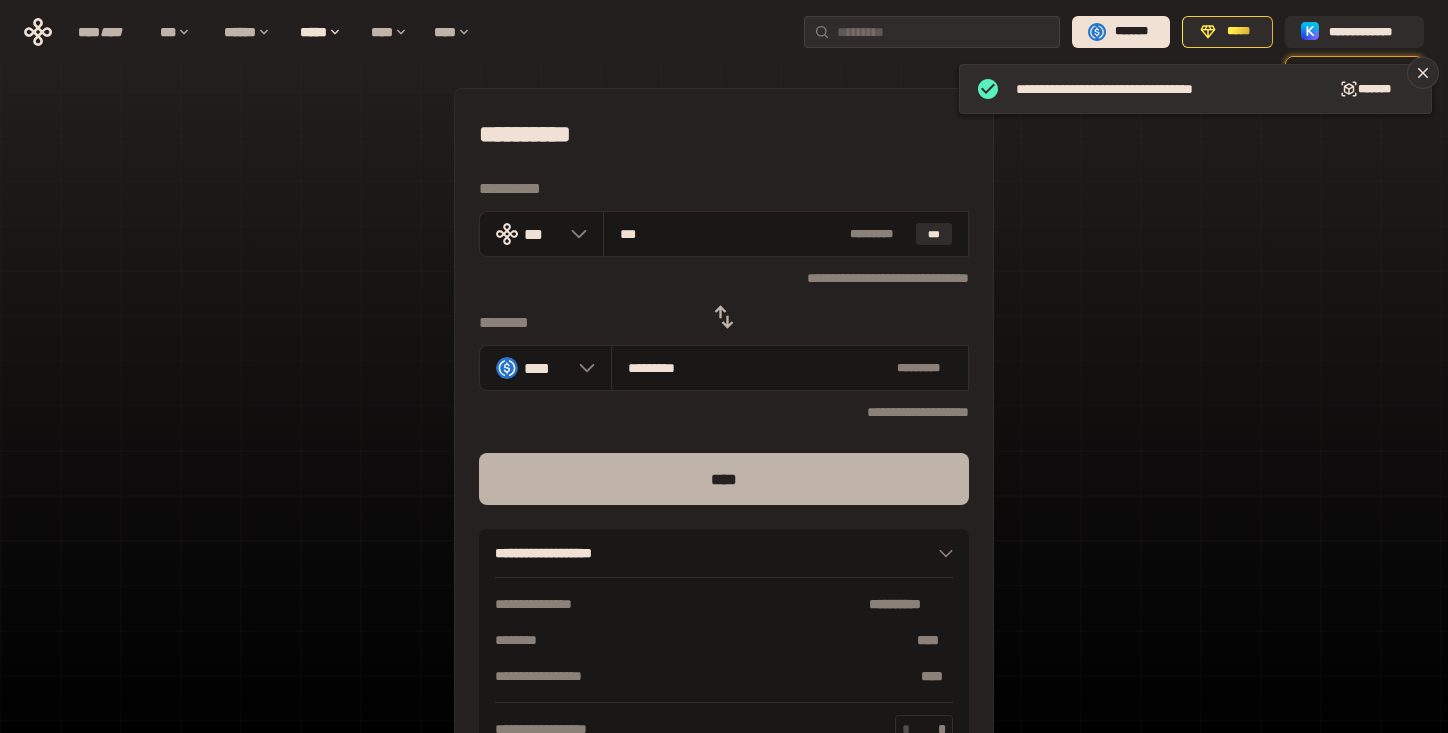 type on "***" 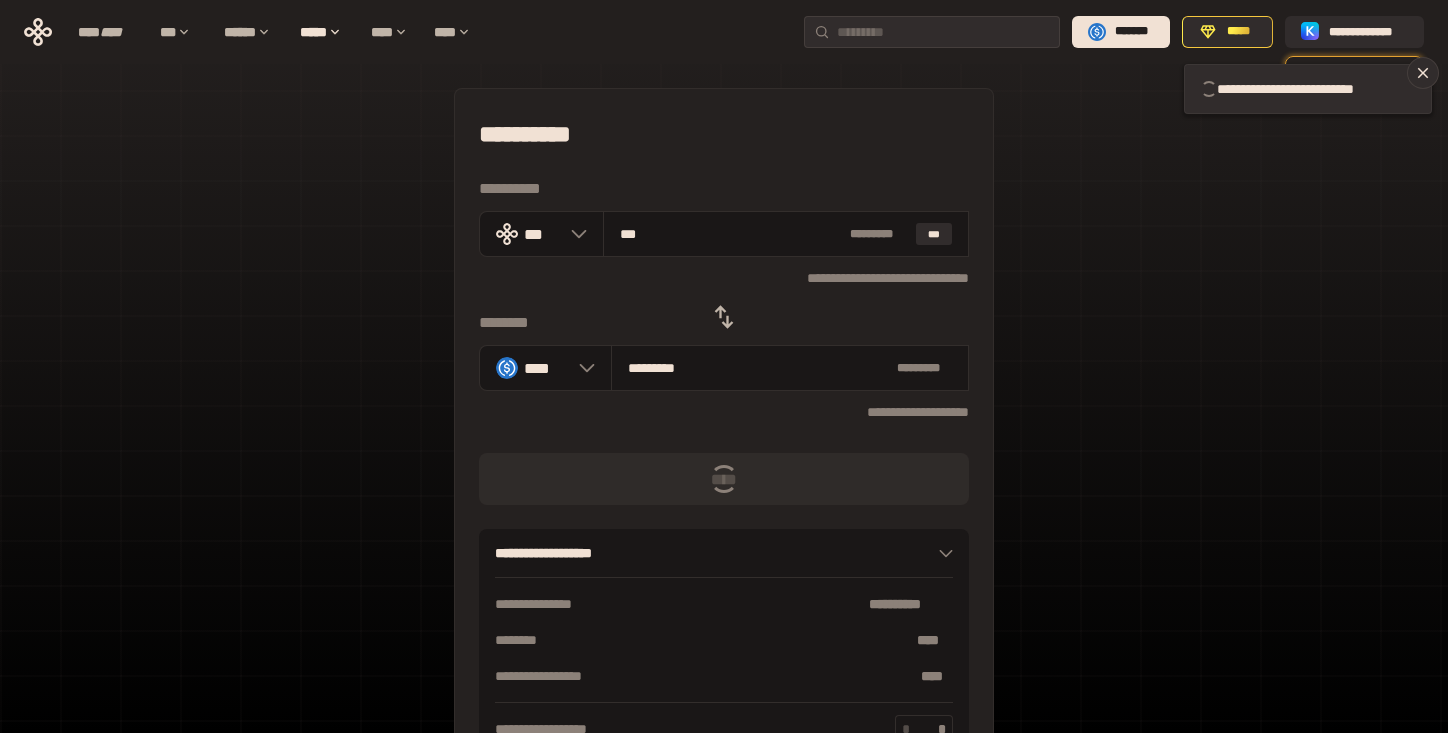 type 